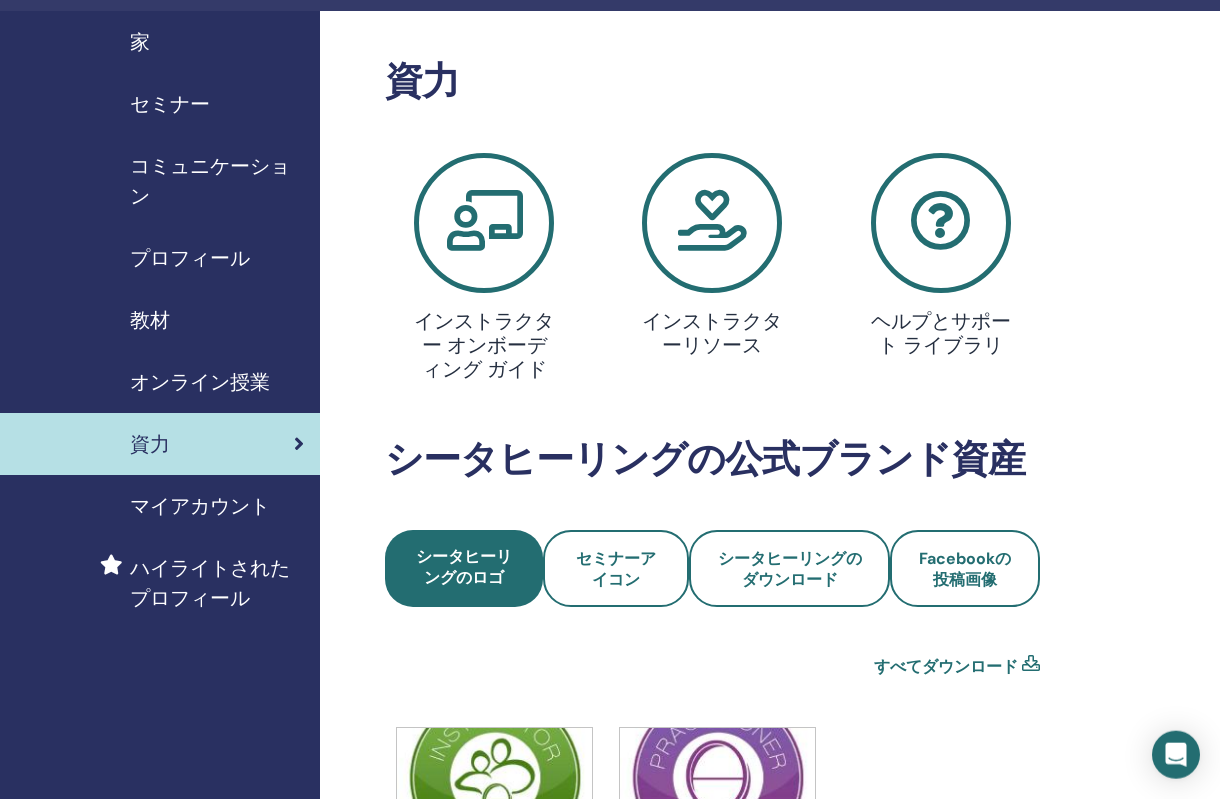 scroll, scrollTop: 0, scrollLeft: 0, axis: both 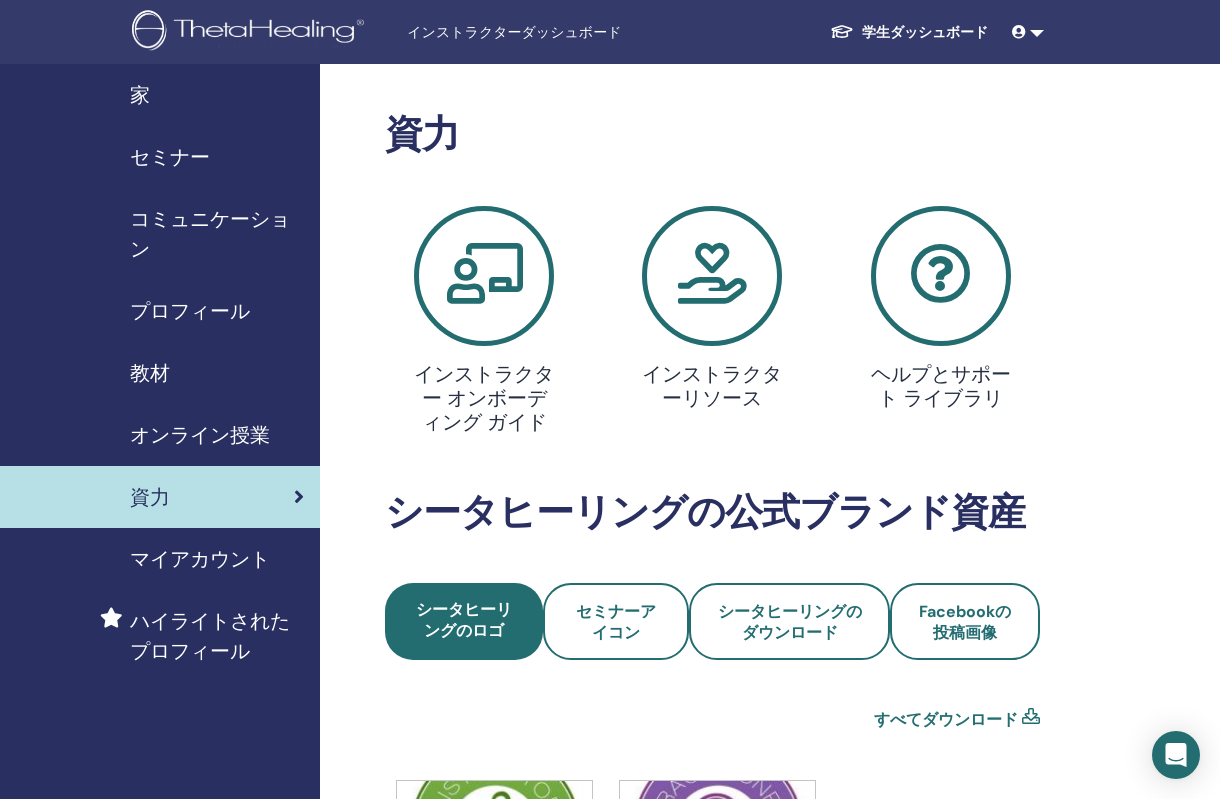 click on "セミナー" at bounding box center [160, 157] 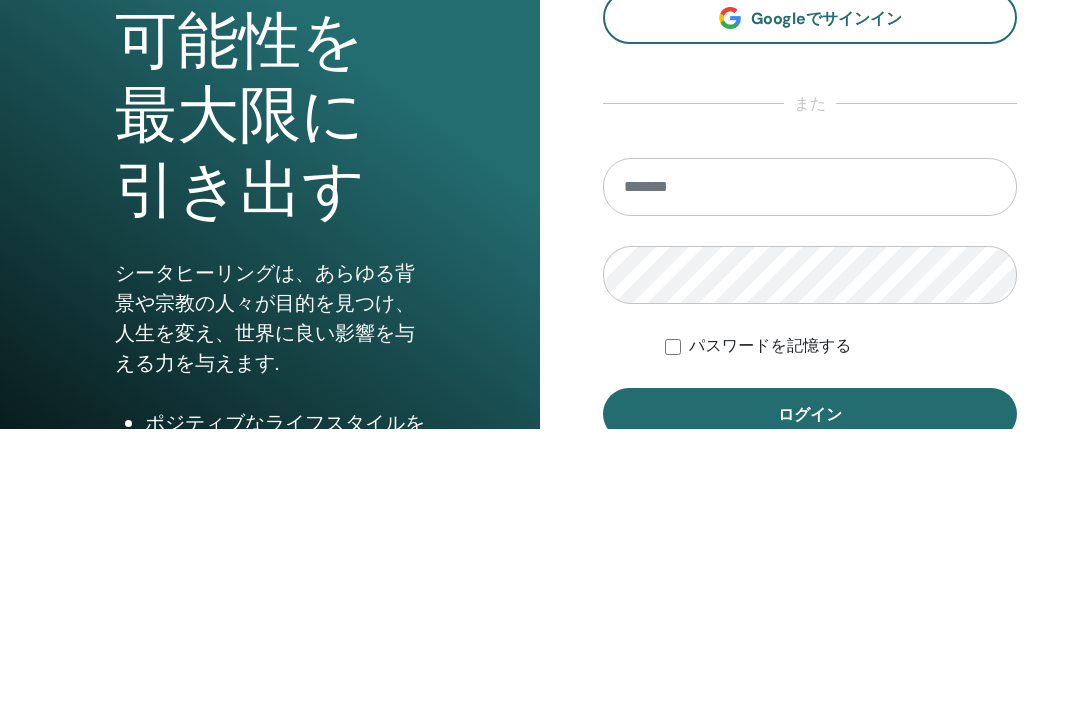 scroll, scrollTop: 287, scrollLeft: 0, axis: vertical 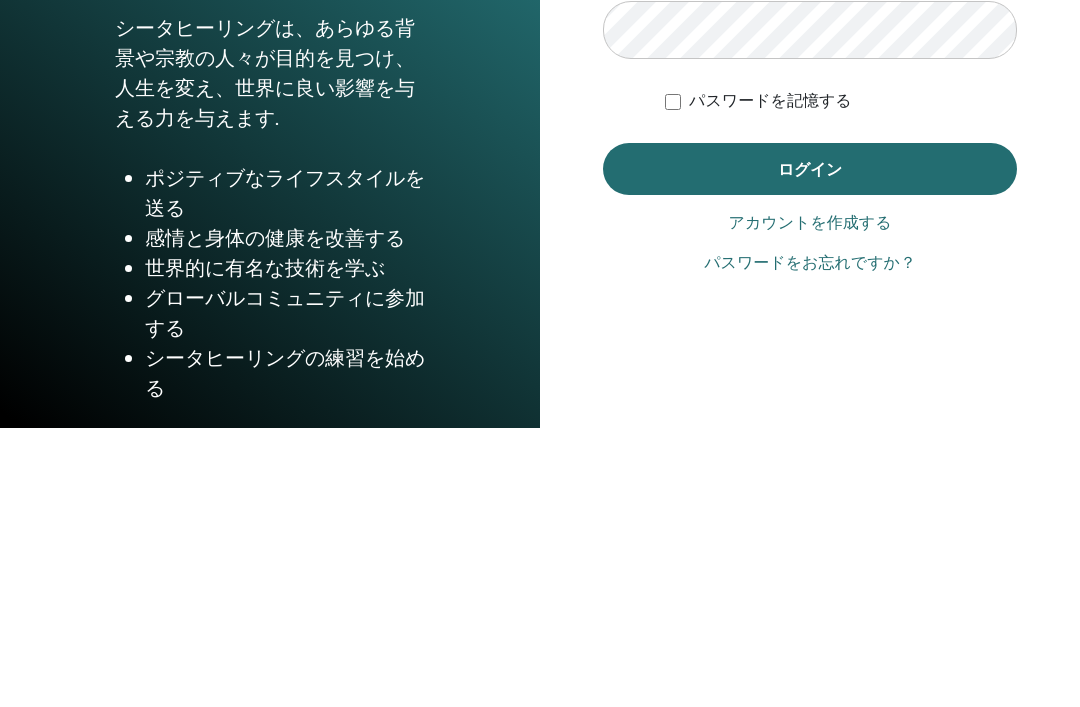 type on "**********" 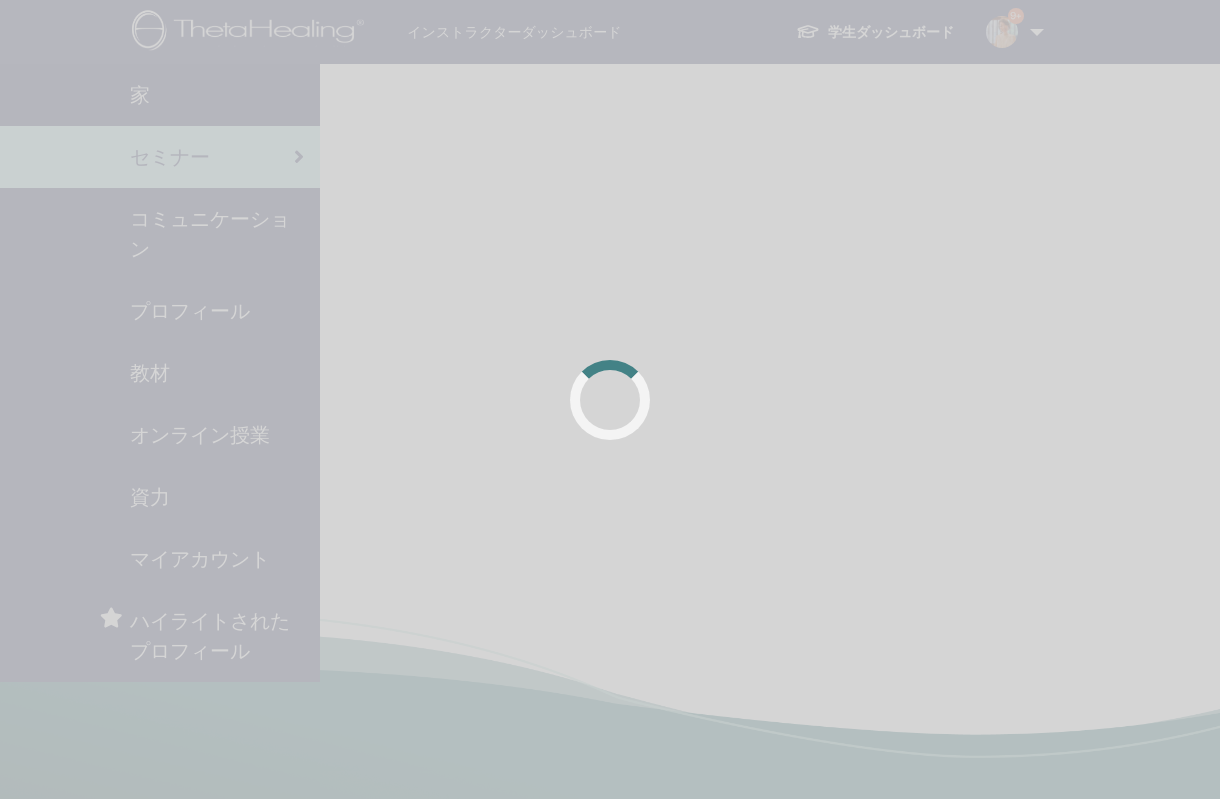 scroll, scrollTop: 14, scrollLeft: 0, axis: vertical 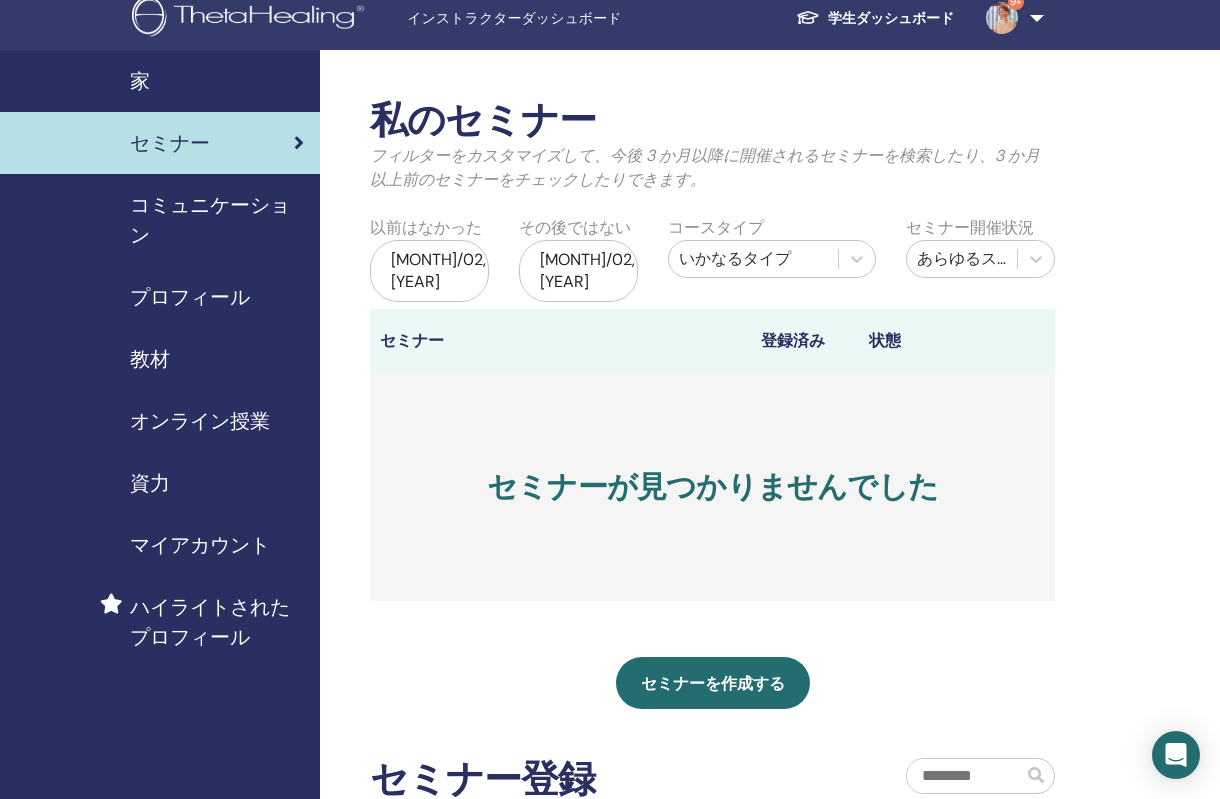 click on "セミナーを作成する" at bounding box center (713, 683) 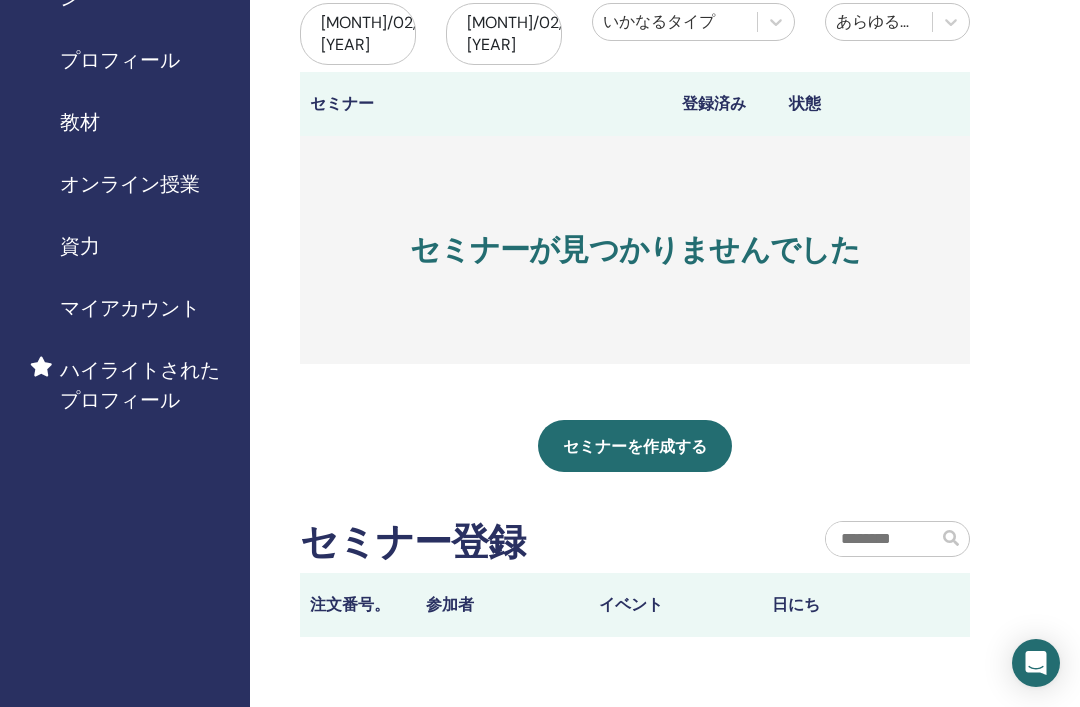 scroll, scrollTop: 268, scrollLeft: 70, axis: both 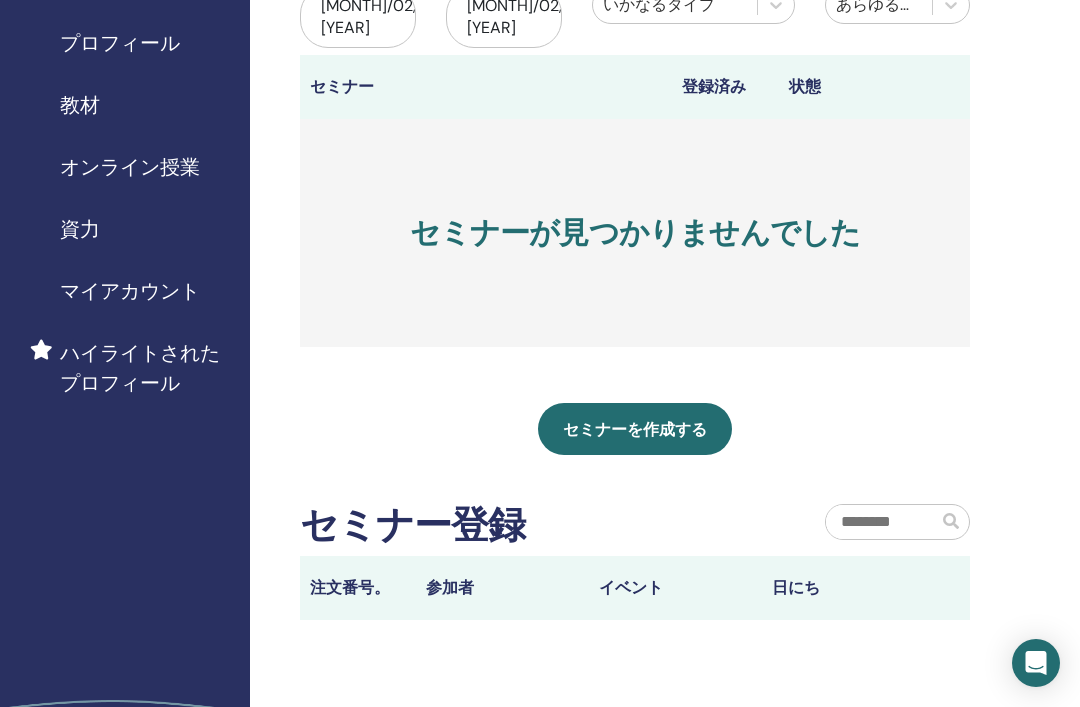 click on "セミナーを作成する" at bounding box center (635, 429) 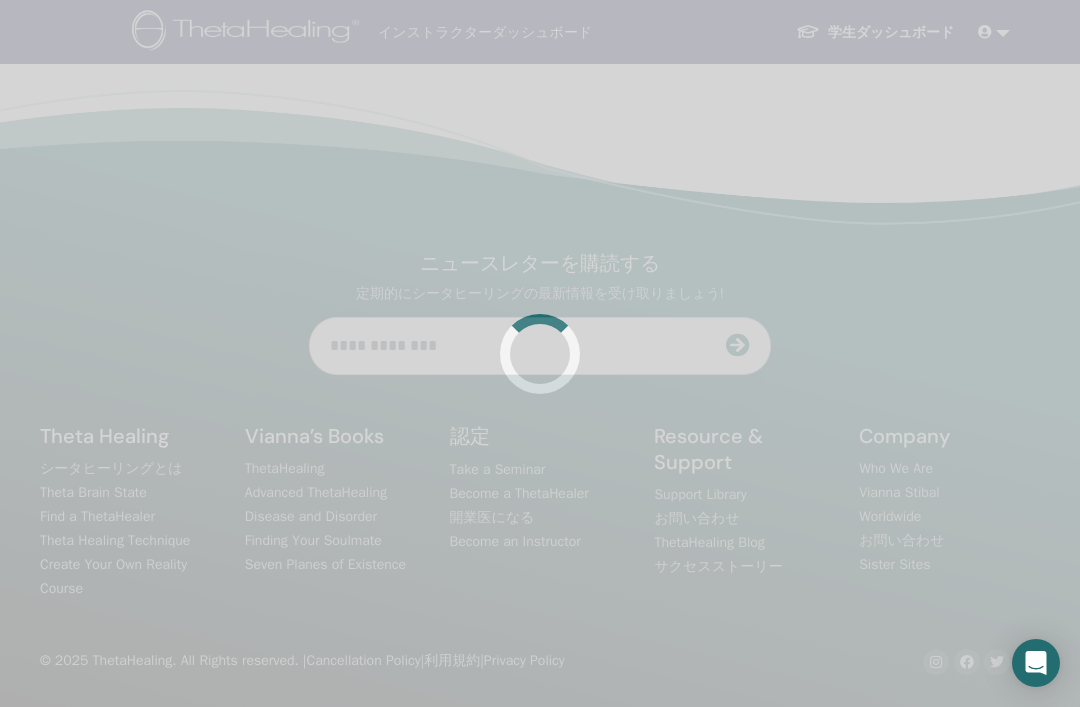 scroll, scrollTop: 0, scrollLeft: 0, axis: both 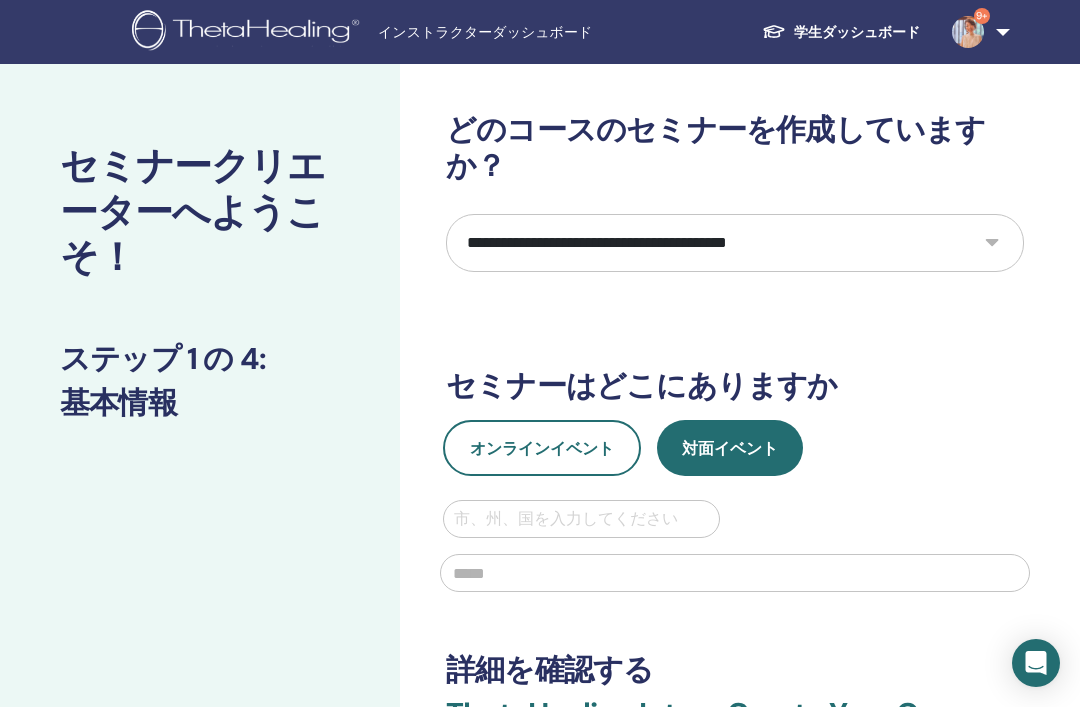 click on "オンラインイベント" at bounding box center [542, 448] 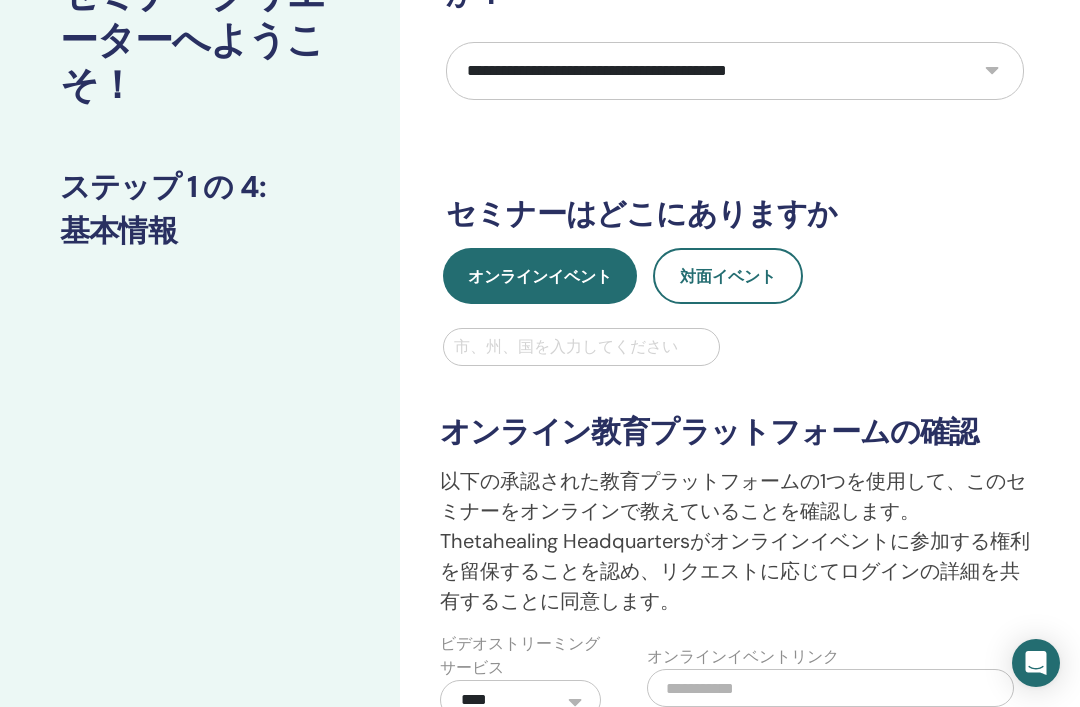 scroll, scrollTop: 176, scrollLeft: 0, axis: vertical 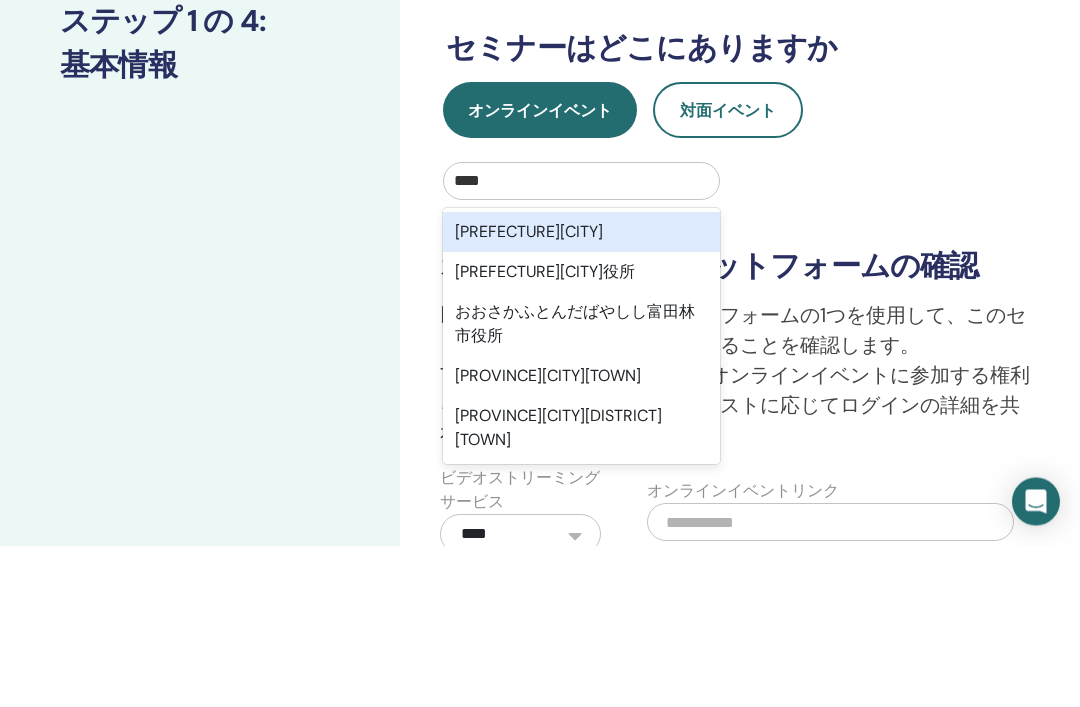 click on "[PREFECTURE][CITY]" at bounding box center (581, 394) 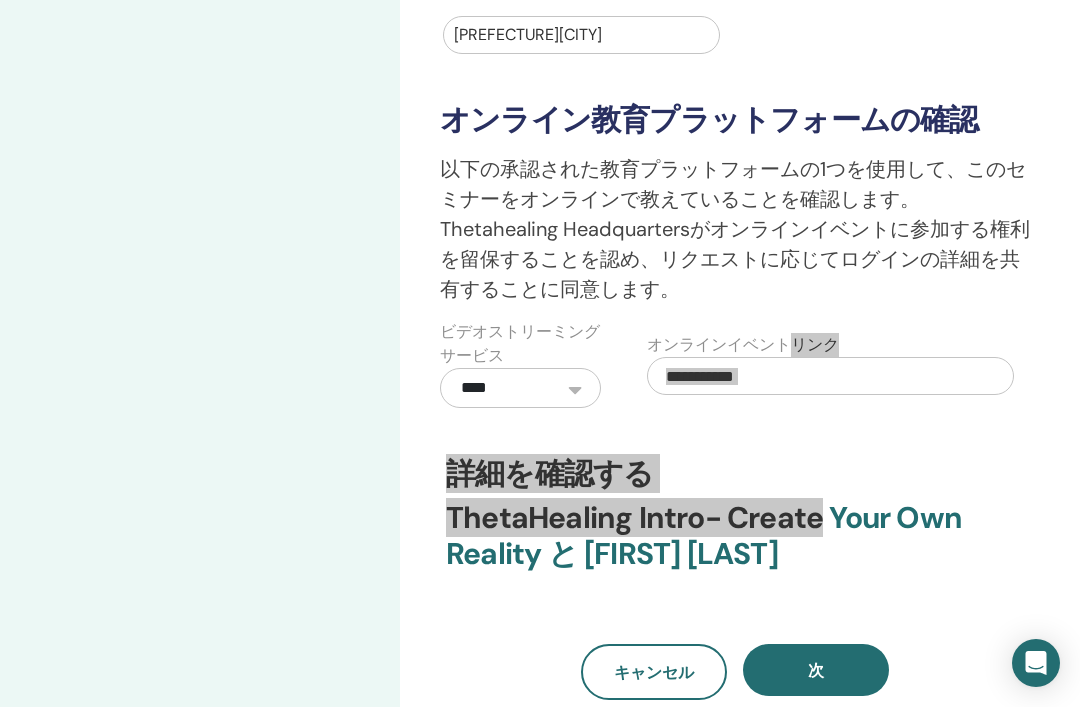 scroll, scrollTop: 483, scrollLeft: 0, axis: vertical 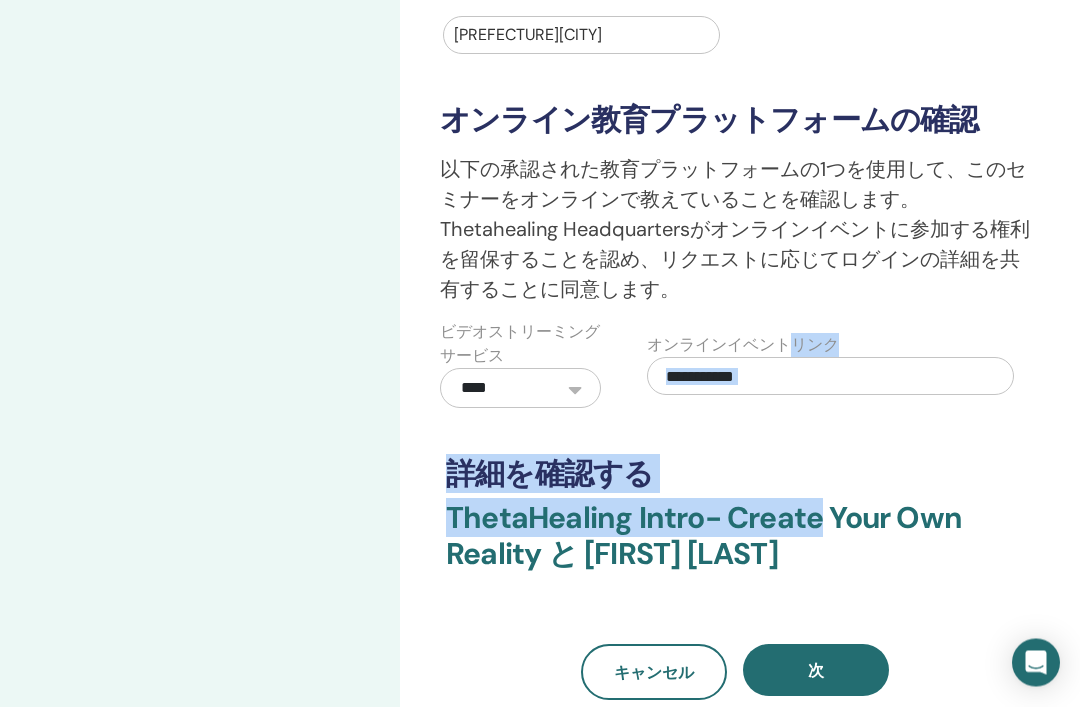click on "**********" at bounding box center [735, 165] 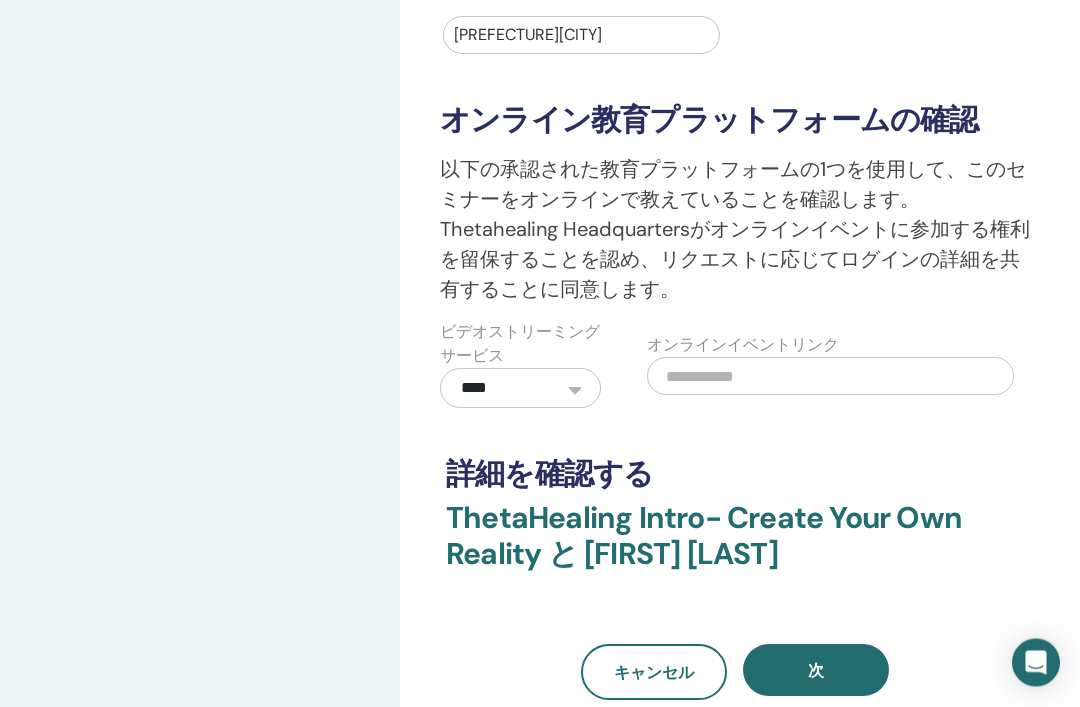 click on "次" at bounding box center [816, 671] 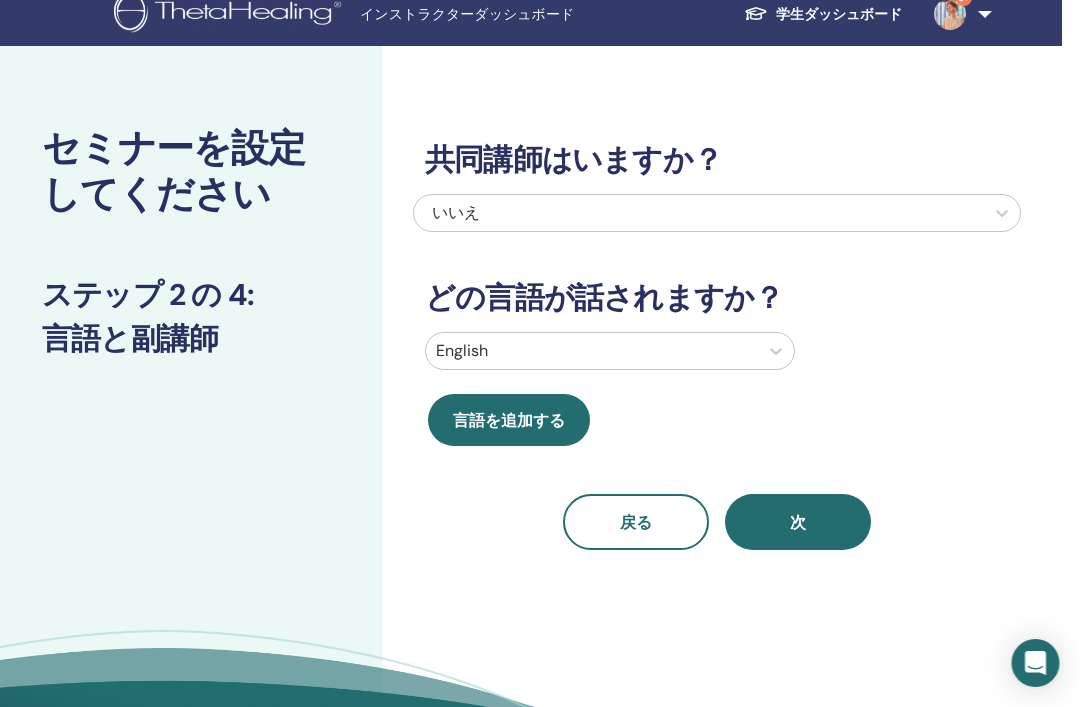 scroll, scrollTop: 0, scrollLeft: 17, axis: horizontal 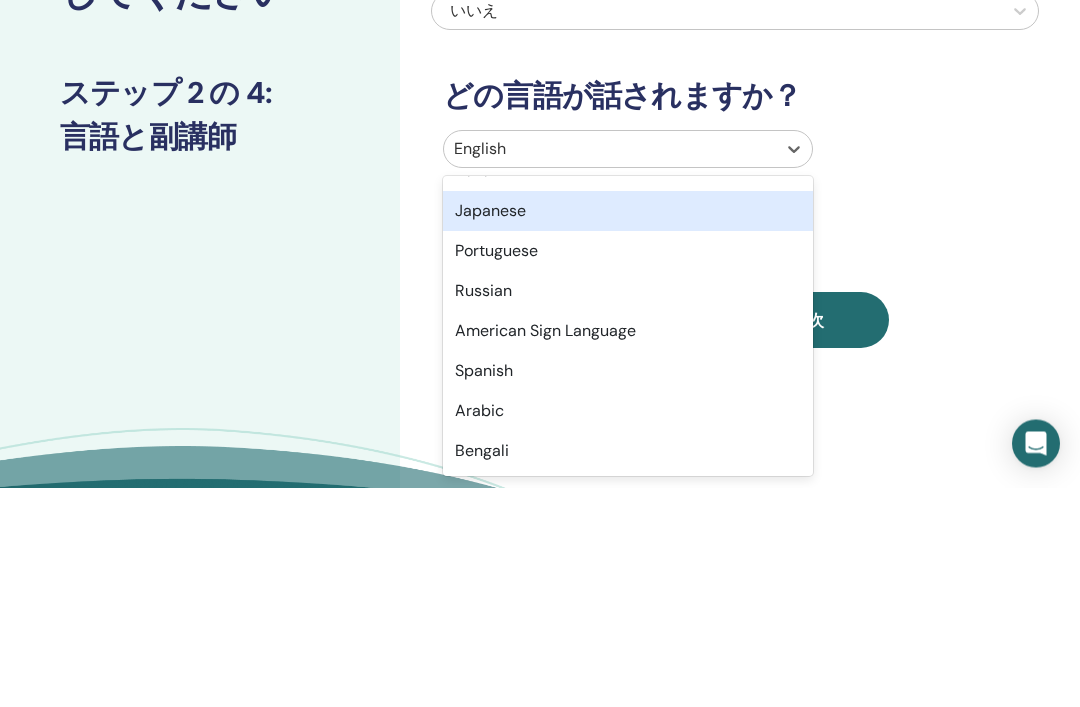click on "Japanese" at bounding box center [628, 431] 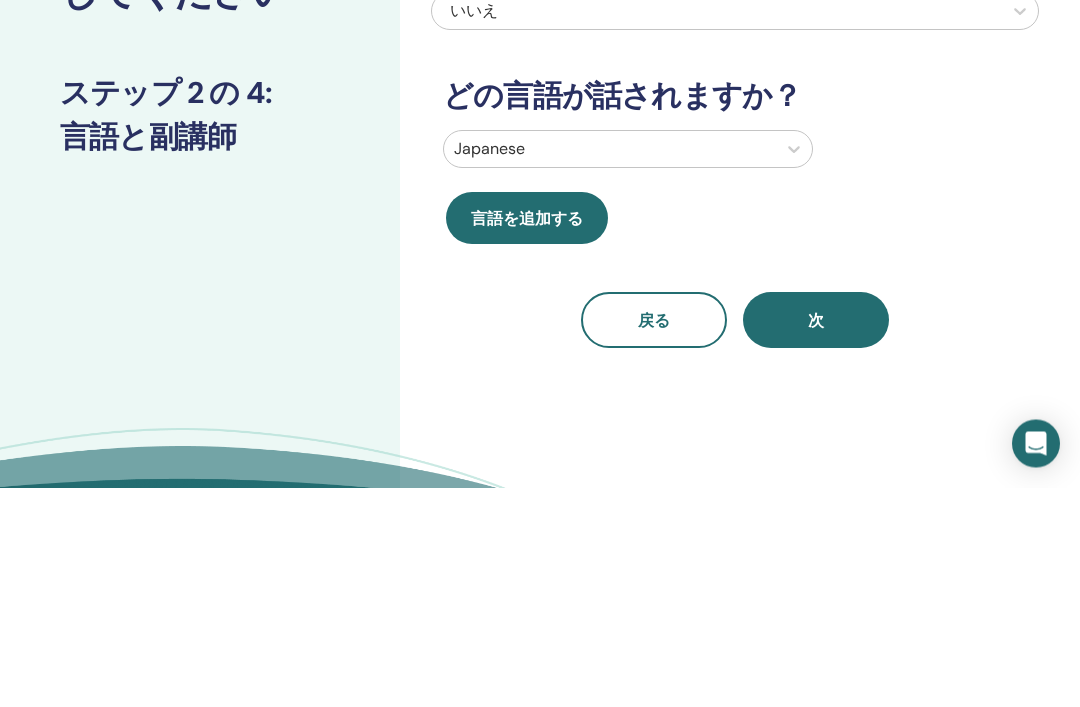 scroll, scrollTop: 220, scrollLeft: 0, axis: vertical 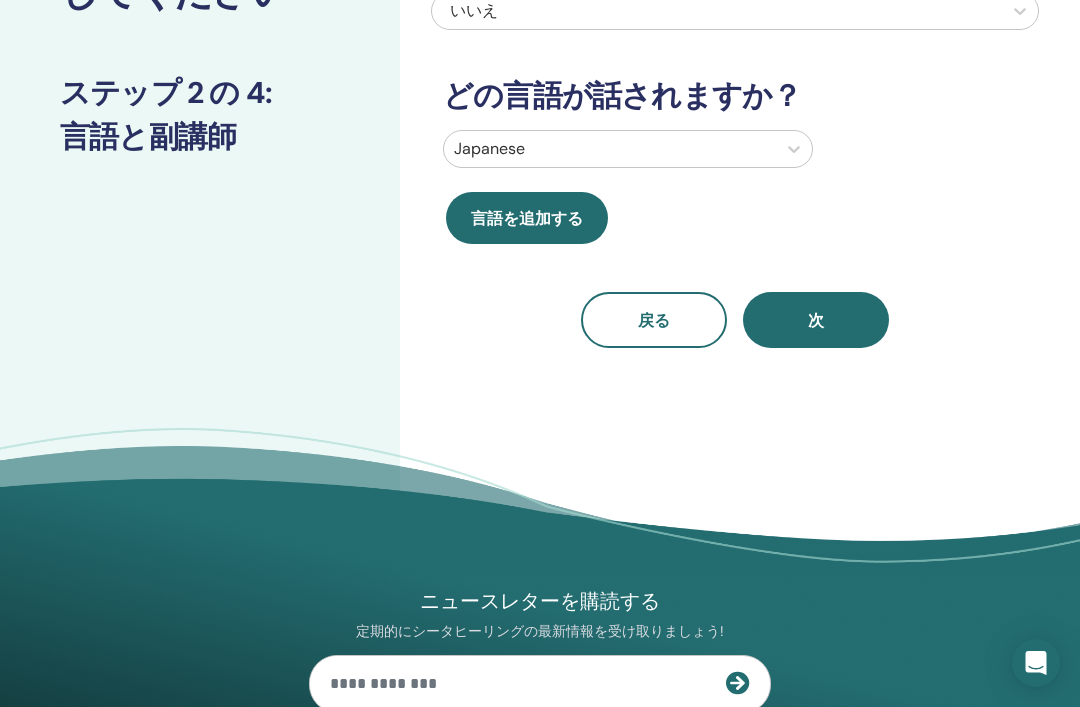 click on "共同講師はいますか？ いいえ どの言語が話されますか？ Japanese 言語を追加する 戻る 次" at bounding box center (735, 120) 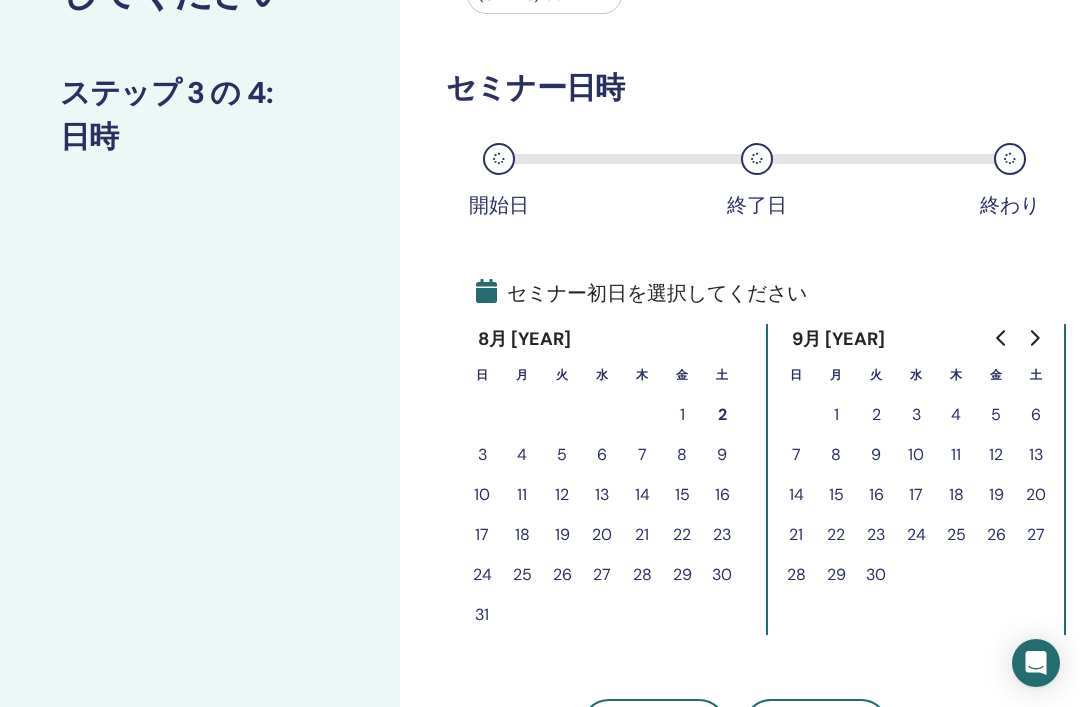 click on "28" at bounding box center (642, 575) 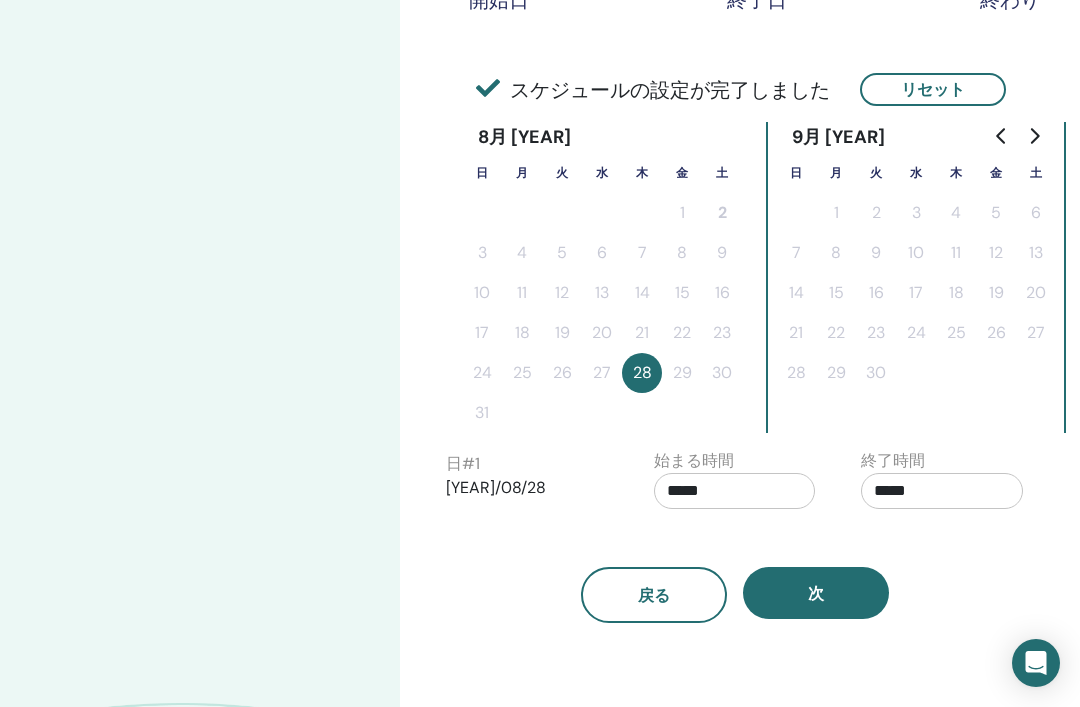 scroll, scrollTop: 431, scrollLeft: 0, axis: vertical 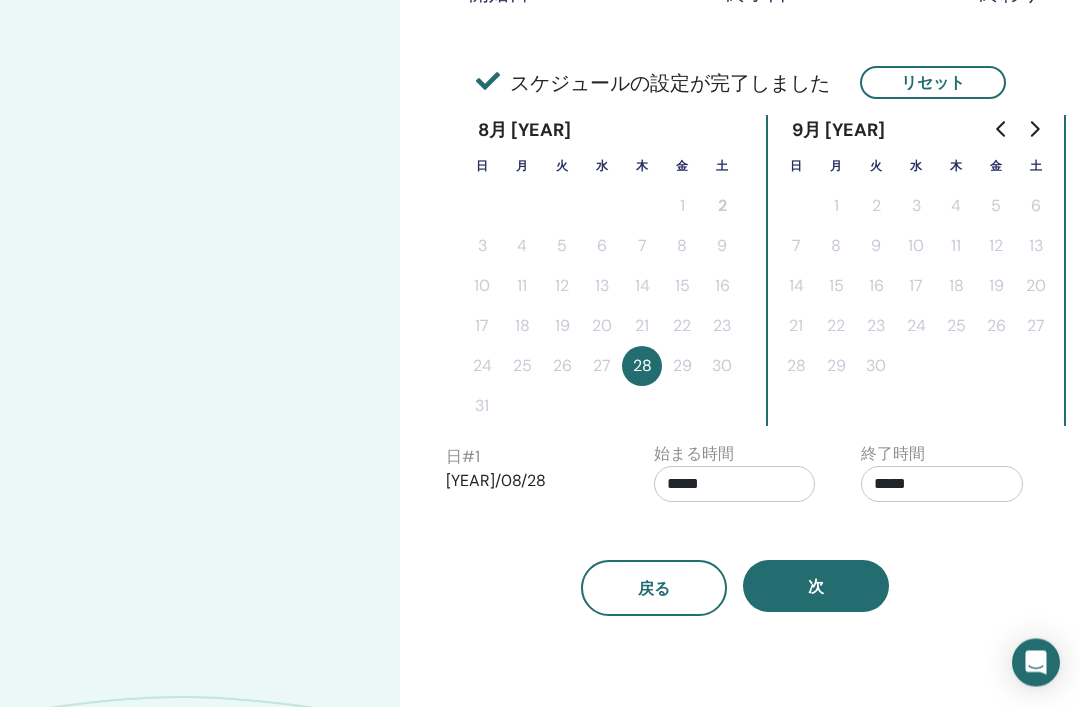 click on "*****" at bounding box center [735, 485] 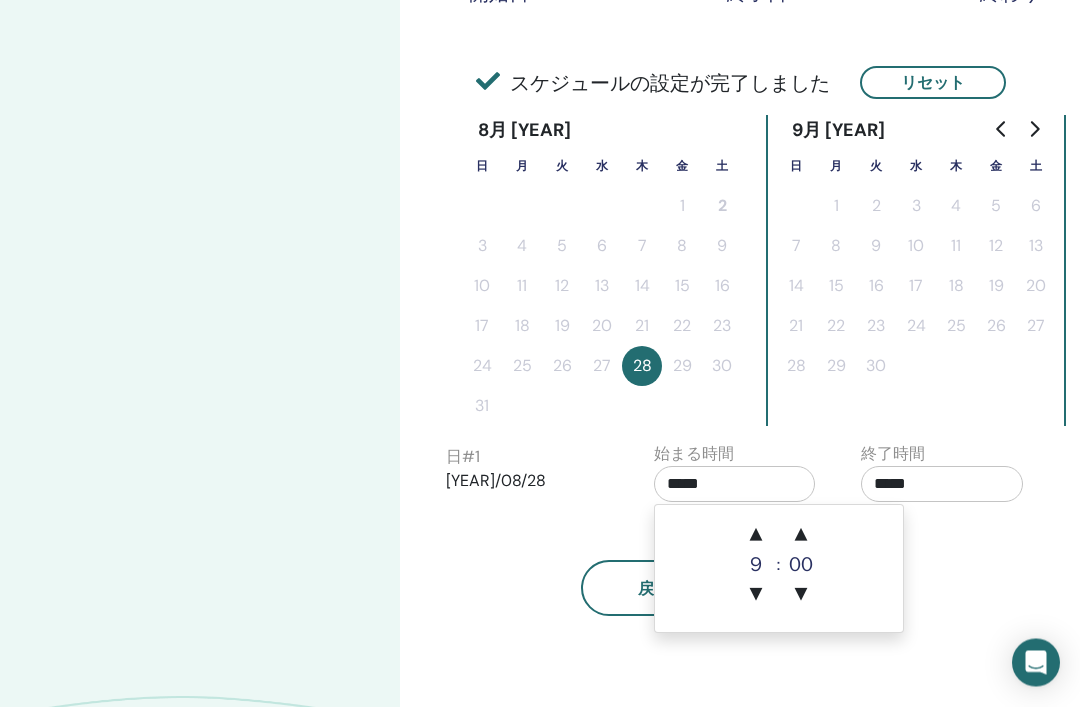 scroll, scrollTop: 431, scrollLeft: 194, axis: both 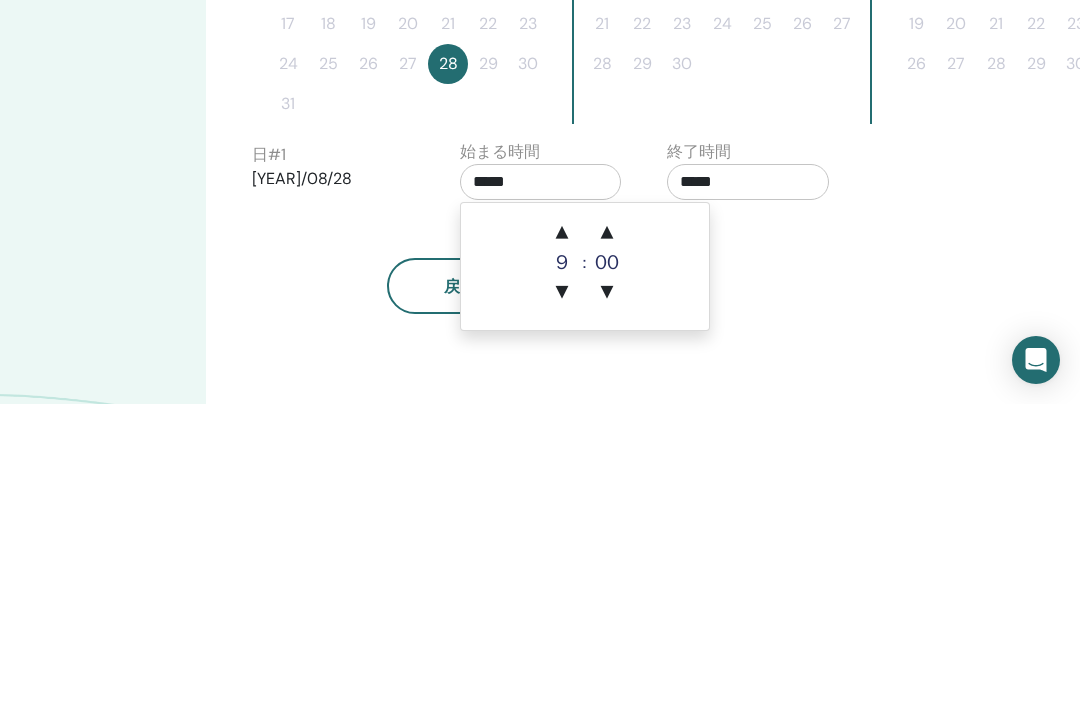 click on "▼" at bounding box center (562, 596) 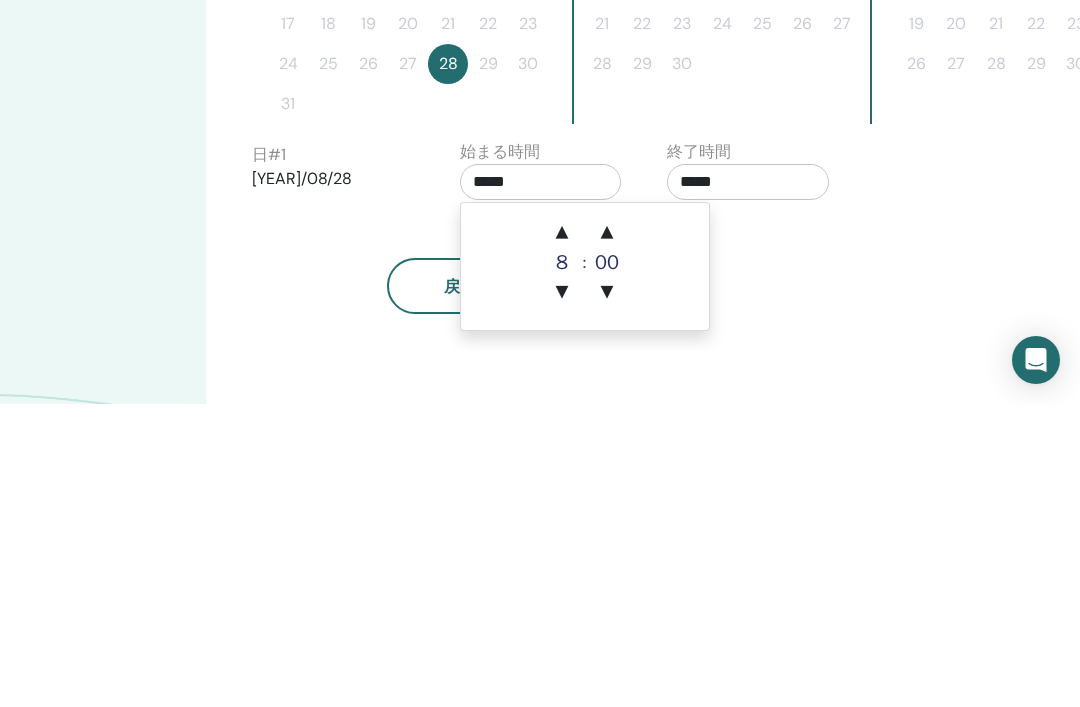 scroll, scrollTop: 735, scrollLeft: 194, axis: both 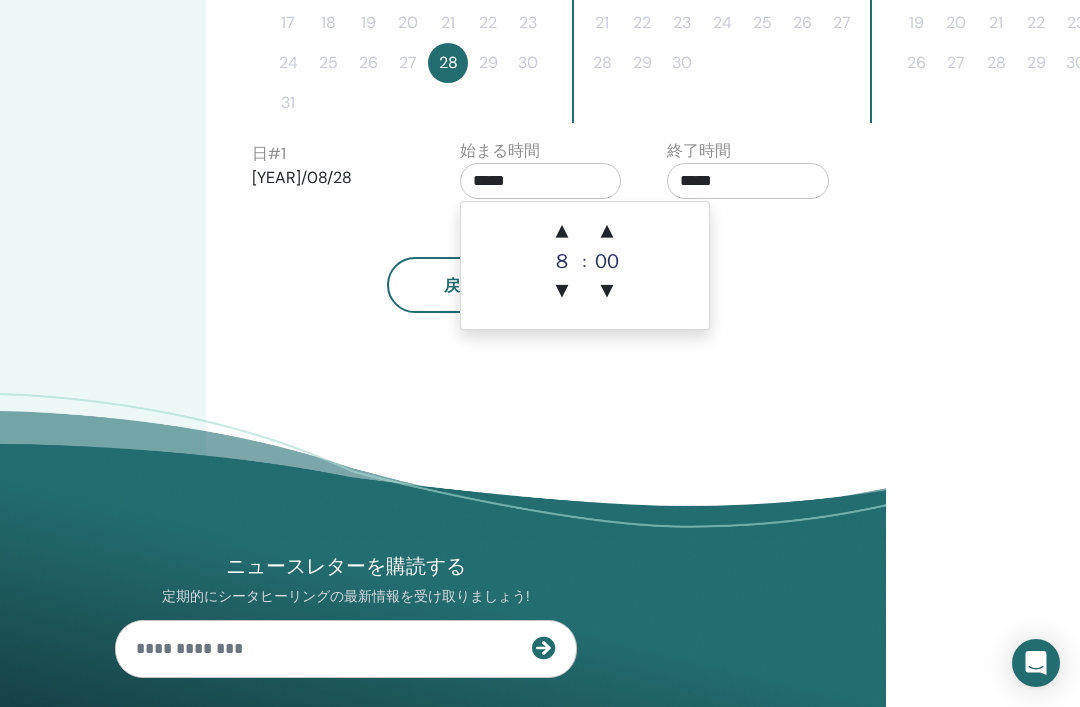click on "▼" at bounding box center [562, 292] 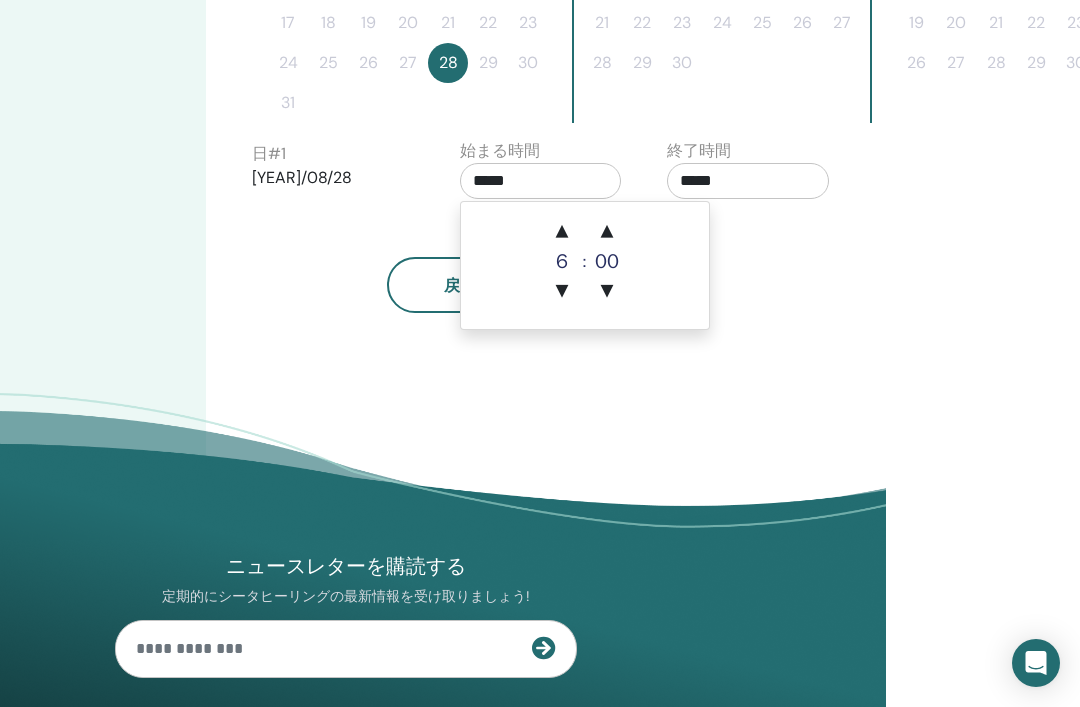 click on "▼" at bounding box center (562, 292) 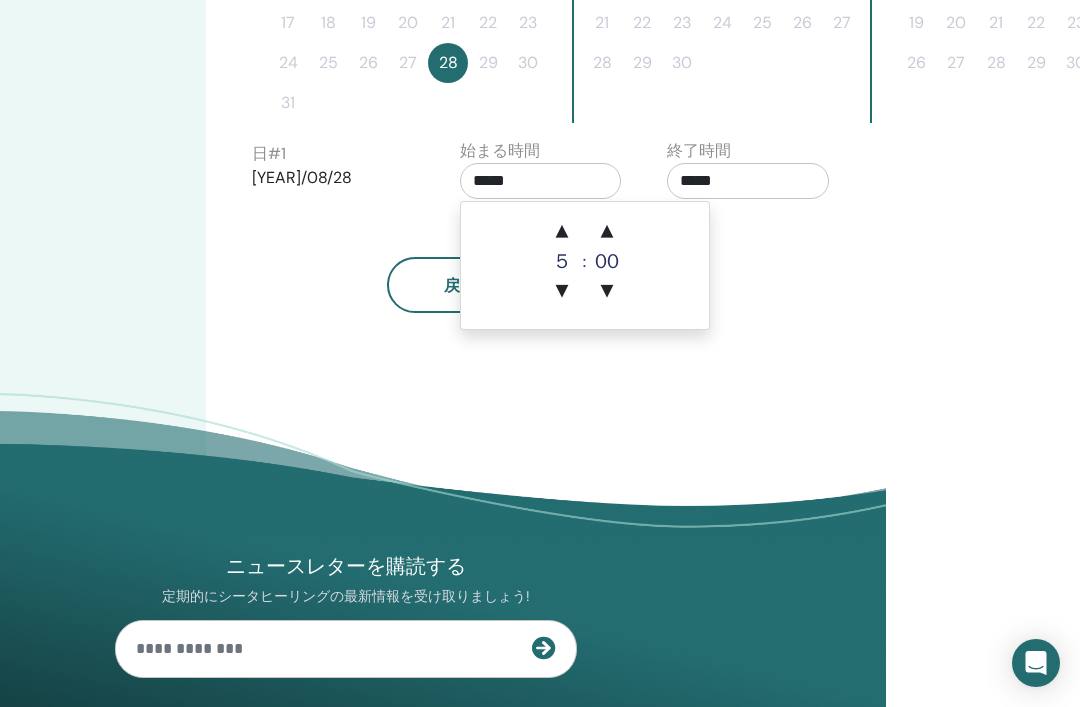 click on "▲" at bounding box center [562, 232] 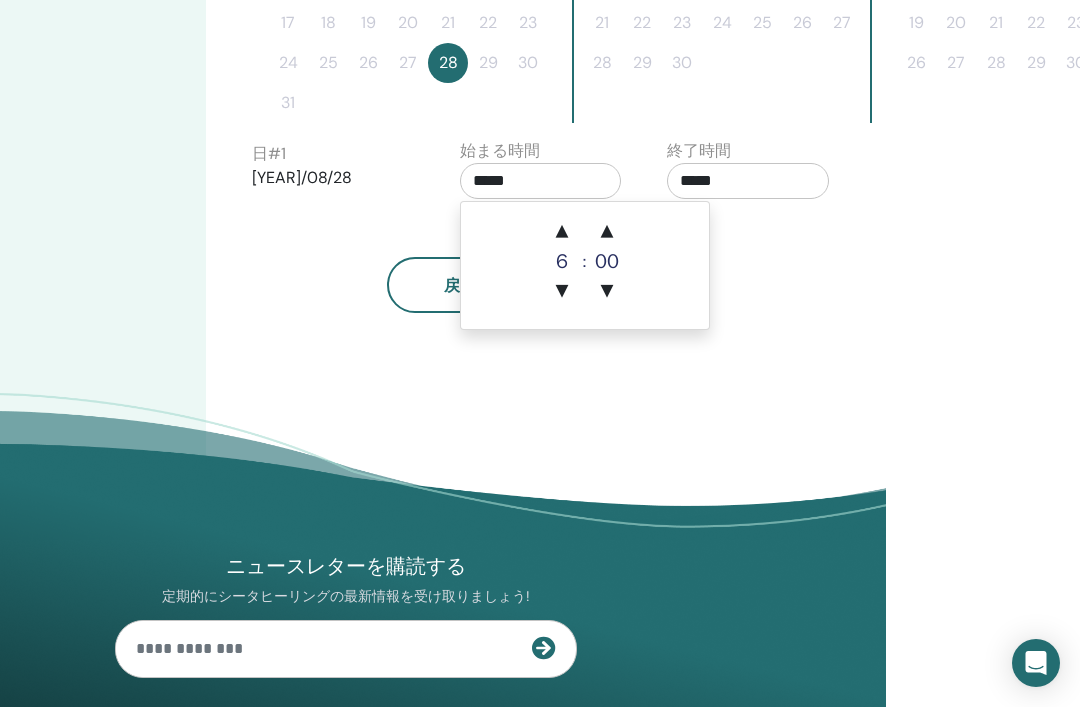 click on "▲" at bounding box center (562, 232) 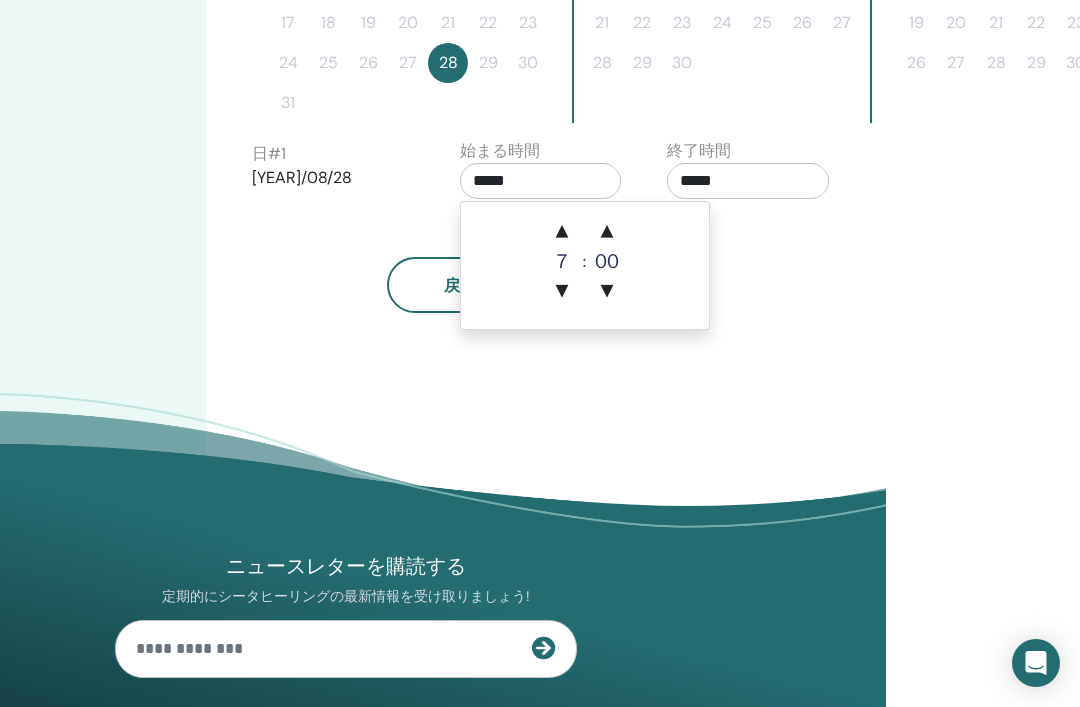 click on "▲" at bounding box center [562, 232] 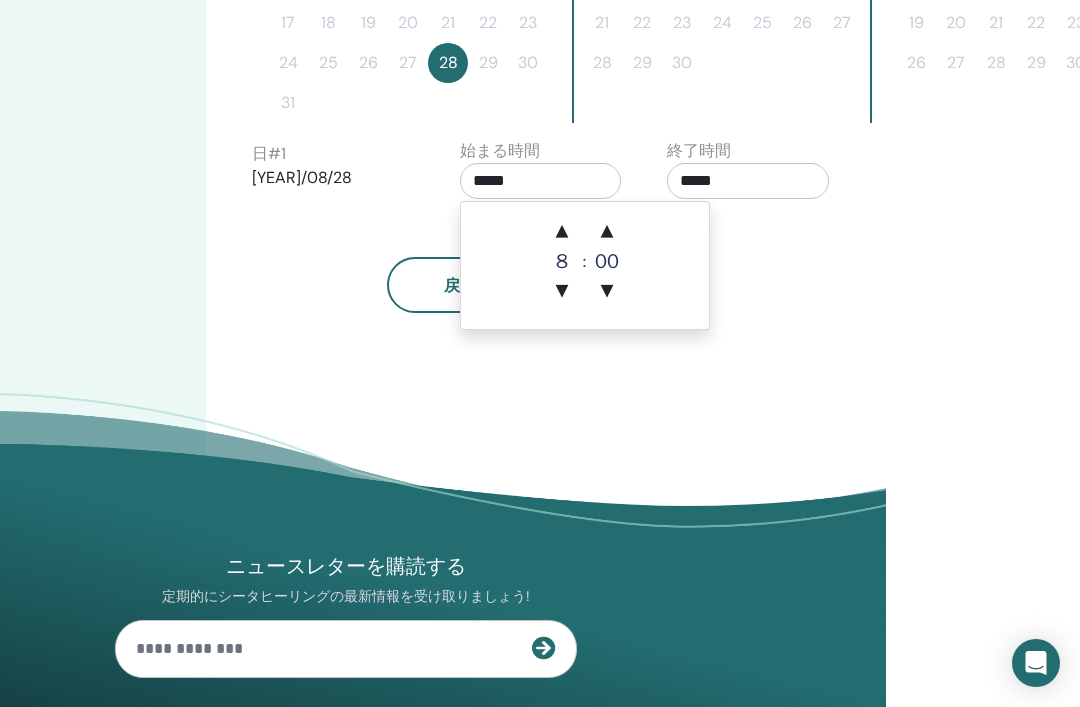 click on "▲" at bounding box center (562, 232) 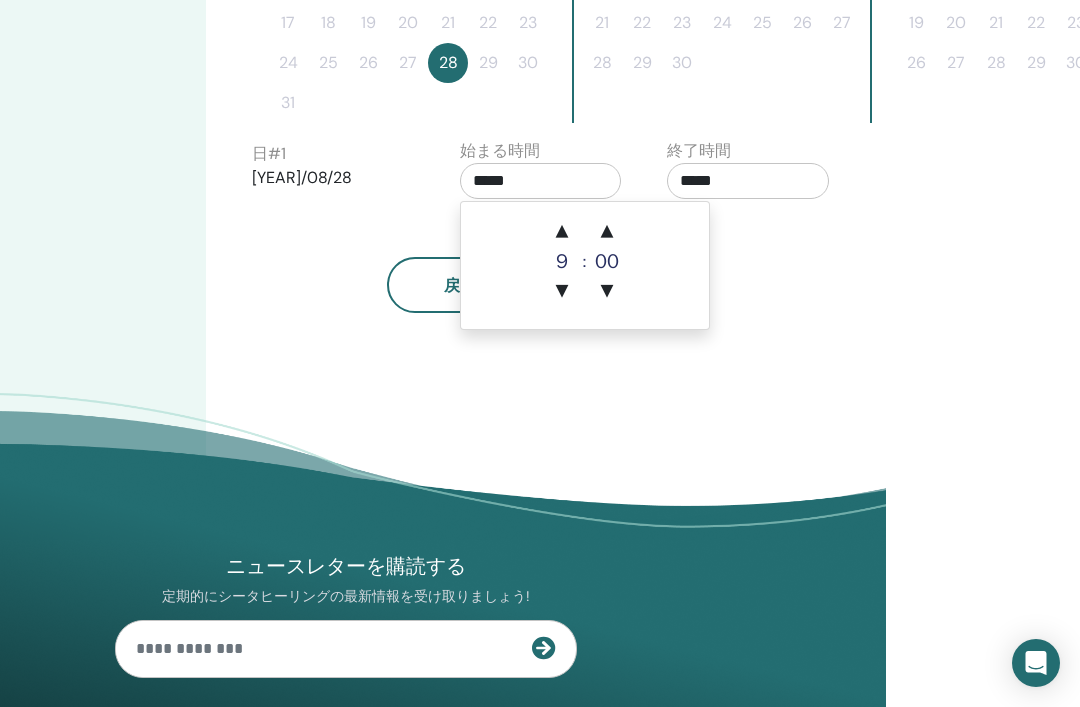 click on "▲" at bounding box center (562, 232) 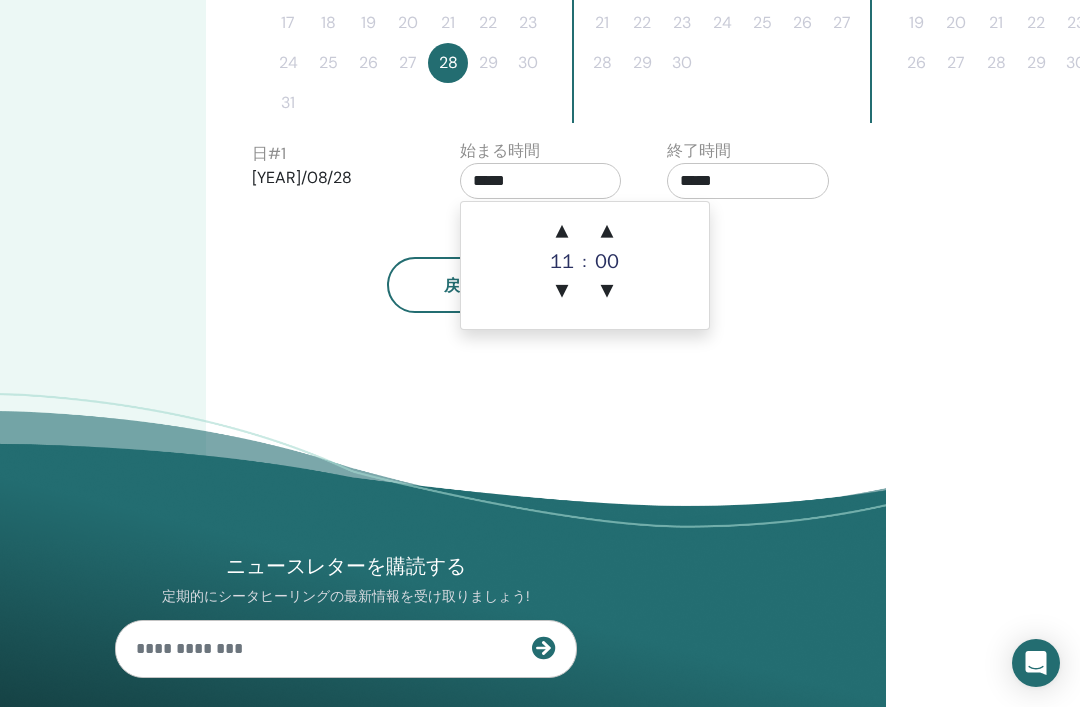 click on "▲" at bounding box center [562, 232] 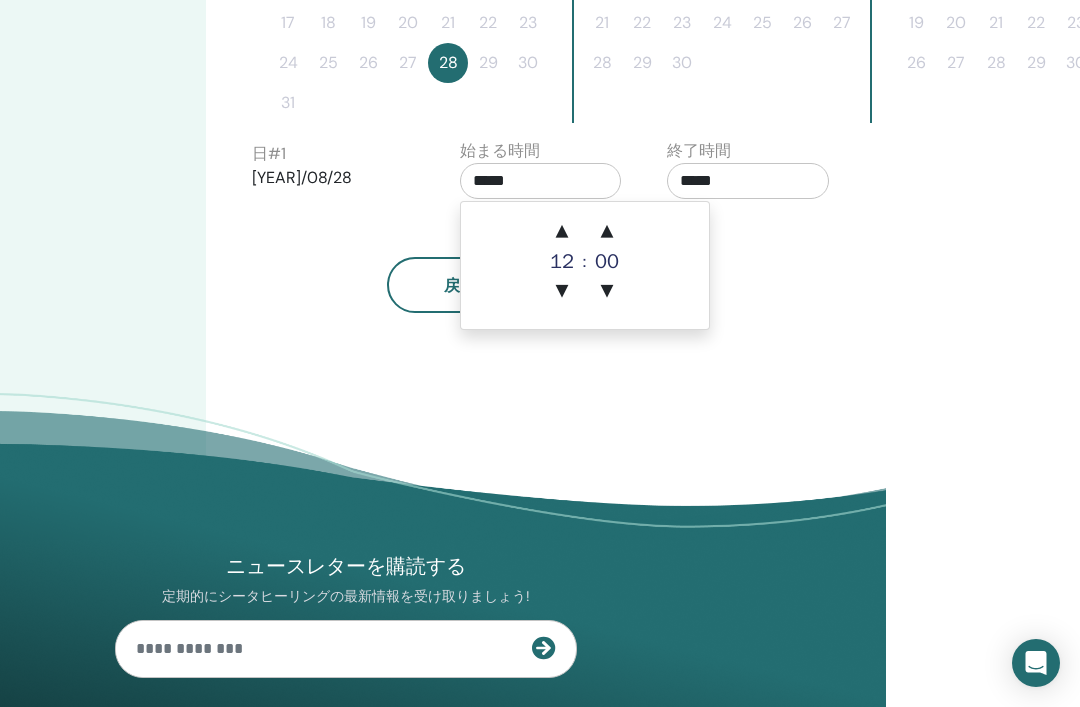 click on "▲" at bounding box center [562, 232] 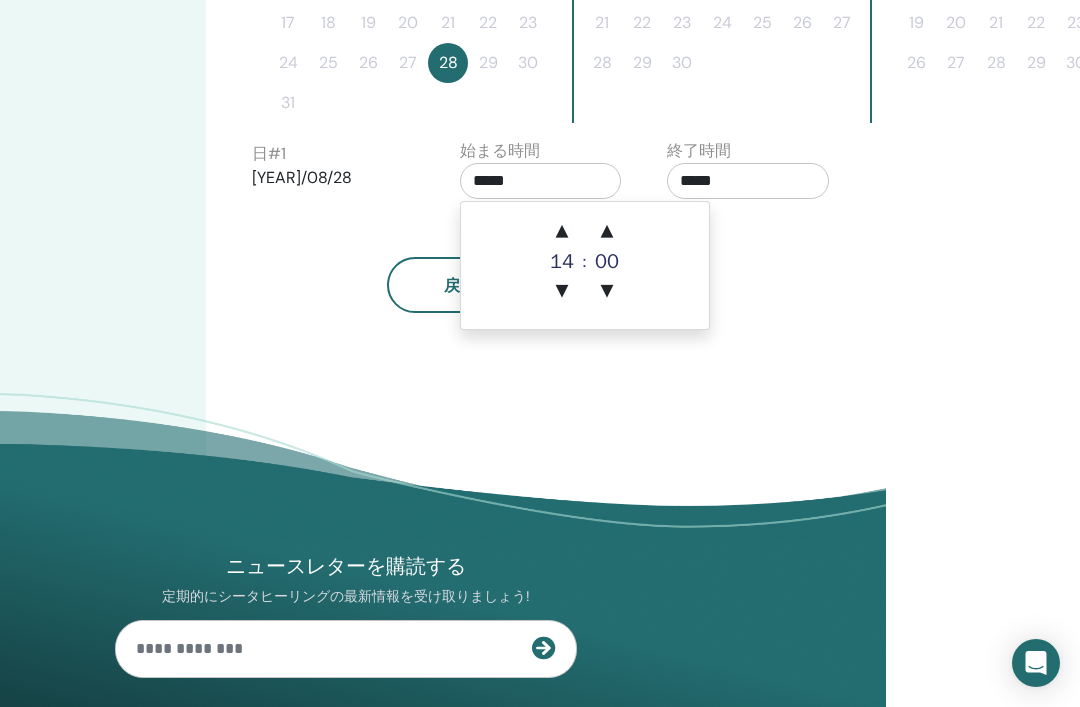 click on "▲" at bounding box center [562, 232] 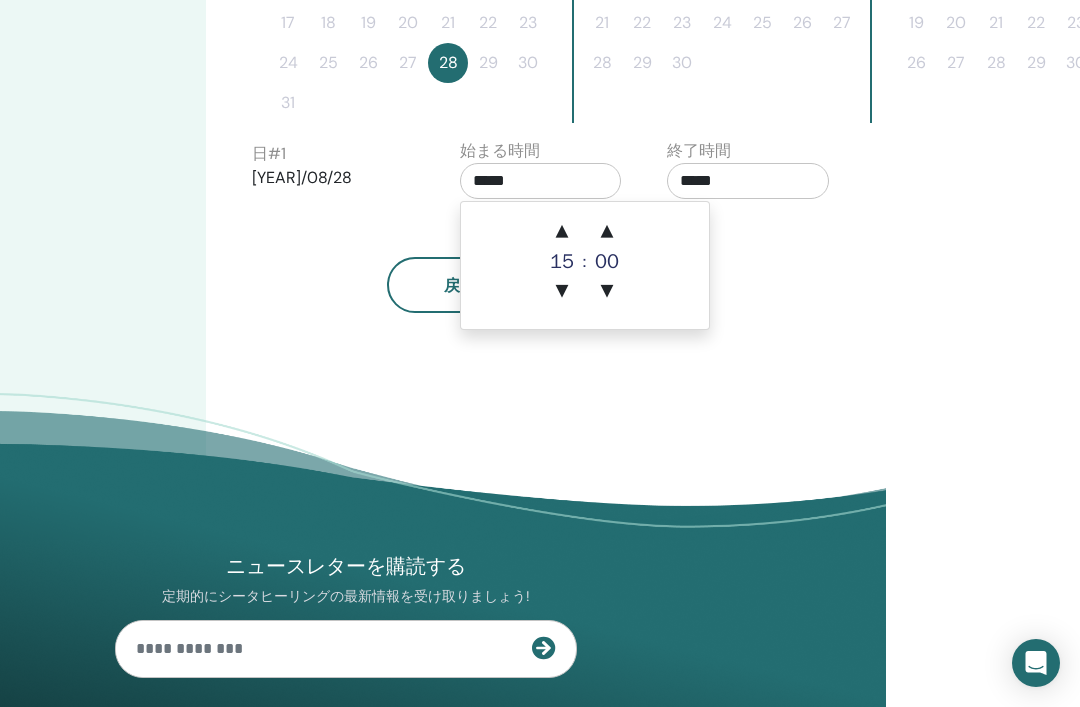 click on "▲" at bounding box center (562, 232) 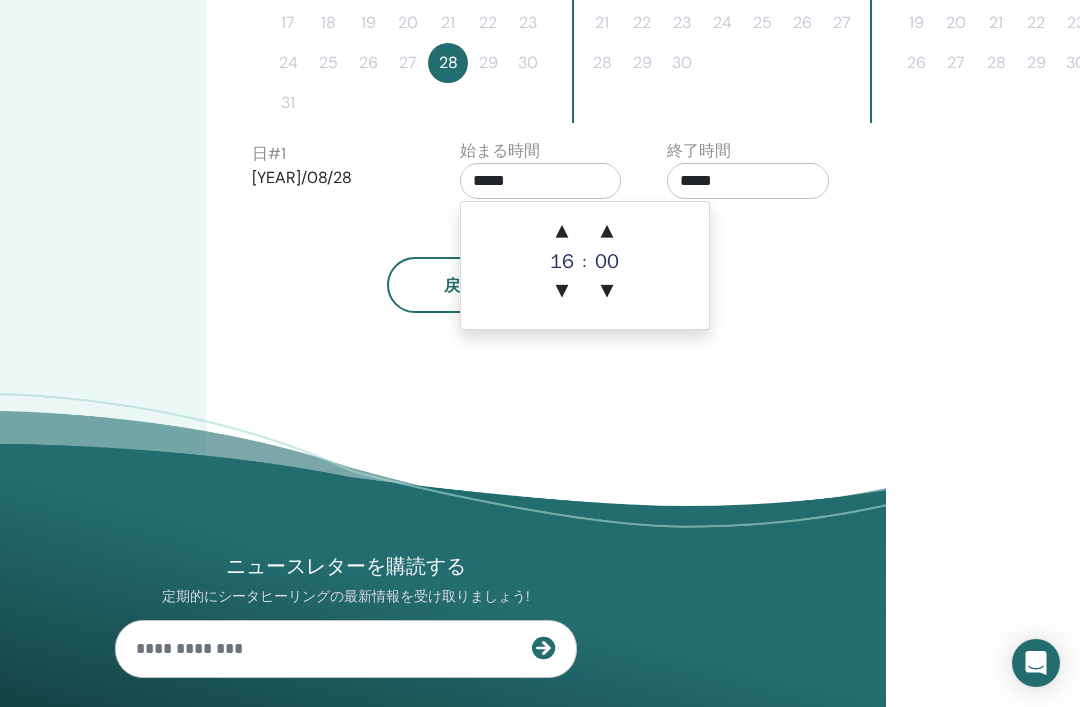 click on "▲" at bounding box center (562, 232) 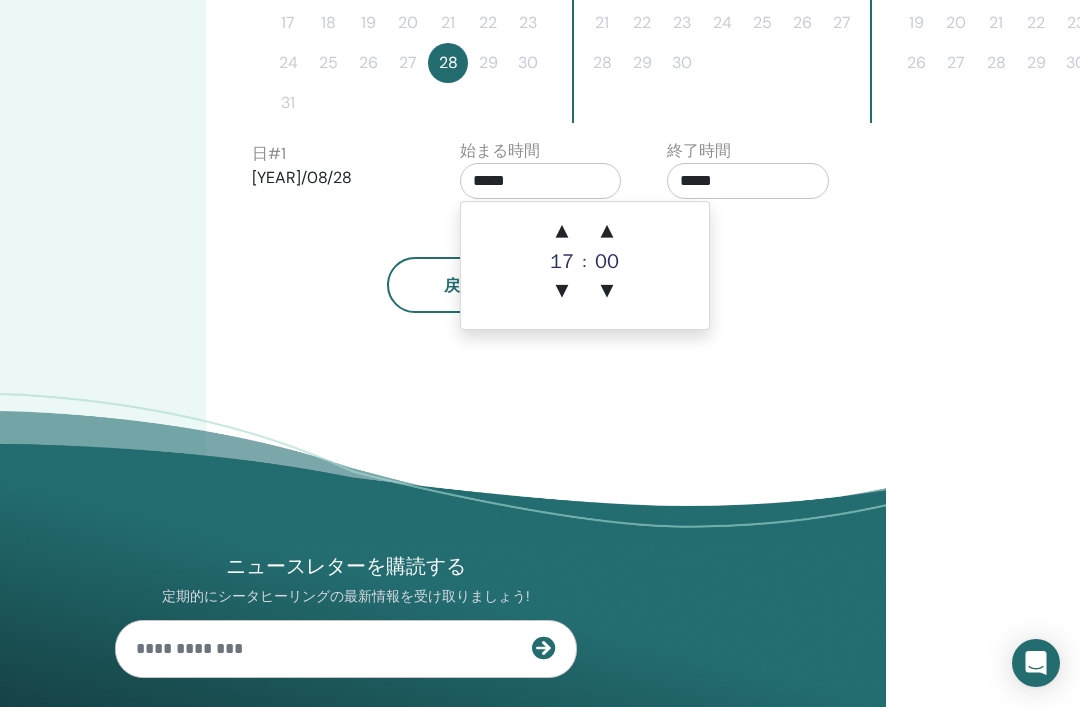 click on "▲" at bounding box center (562, 232) 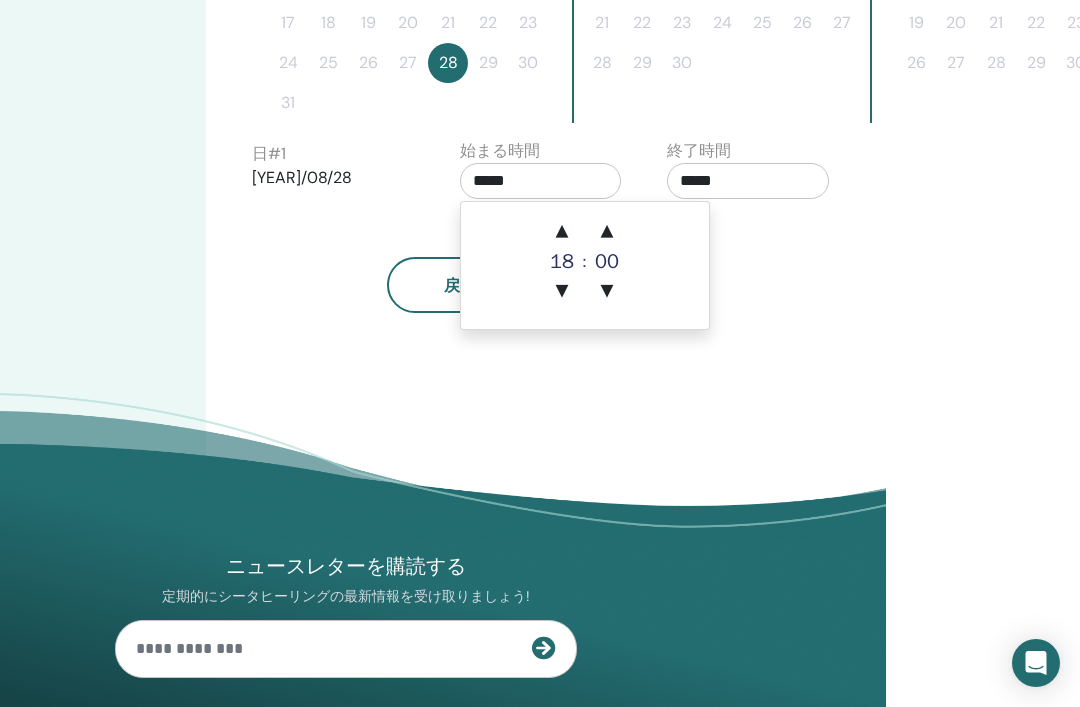 click on "▲" at bounding box center (562, 232) 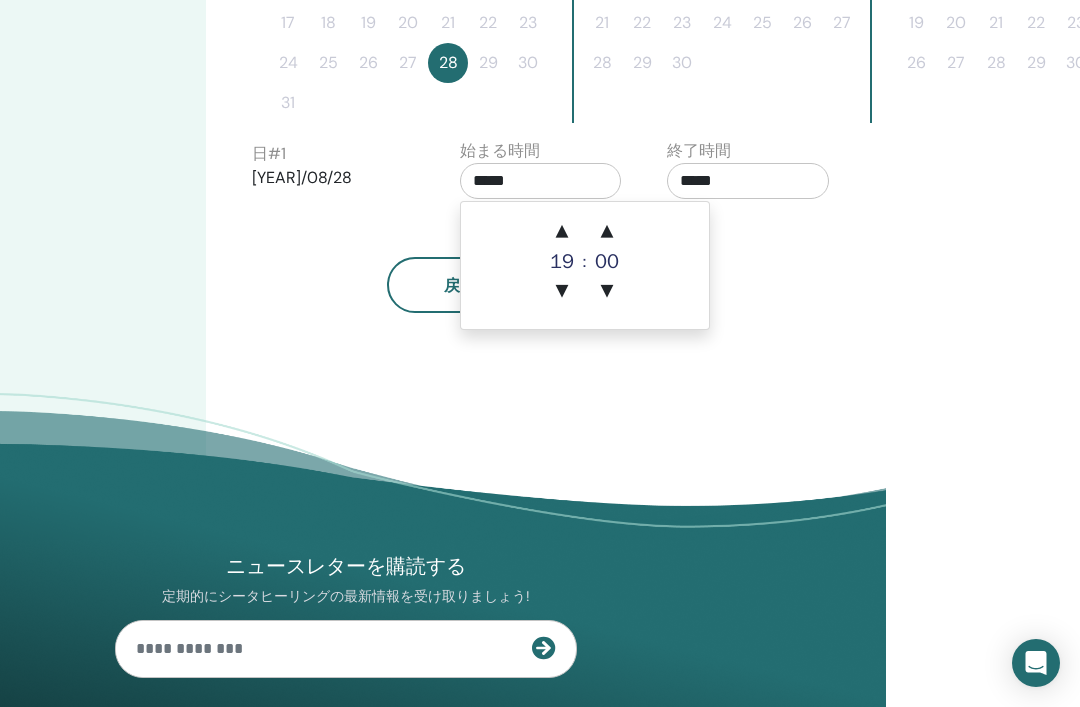 click on "*****" at bounding box center (748, 181) 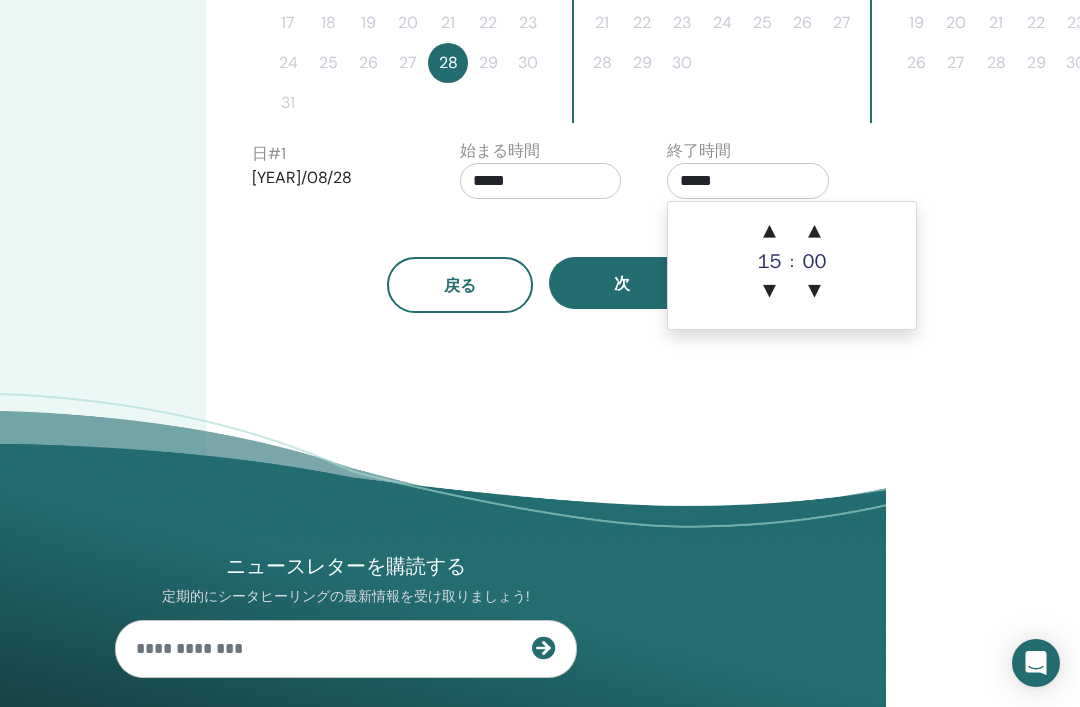 scroll, scrollTop: 734, scrollLeft: 194, axis: both 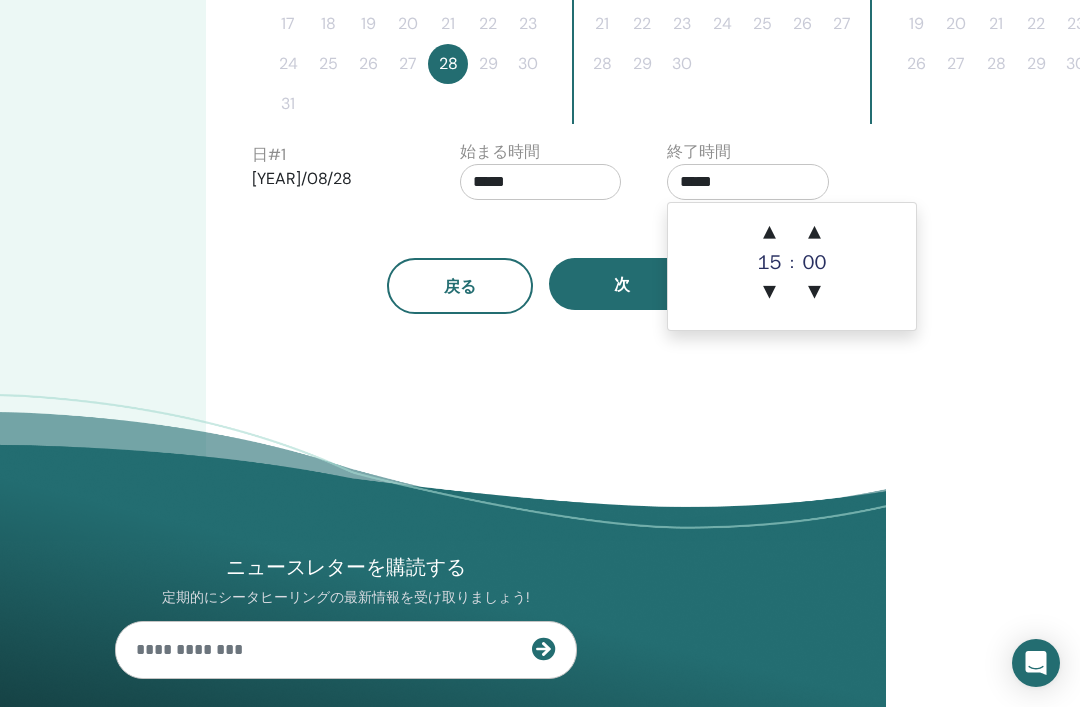 click on "*****" at bounding box center [541, 182] 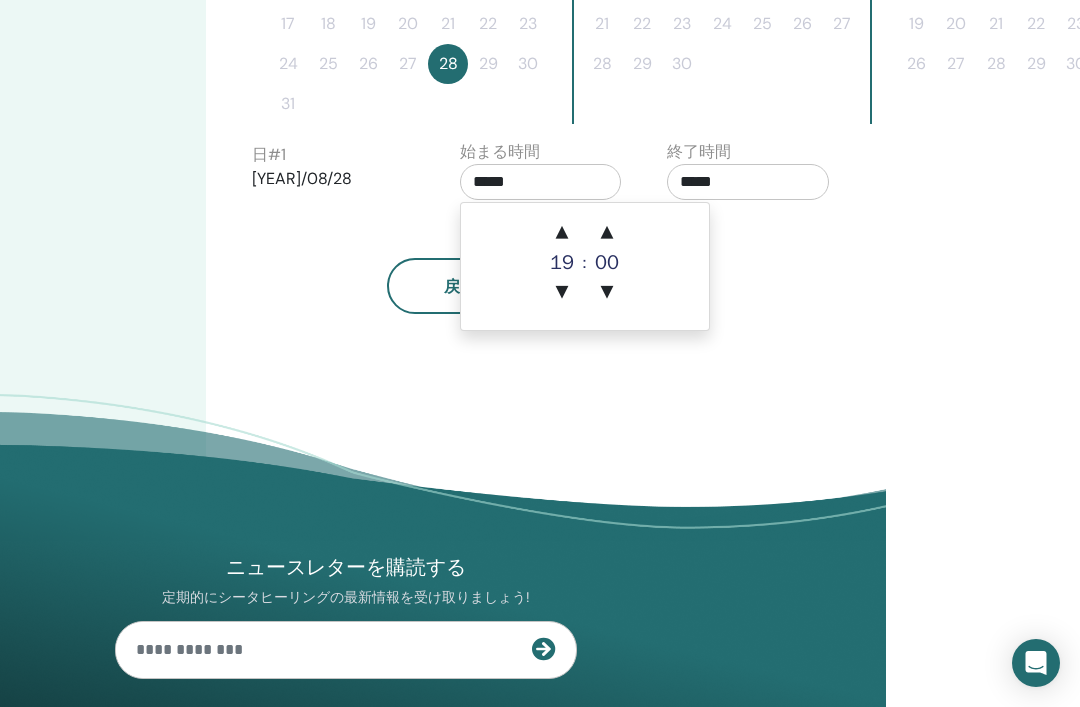 click on "▼" at bounding box center [562, 293] 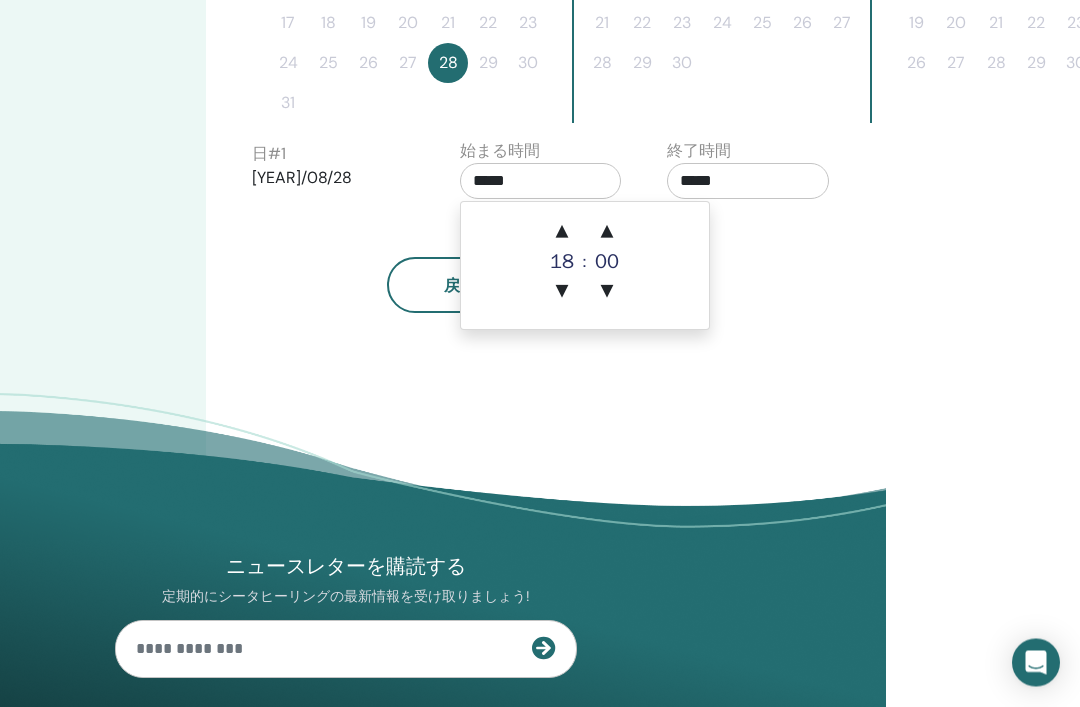 click on "▲" at bounding box center (562, 233) 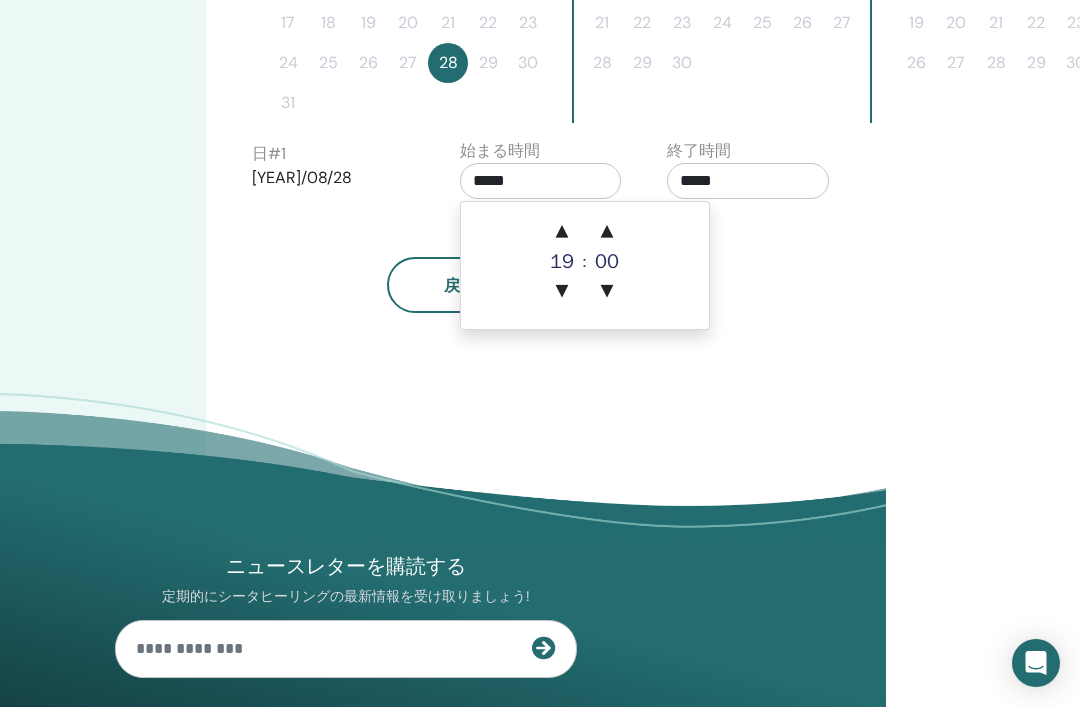 click on "▼" at bounding box center (562, 292) 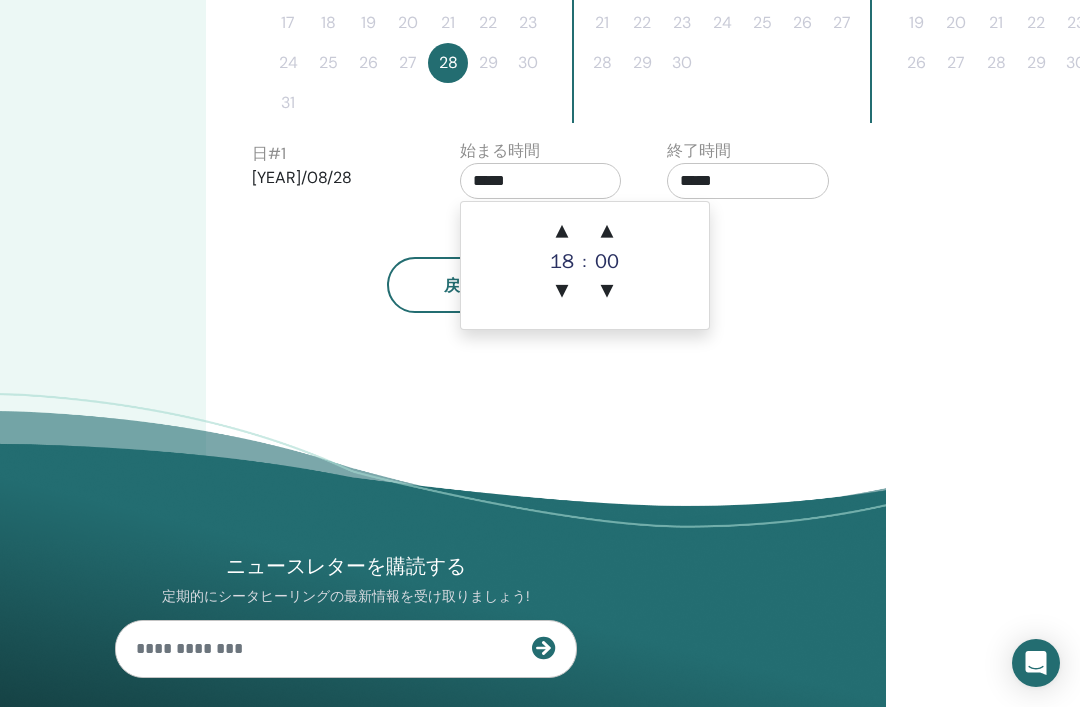 click on "▼" at bounding box center [562, 292] 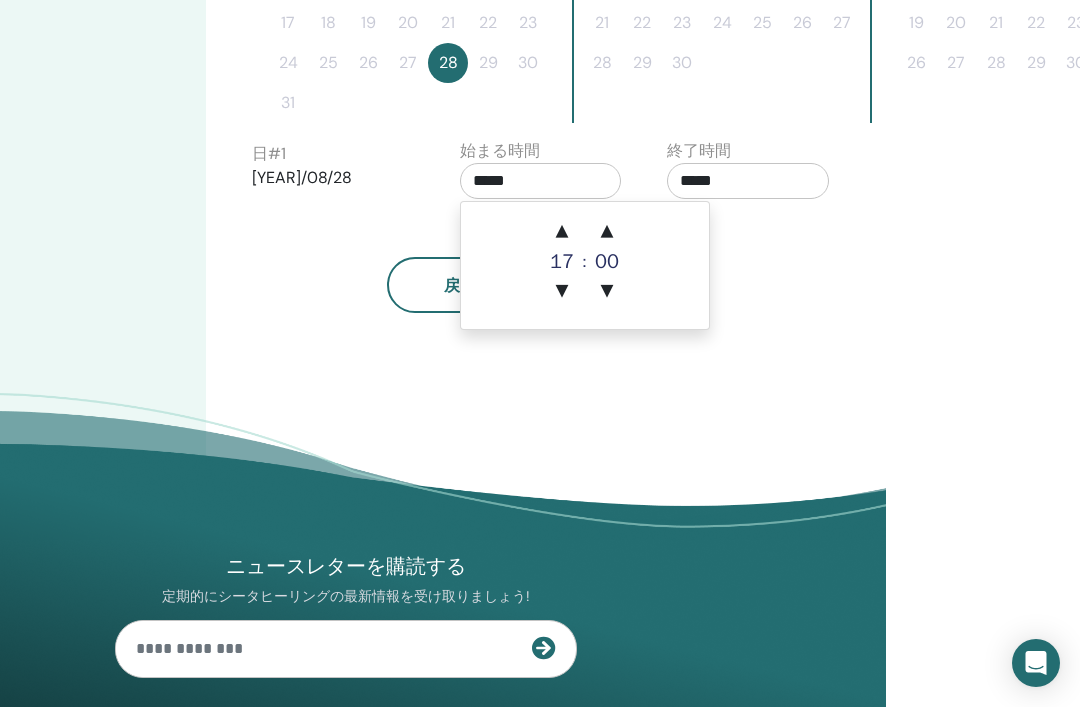 click on "▲" at bounding box center (562, 232) 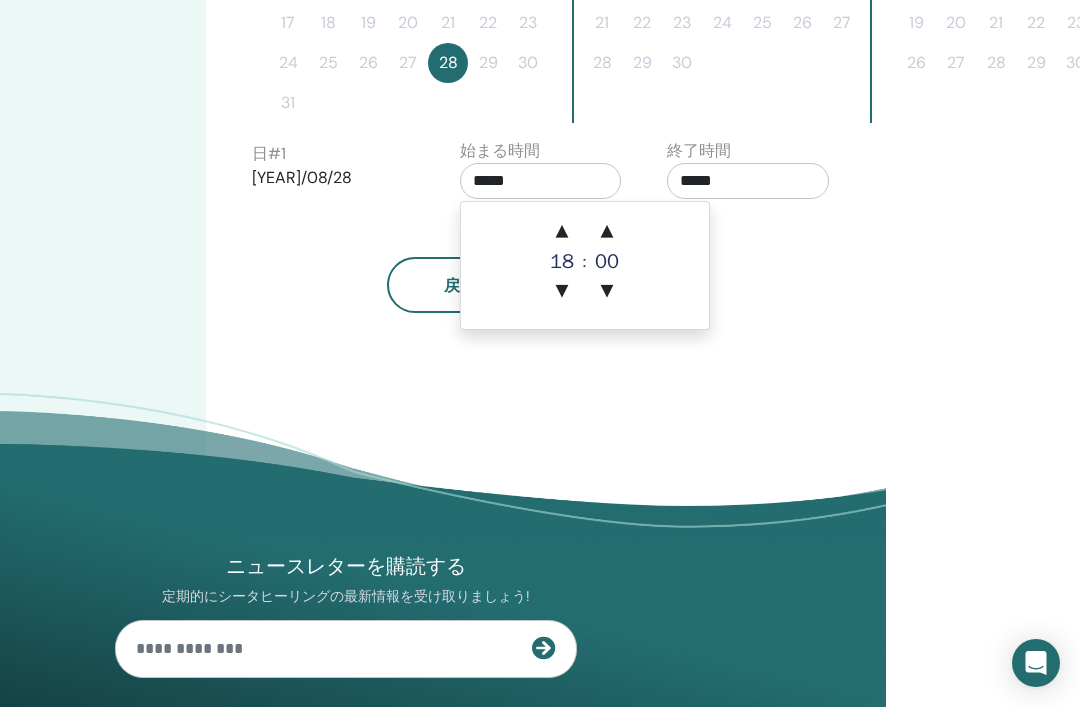 click on "▲" at bounding box center [562, 232] 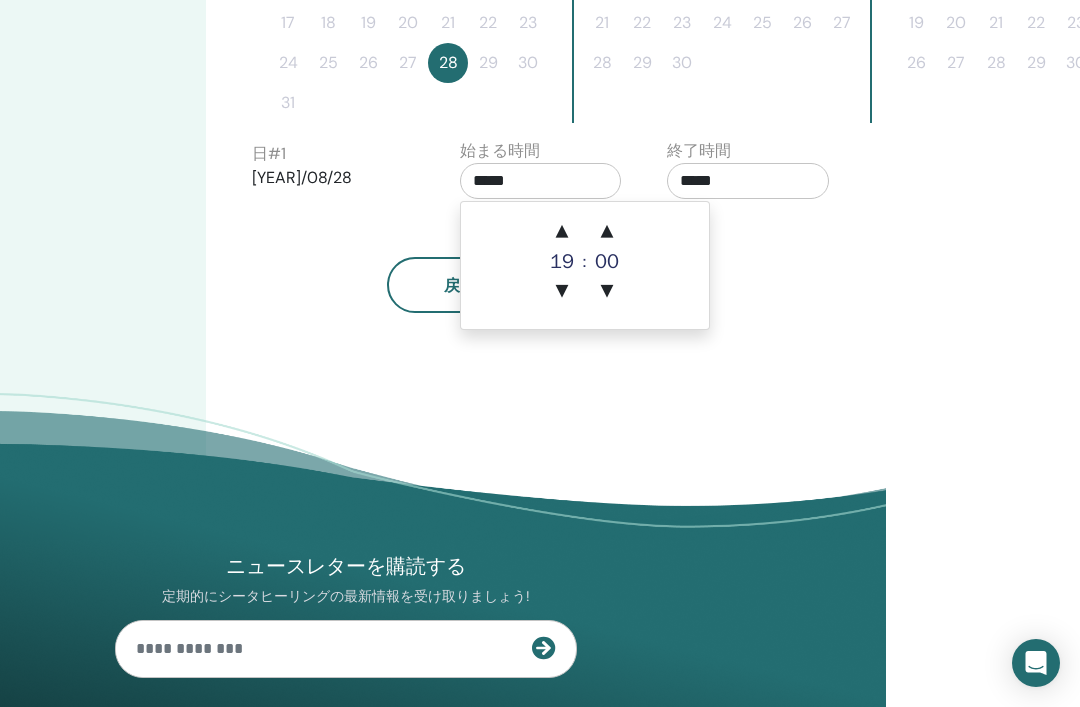 click on "19" at bounding box center (562, 262) 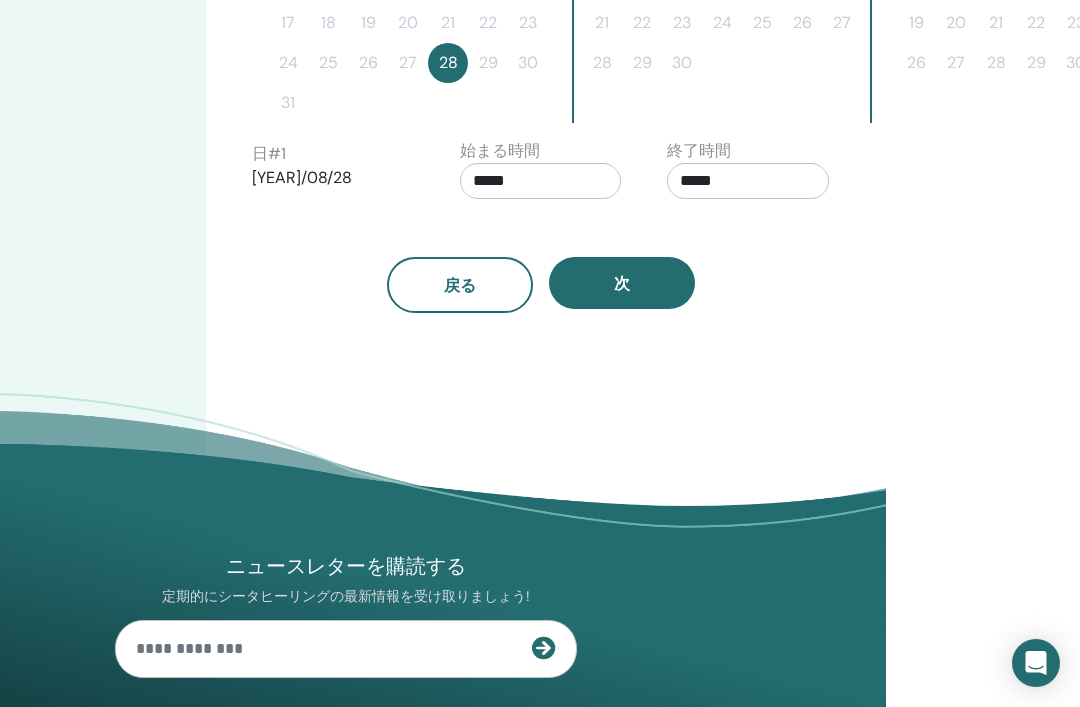 click on "戻る 次" at bounding box center (541, 285) 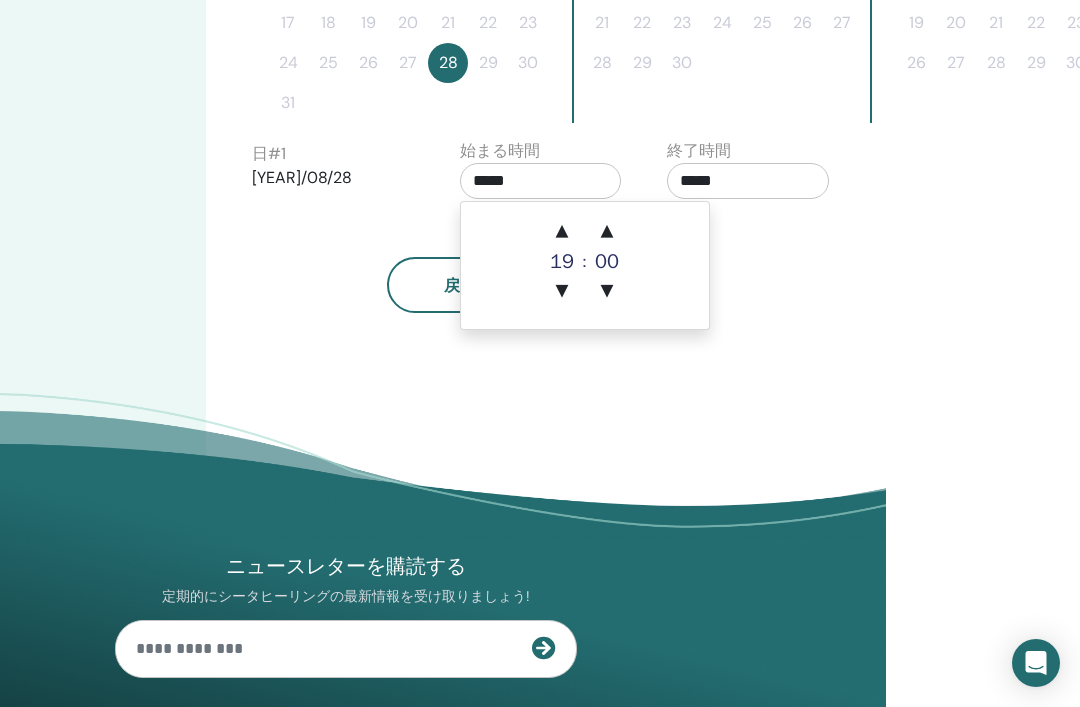 scroll, scrollTop: 734, scrollLeft: 194, axis: both 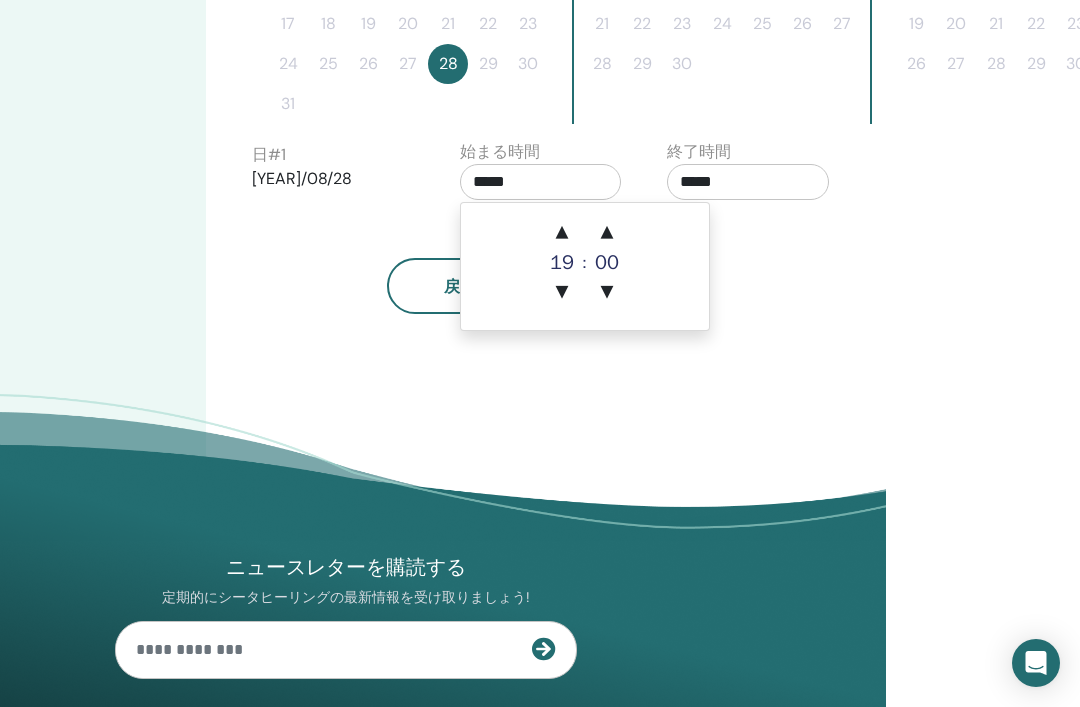click on "▲" at bounding box center [562, 233] 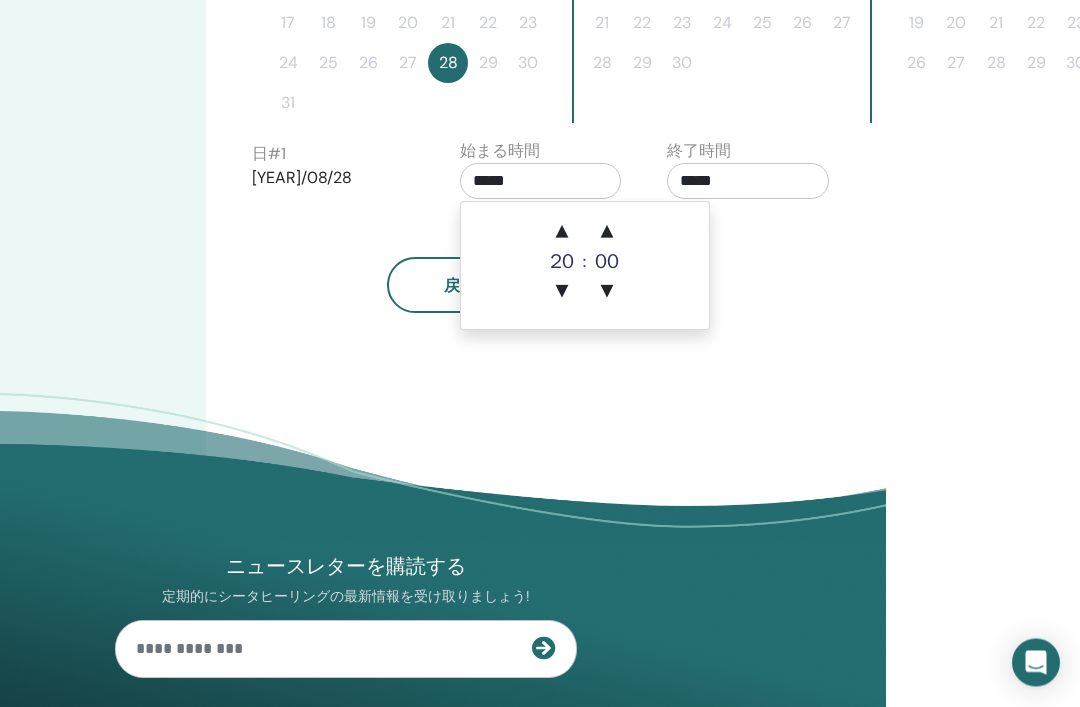 click on "▲" at bounding box center [562, 233] 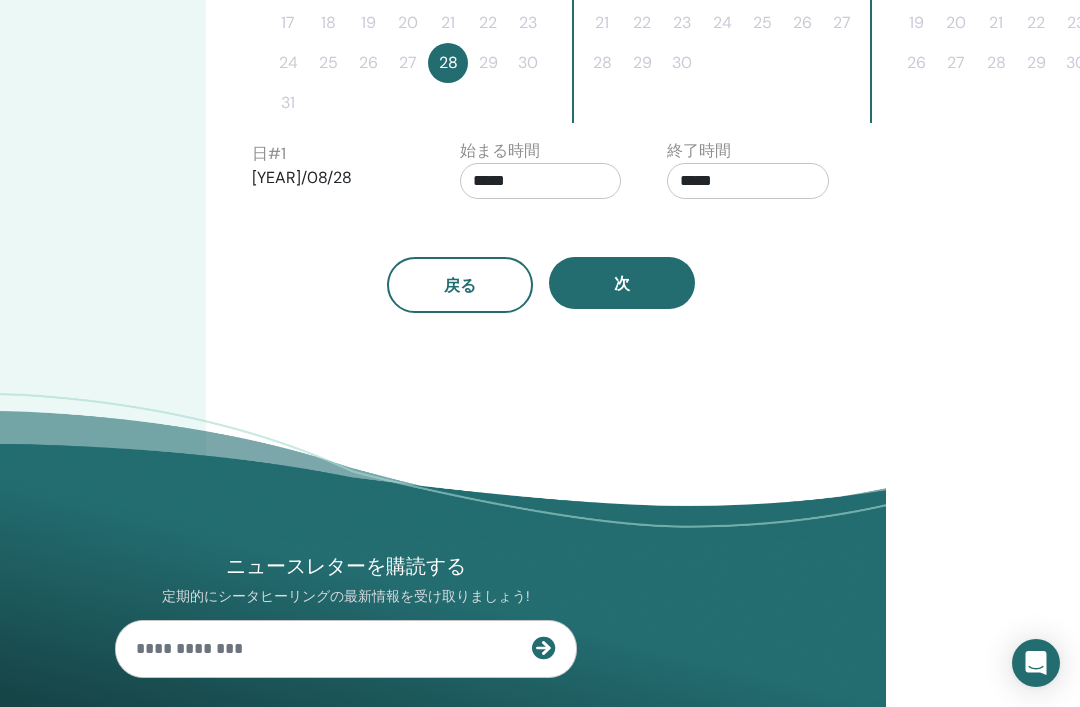 click on "タイムゾーン タイムゾーン (GMT-8) US/Alaska セミナー日時 開始日 終了日 終わり スケジュールの設定が完了しました リセット 8月 2025 日 月 火 水 木 金 土 1 2 3 4 5 6 7 8 9 10 11 12 13 14 15 16 17 18 19 20 21 22 23 24 25 26 27 28 29 30 31 9月 2025 日 月 火 水 木 金 土 1 2 3 4 5 6 7 8 9 10 11 12 13 14 15 16 17 18 19 20 21 22 23 24 25 26 27 28 29 30 10月 2025 日 月 火 水 木 金 土 1 2 3 4 5 6 7 8 9 10 11 12 13 14 15 16 17 18 19 20 21 22 23 24 25 26 27 28 29 30 31 日  # 1 2025/08/28 始まる時間 ***** 終了時間 ***** 戻る 次" at bounding box center [606, -39] 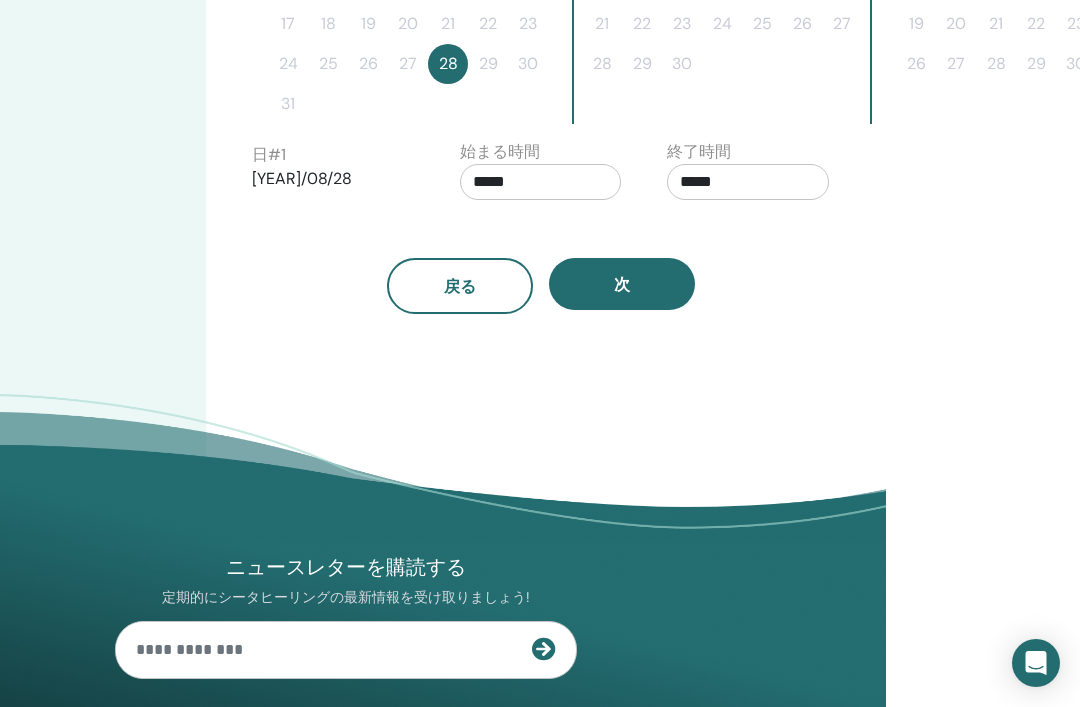 click on "戻る 次" at bounding box center (541, 262) 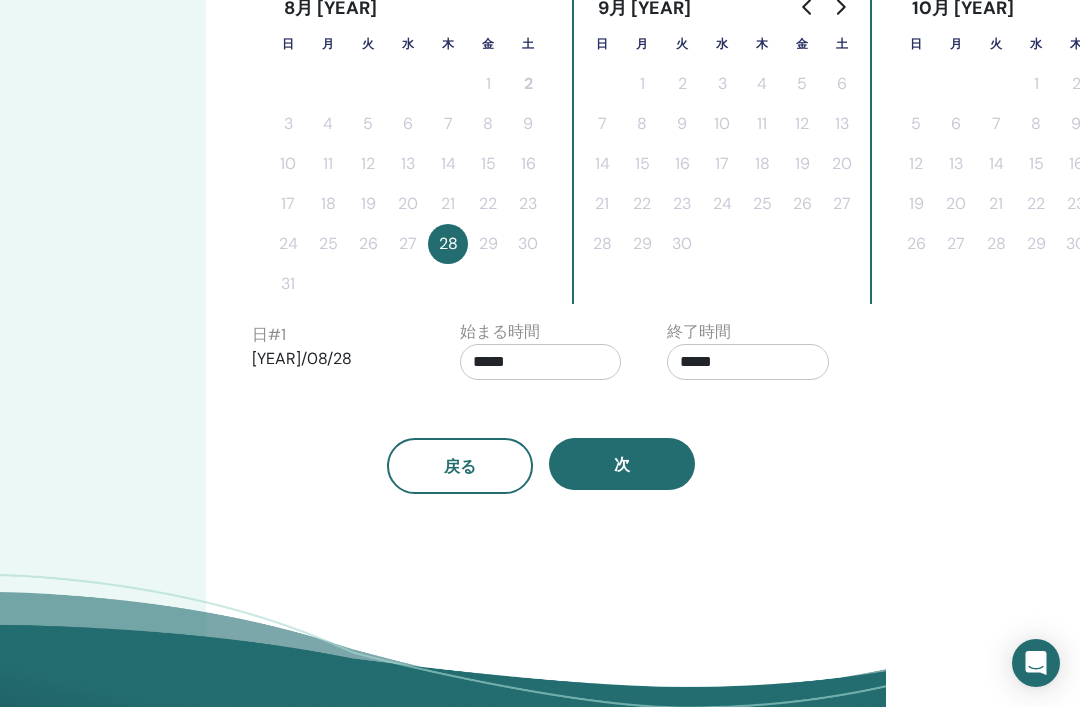 scroll, scrollTop: 553, scrollLeft: 194, axis: both 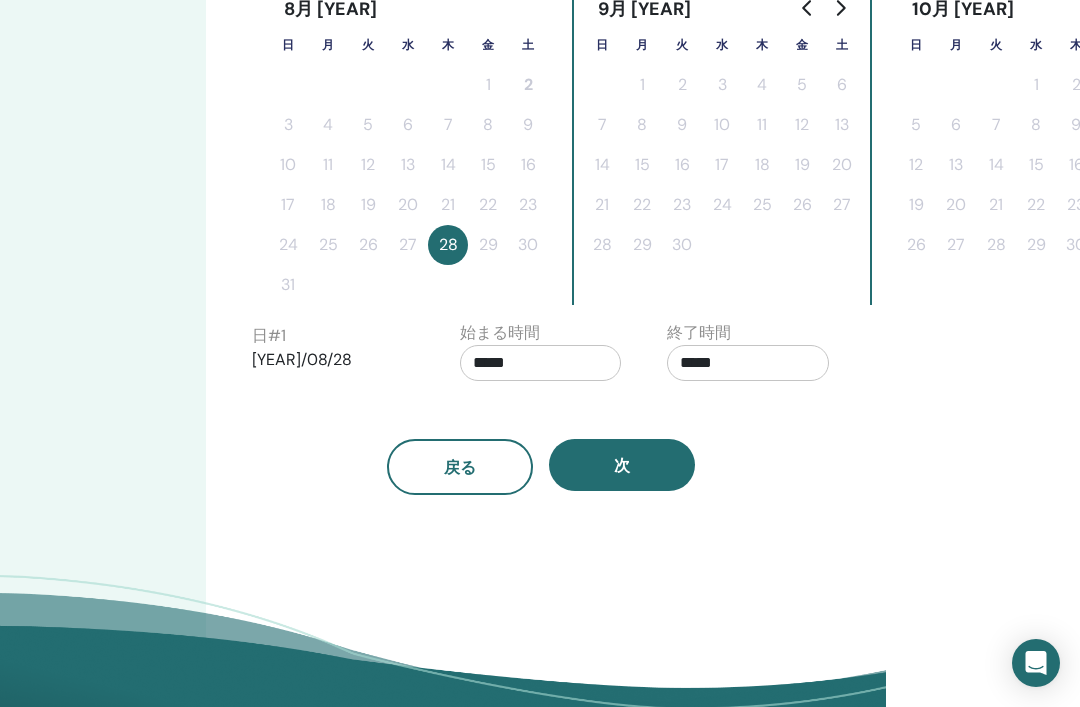 click on "*****" at bounding box center [541, 363] 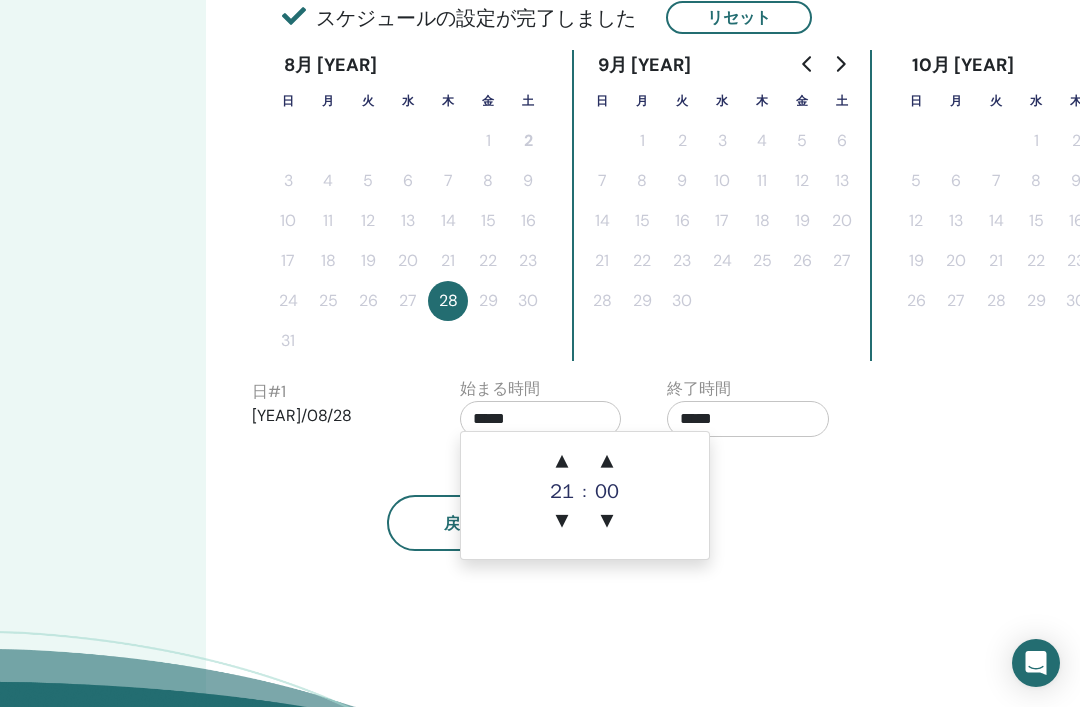 scroll, scrollTop: 394, scrollLeft: 194, axis: both 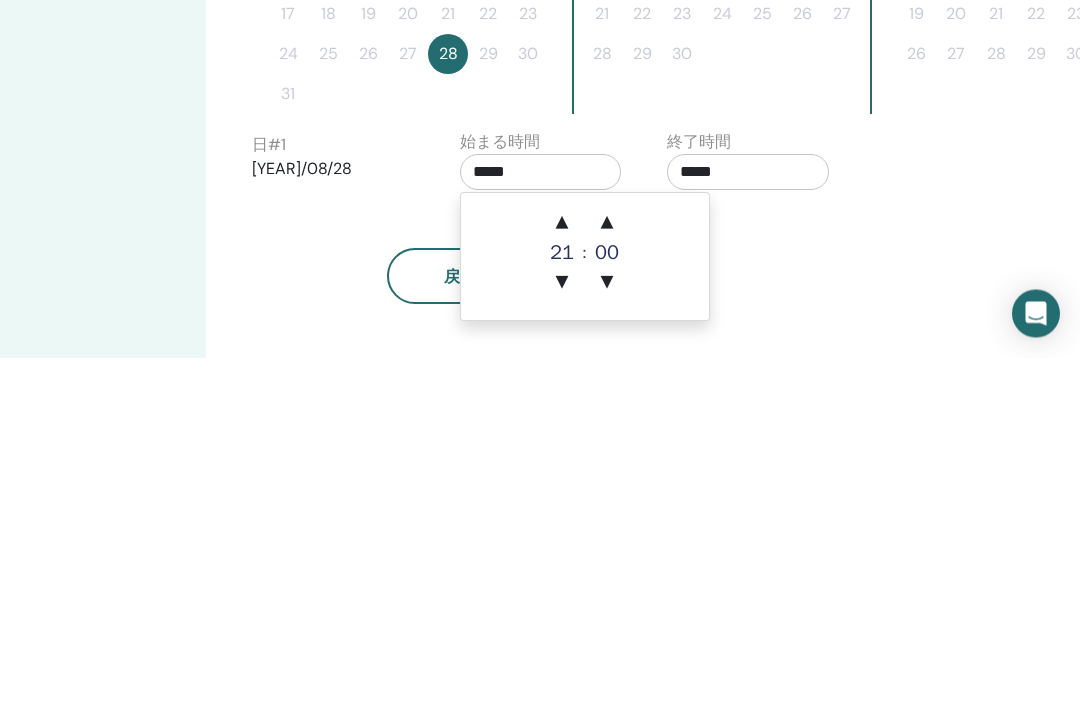 click on "▲" at bounding box center [562, 573] 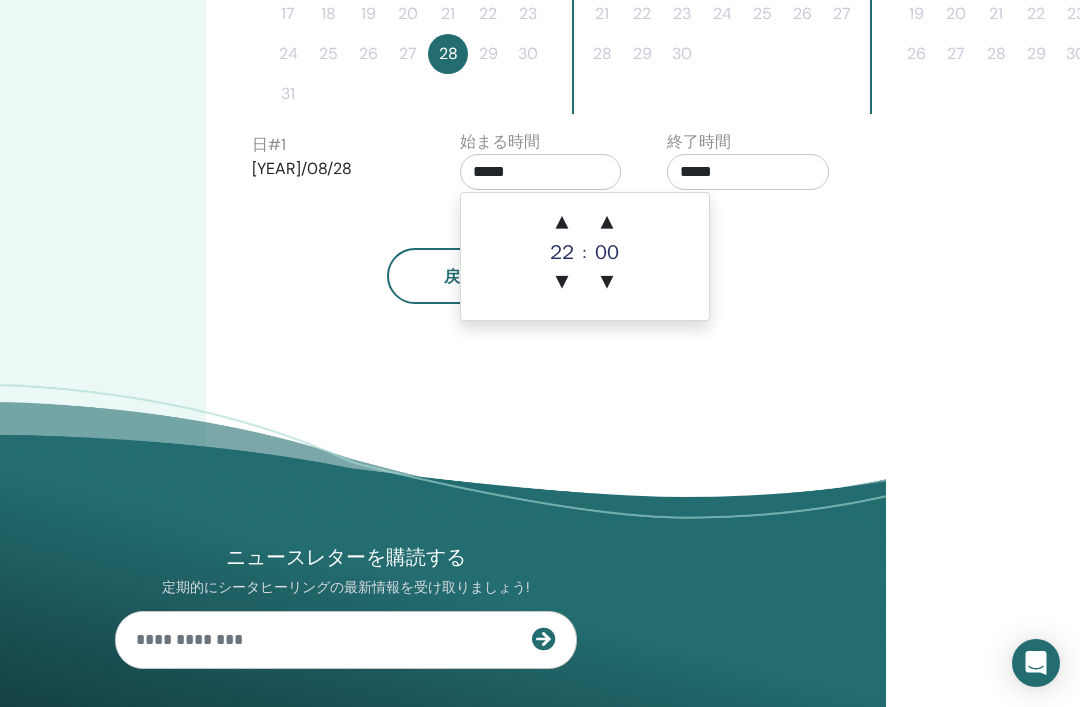 click on "22" at bounding box center (562, 253) 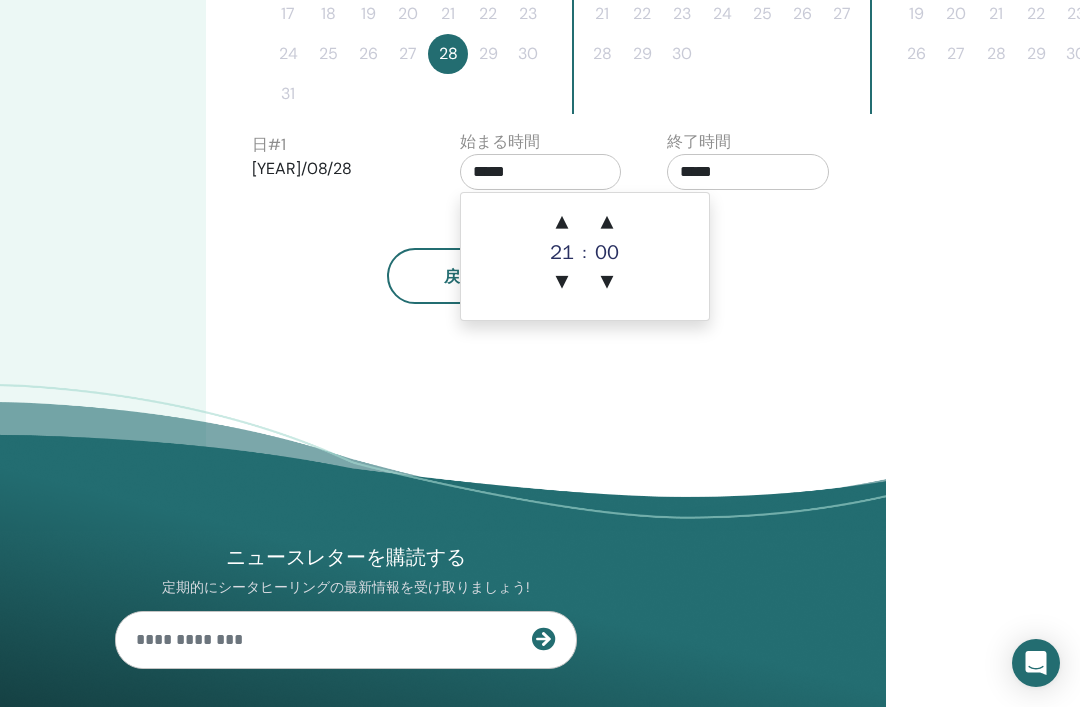 click on "▼" at bounding box center (562, 283) 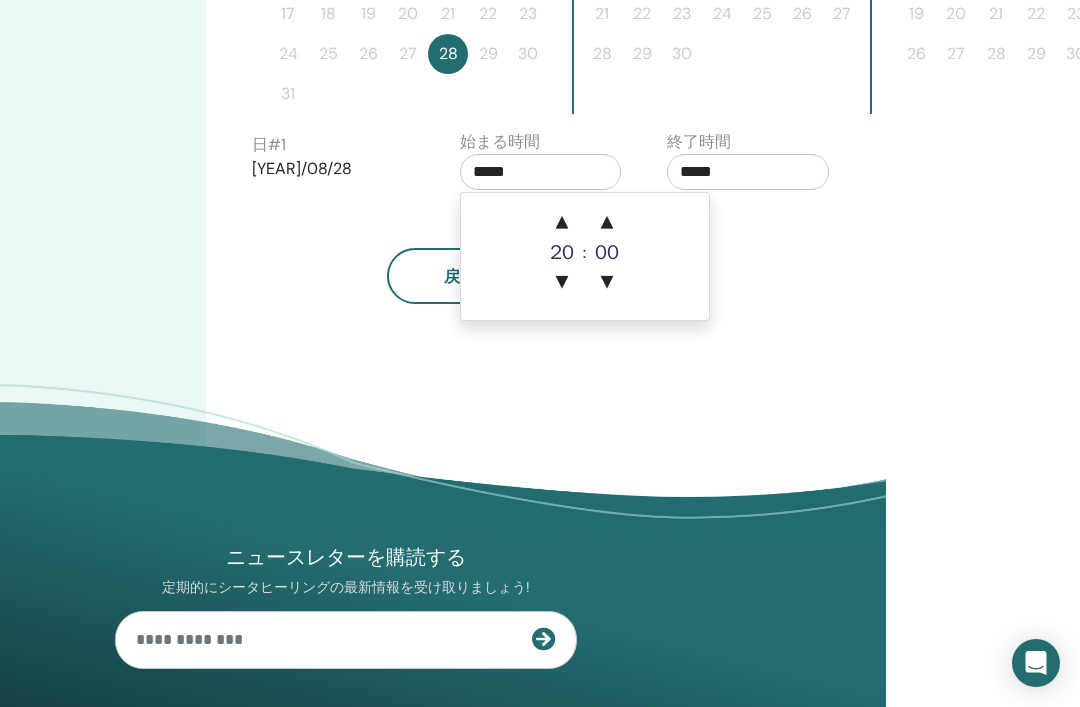 click on "▼" at bounding box center [562, 283] 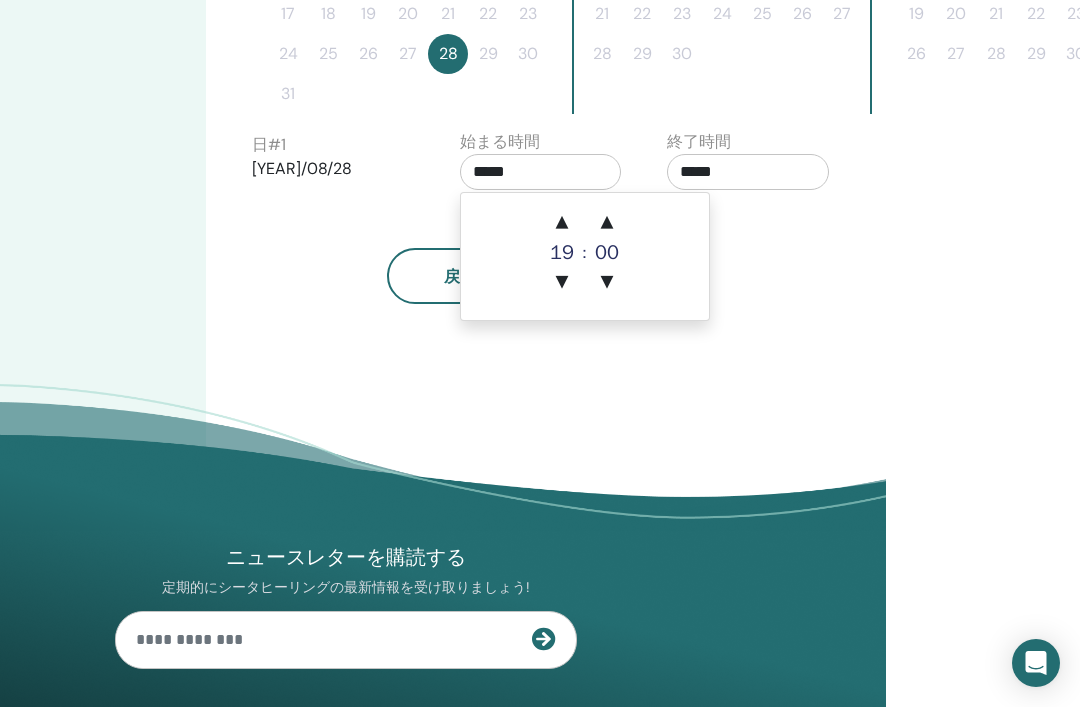 click on "▼" at bounding box center [562, 283] 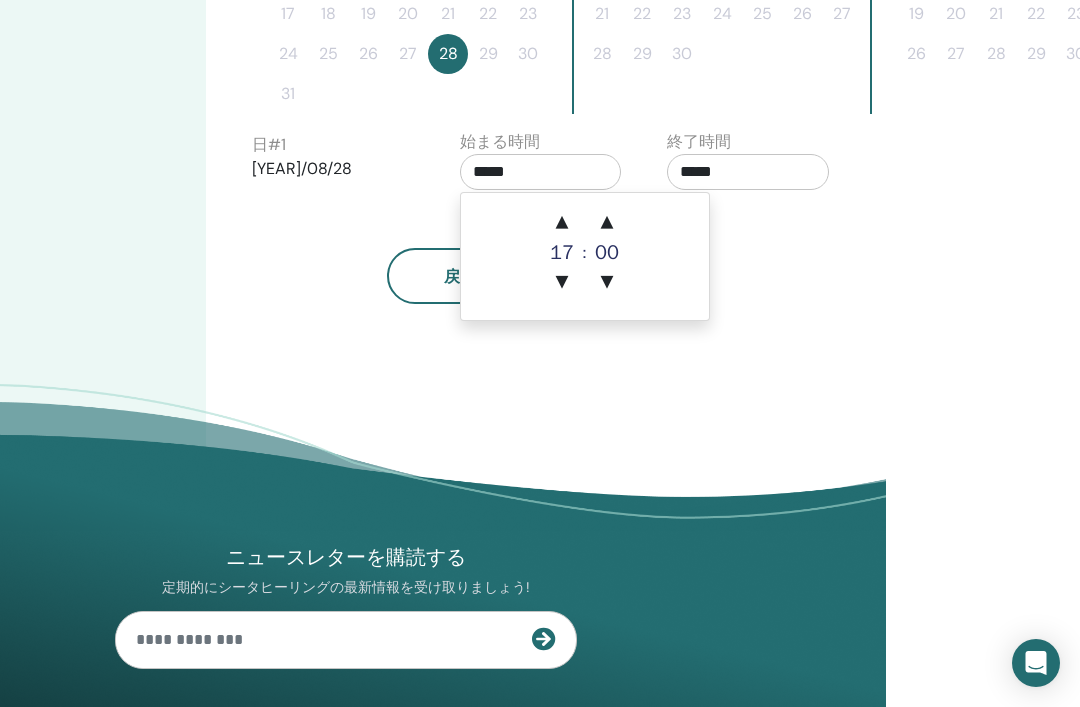 click on "▼" at bounding box center (562, 283) 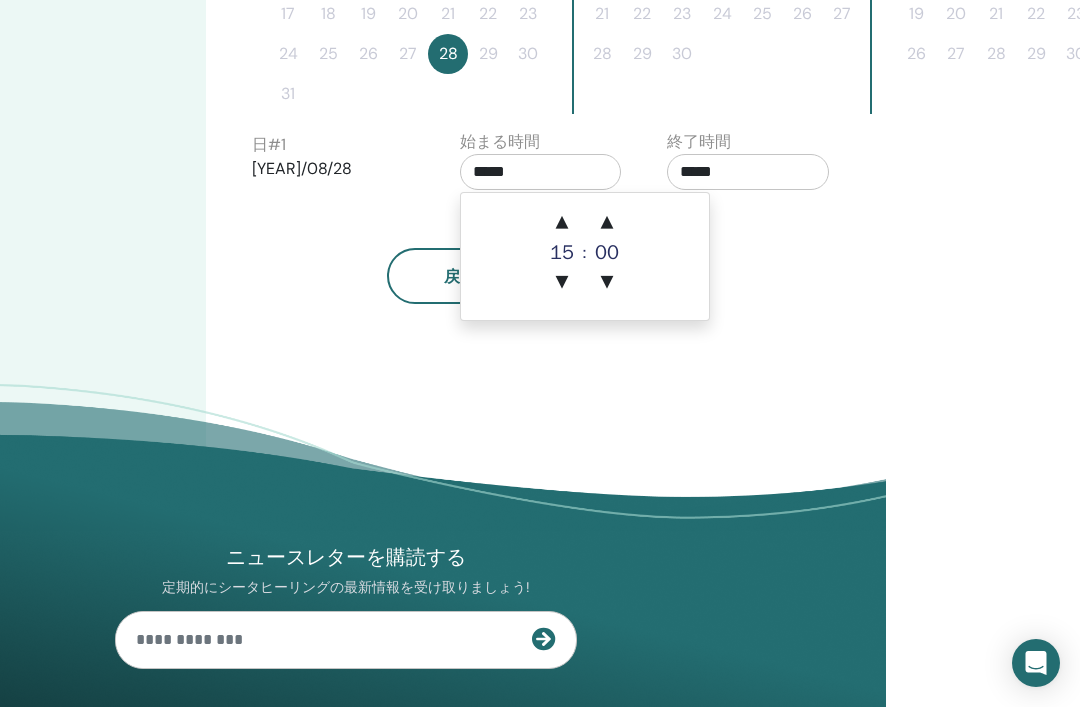 click on "▼" at bounding box center [562, 283] 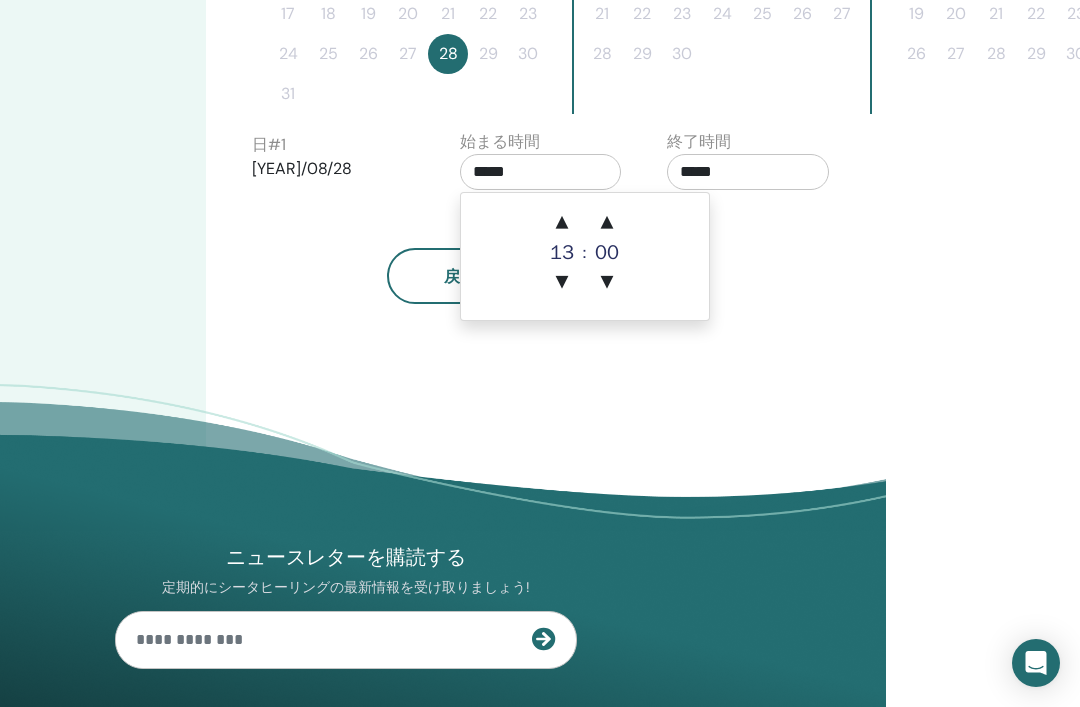 click on "▼" at bounding box center [562, 283] 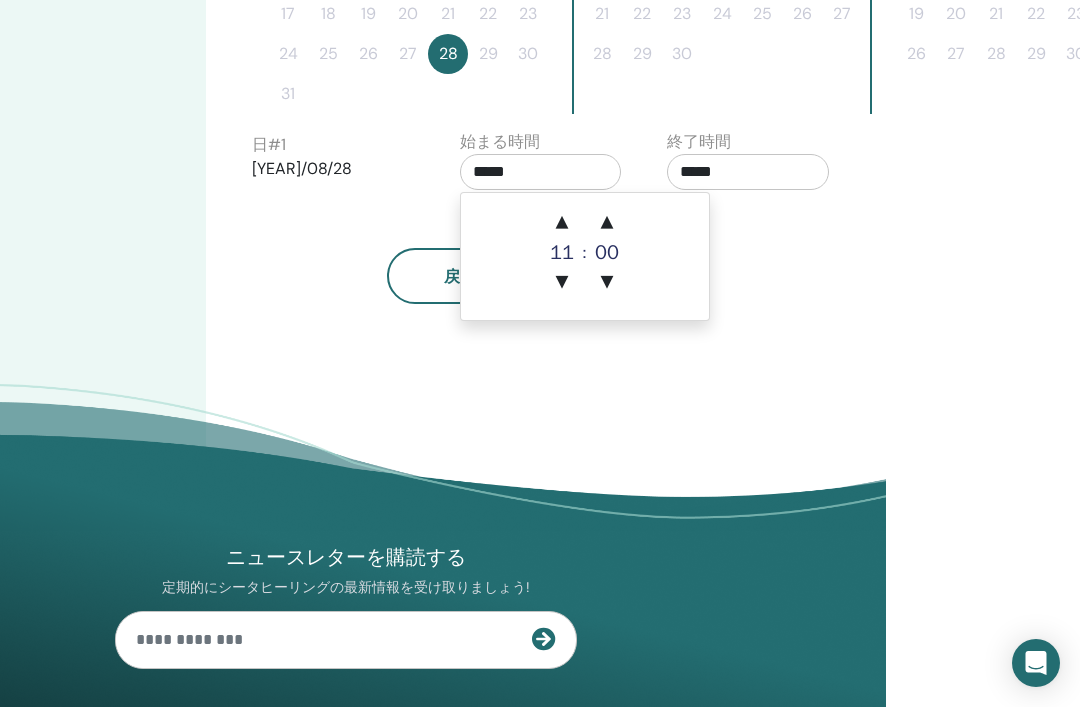 click on "▼" at bounding box center (562, 283) 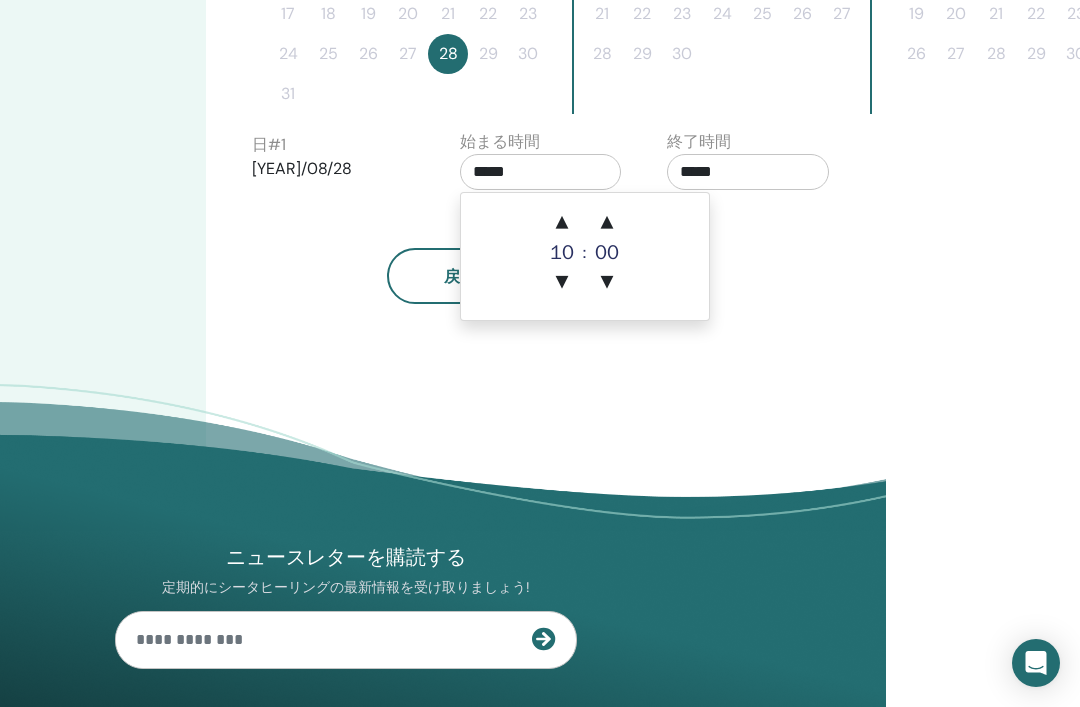 click on "▼" at bounding box center [562, 283] 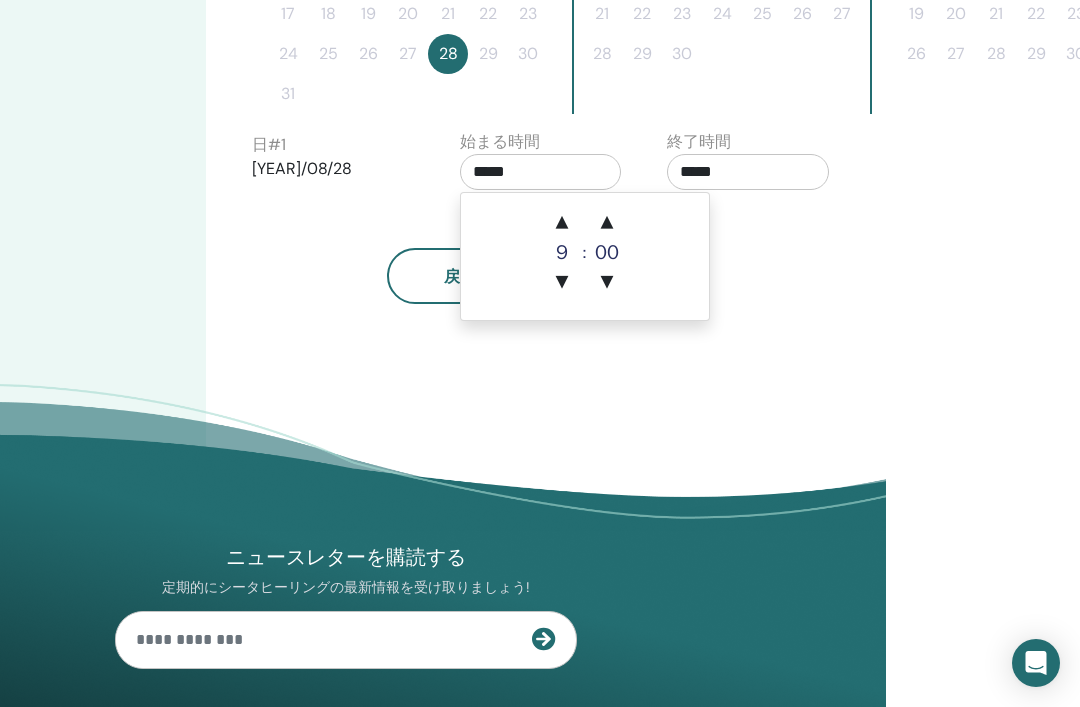 click on "▼" at bounding box center [562, 283] 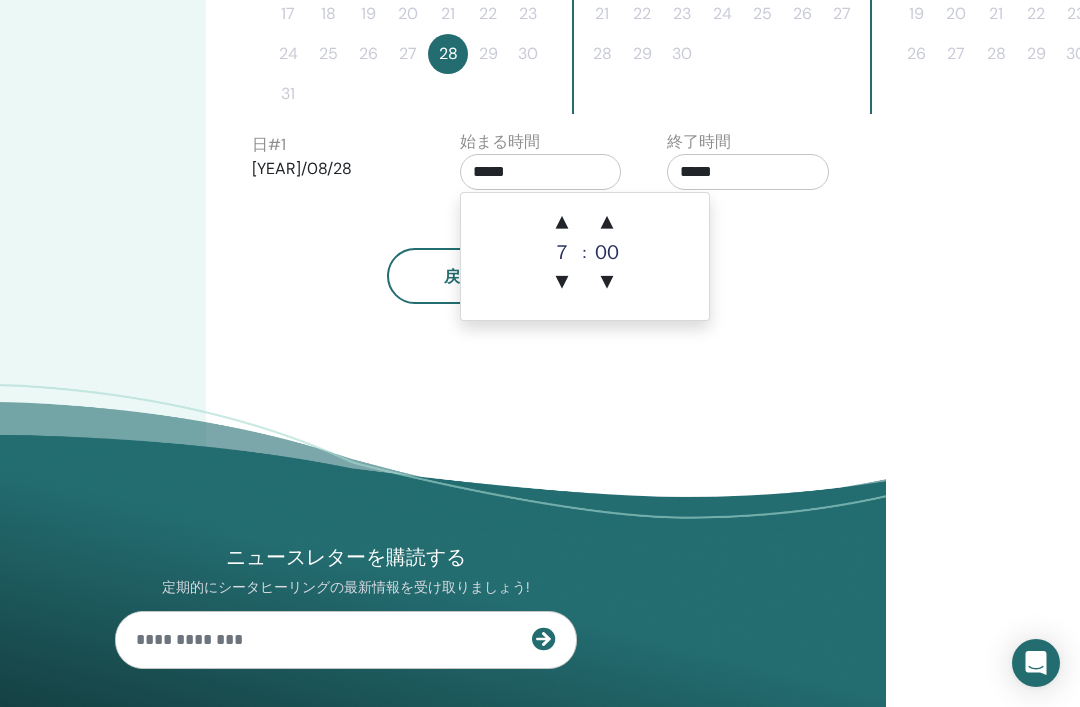 click on "▼" at bounding box center [562, 283] 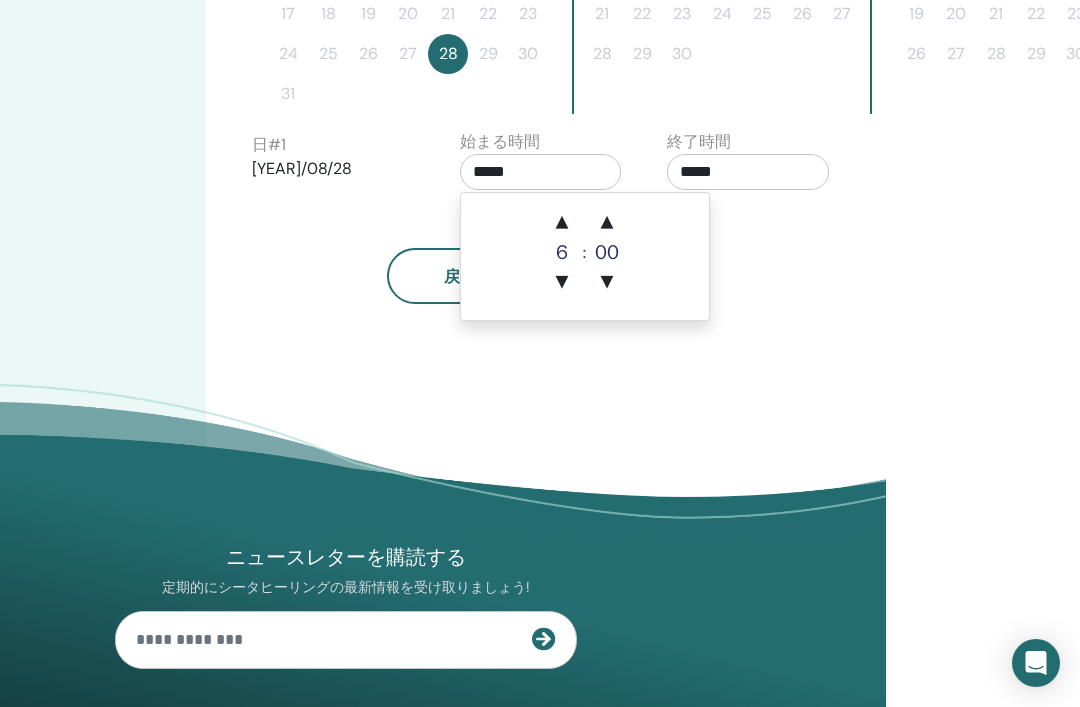 click on "▼" at bounding box center (562, 283) 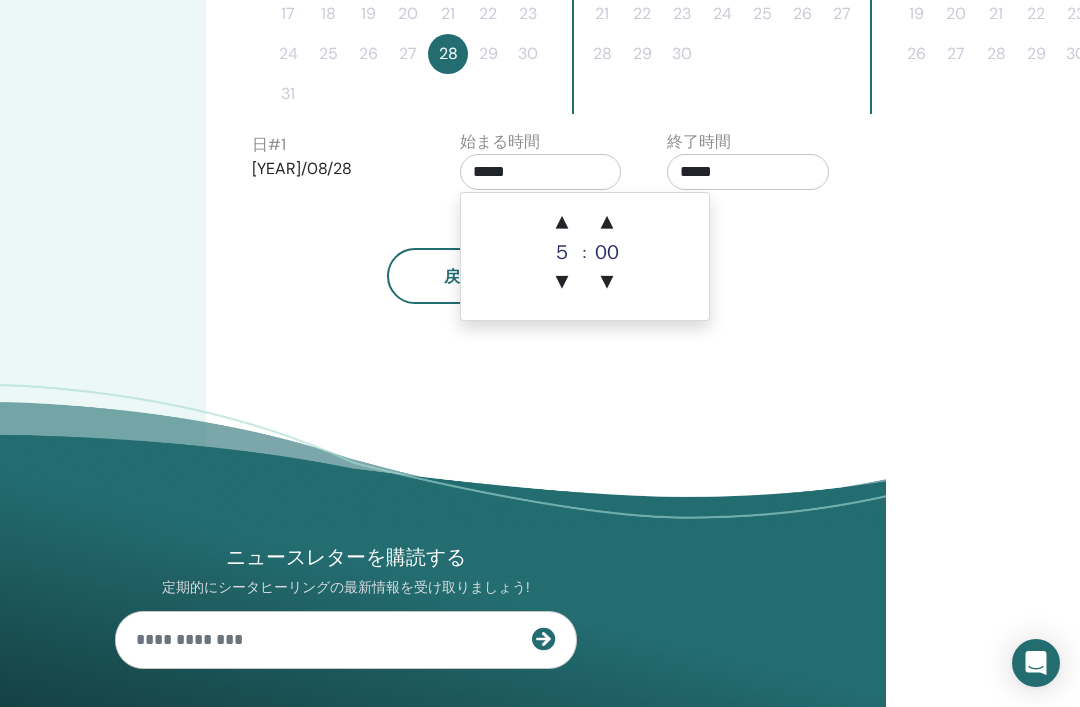 click on "▲ 5 ▼ : ▲ 00 ▼" at bounding box center (585, 256) 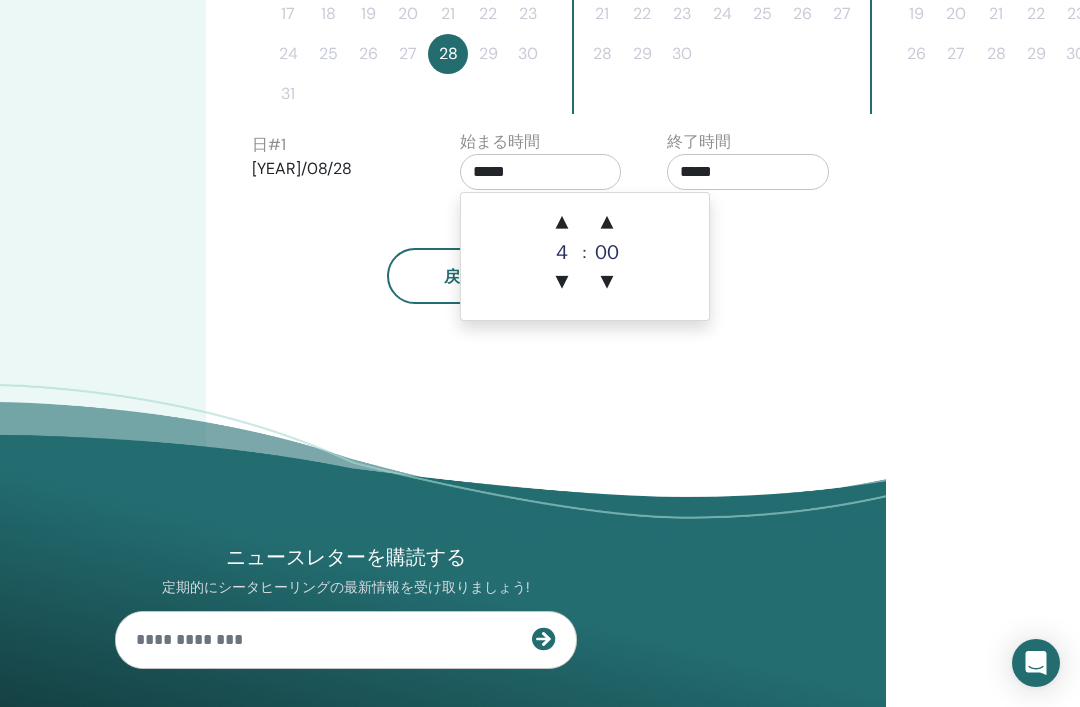 click on "▼" at bounding box center (562, 283) 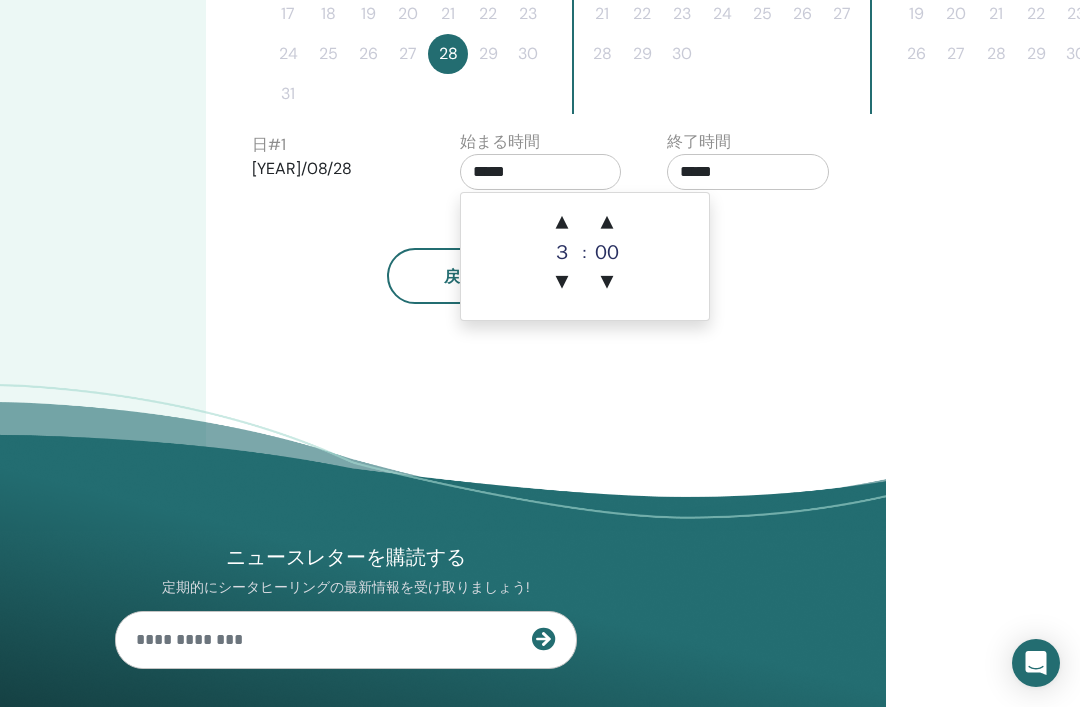 click on "▼" at bounding box center [562, 283] 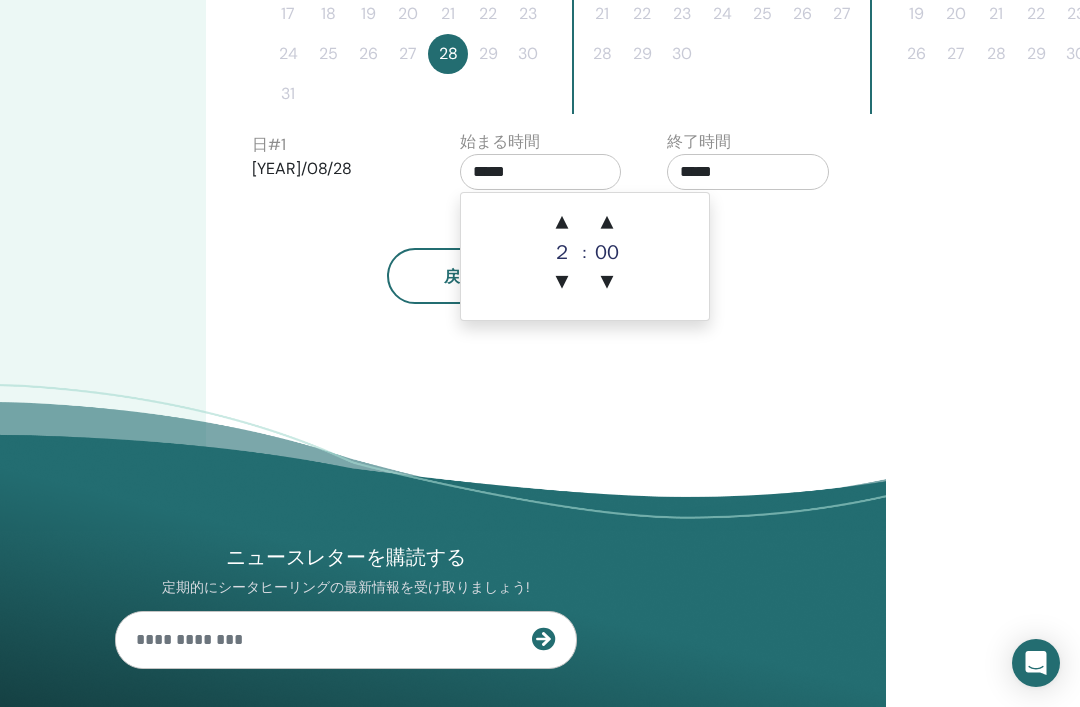 click on "▼" at bounding box center [562, 283] 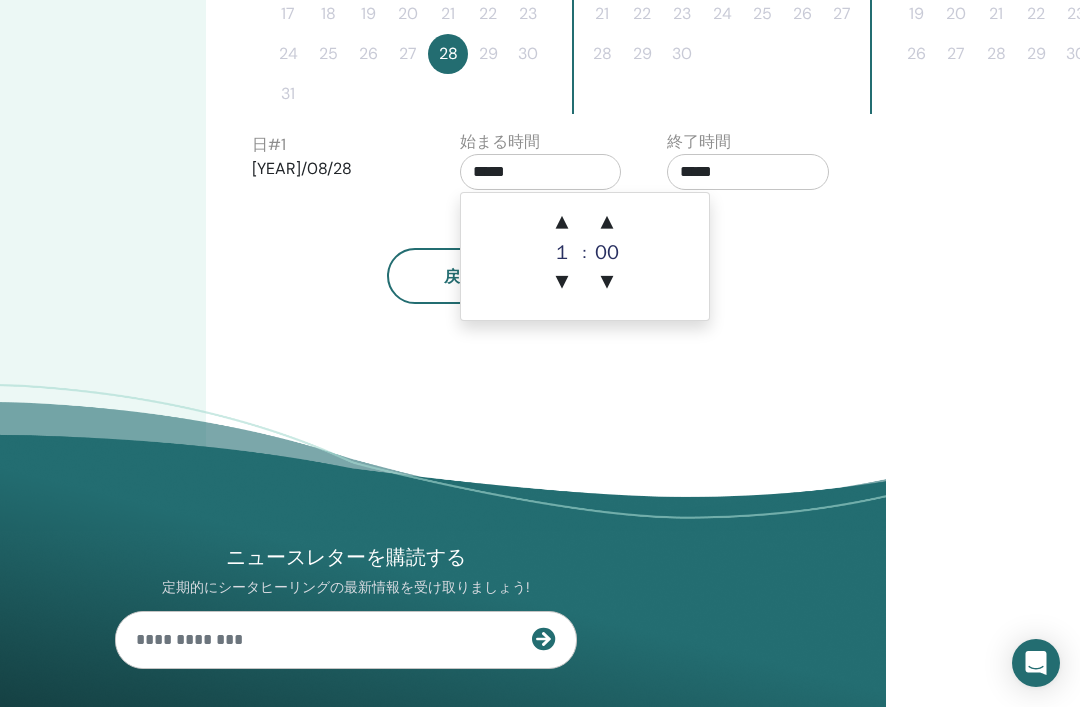 click on "▼" at bounding box center (562, 283) 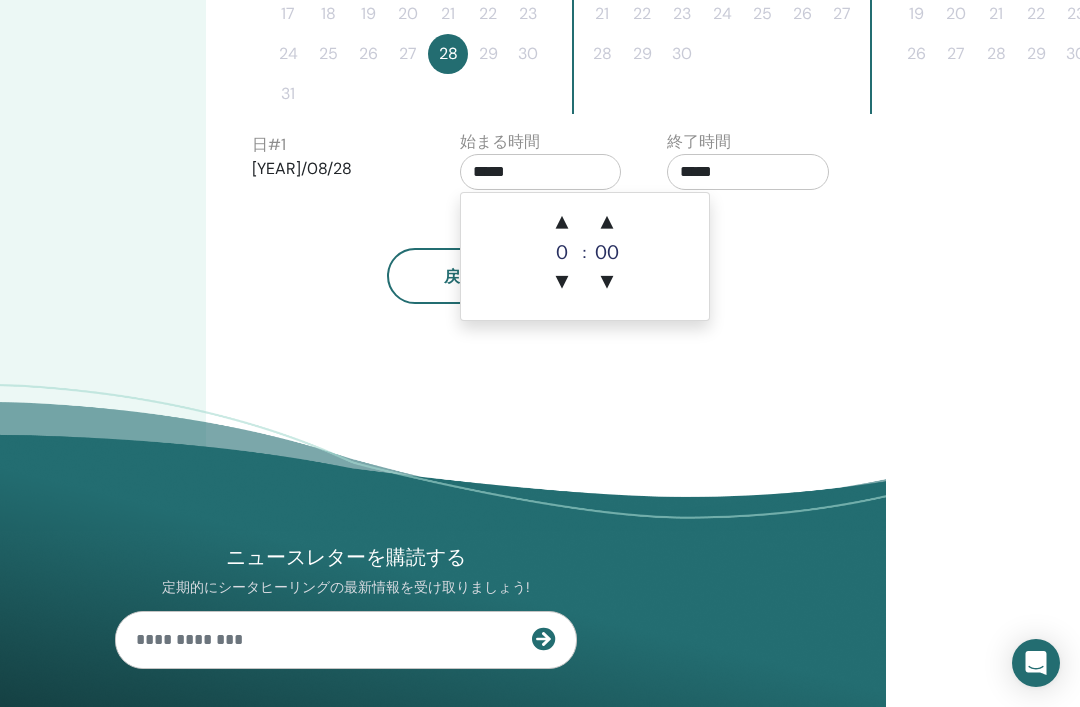 click on "▼" at bounding box center [562, 283] 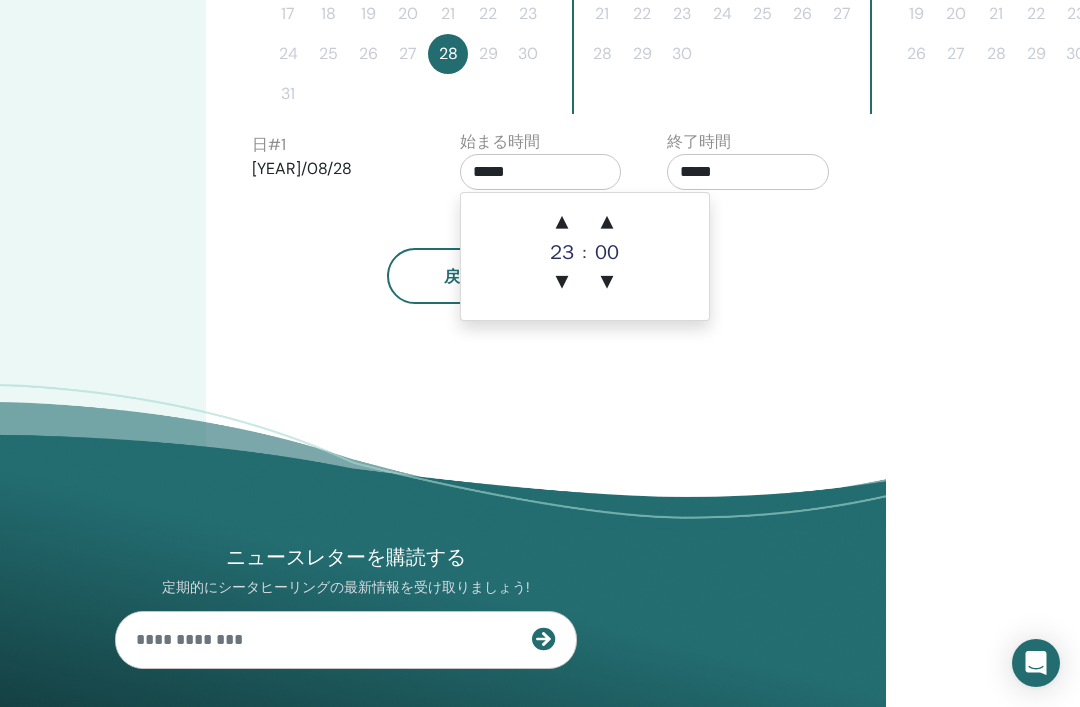 click on "▼" at bounding box center (562, 283) 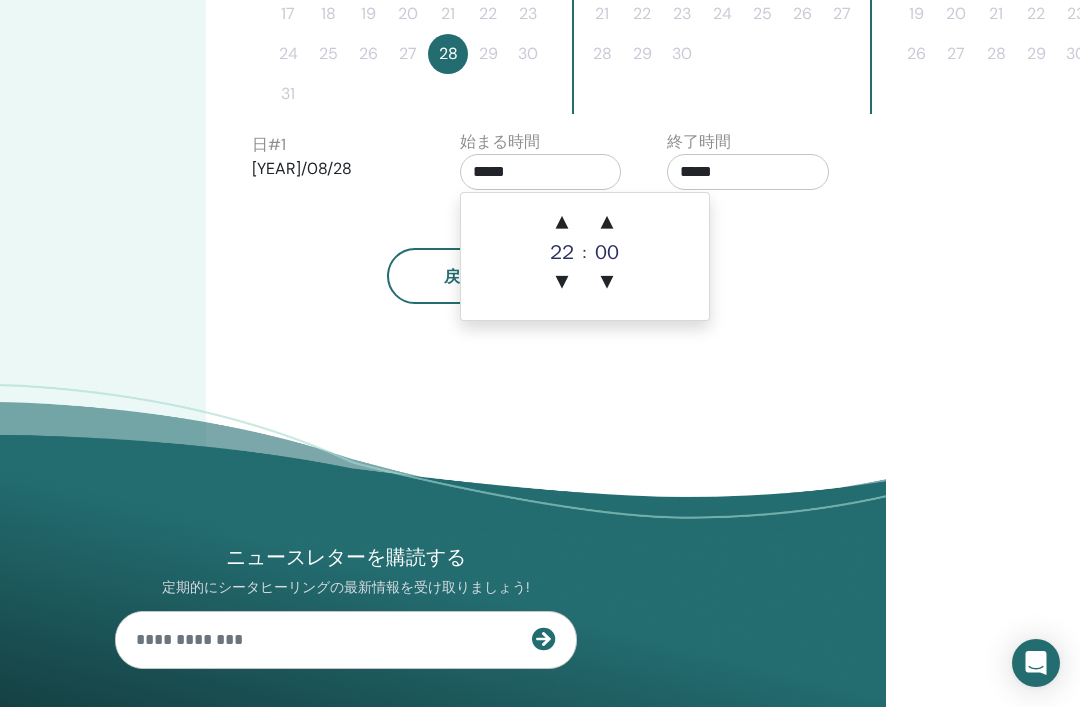 click on "▼" at bounding box center [562, 283] 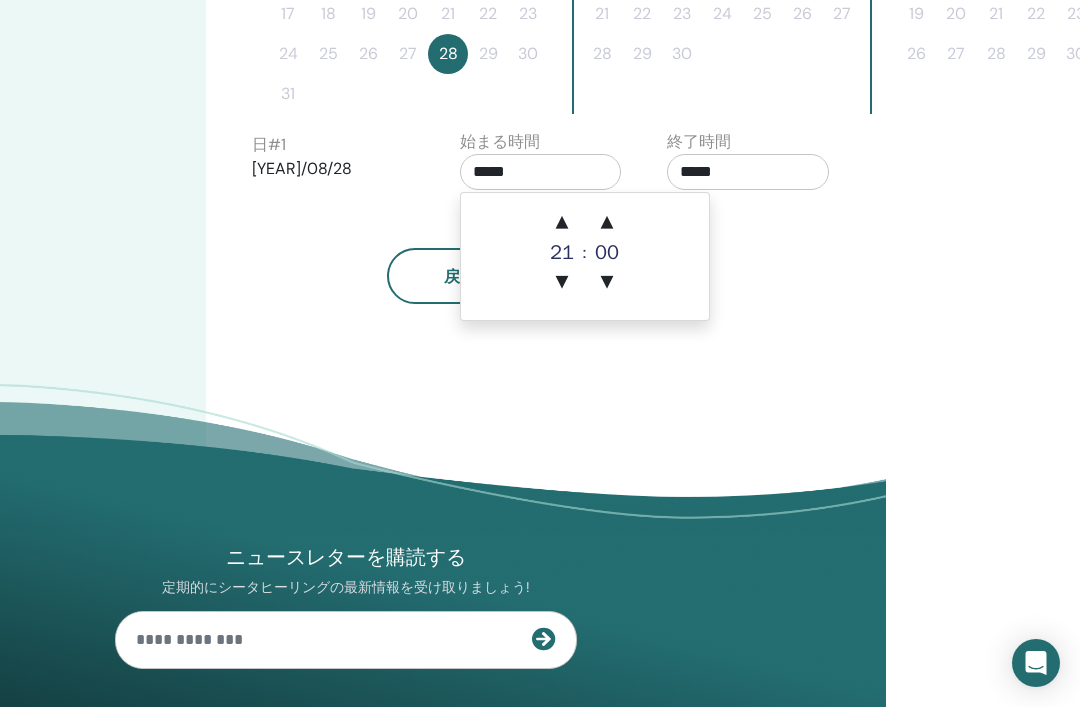 click on "▼" at bounding box center [562, 283] 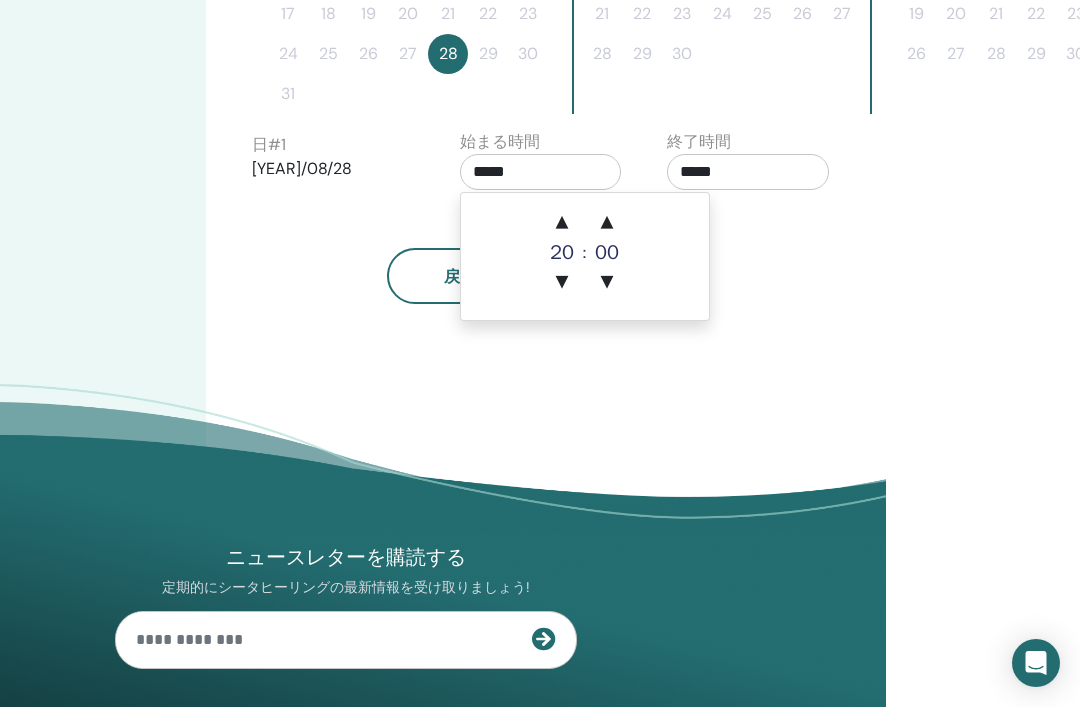 click on "▼" at bounding box center [562, 283] 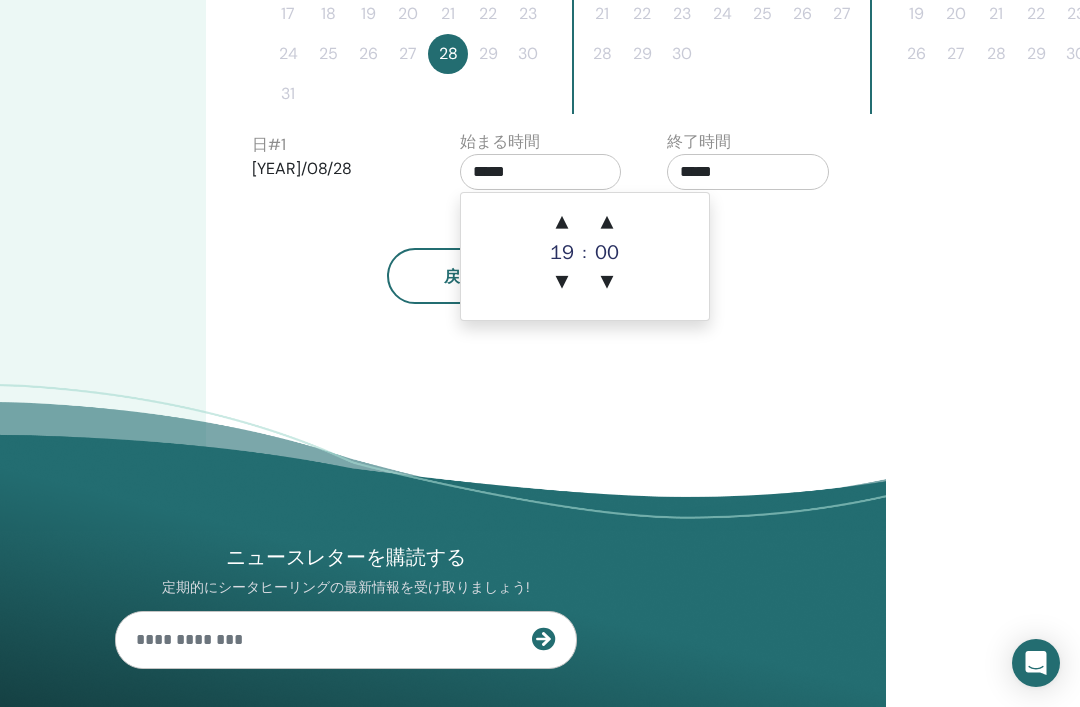 click on "▼" at bounding box center (562, 283) 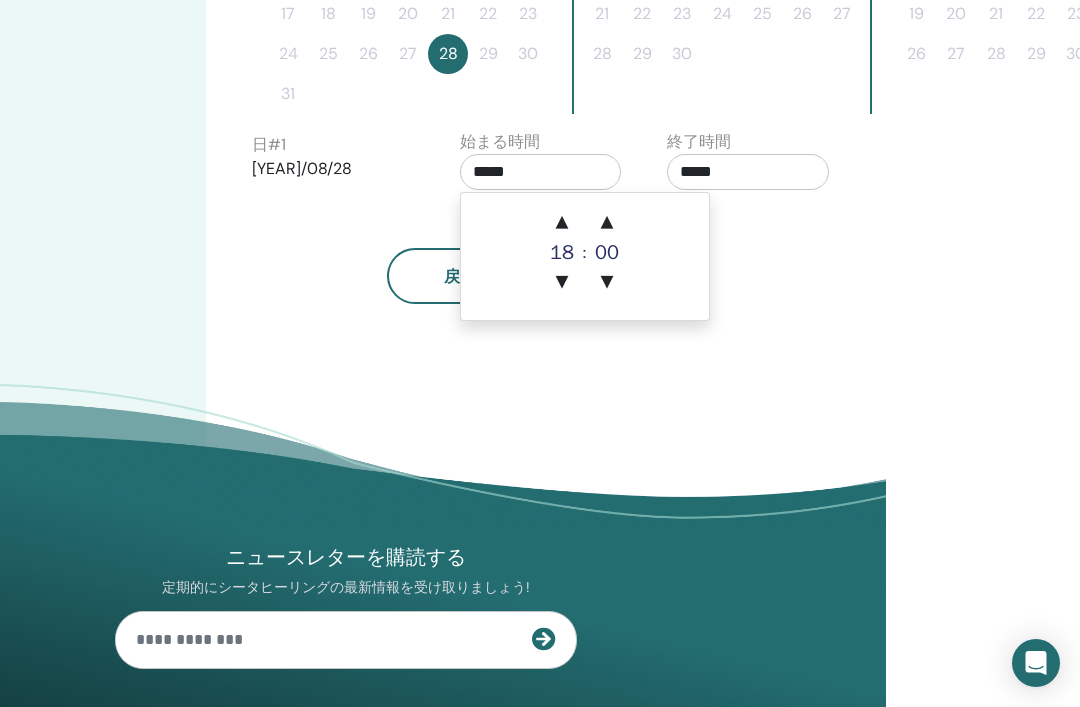 click on "▲" at bounding box center (562, 223) 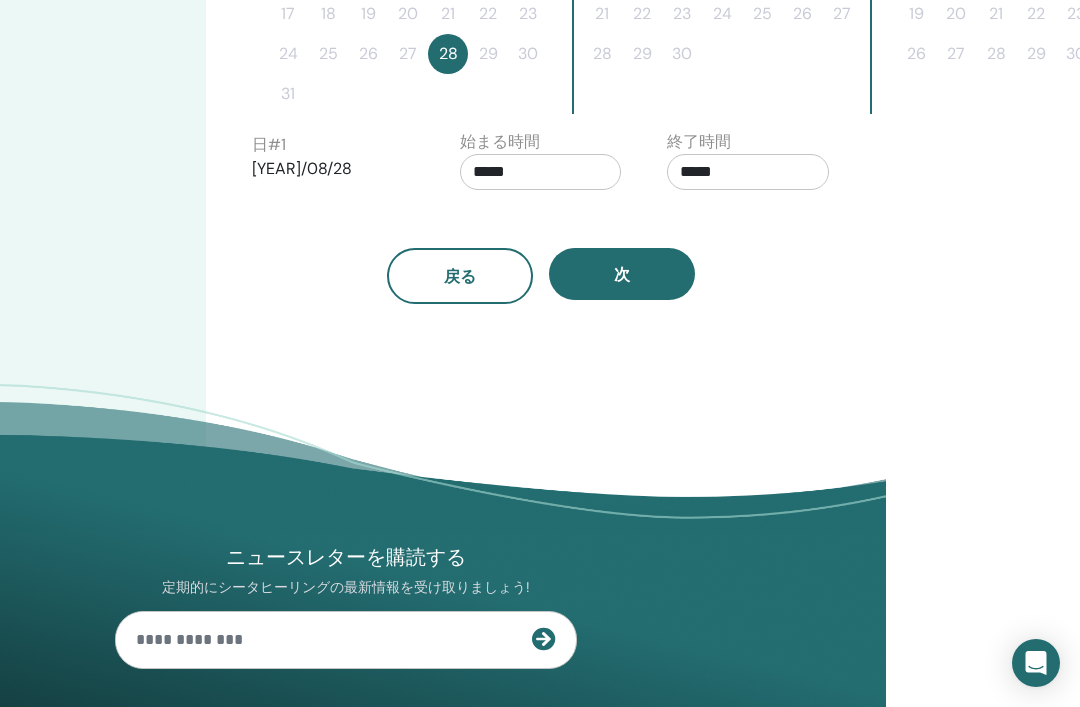 click on "ニュースレターを購読する
定期的にシータヒーリングの最新情報を受け取りましょう!
Theta Healing
シータヒーリングとは" at bounding box center (346, 692) 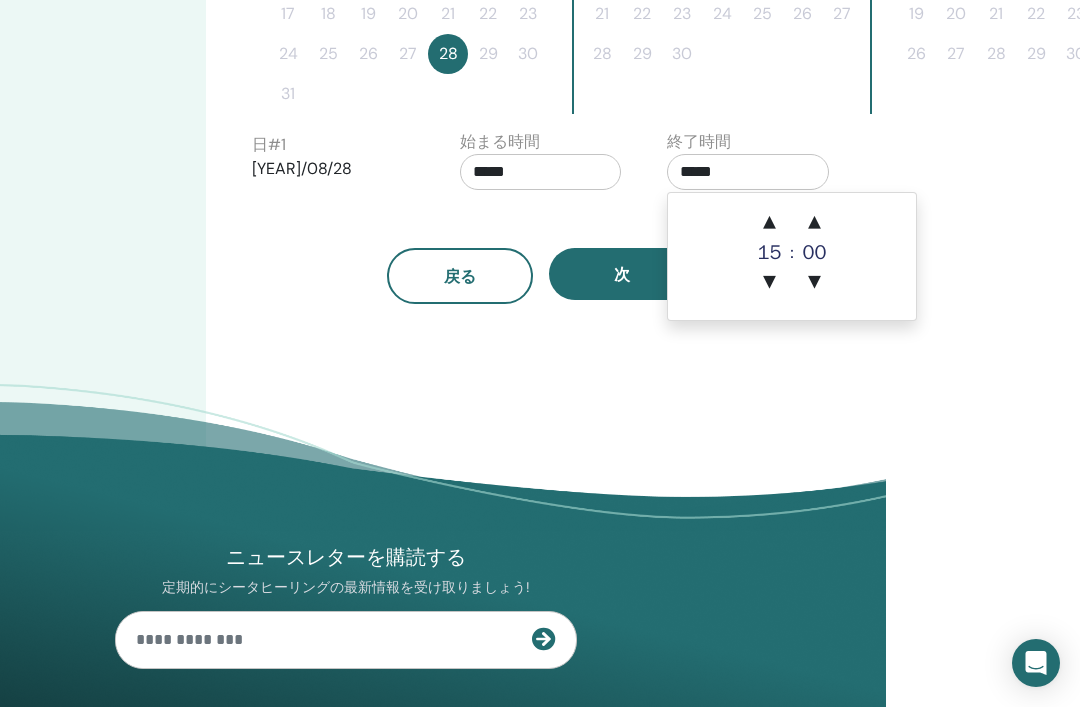 scroll, scrollTop: 743, scrollLeft: 194, axis: both 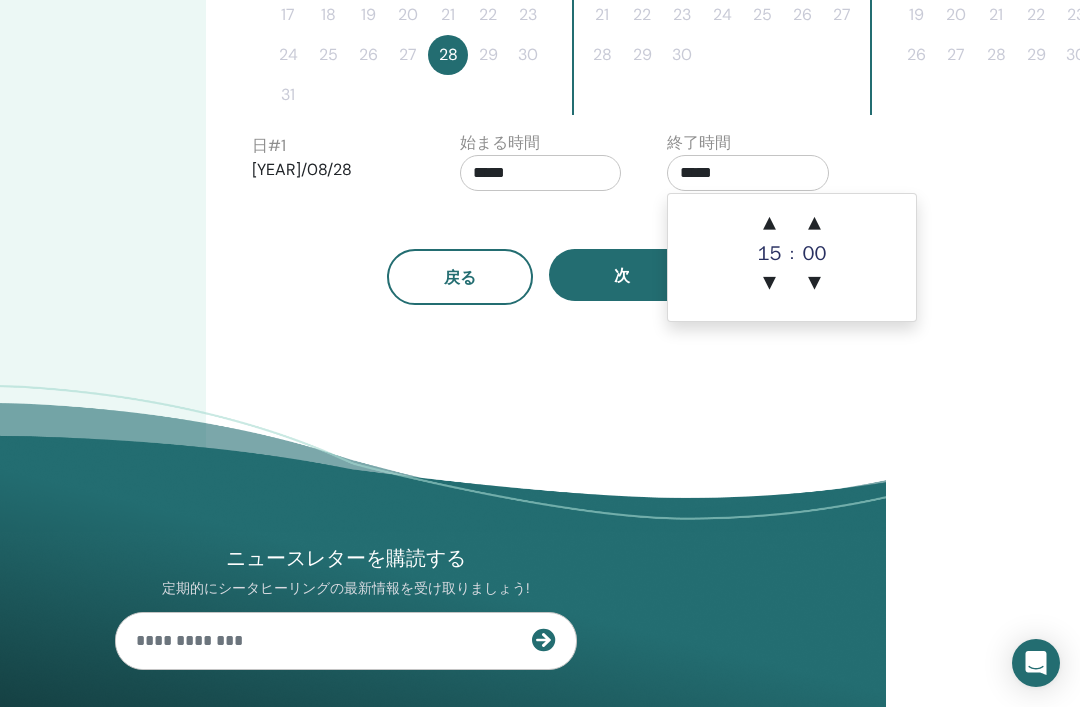 click on ":" at bounding box center (792, 254) 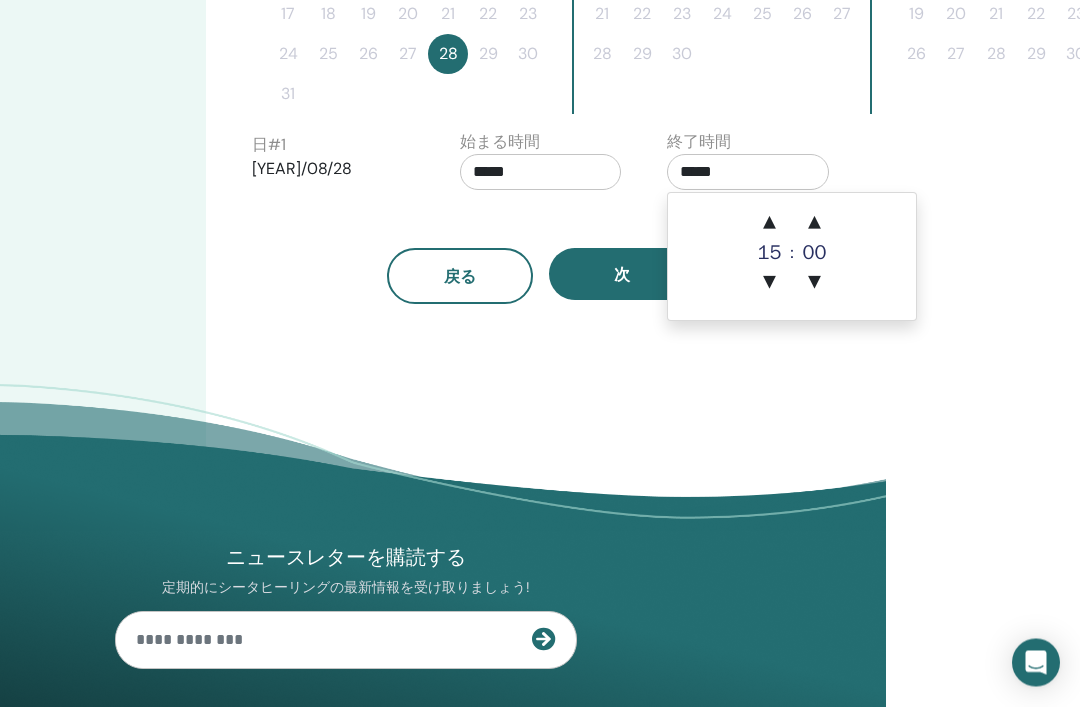 click on ":" at bounding box center (792, 254) 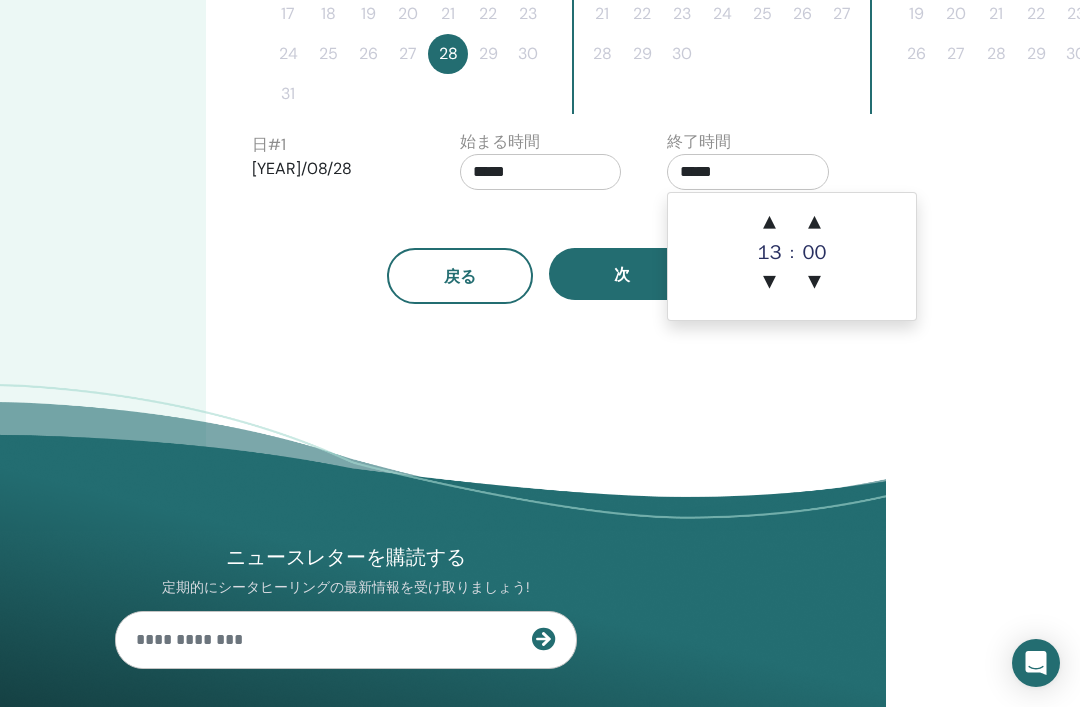 click on "▲" at bounding box center (770, 223) 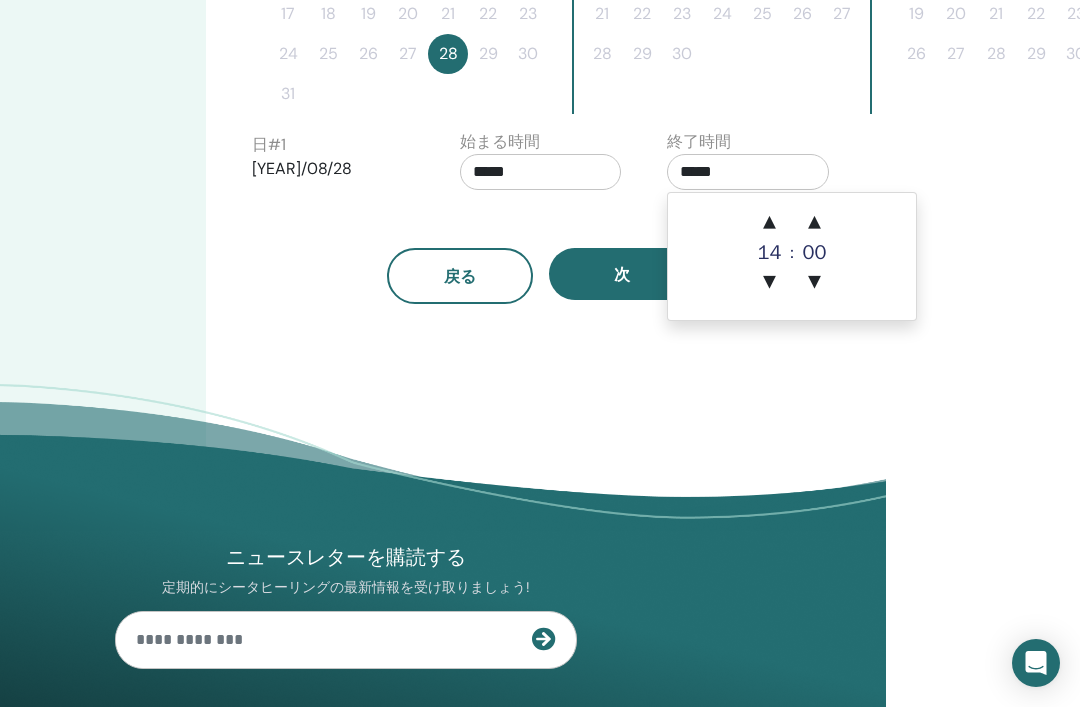 click on "▲" at bounding box center [770, 223] 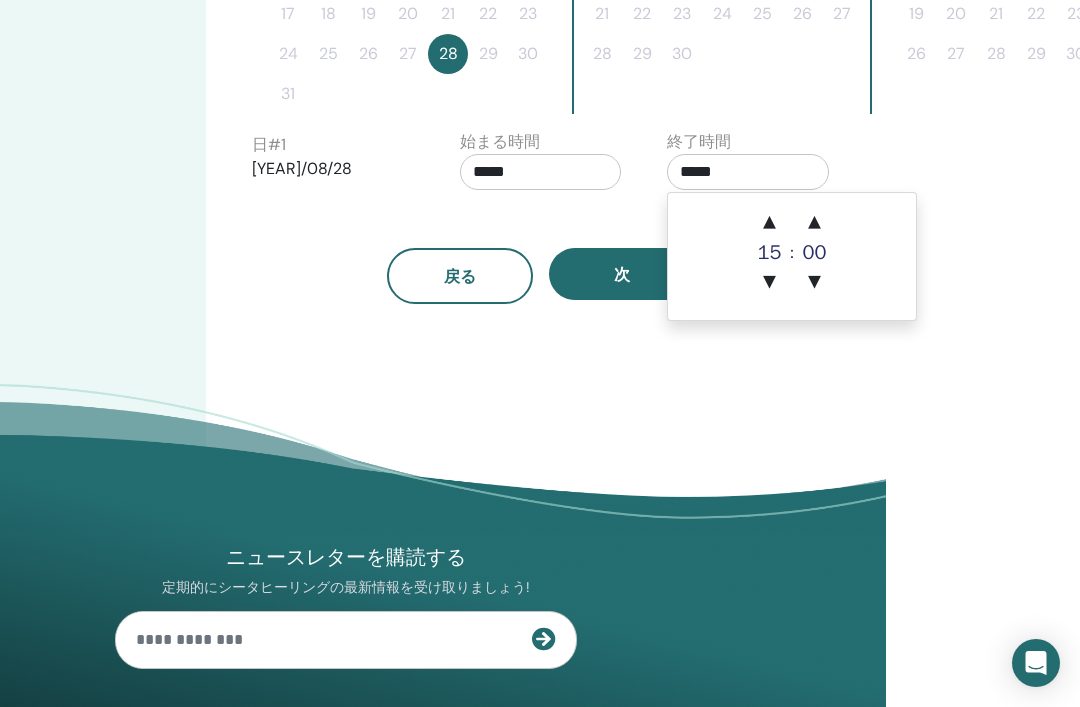 click on "▲" at bounding box center (770, 223) 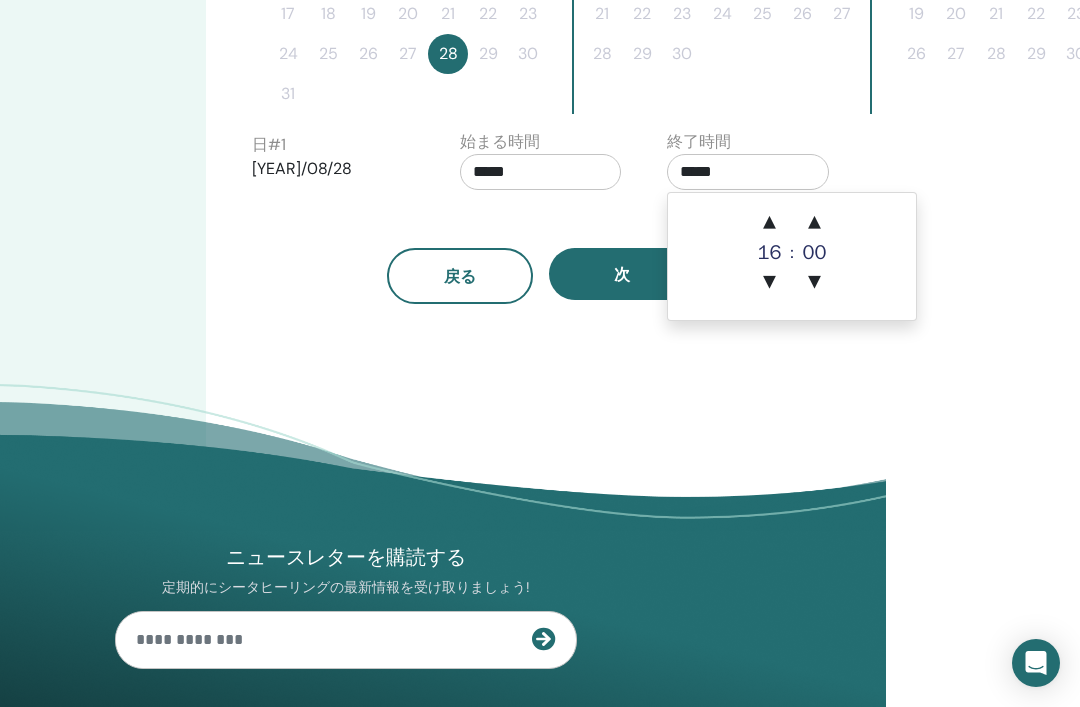 click on "▲" at bounding box center [770, 223] 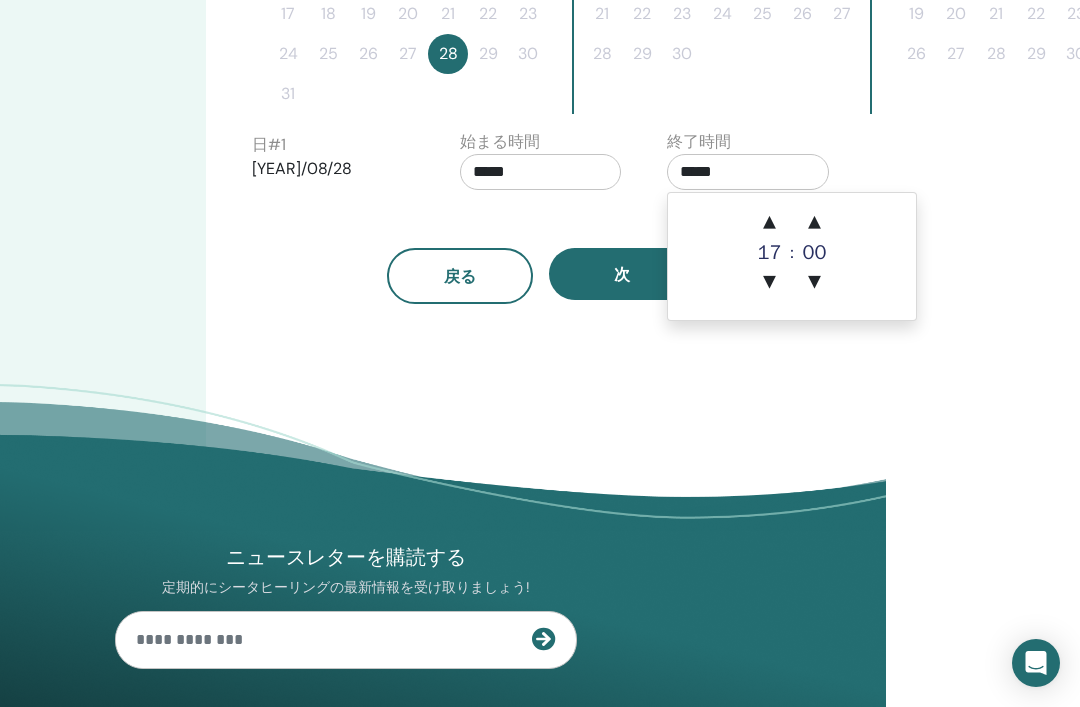 click on "▲" at bounding box center [770, 223] 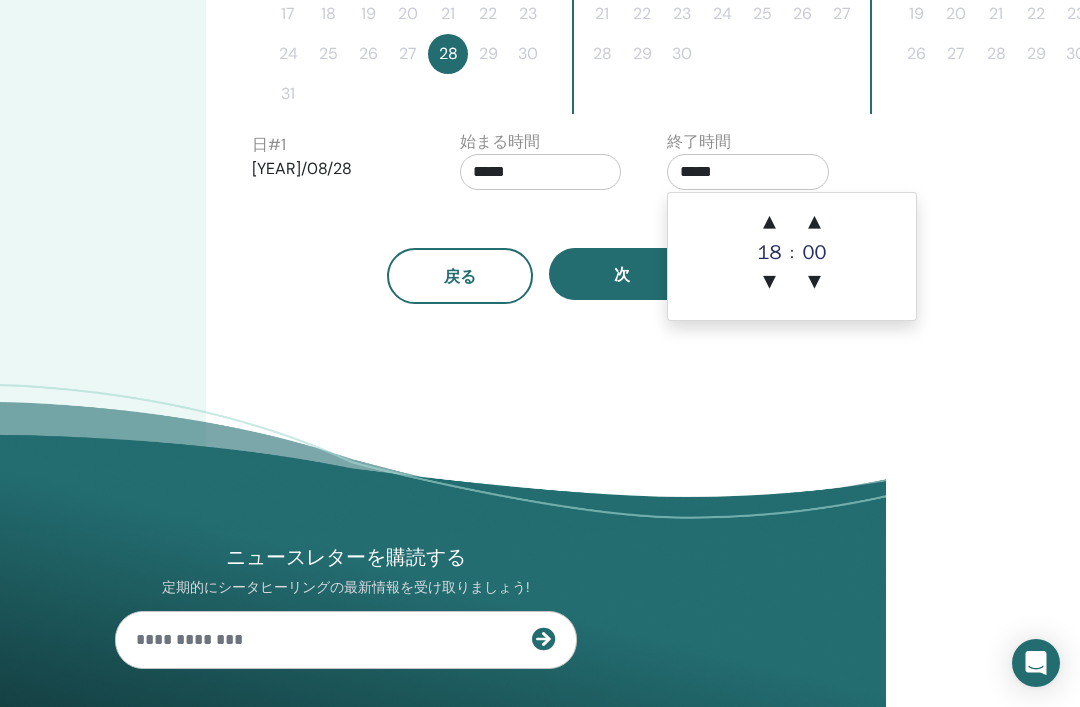 click on "▲" at bounding box center [770, 223] 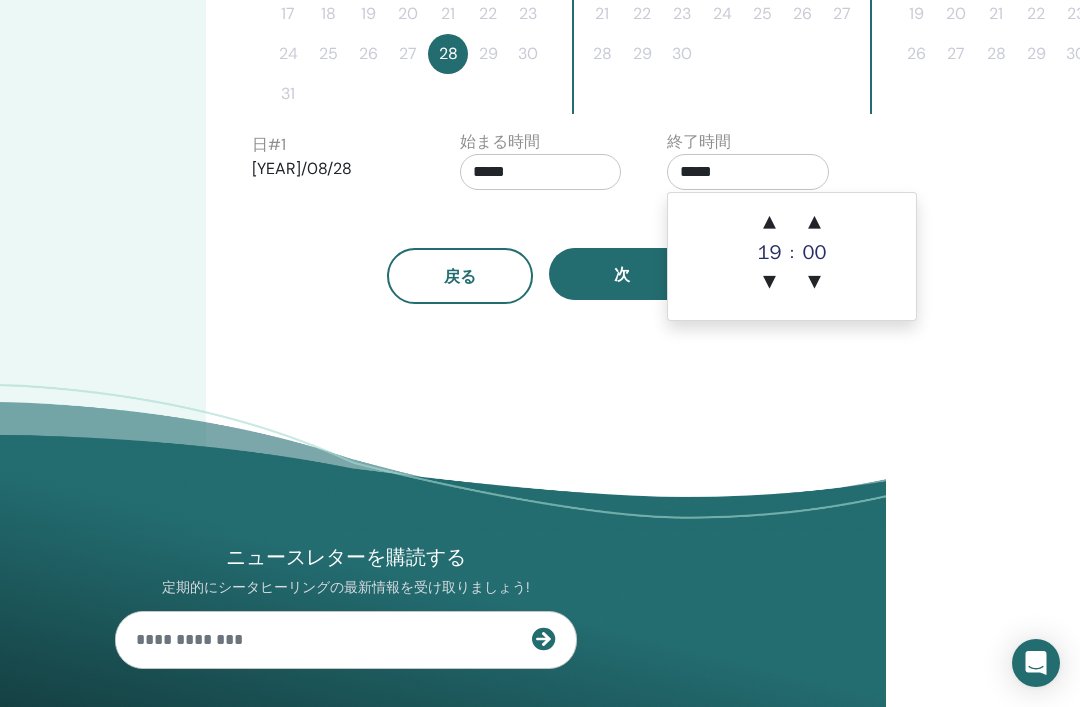 click on "▲" at bounding box center (770, 223) 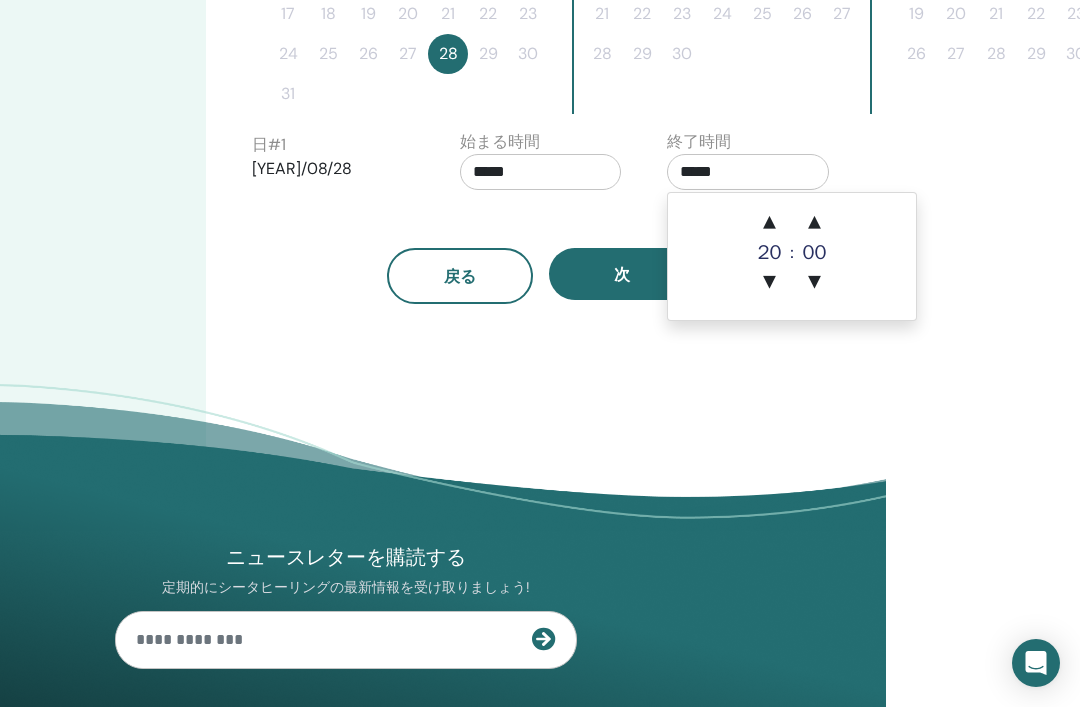 click on "▲" at bounding box center [770, 223] 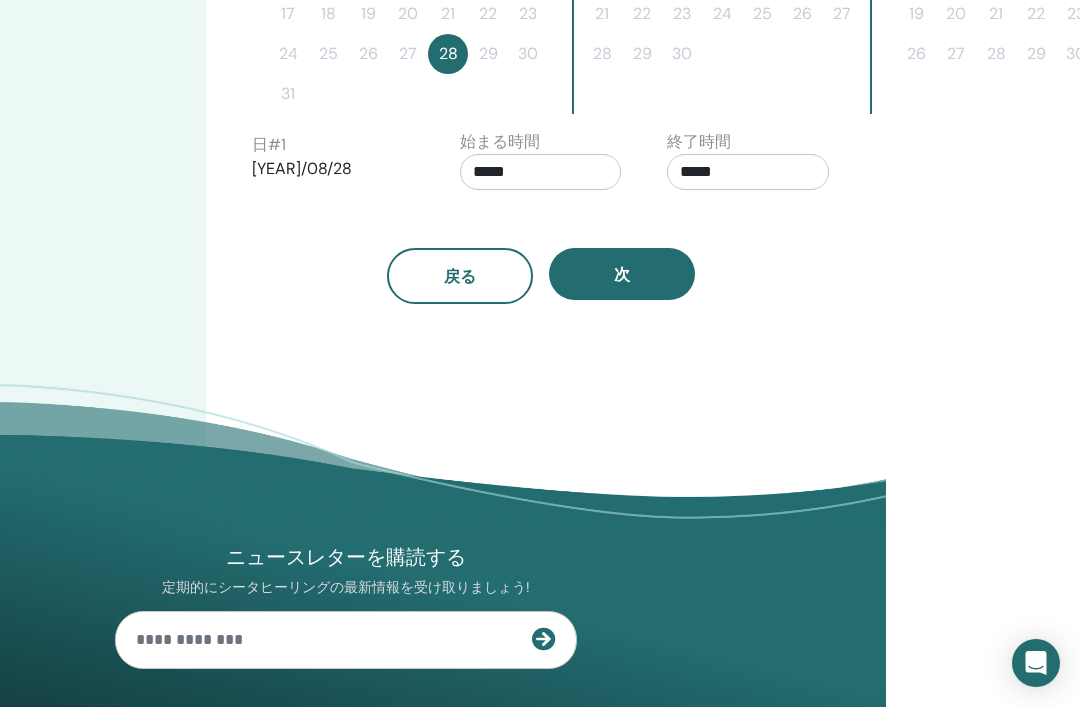 click on "日  # 1 2025/08/28 始まる時間 ***** 終了時間 *****" at bounding box center [652, 165] 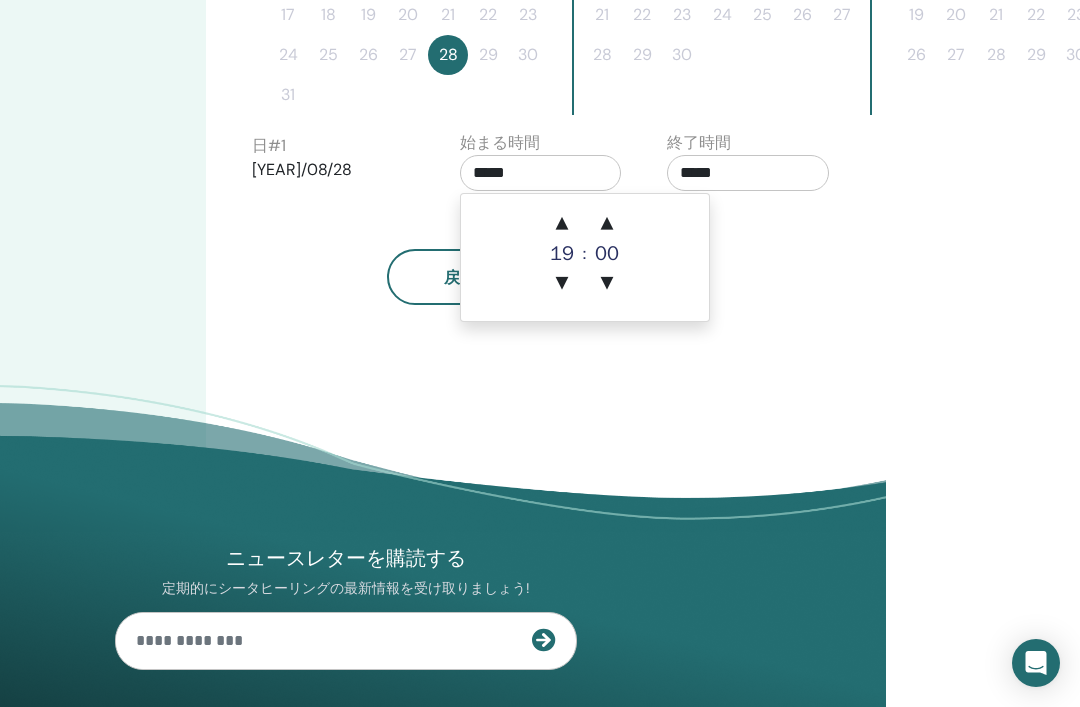 click on "19" at bounding box center [562, 254] 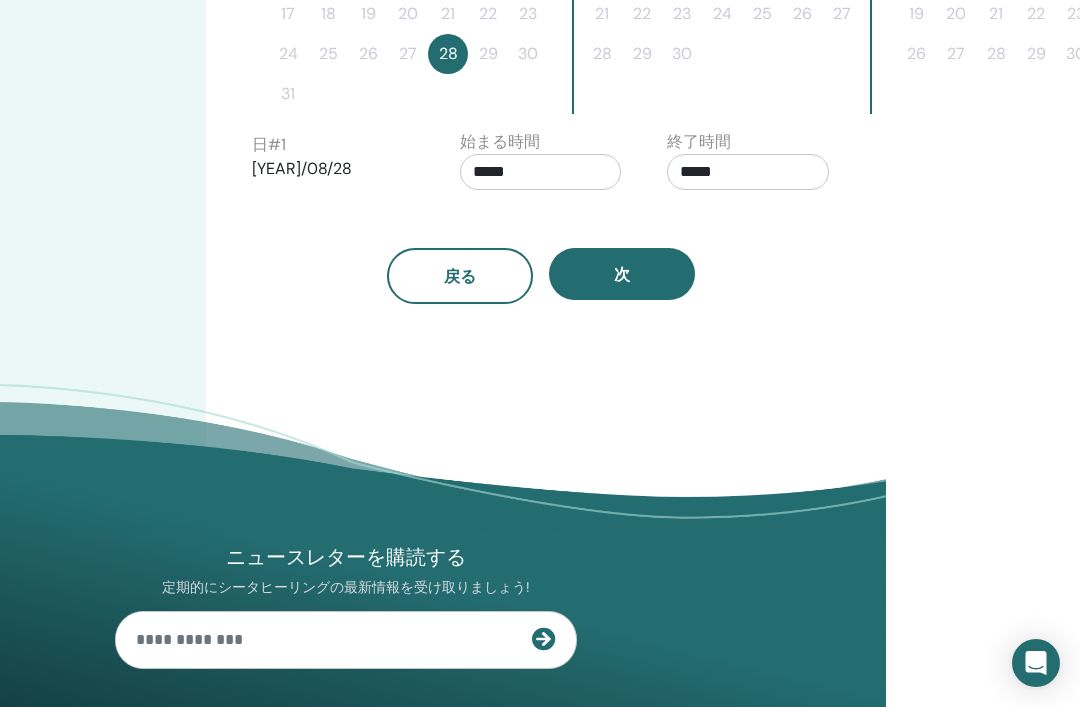 click on "戻る 次" at bounding box center [541, 276] 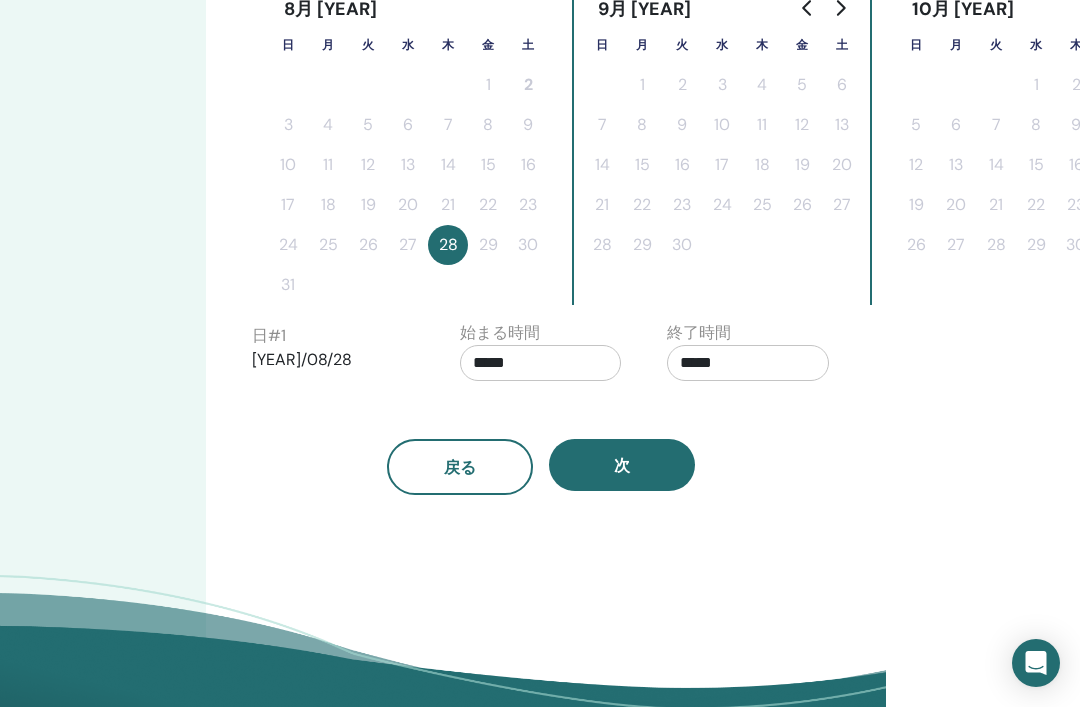 scroll, scrollTop: 549, scrollLeft: 194, axis: both 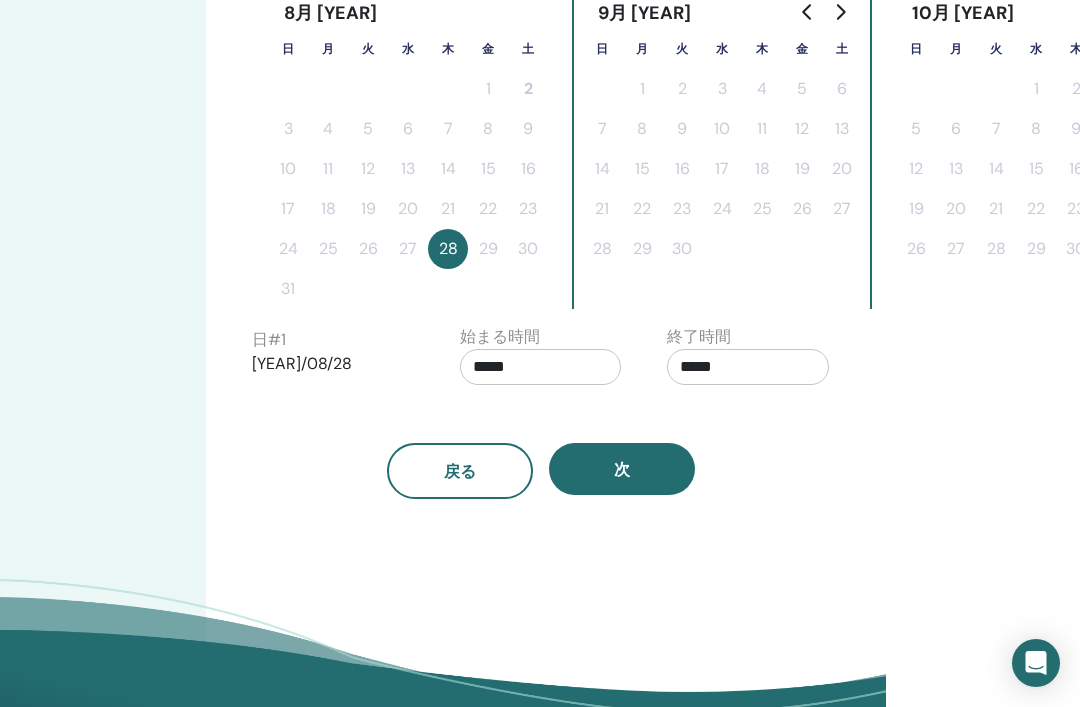 click on "*****" at bounding box center (541, 367) 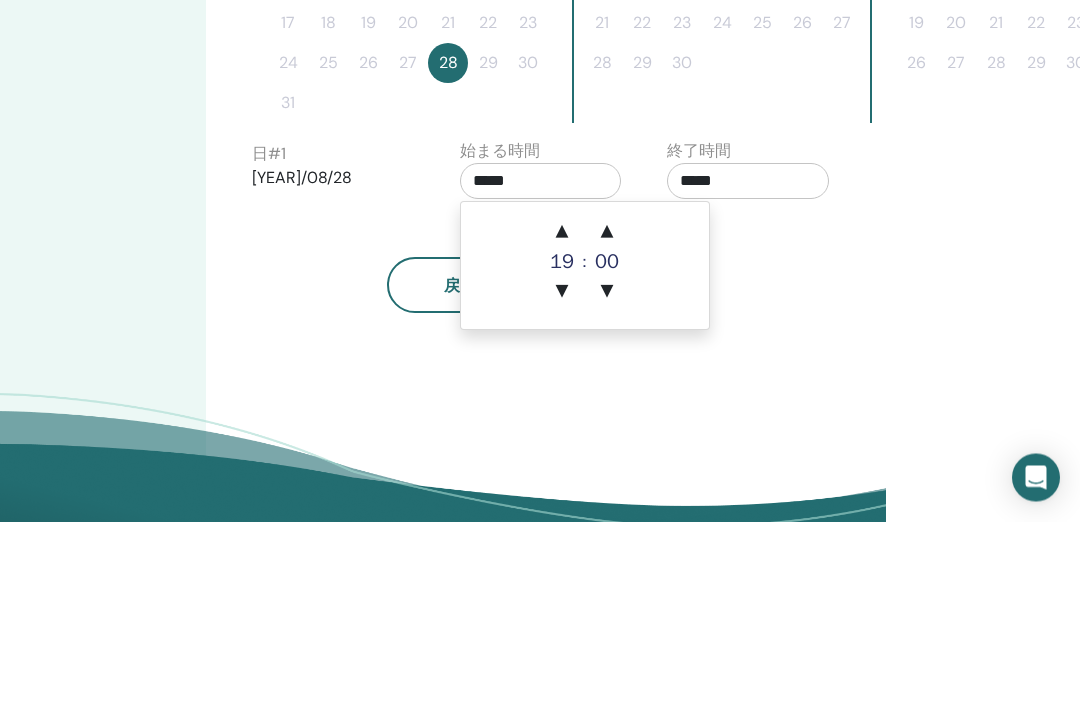 click on "▲" at bounding box center [562, 418] 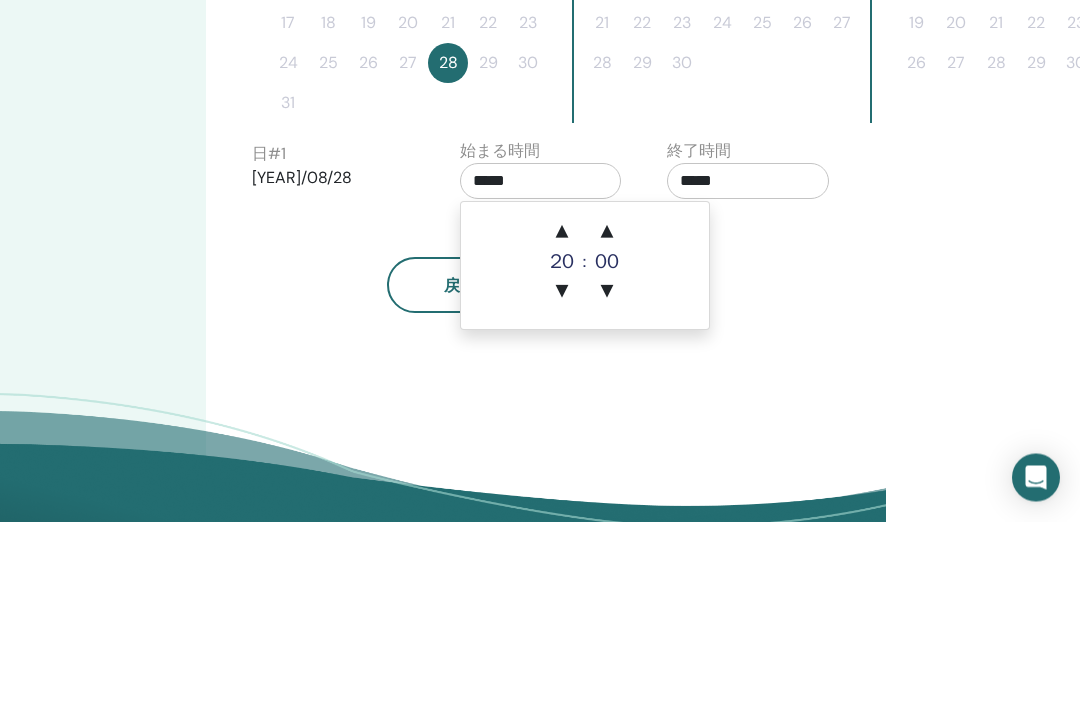 scroll, scrollTop: 735, scrollLeft: 194, axis: both 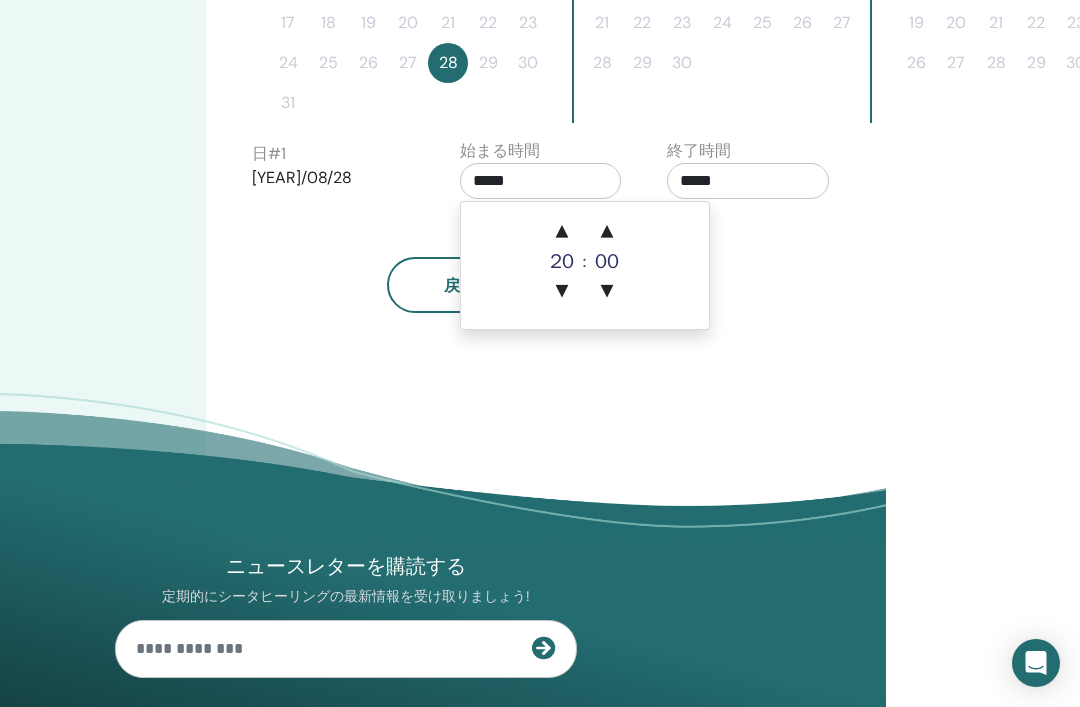 click on "▲" at bounding box center (562, 232) 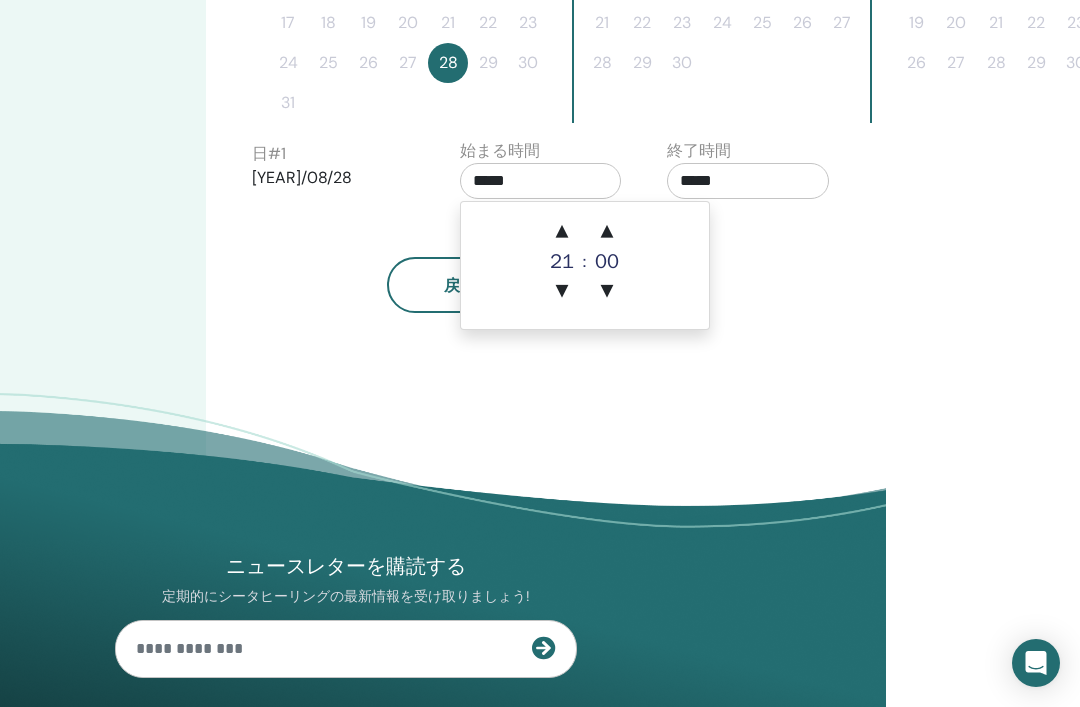 click on "▼" at bounding box center [562, 292] 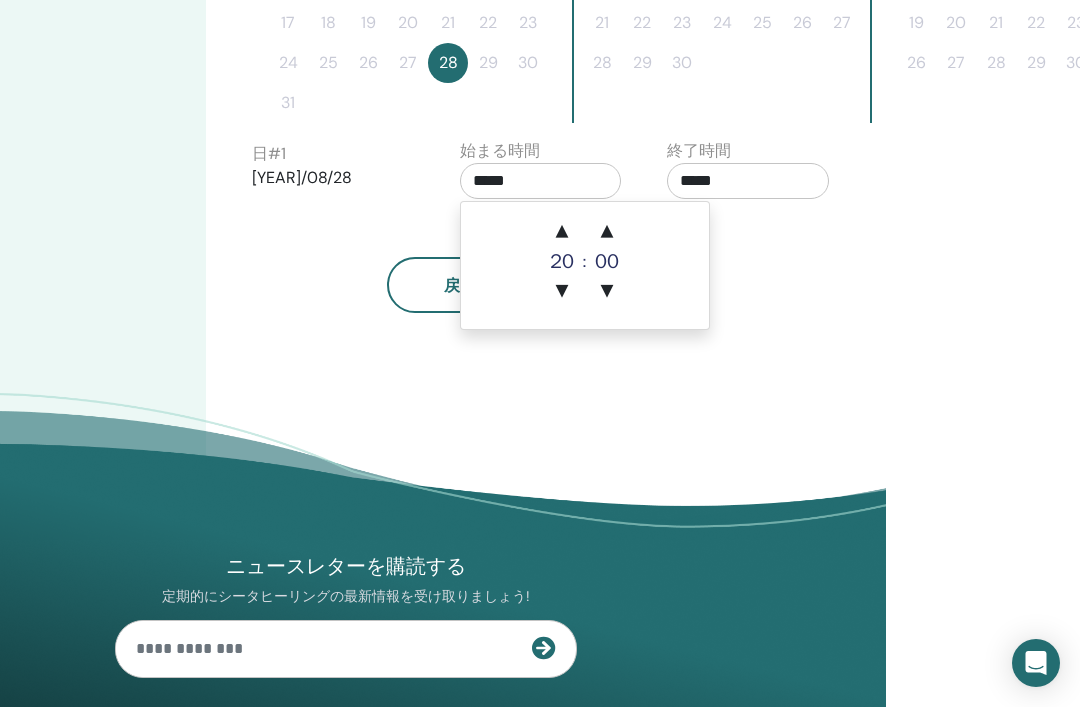 click on "▼" at bounding box center (562, 292) 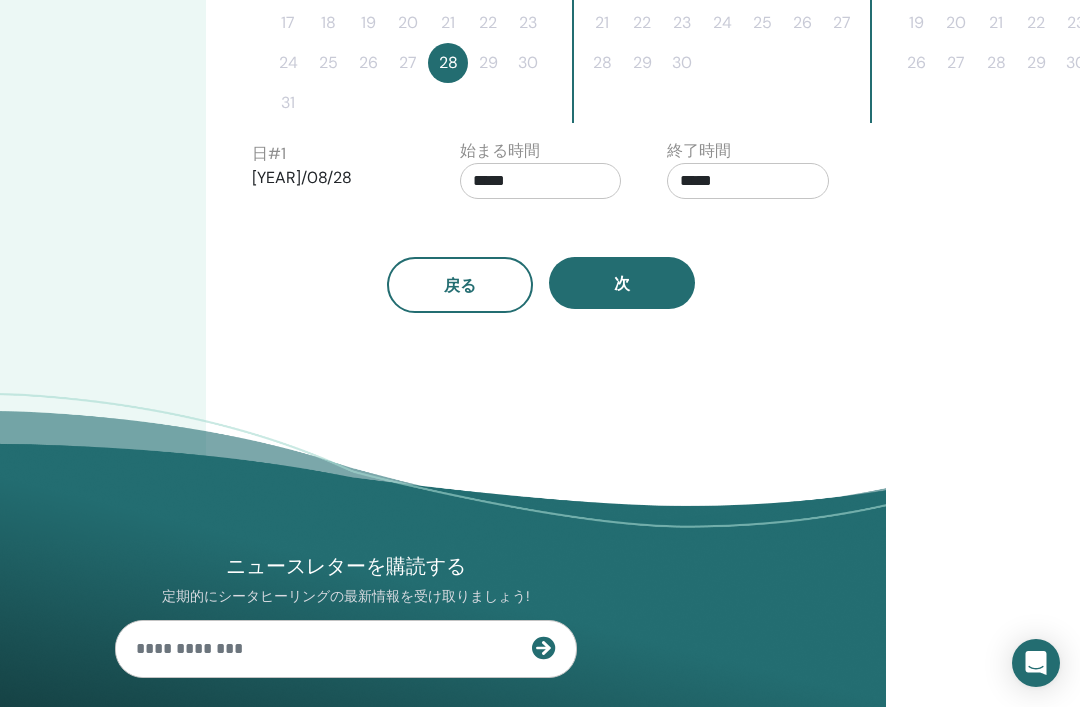 click on "タイムゾーン タイムゾーン (GMT-8) US/Alaska セミナー日時 開始日 終了日 終わり スケジュールの設定が完了しました リセット 8月 2025 日 月 火 水 木 金 土 1 2 3 4 5 6 7 8 9 10 11 12 13 14 15 16 17 18 19 20 21 22 23 24 25 26 27 28 29 30 31 9月 2025 日 月 火 水 木 金 土 1 2 3 4 5 6 7 8 9 10 11 12 13 14 15 16 17 18 19 20 21 22 23 24 25 26 27 28 29 30 10月 2025 日 月 火 水 木 金 土 1 2 3 4 5 6 7 8 9 10 11 12 13 14 15 16 17 18 19 20 21 22 23 24 25 26 27 28 29 30 31 日  # 1 2025/08/28 始まる時間 ***** 終了時間 ***** 戻る 次" at bounding box center [606, -39] 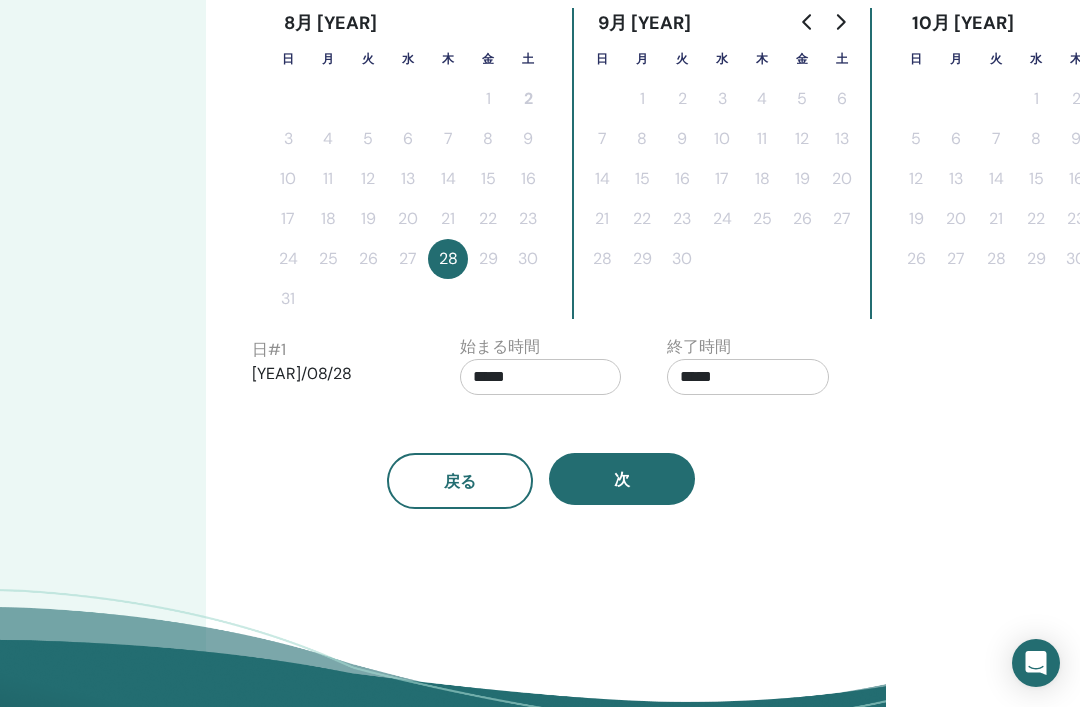 scroll, scrollTop: 540, scrollLeft: 194, axis: both 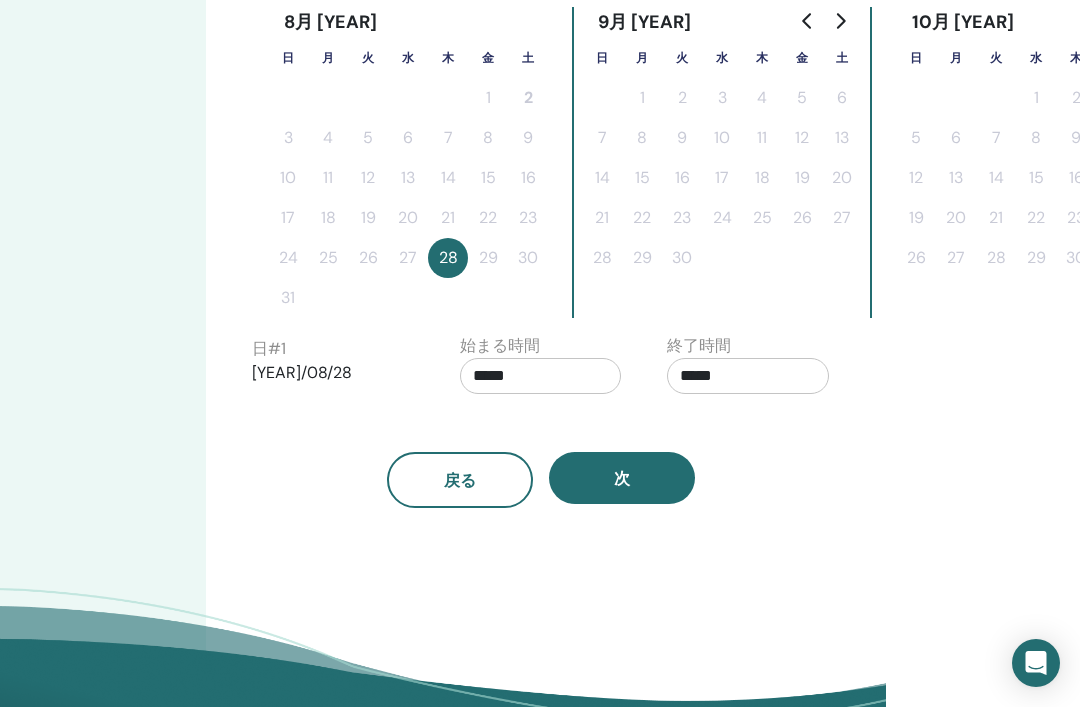 click on "次" at bounding box center [622, 478] 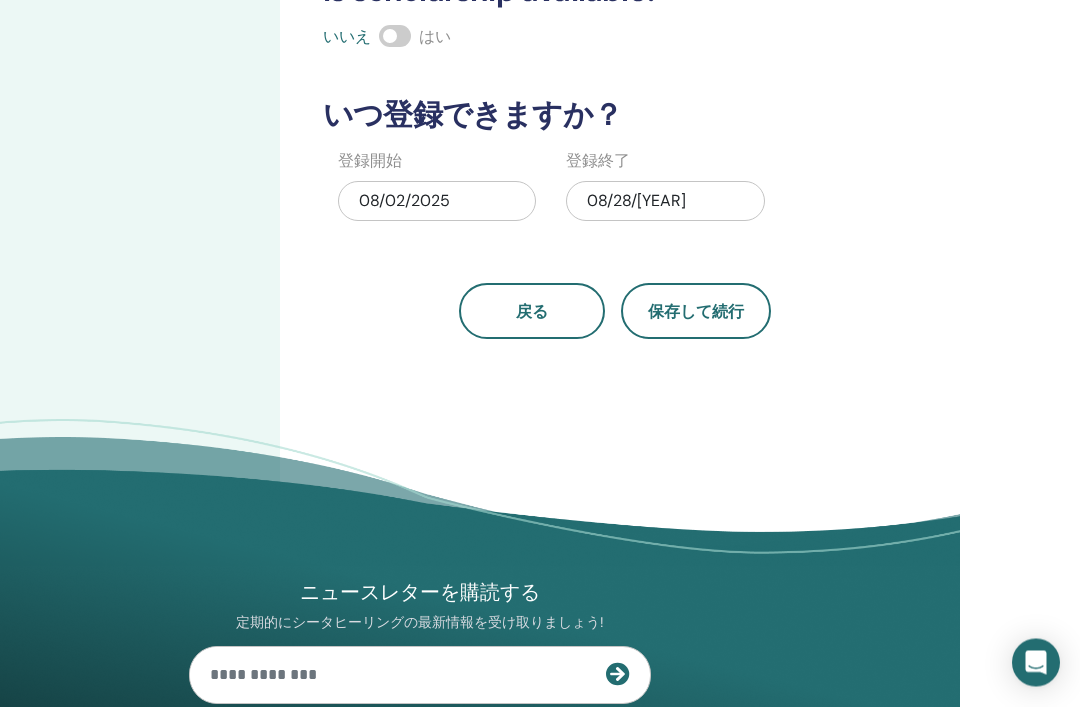 scroll, scrollTop: 605, scrollLeft: 120, axis: both 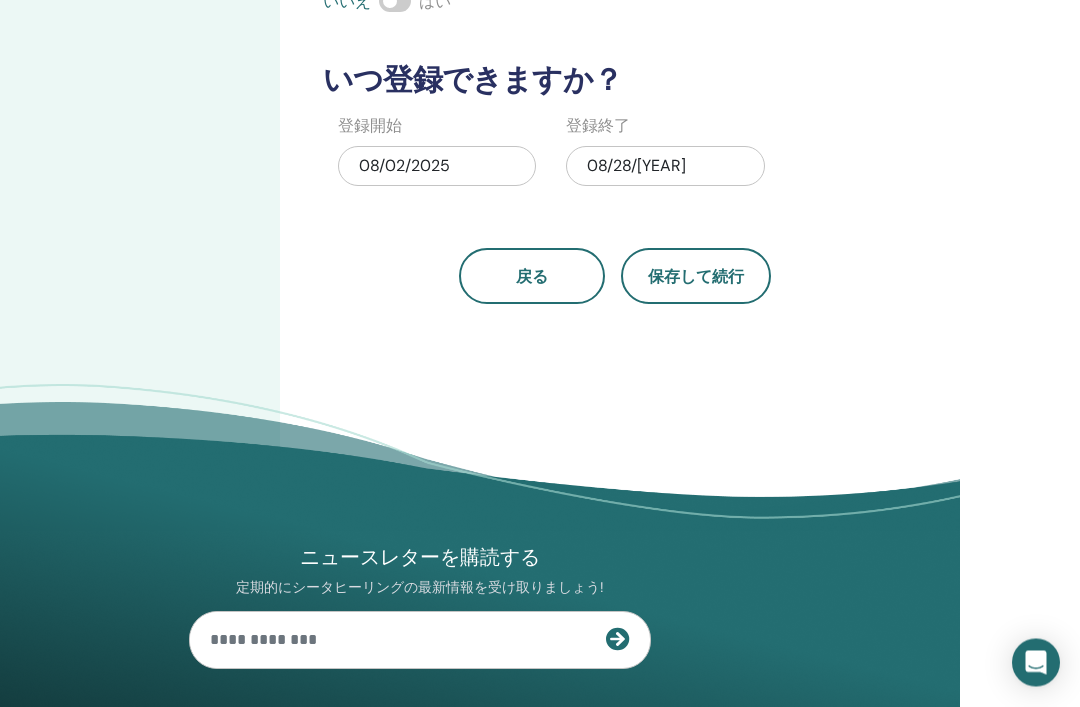 click on "戻る" at bounding box center (532, 277) 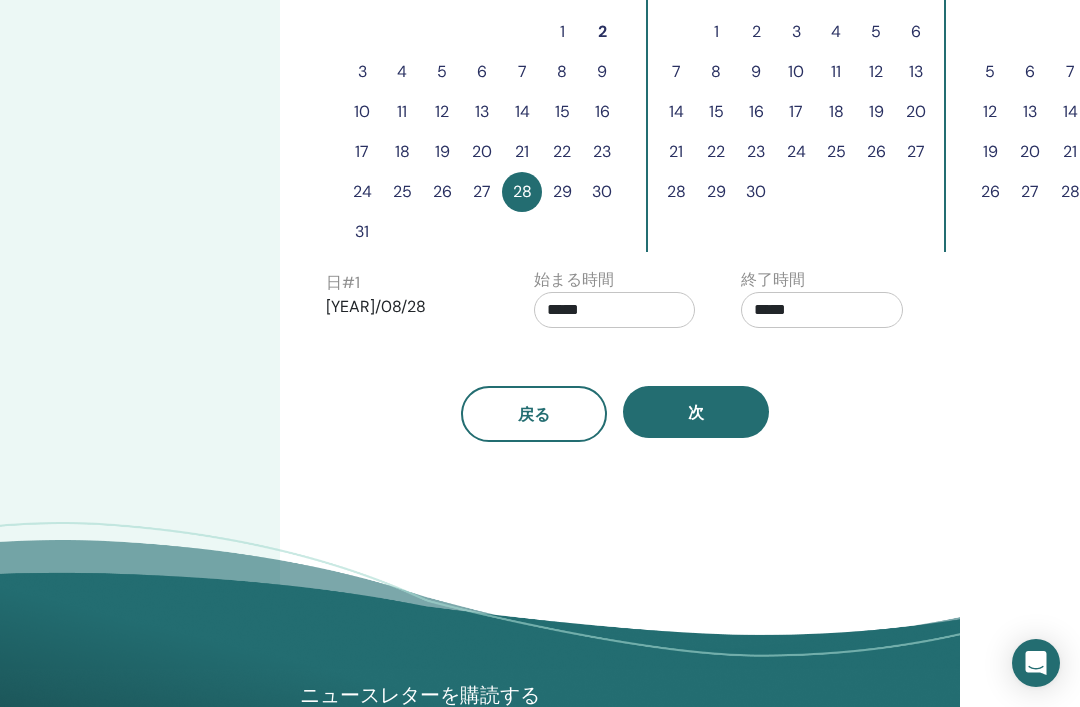 click on "29" at bounding box center (562, 192) 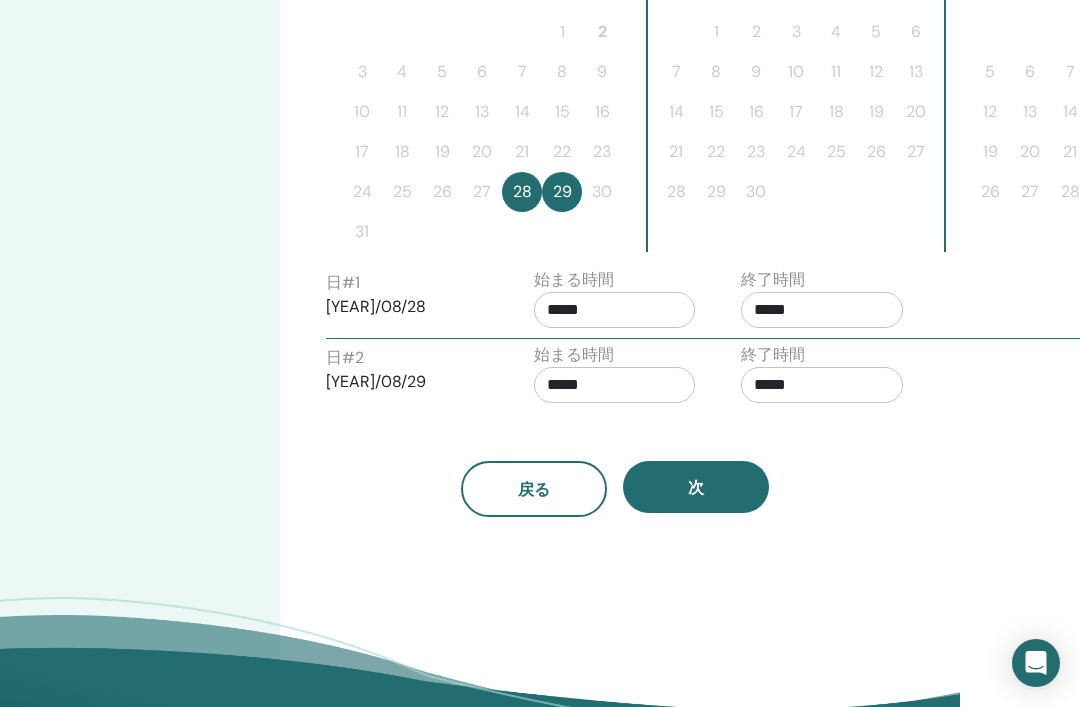 click on "*****" at bounding box center (615, 310) 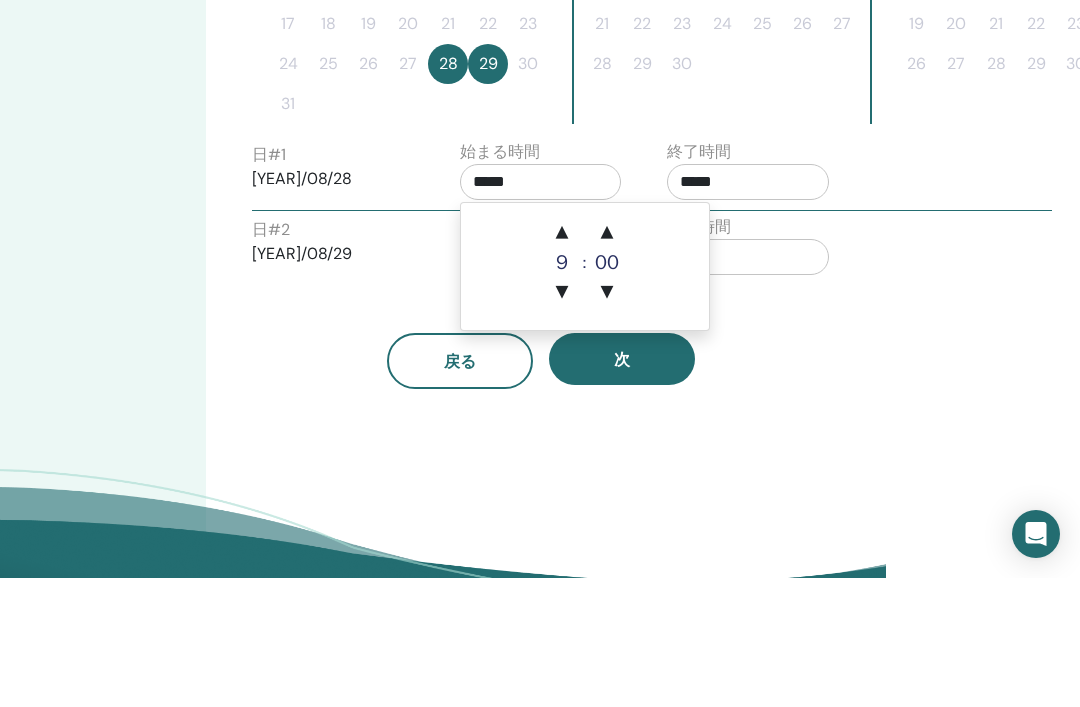 click on "▲" at bounding box center [562, 362] 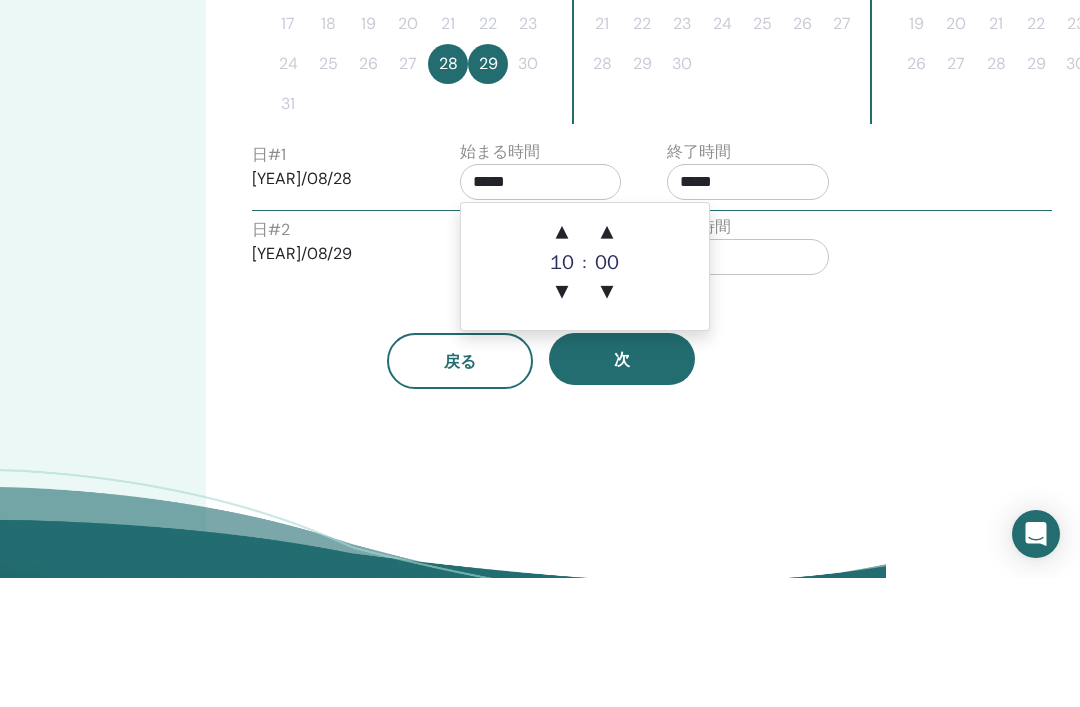 scroll, scrollTop: 735, scrollLeft: 194, axis: both 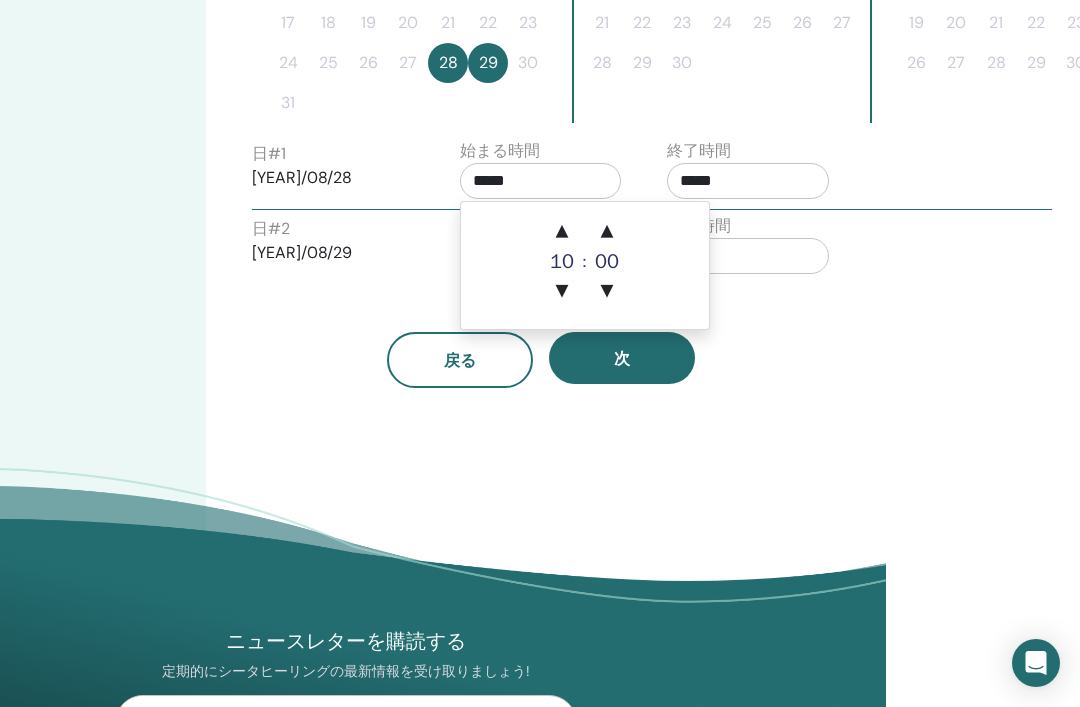 click on "▲" at bounding box center (562, 232) 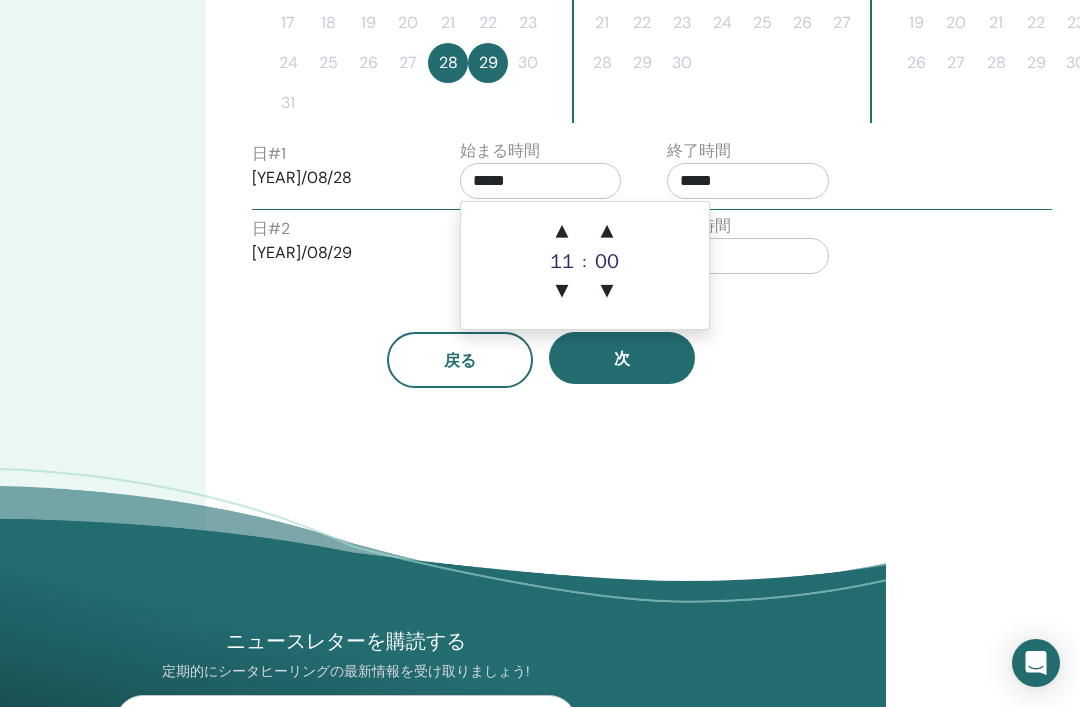click on "▲" at bounding box center [562, 232] 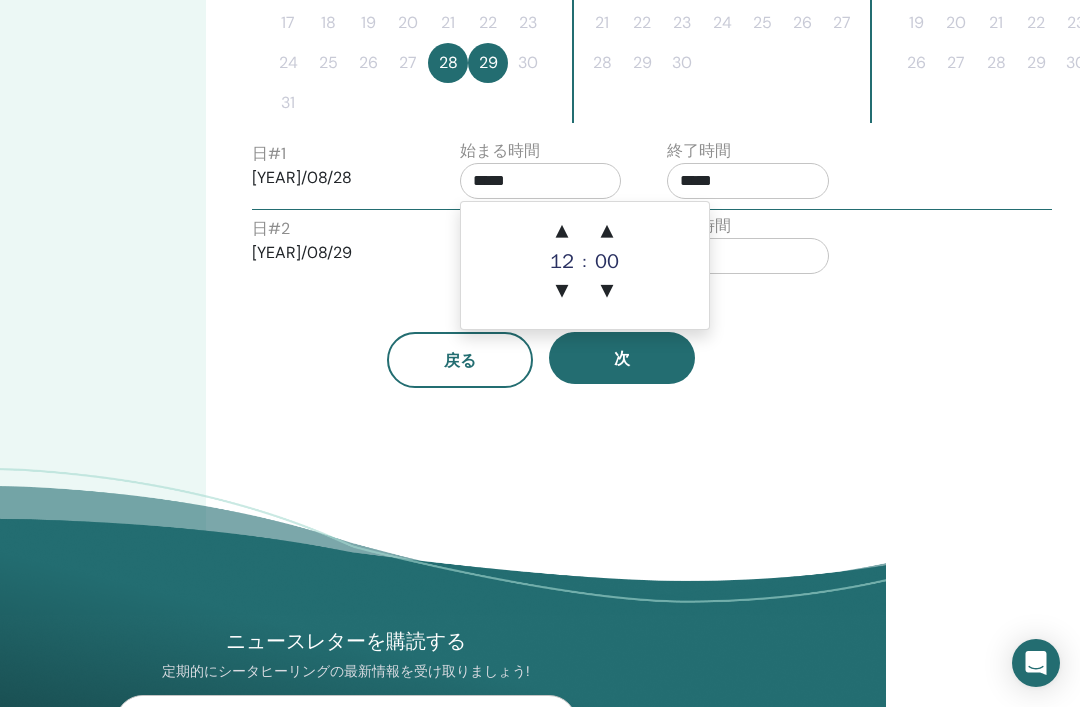 click on "▲" at bounding box center [562, 232] 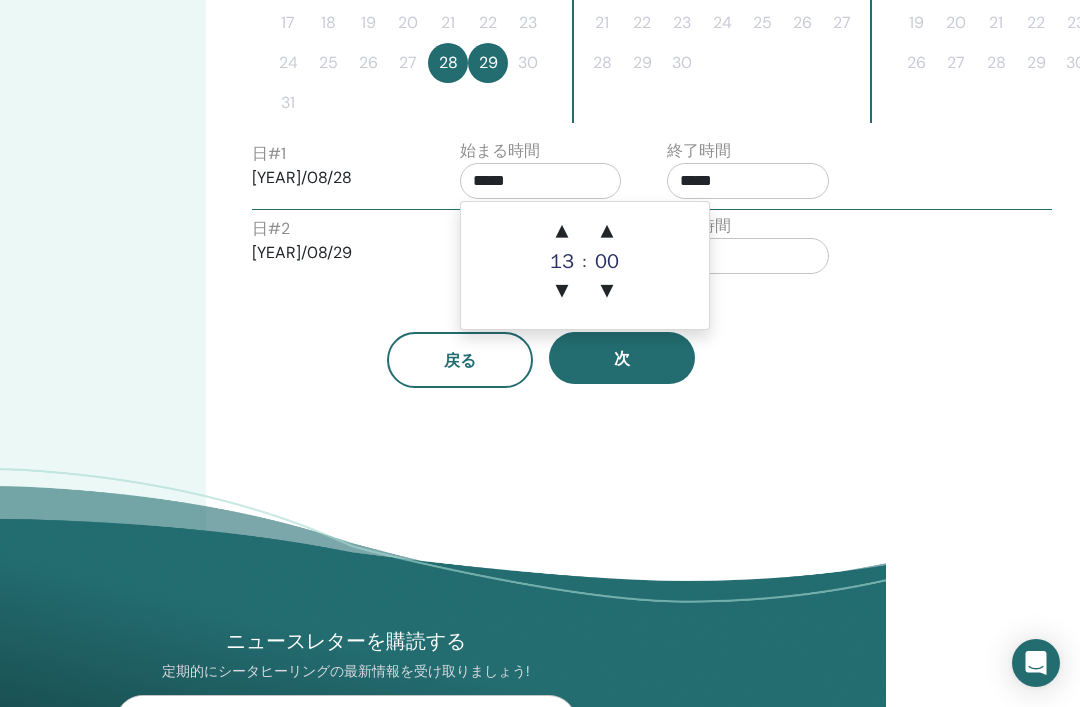 click on "▲" at bounding box center (562, 232) 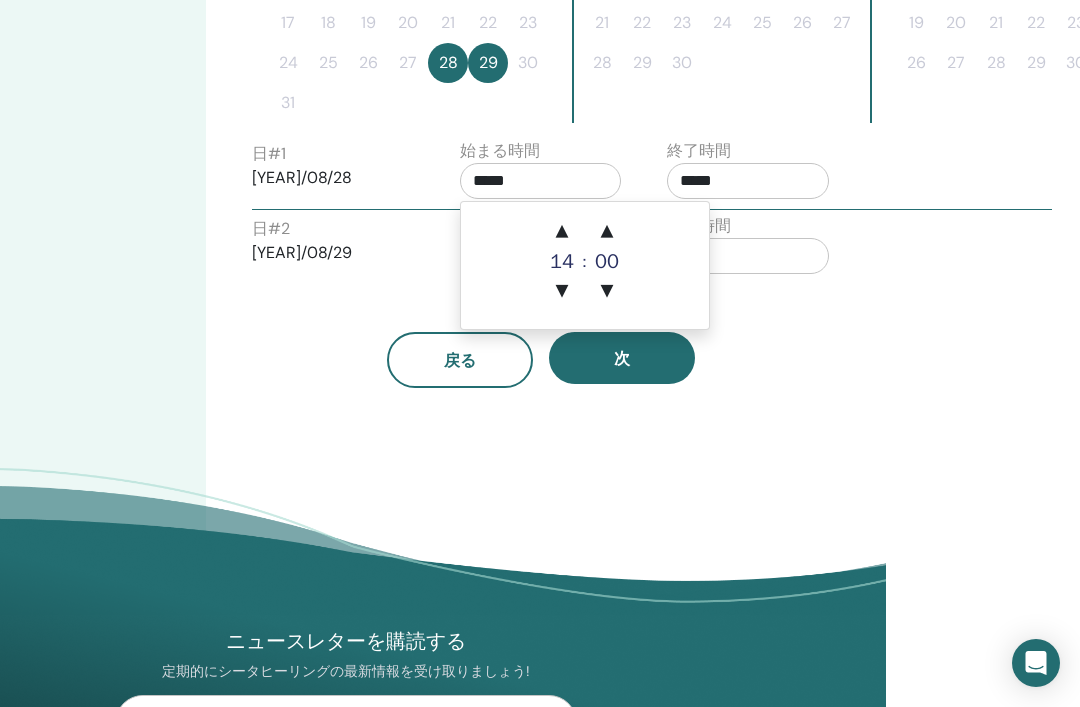 click on "▲" at bounding box center (562, 232) 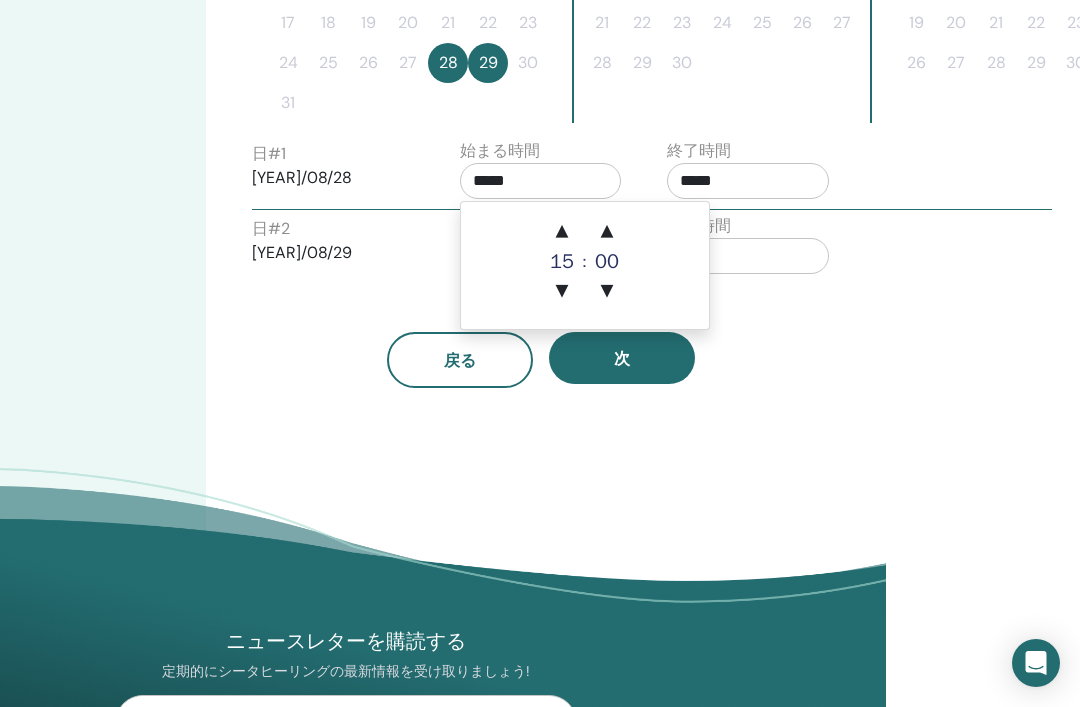 click on "▲" at bounding box center [562, 232] 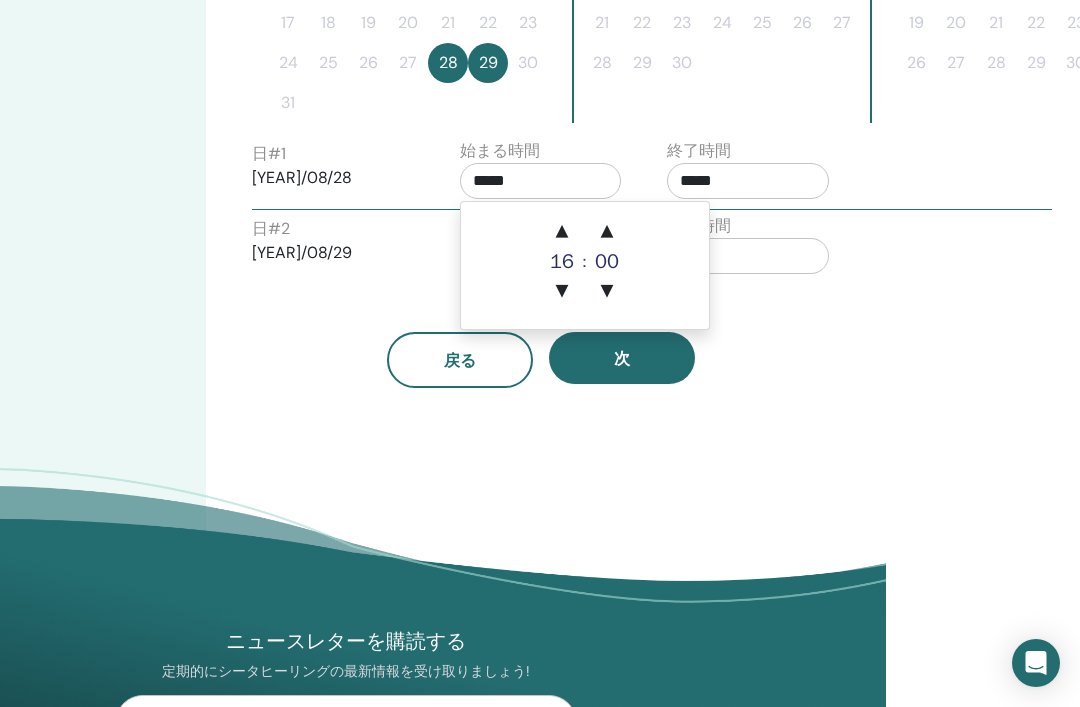 click on "▼" at bounding box center [562, 292] 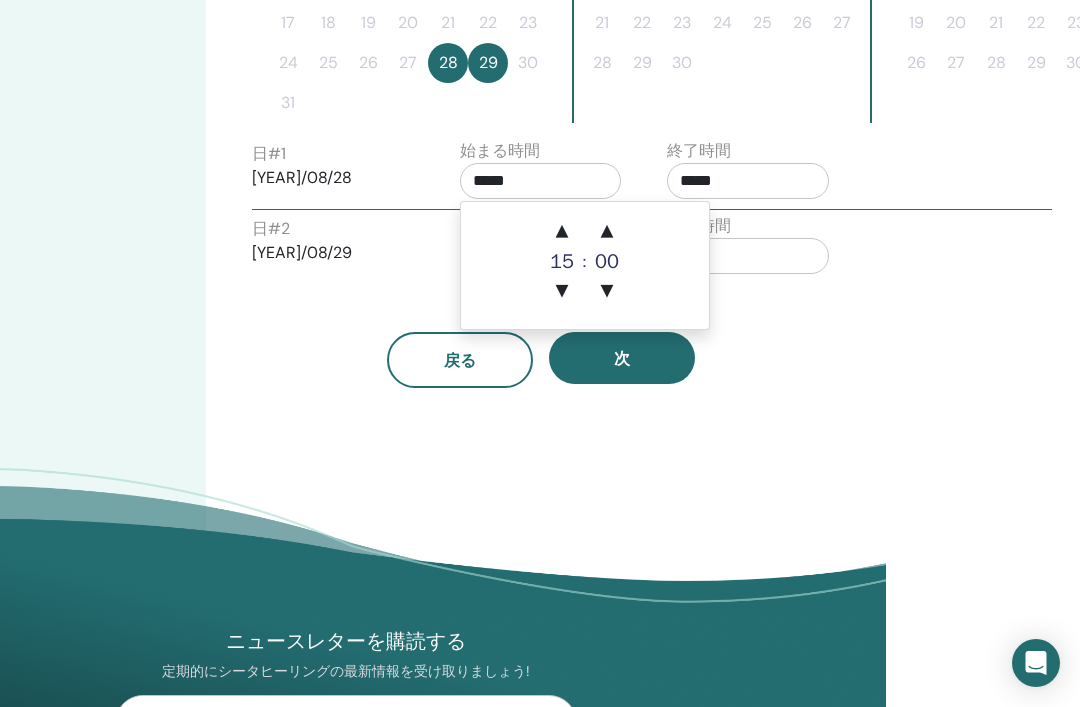 click on "*****" at bounding box center (748, 181) 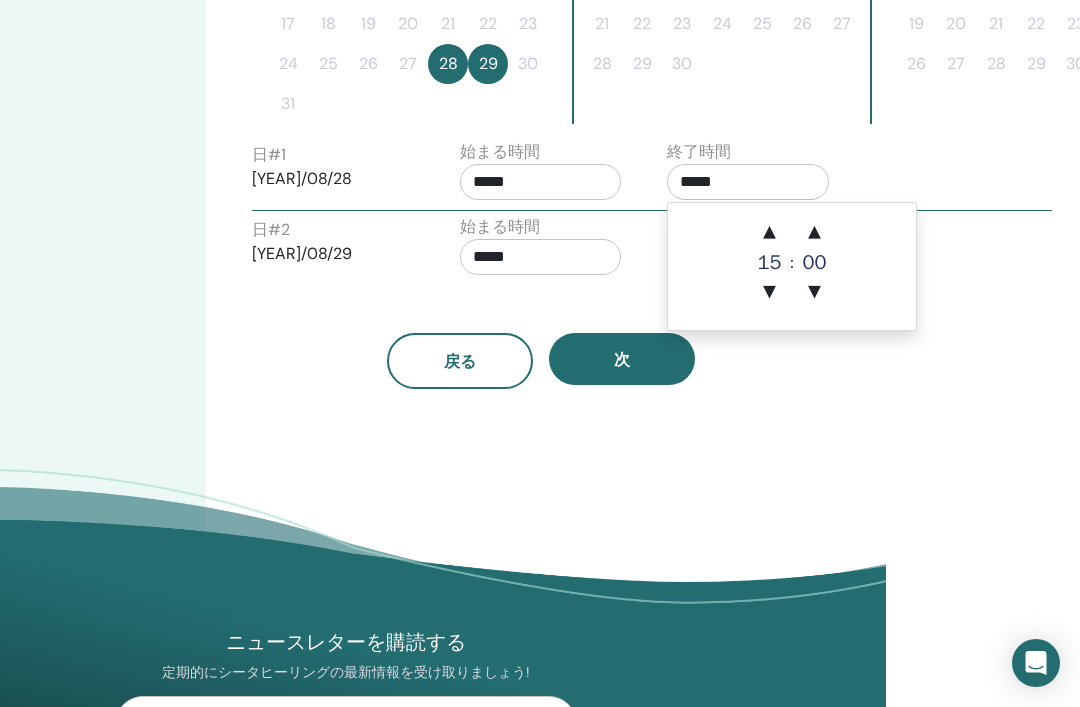 click on "▲" at bounding box center [770, 233] 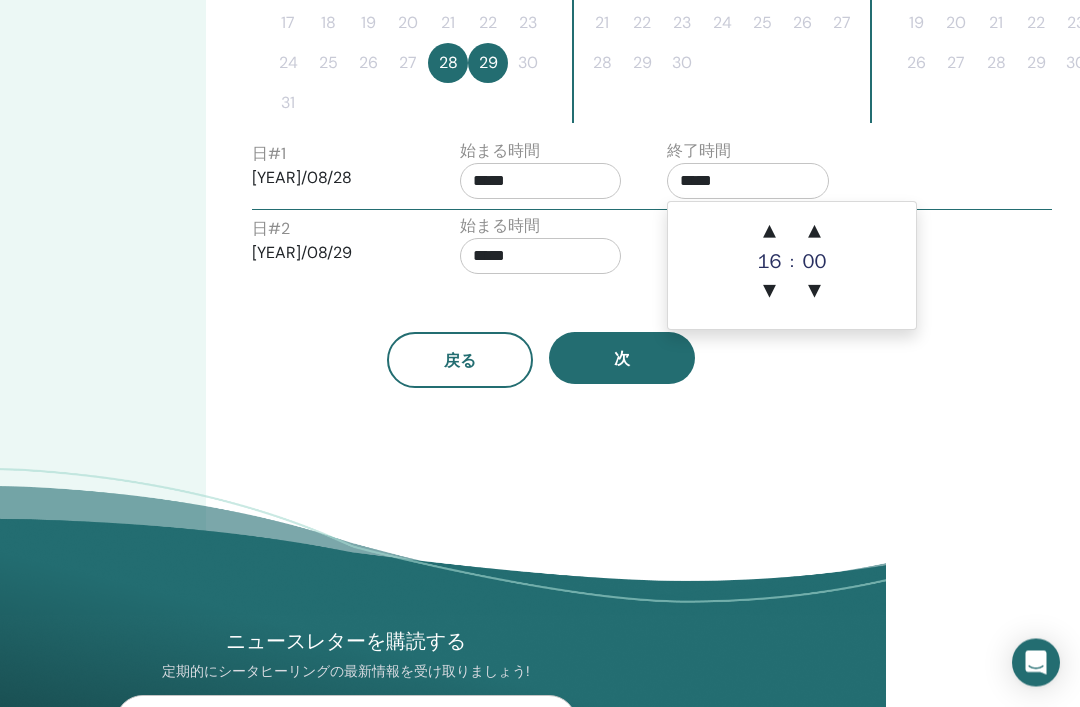 click on "▲" at bounding box center [770, 233] 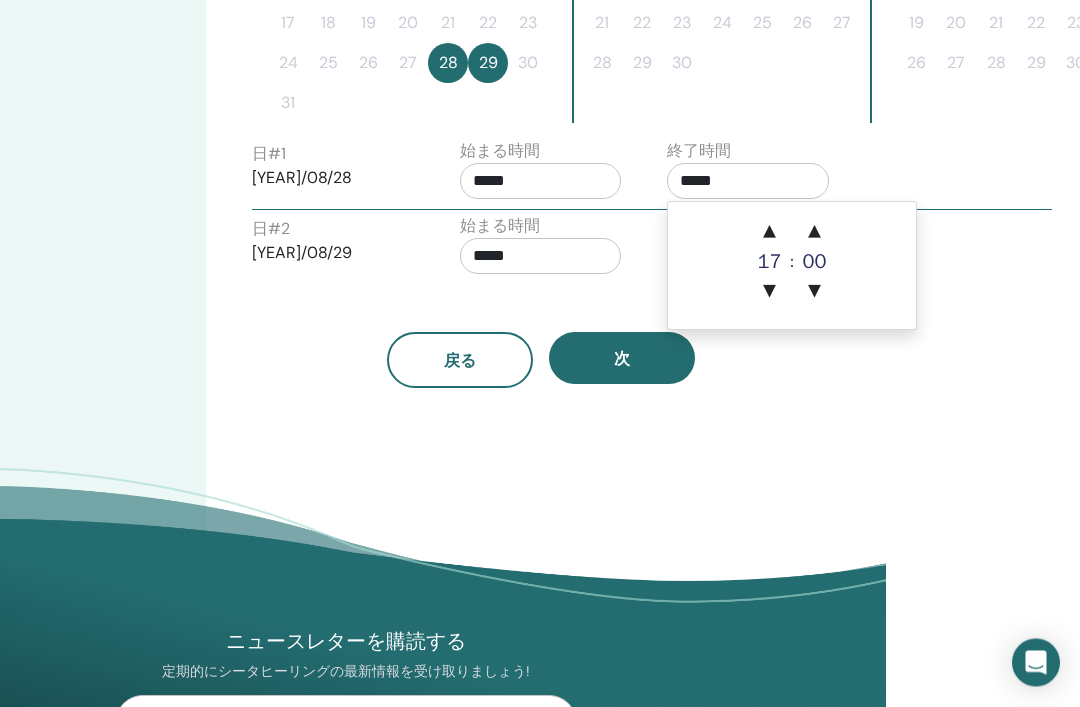 scroll, scrollTop: 735, scrollLeft: 194, axis: both 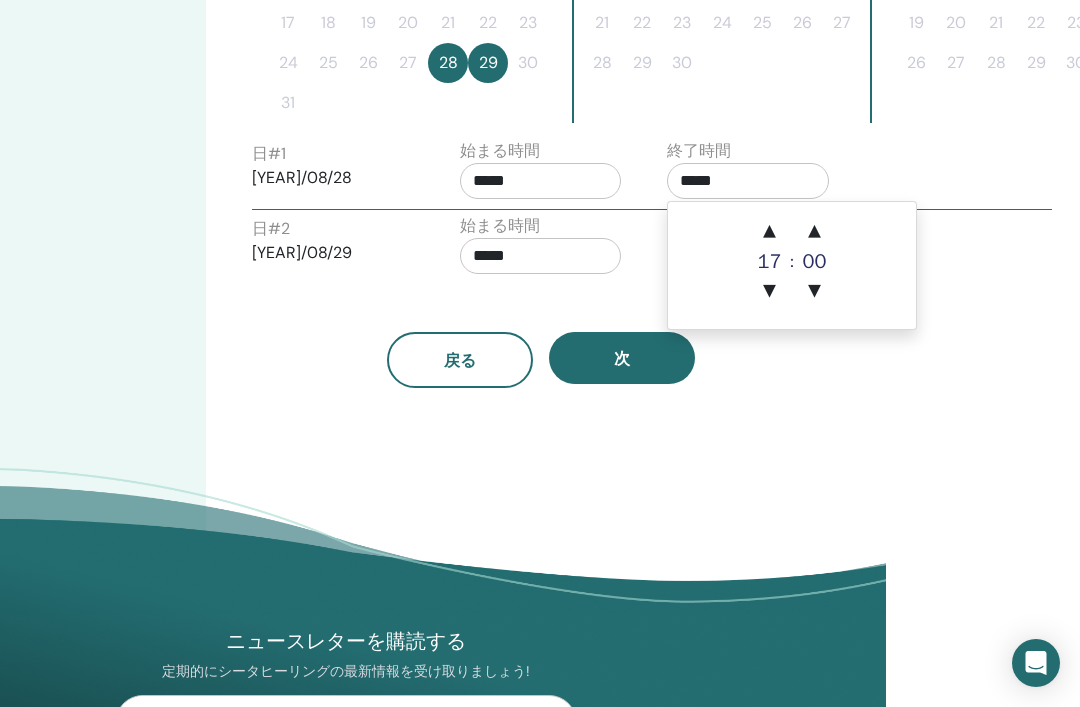 click on "▲" at bounding box center (770, 232) 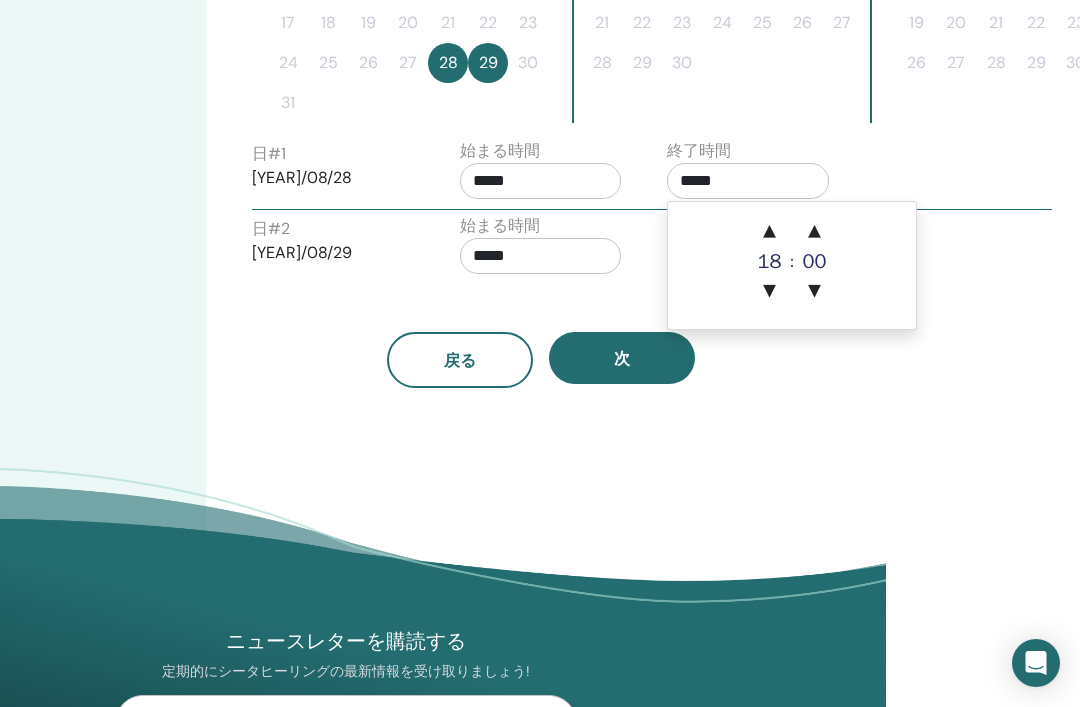 click on "▲" at bounding box center (770, 232) 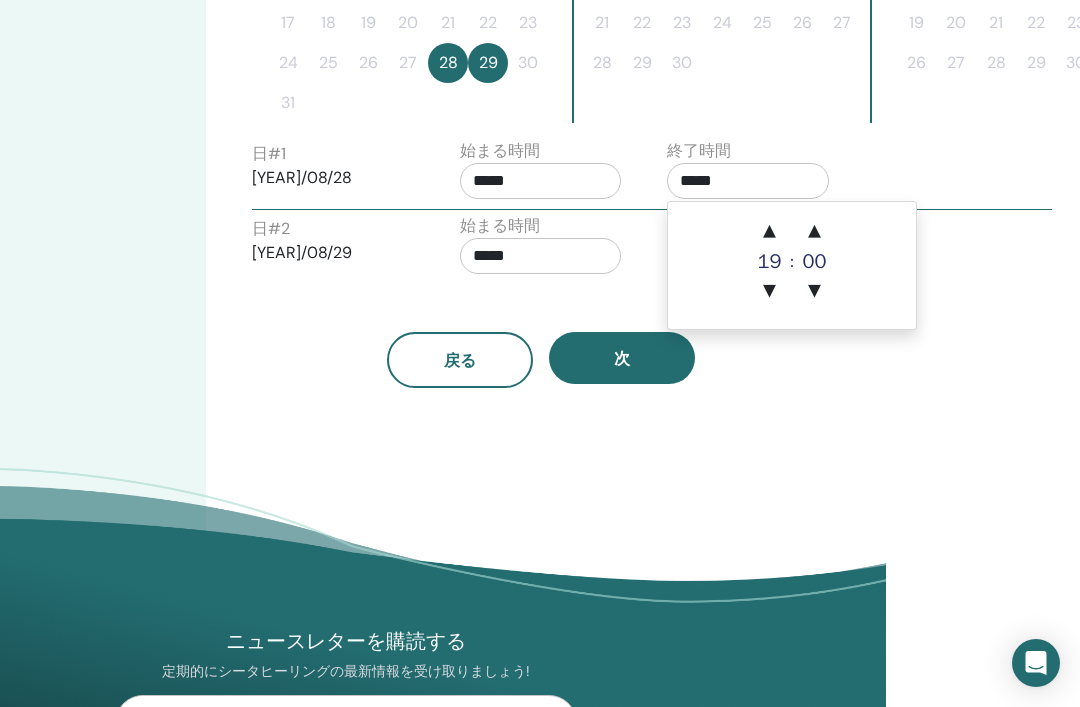 click on "▲" at bounding box center (770, 232) 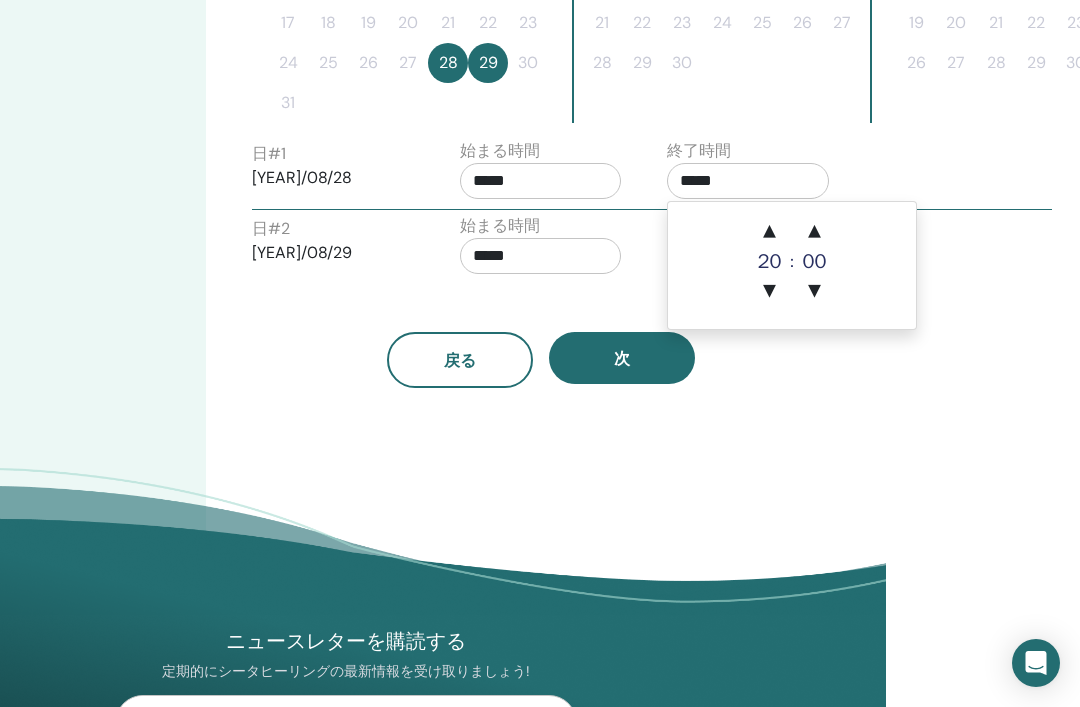 click on "▲" at bounding box center (770, 232) 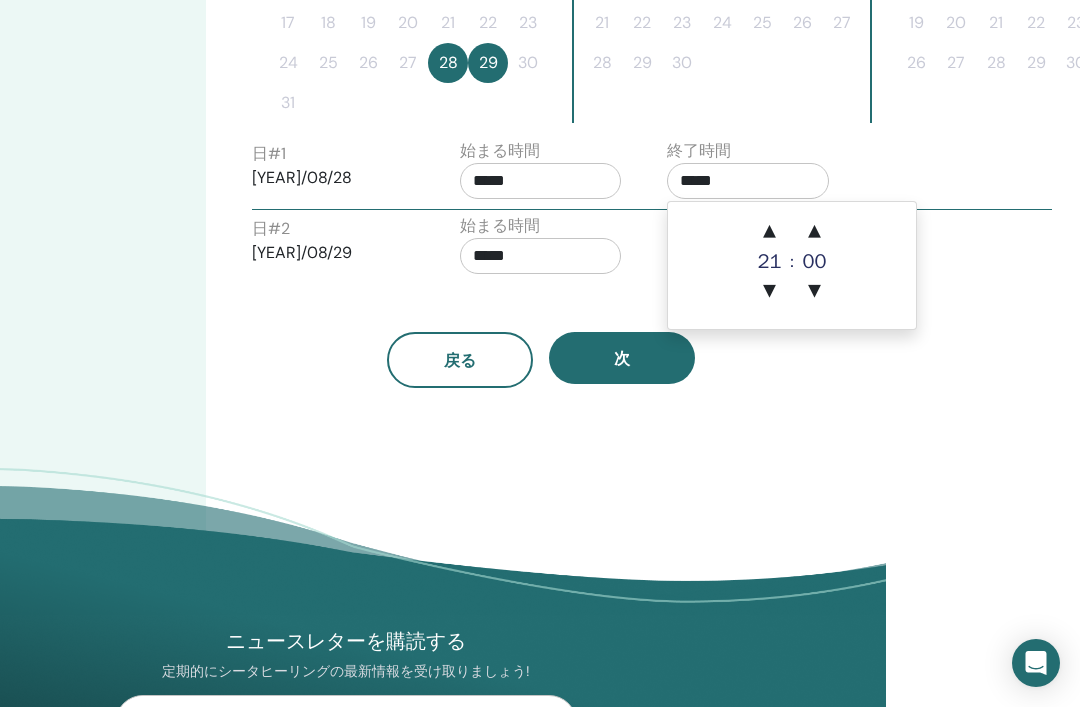 click on "*****" at bounding box center [541, 181] 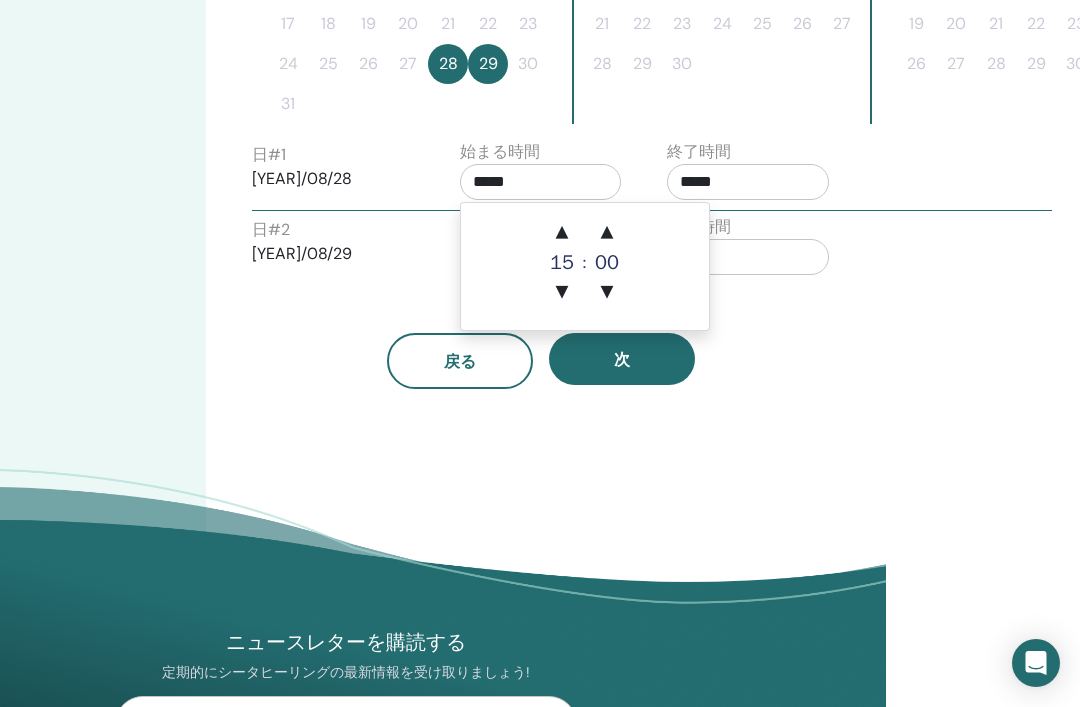 click on "▲" at bounding box center [562, 233] 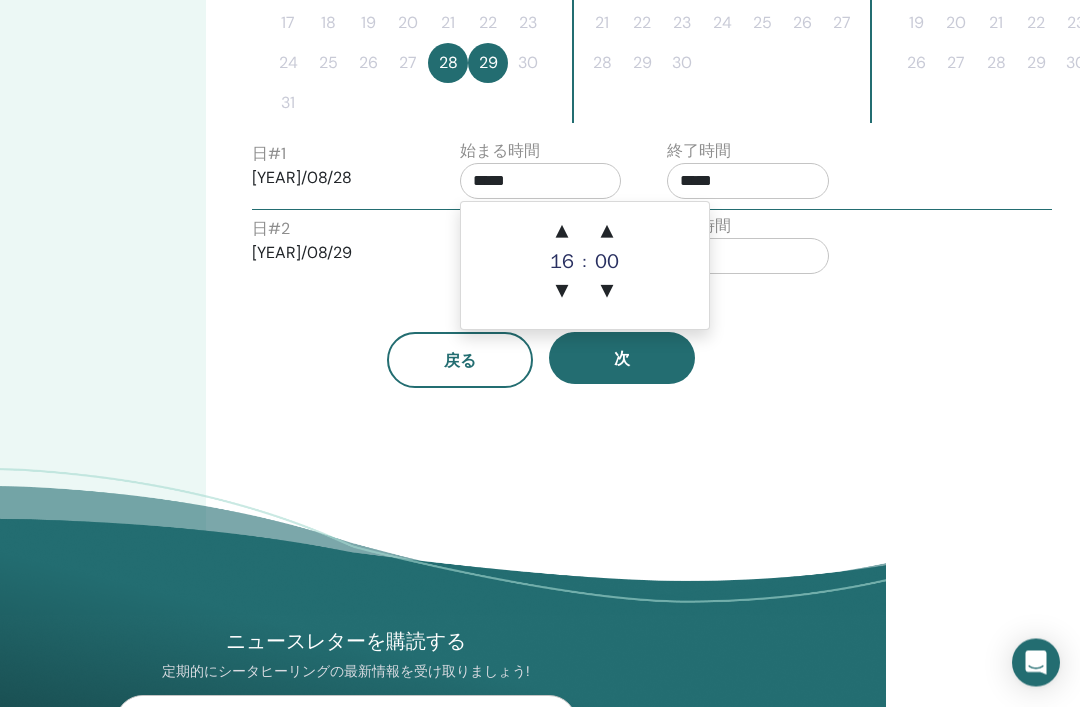 scroll, scrollTop: 735, scrollLeft: 194, axis: both 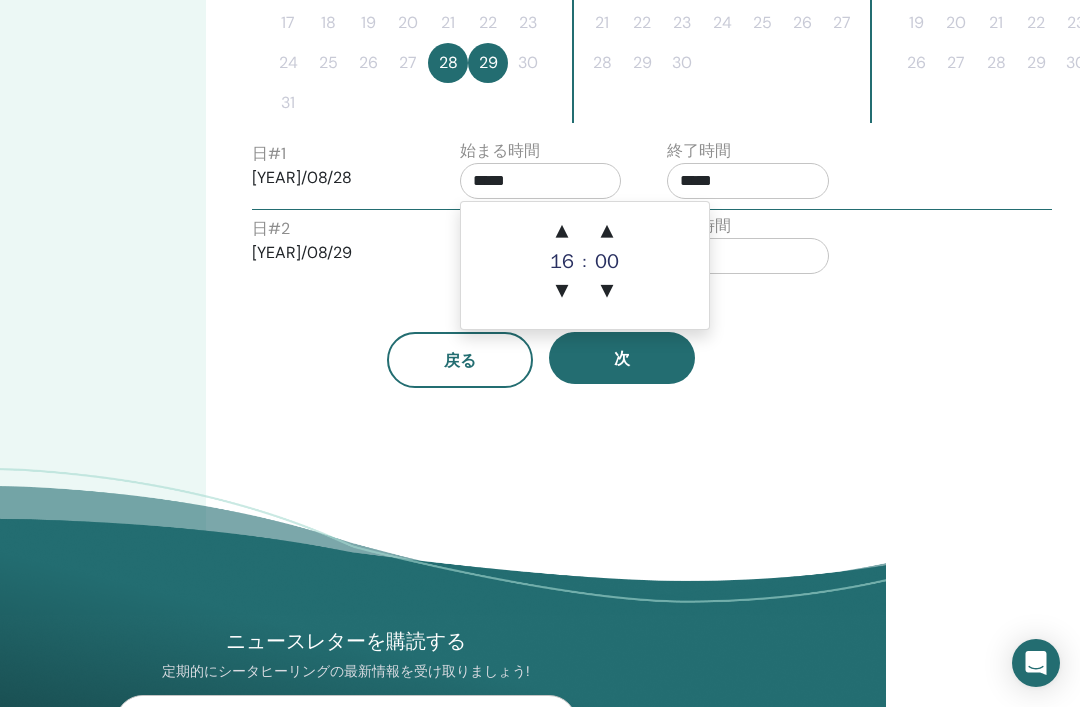 click on "▲" at bounding box center [562, 232] 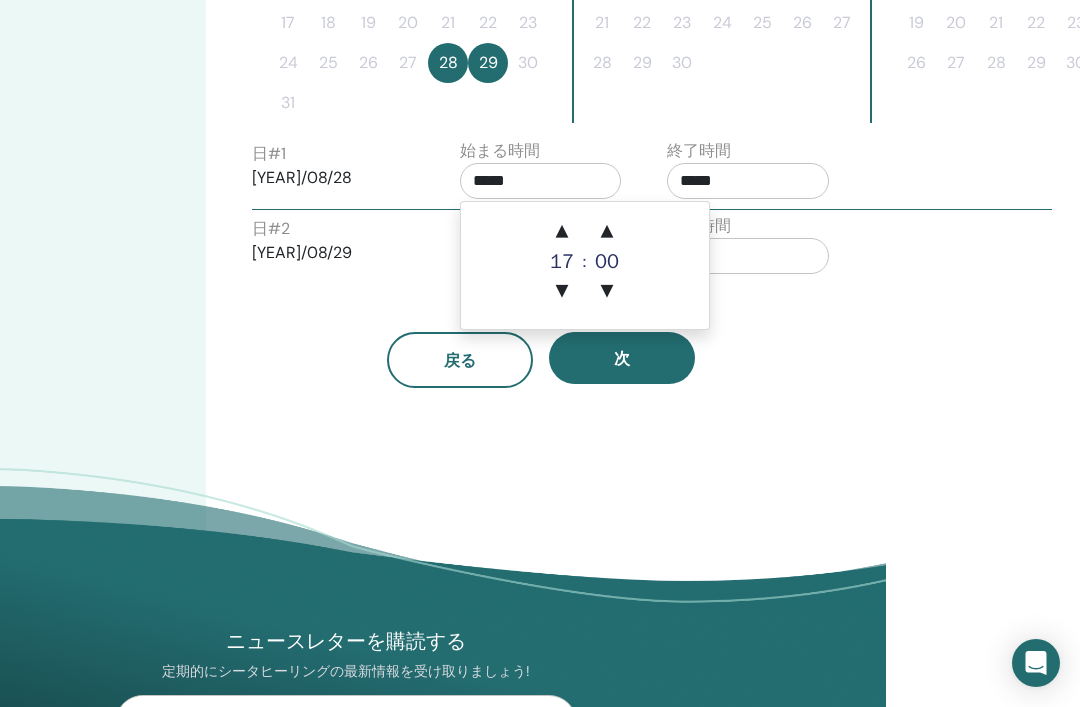 click on "▲" at bounding box center [562, 232] 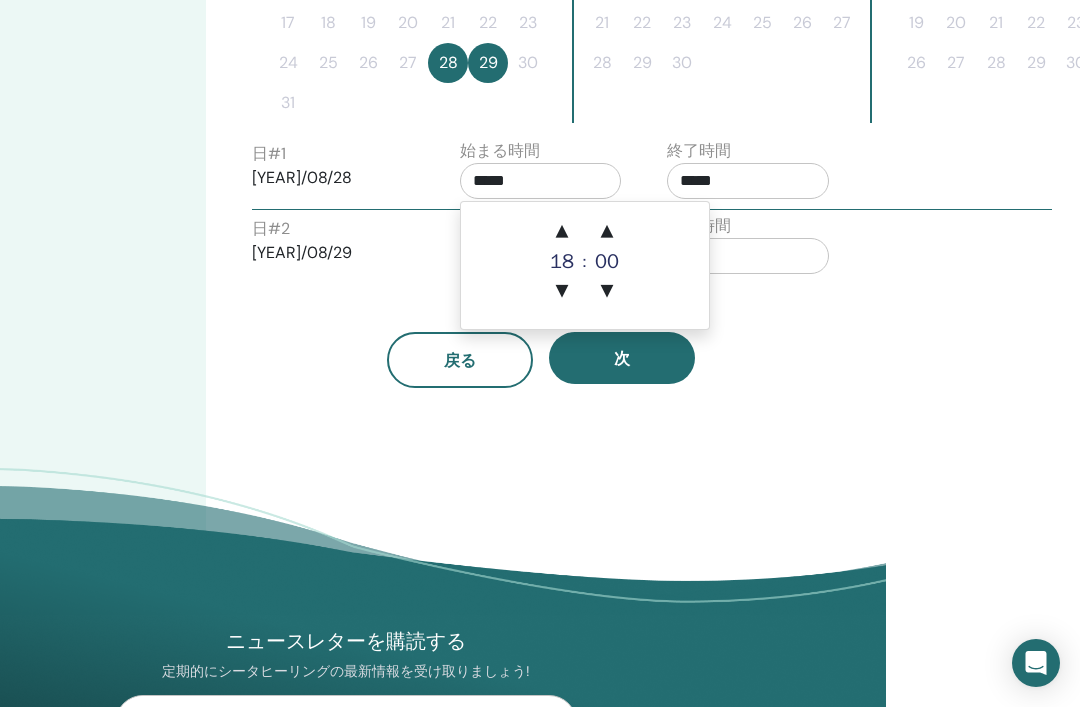 click on "▲" at bounding box center (562, 232) 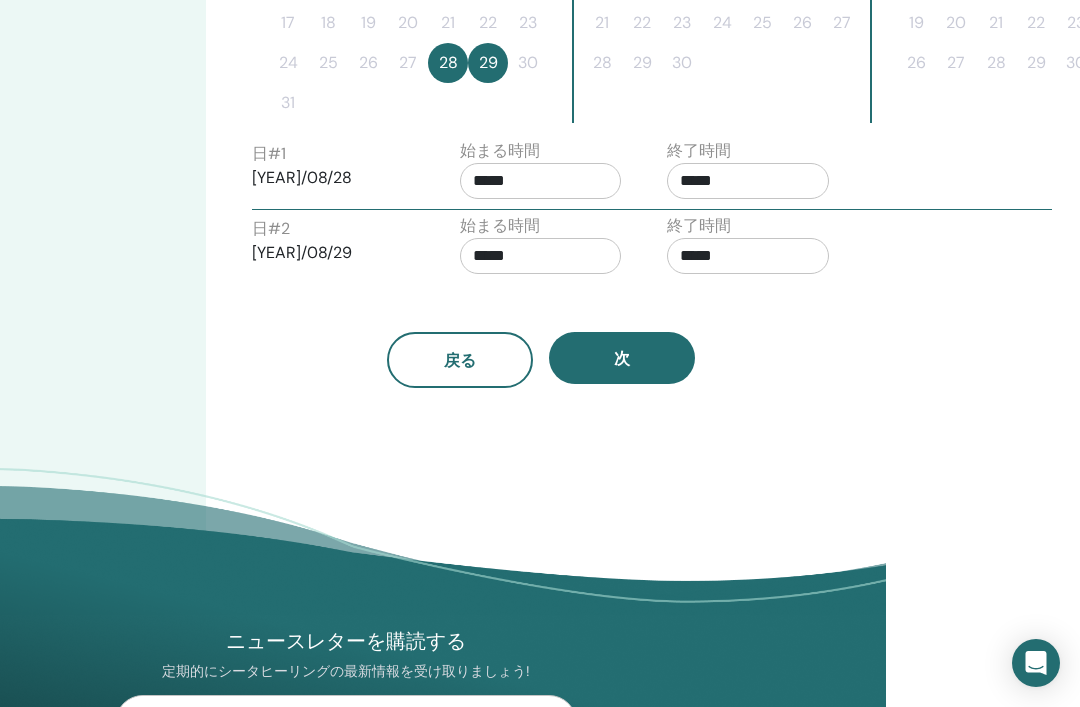 click on "日  # 1 2025/08/28 始まる時間 ***** 終了時間 *****" at bounding box center (652, 174) 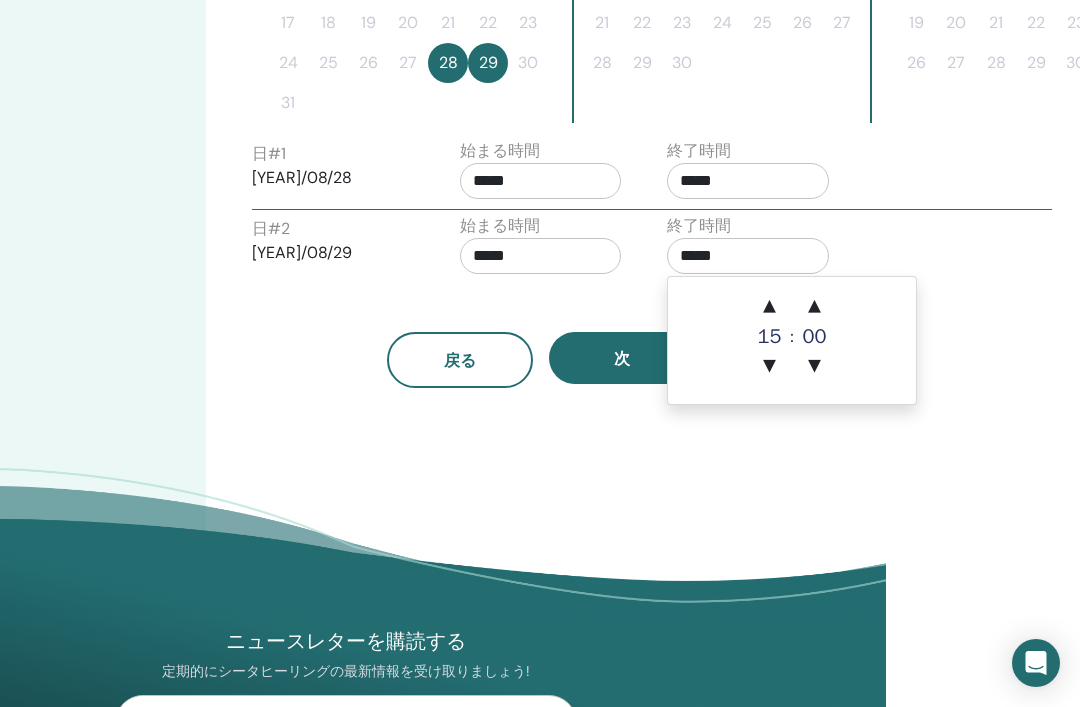 scroll, scrollTop: 734, scrollLeft: 194, axis: both 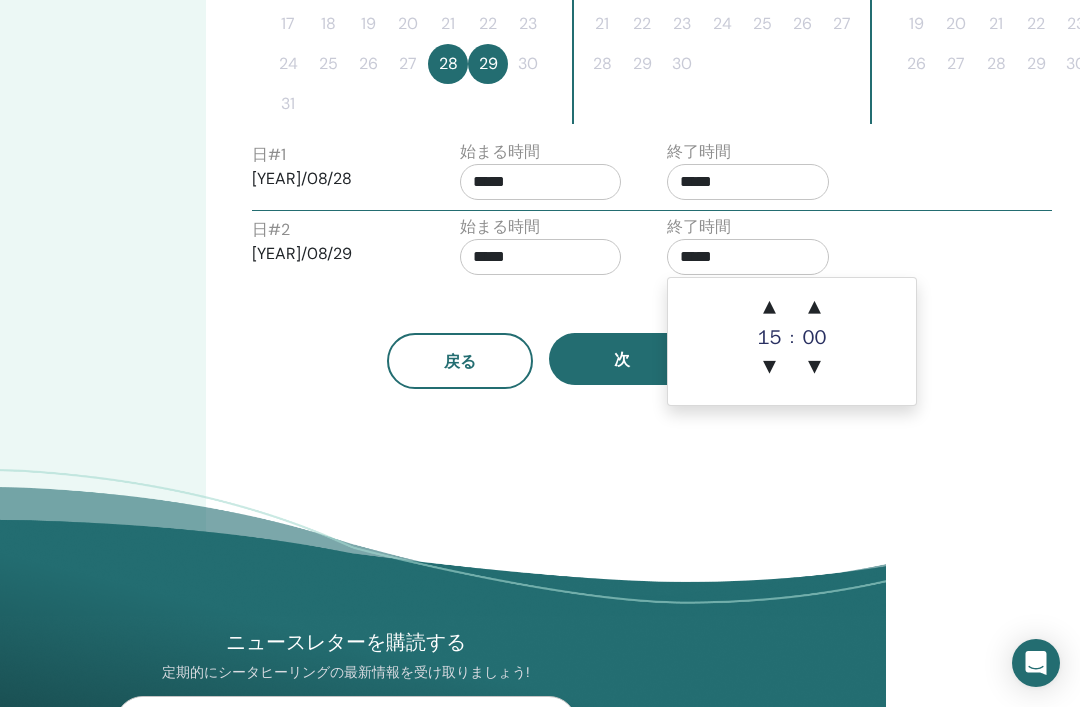 click on "▲" at bounding box center [770, 308] 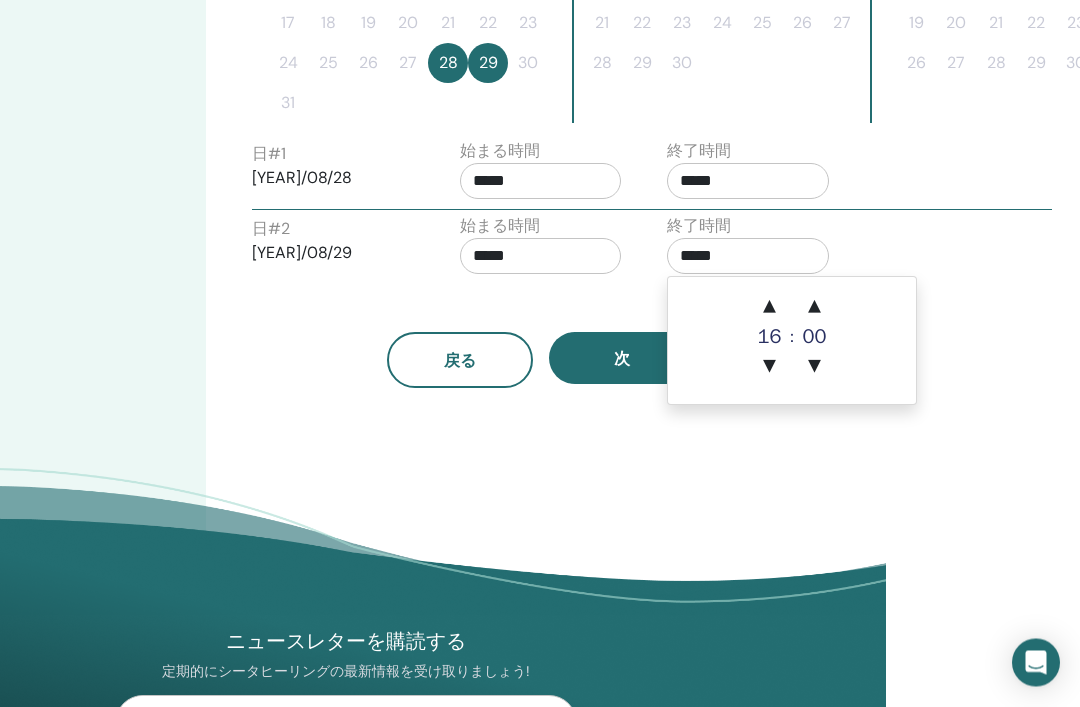 click on "▲" at bounding box center [770, 308] 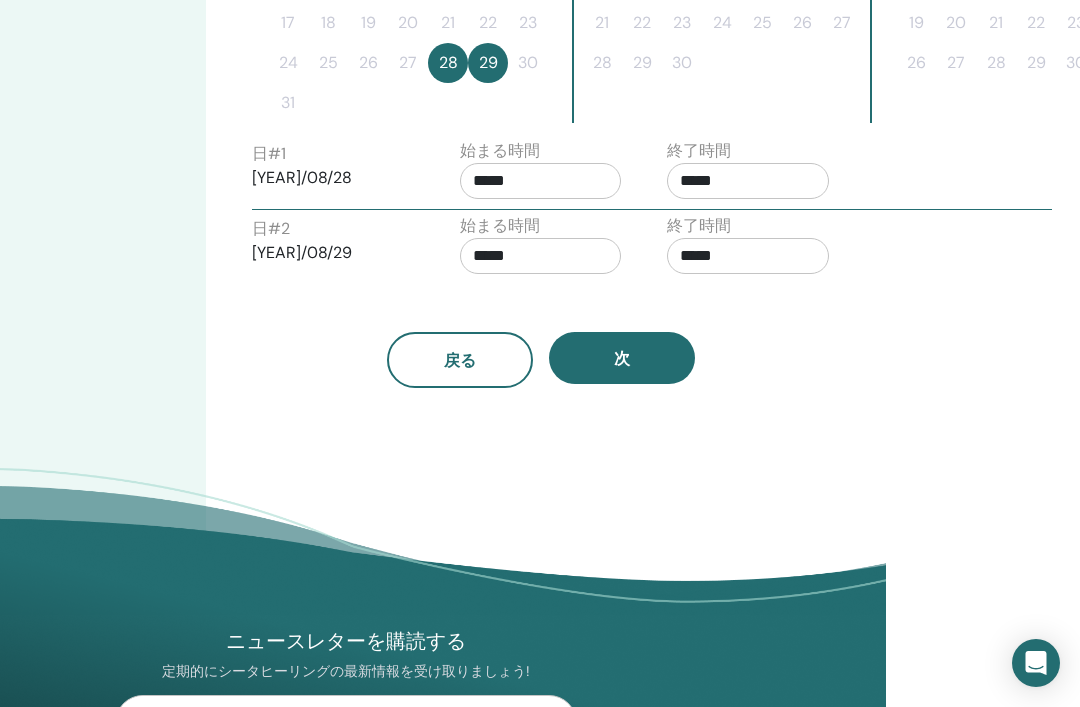 click on "日  # 2 2025/08/29 始まる時間 ***** 終了時間 *****" at bounding box center (652, 249) 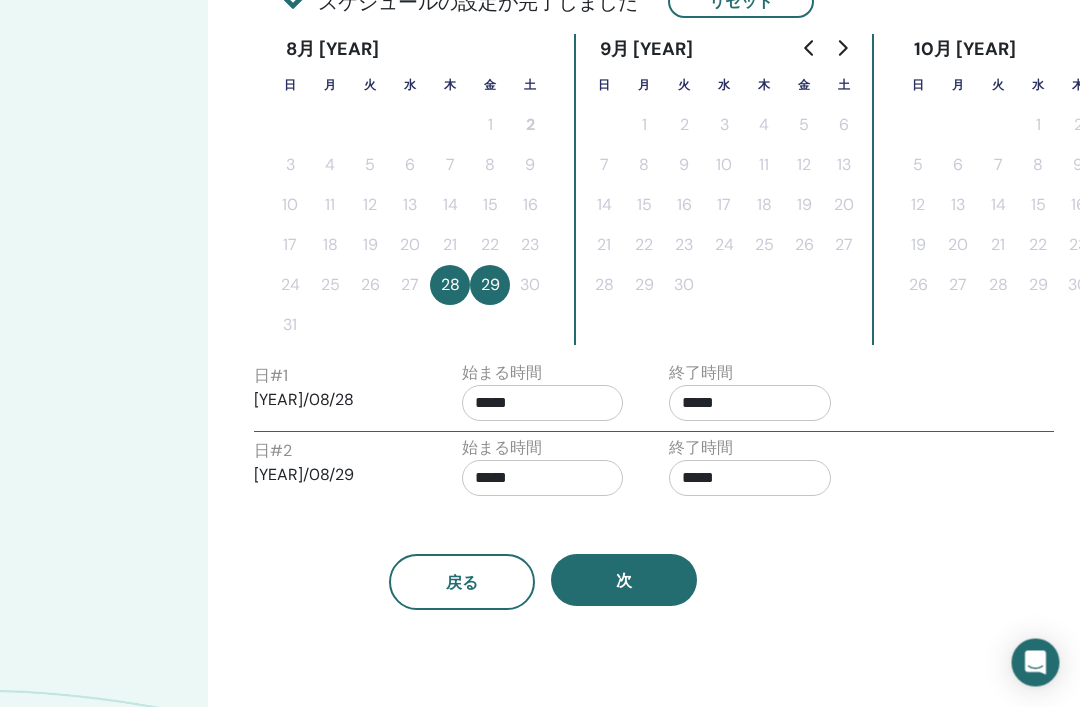 scroll, scrollTop: 513, scrollLeft: 191, axis: both 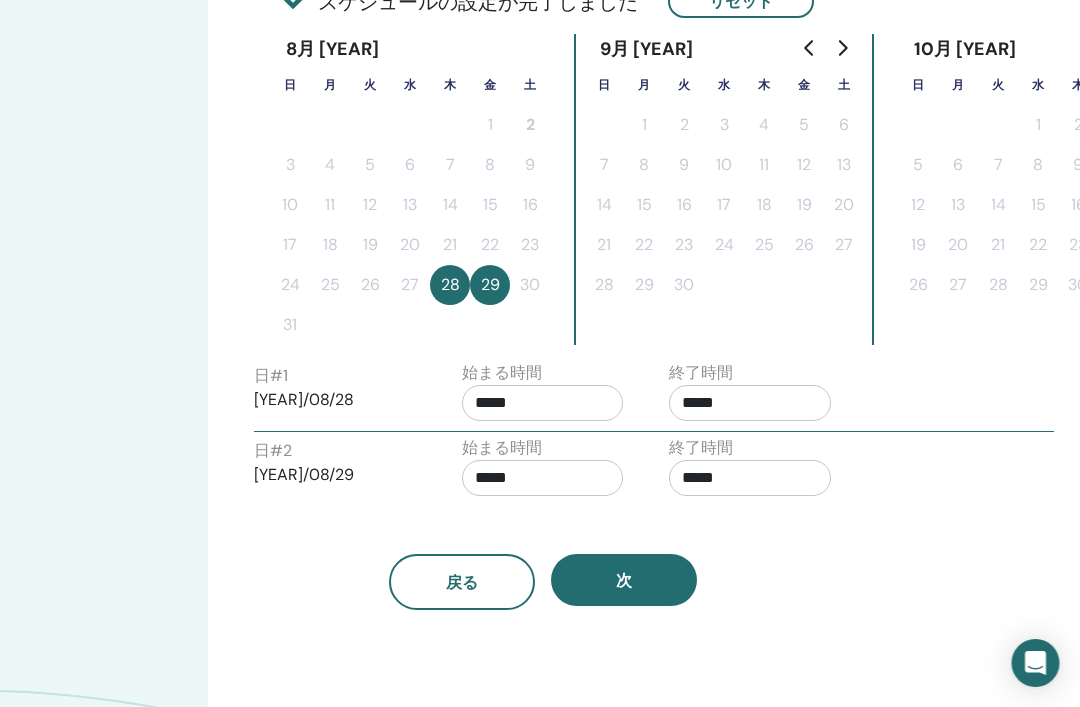 click on "2025/08/29" at bounding box center [336, 475] 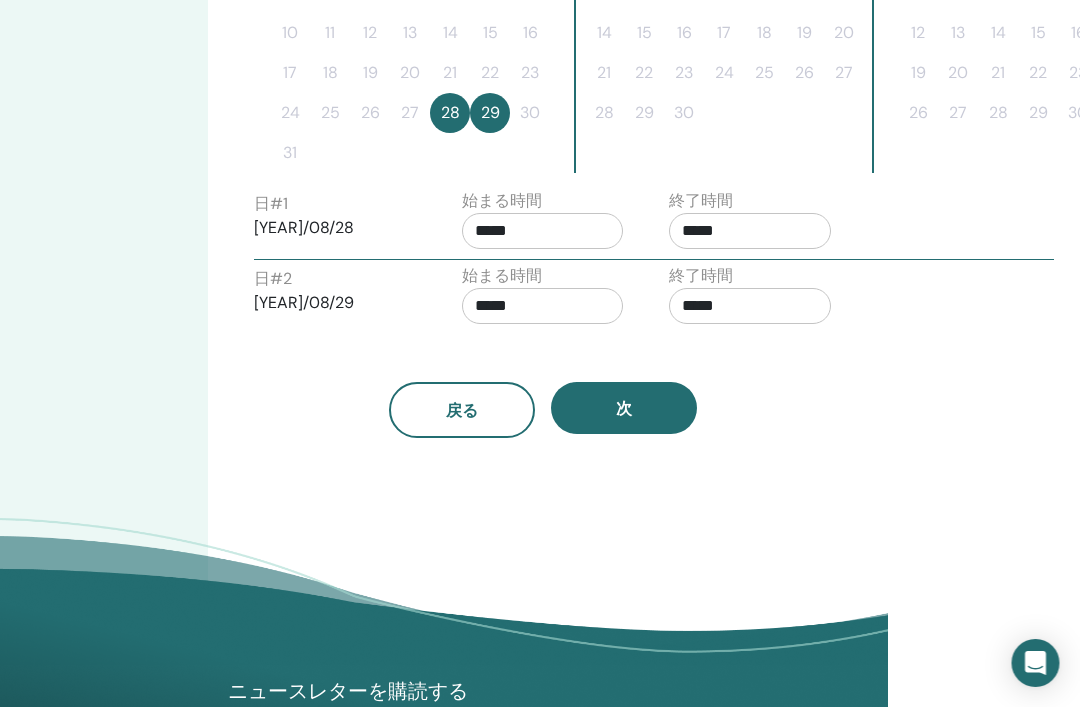click on "次" at bounding box center [625, 408] 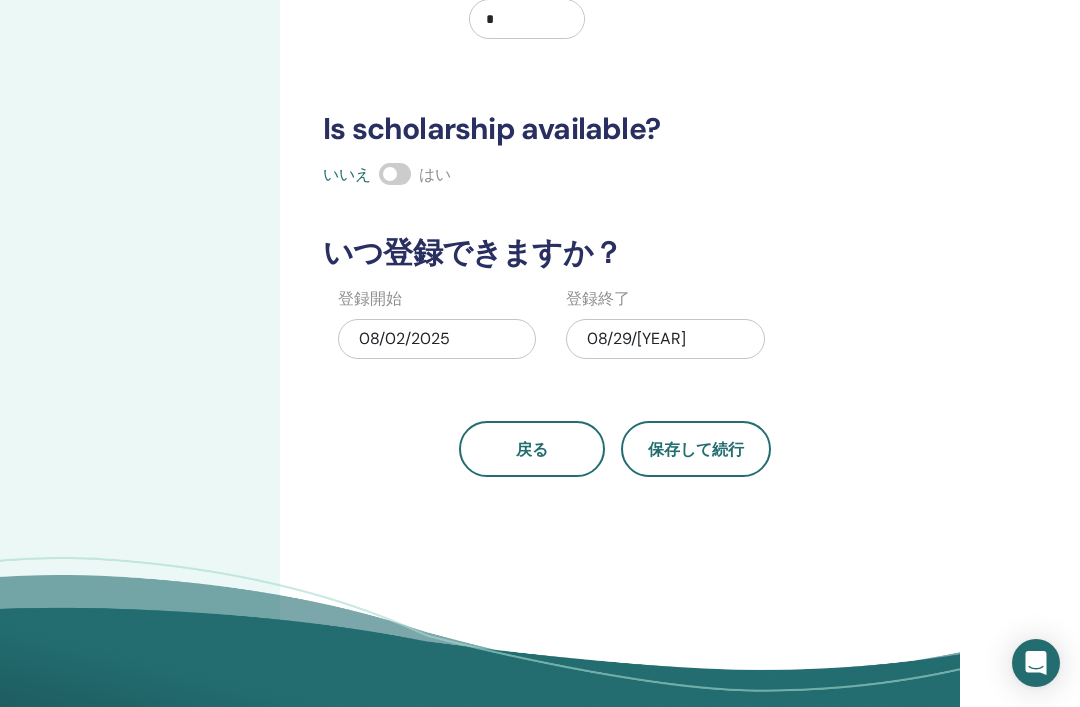 click on "戻る" at bounding box center (532, 449) 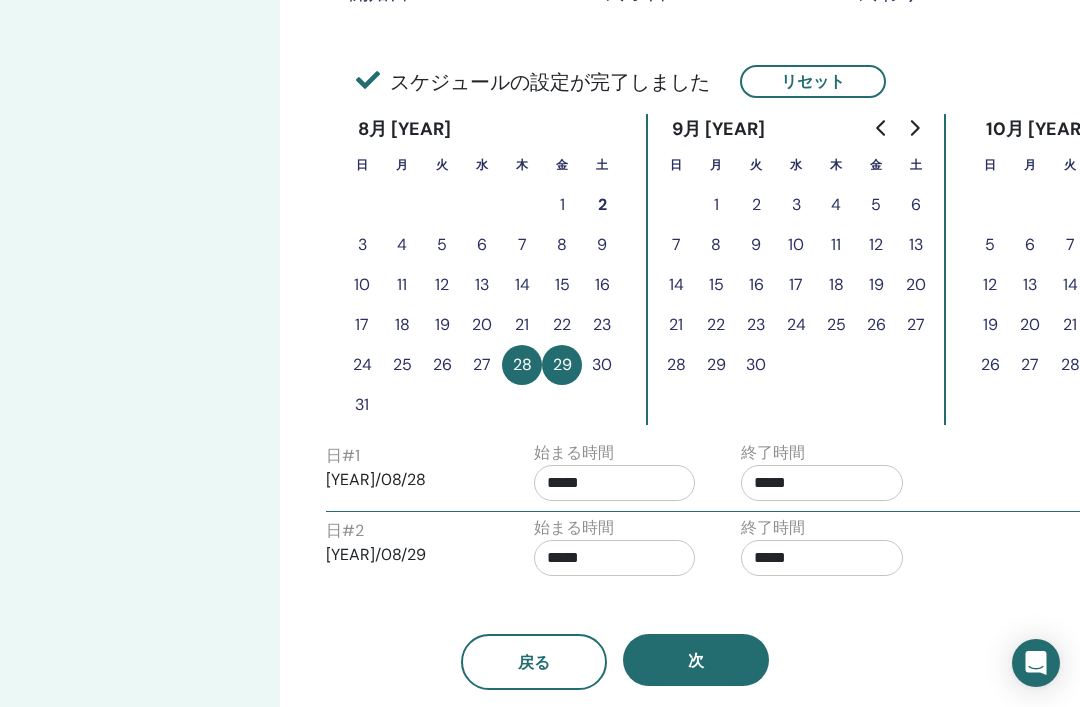 click on "30" at bounding box center [602, 365] 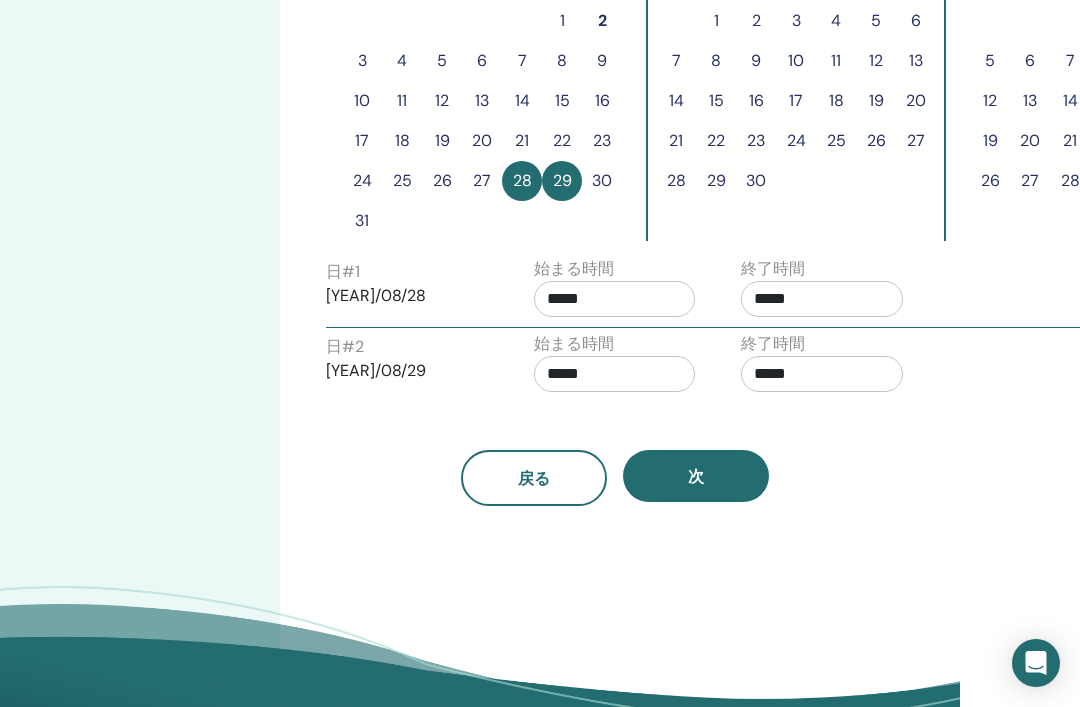 scroll, scrollTop: 617, scrollLeft: 123, axis: both 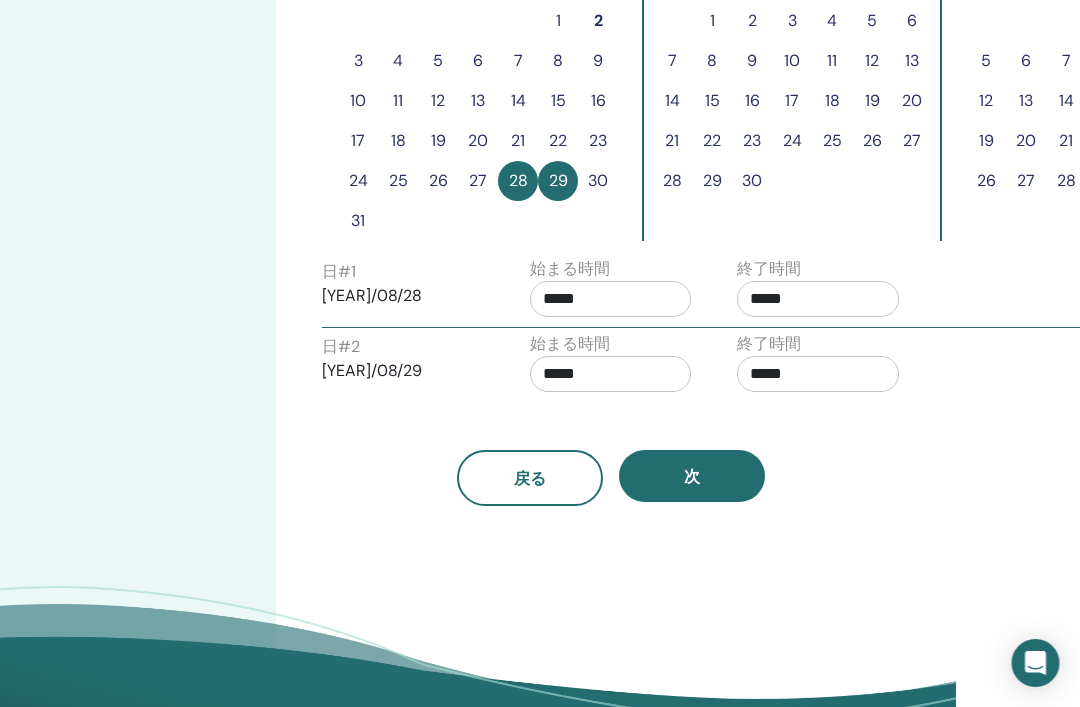 click on "30" at bounding box center [599, 181] 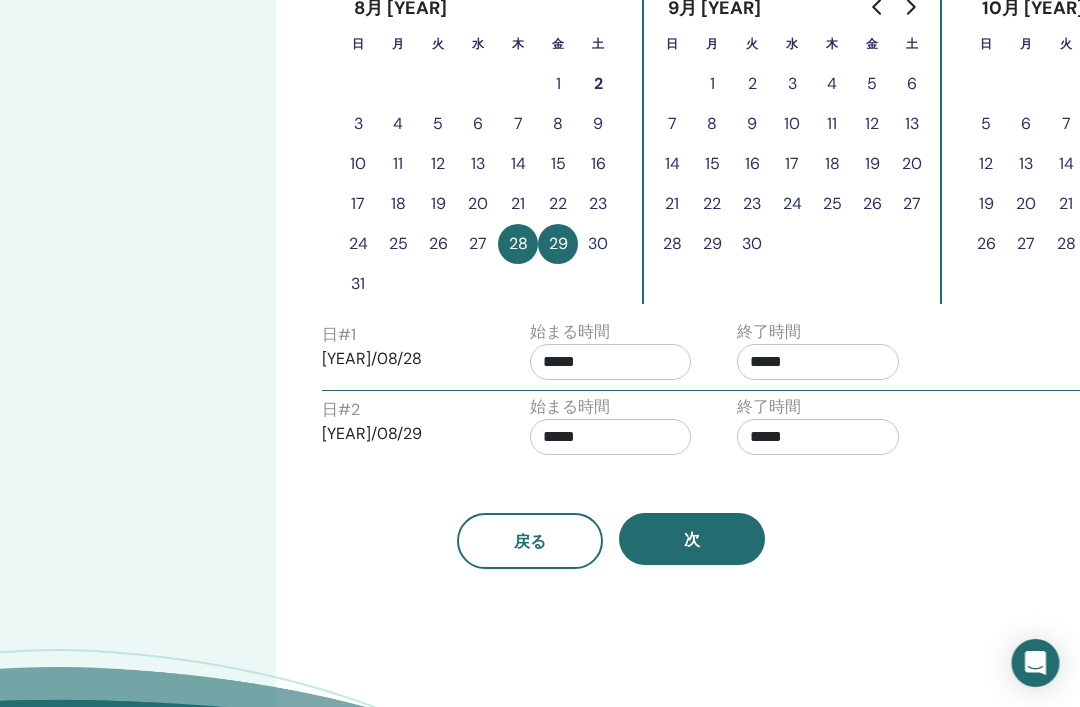 click on "*****" at bounding box center [819, 362] 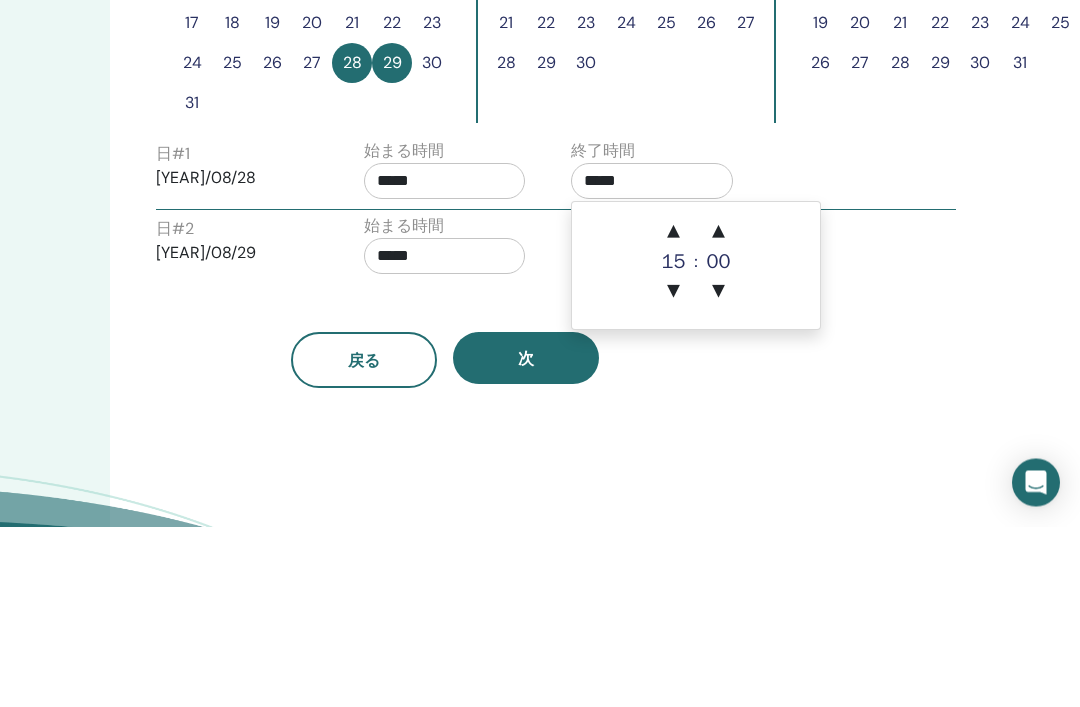 click on "▼" at bounding box center (674, 473) 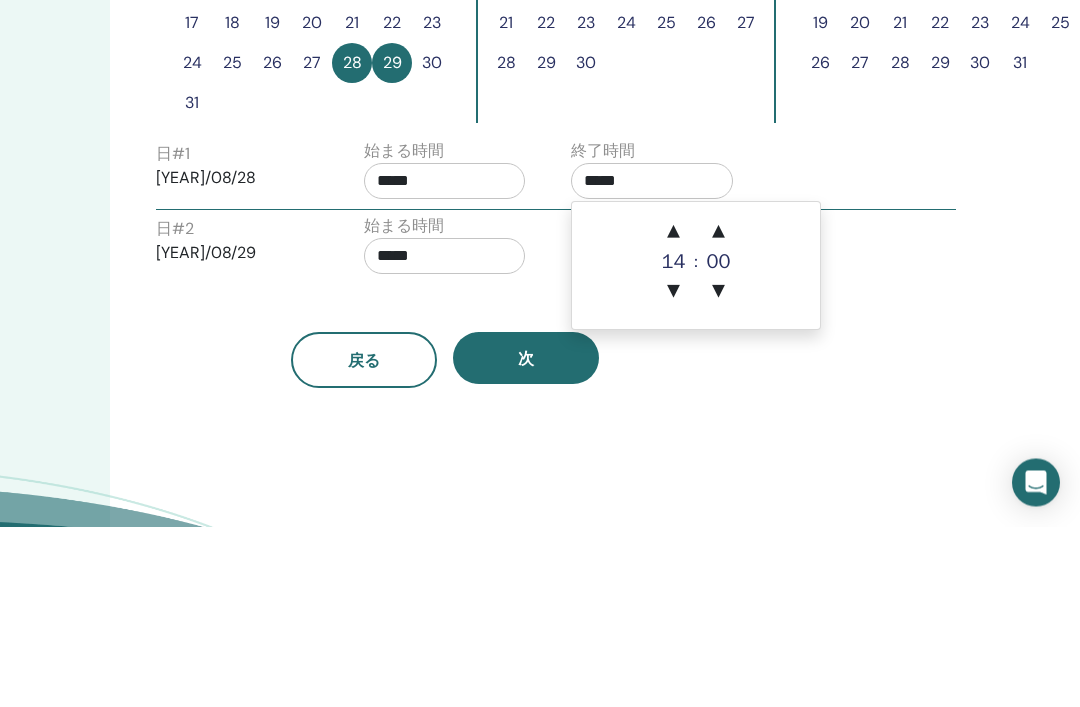 scroll, scrollTop: 735, scrollLeft: 290, axis: both 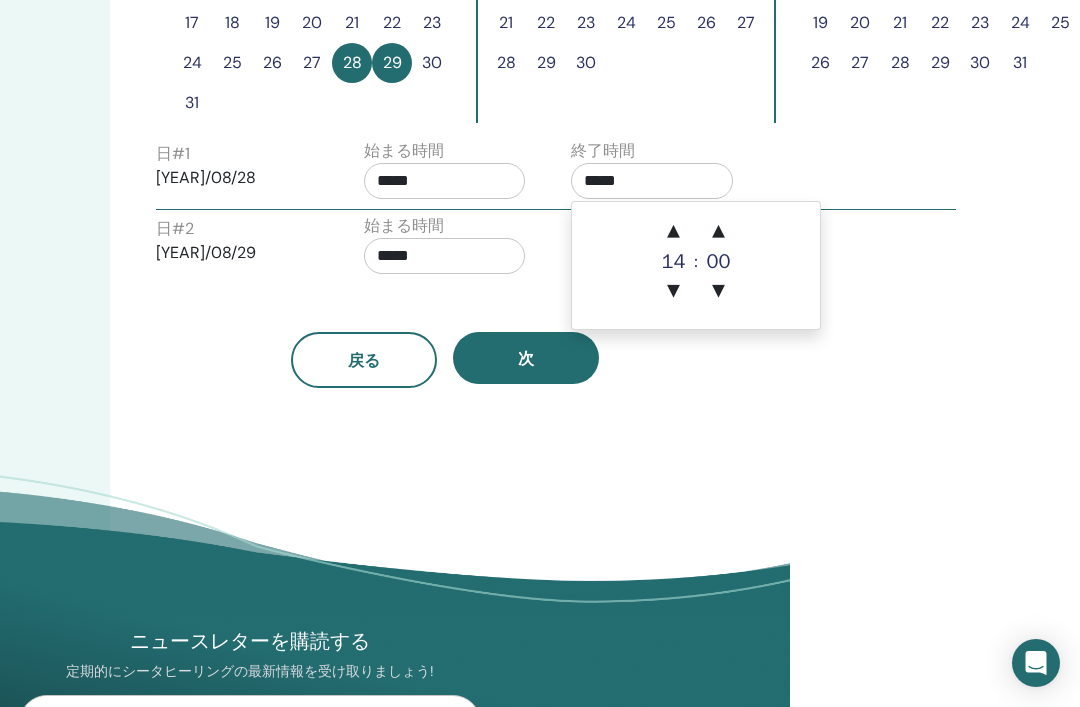 click on "▲" at bounding box center [674, 232] 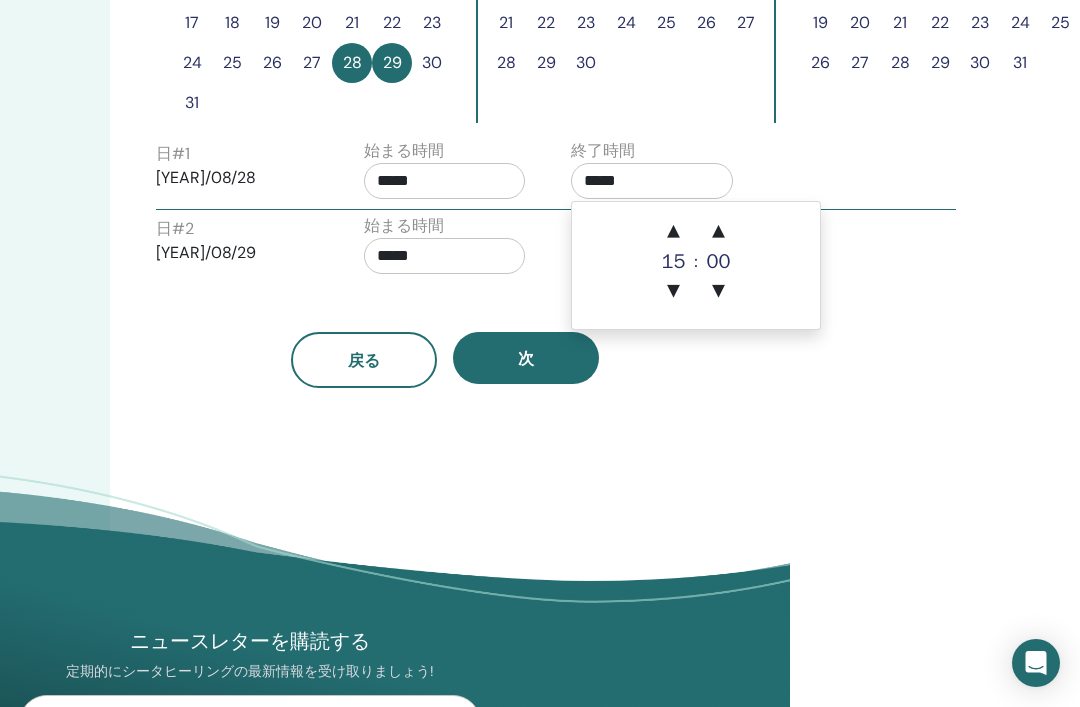 click on "▲" at bounding box center [674, 232] 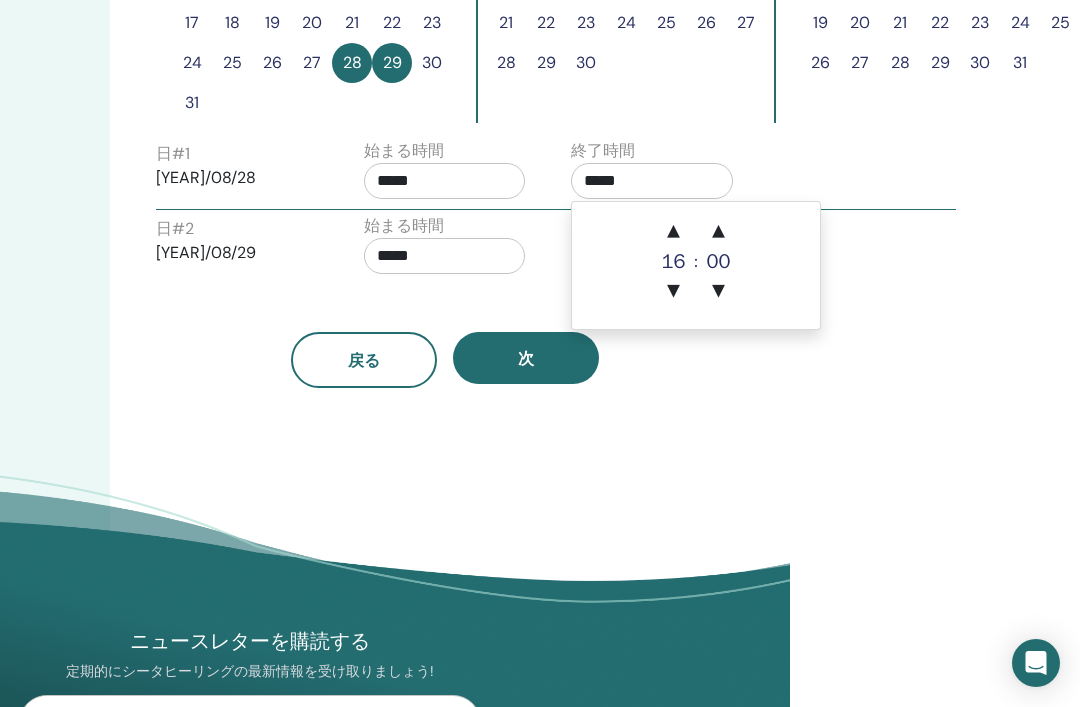 click on "▲" at bounding box center (674, 232) 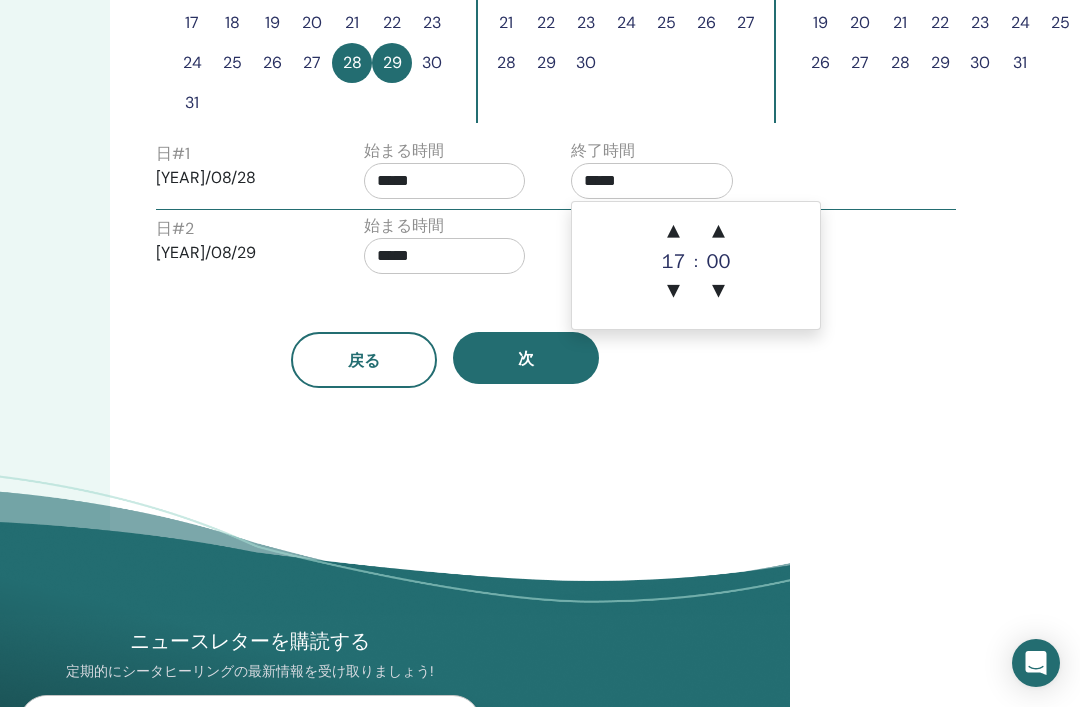 click on "▲" at bounding box center (674, 232) 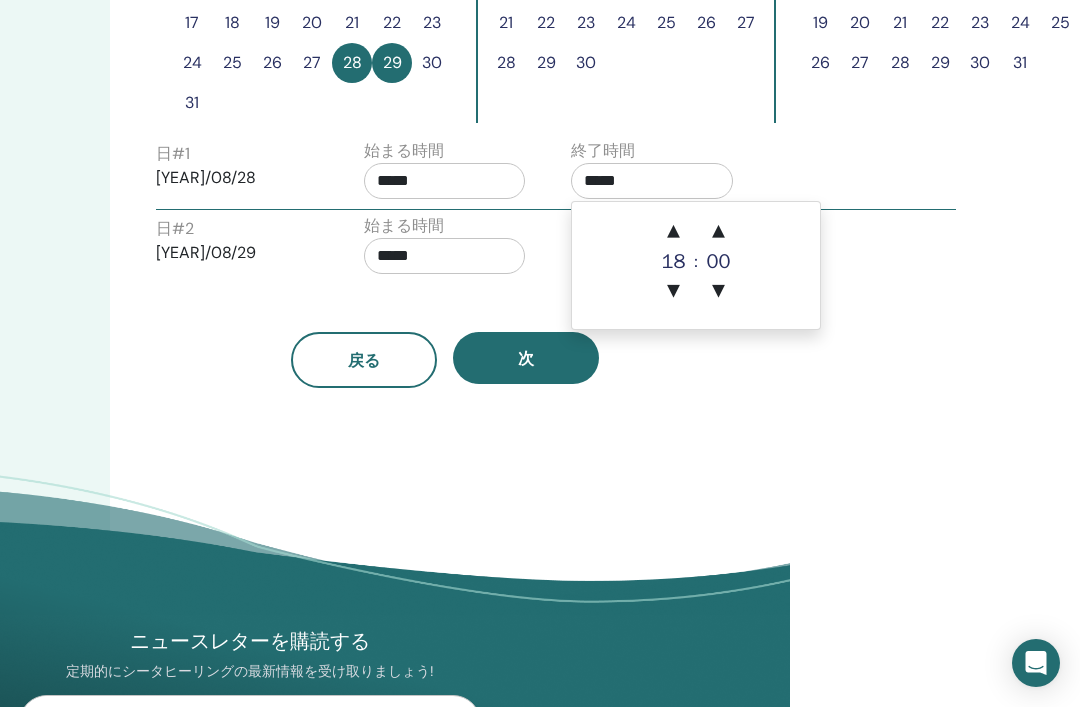 click on "▲" at bounding box center [674, 232] 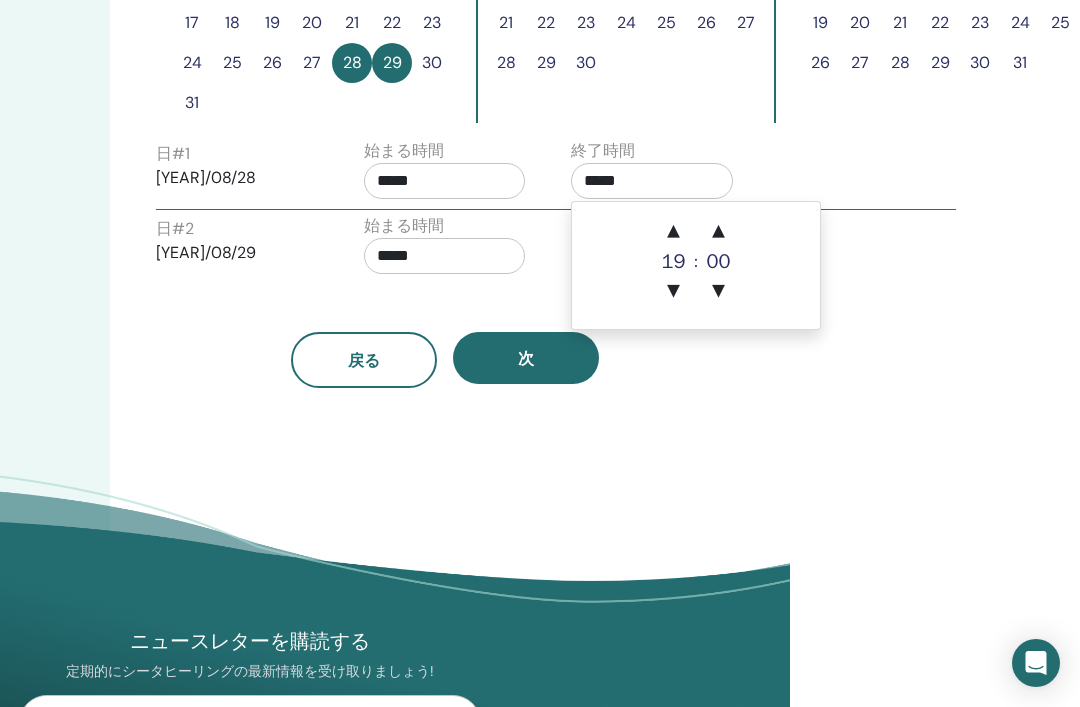 click on "▲" at bounding box center (674, 232) 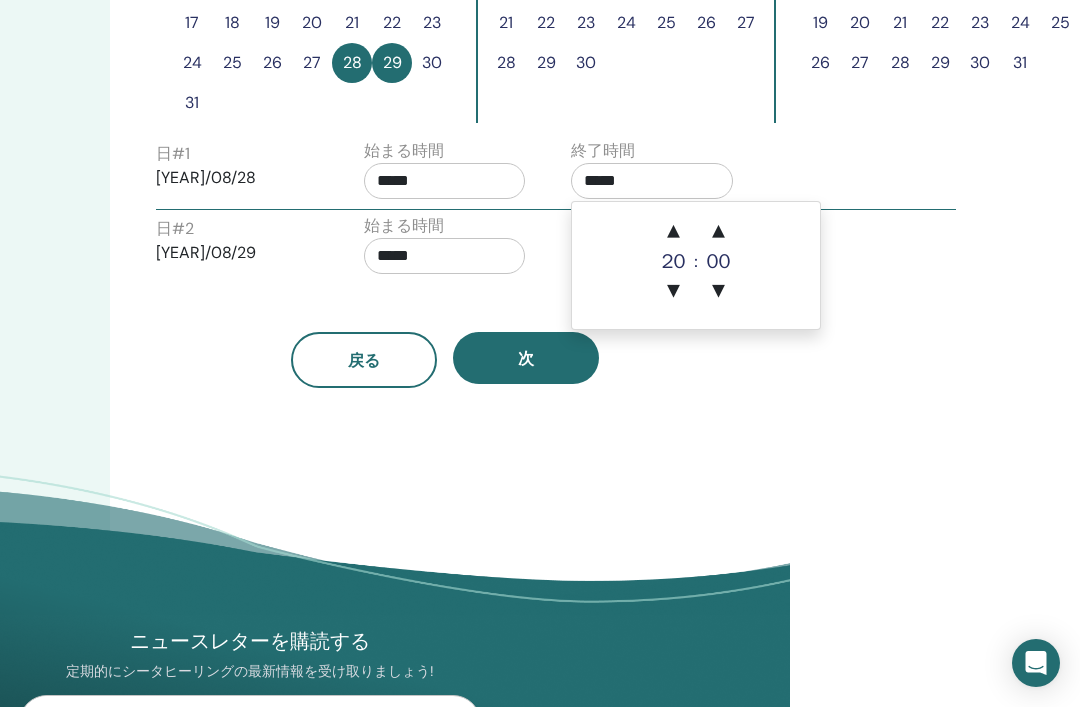 click on "▲" at bounding box center [674, 232] 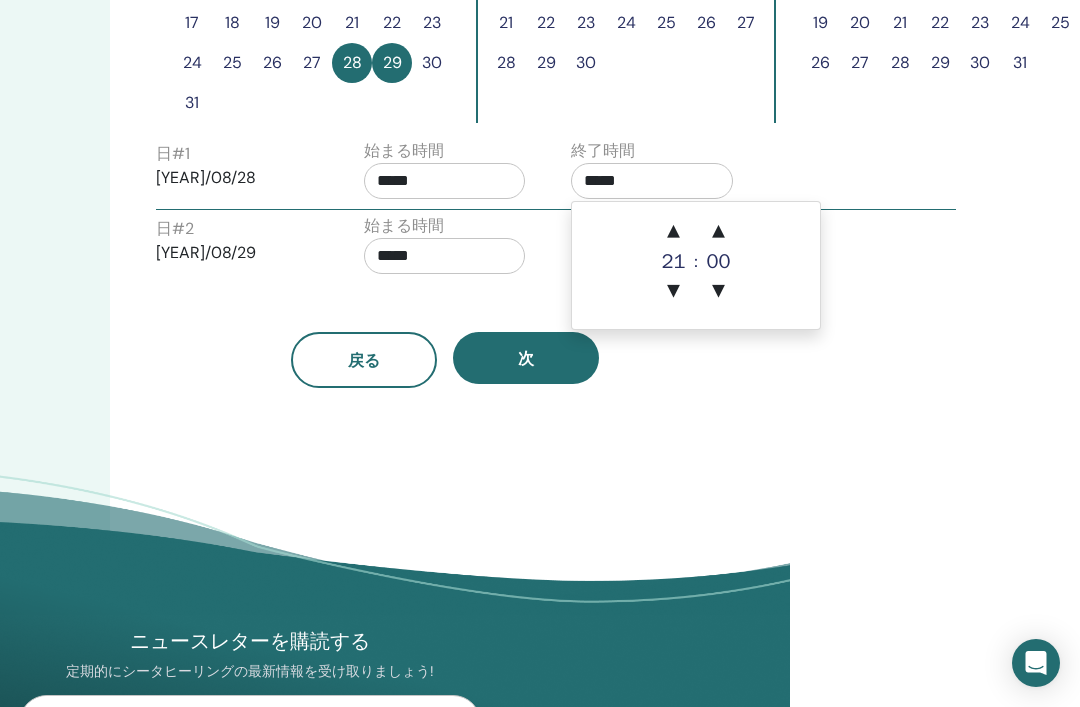 click on "*****" at bounding box center [445, 181] 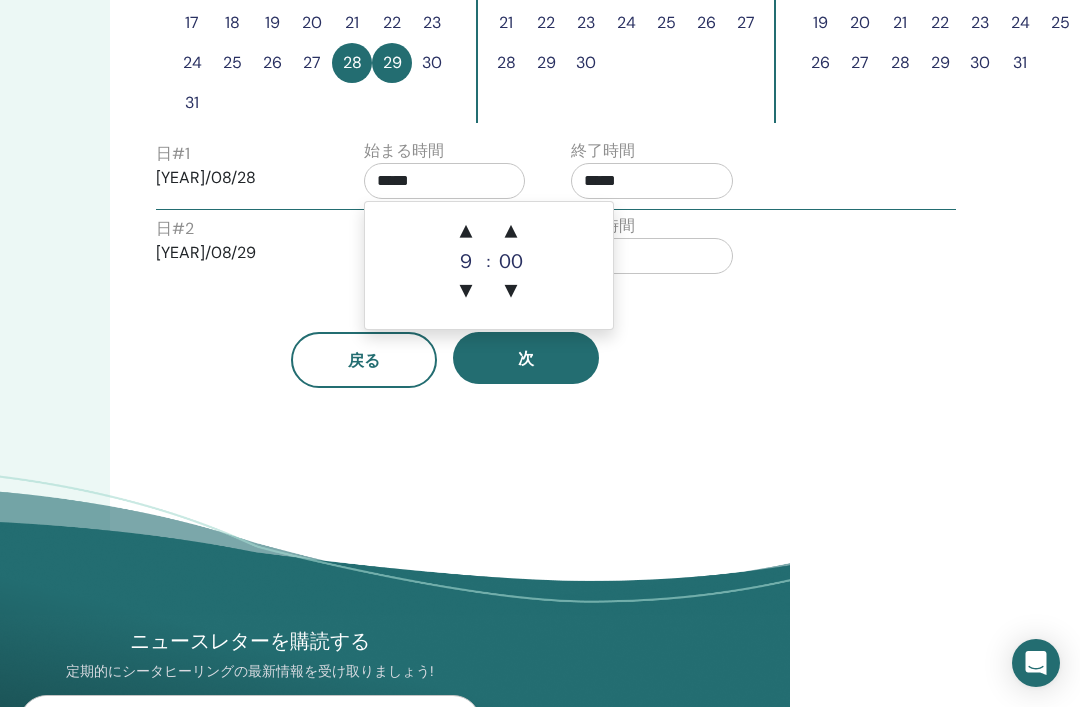 scroll, scrollTop: 734, scrollLeft: 290, axis: both 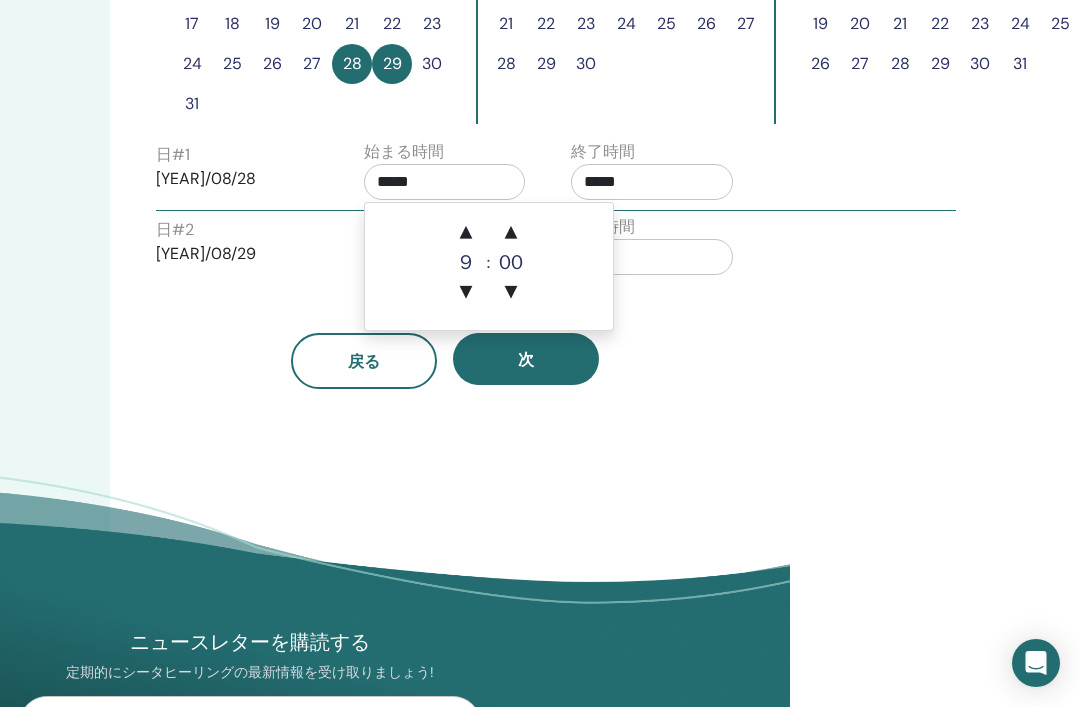 click on "▲" at bounding box center [466, 233] 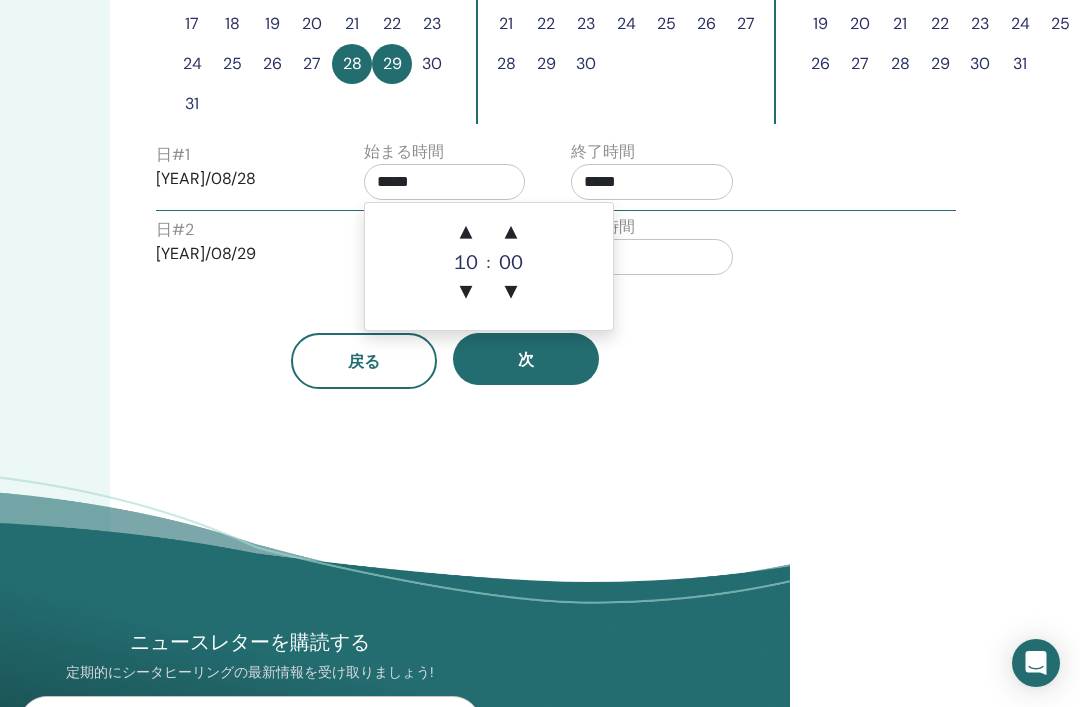 click on "▲" at bounding box center [466, 233] 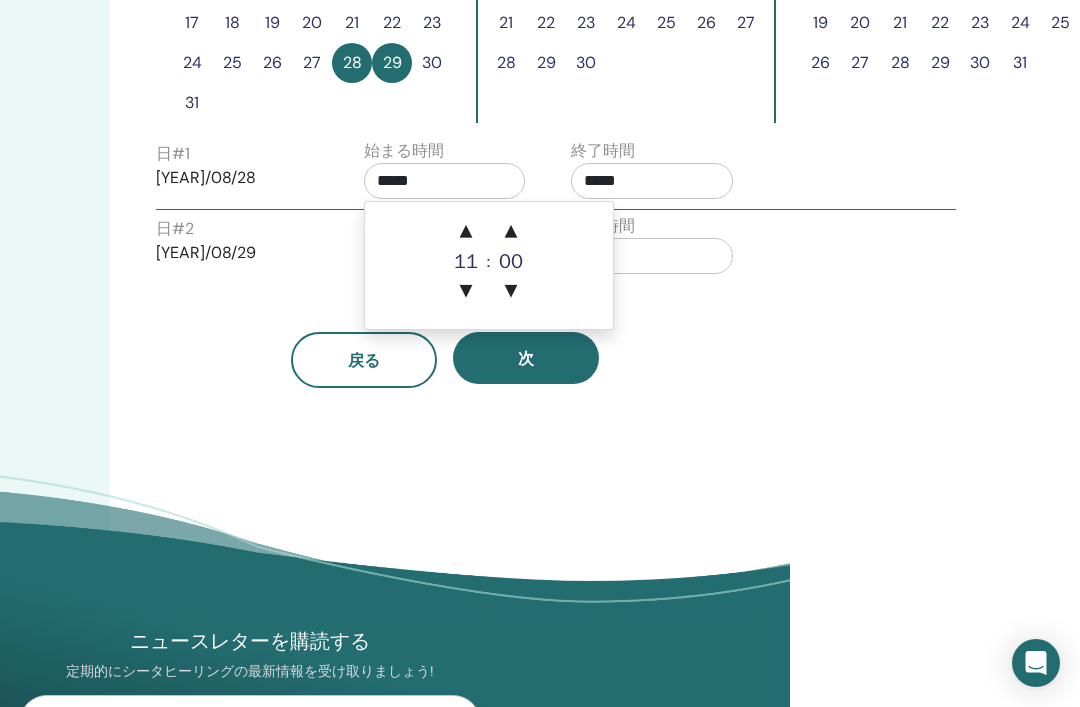 click on "▲" at bounding box center [466, 232] 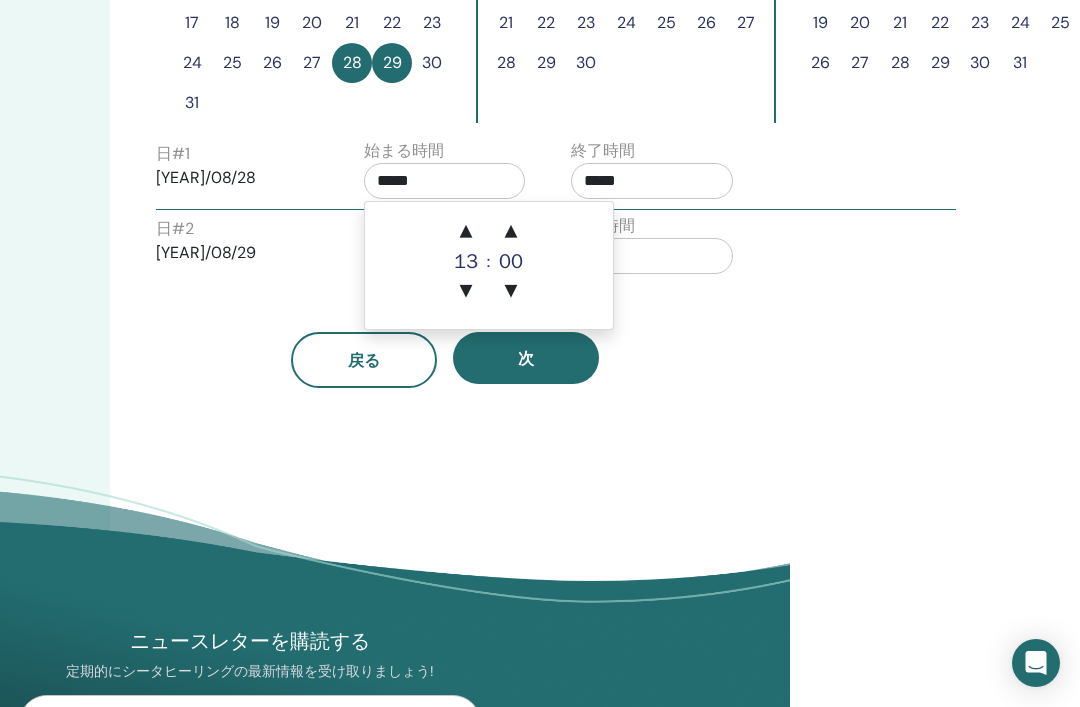 click on "▲" at bounding box center [466, 232] 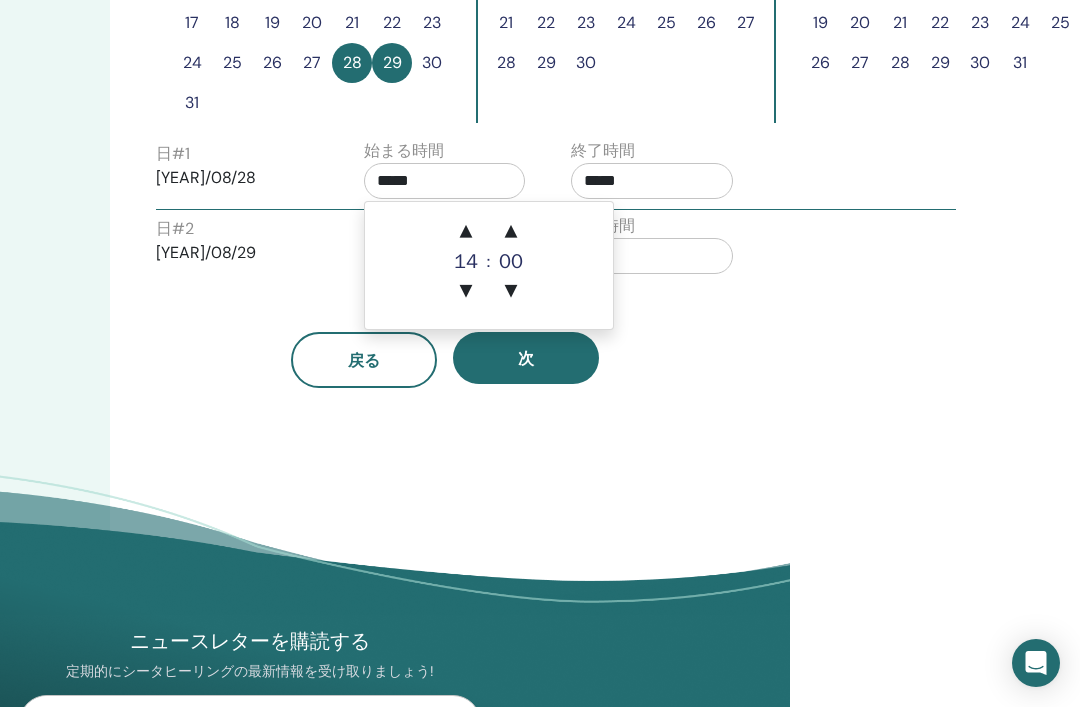 click on "▲" at bounding box center [466, 232] 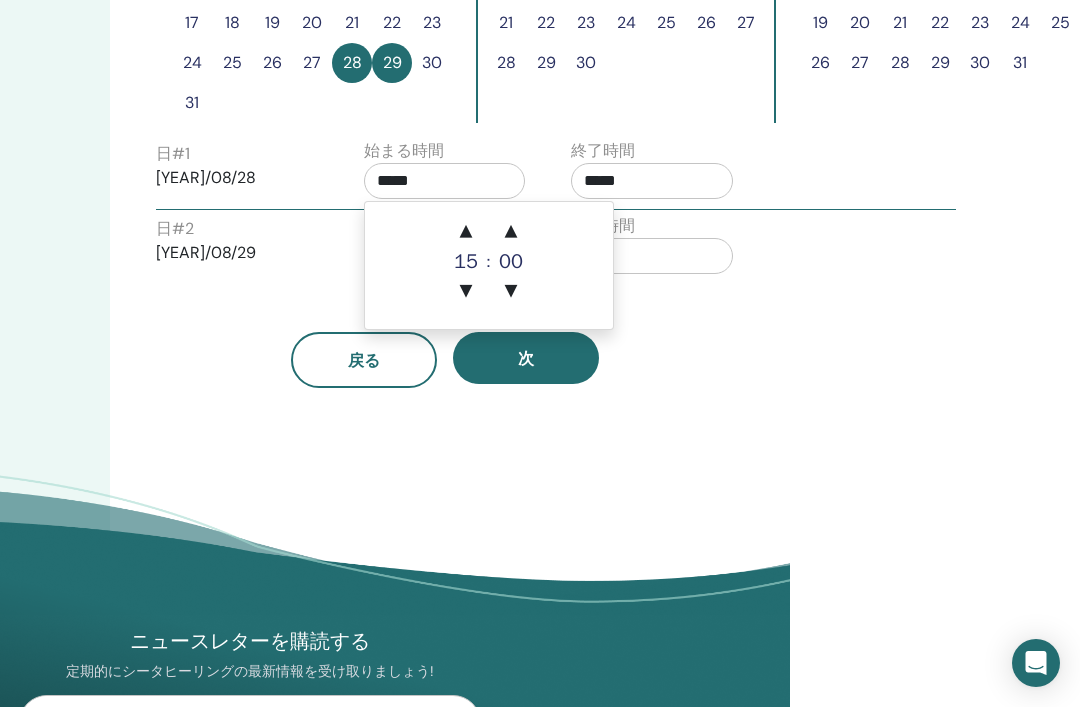 click on "▲" at bounding box center (466, 232) 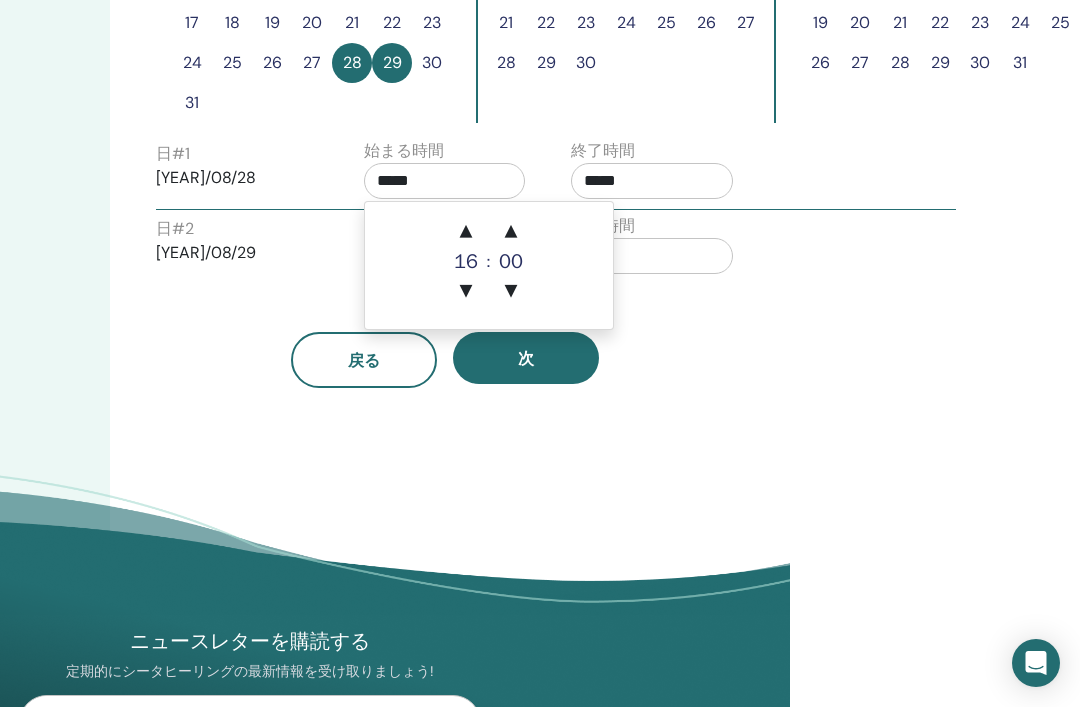 click on "▲" at bounding box center (466, 232) 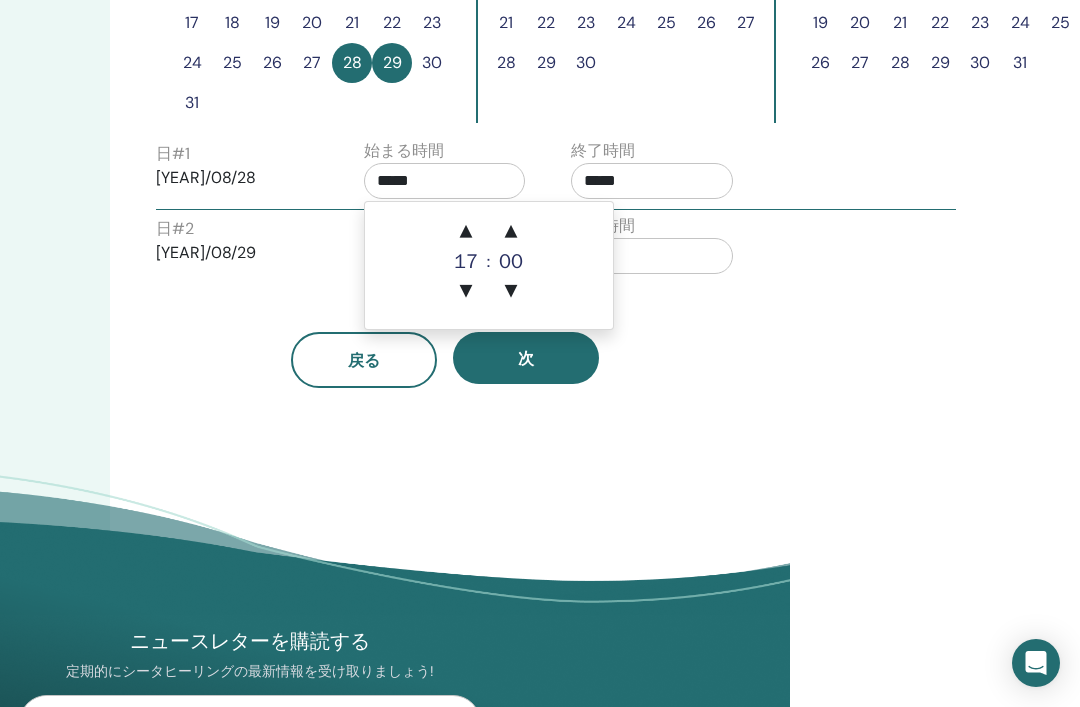 click on "▲" at bounding box center [466, 232] 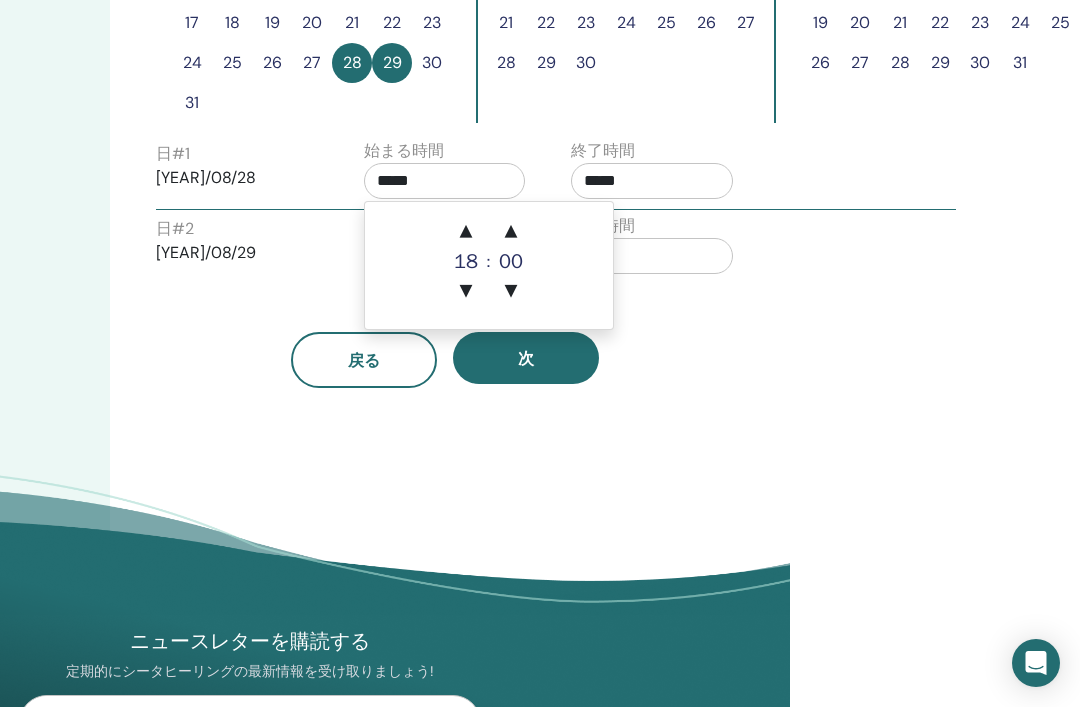 click on "▲" at bounding box center (466, 232) 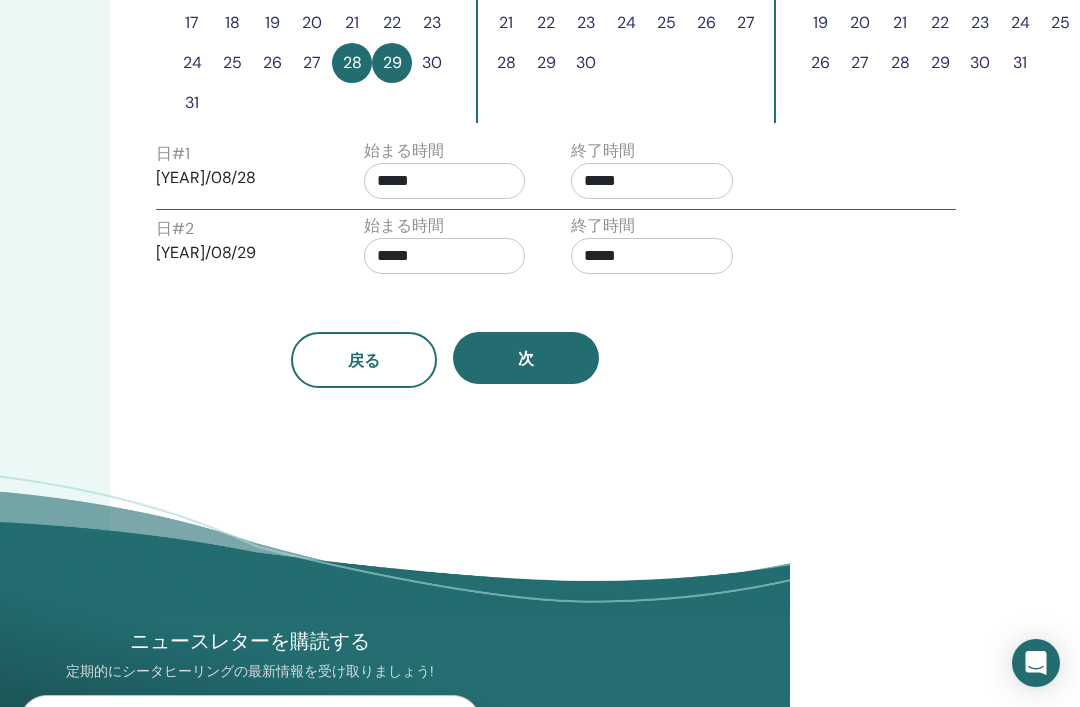 click on "日  # 1 2025/08/28 始まる時間 ***** 終了時間 *****" at bounding box center [556, 174] 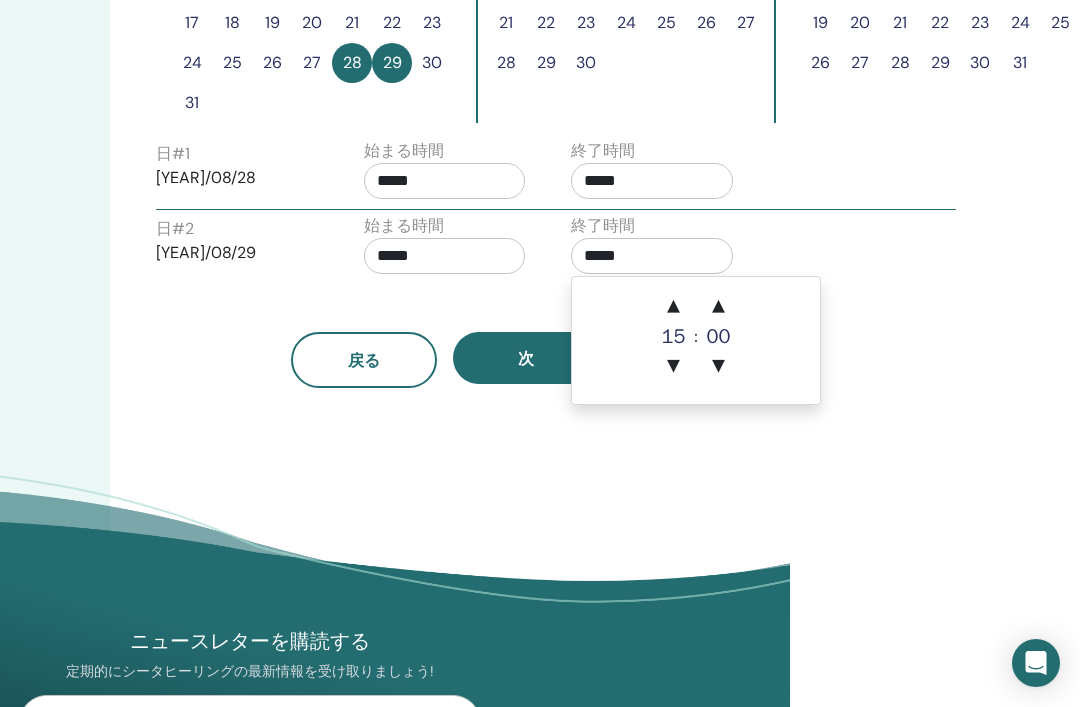 scroll, scrollTop: 734, scrollLeft: 290, axis: both 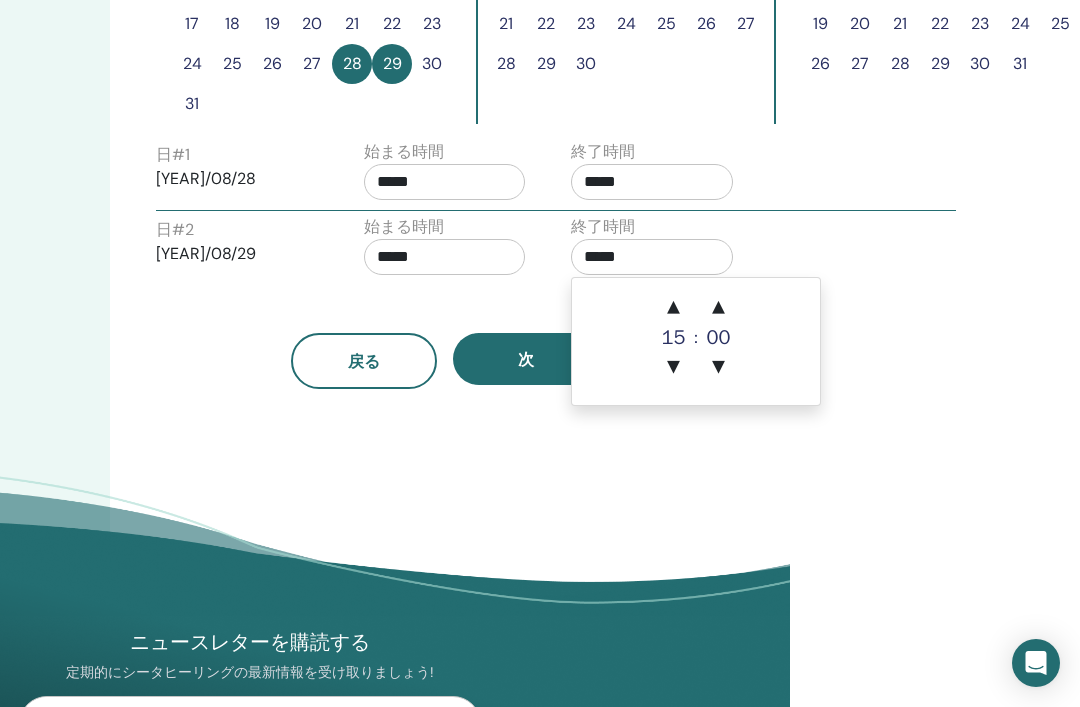 click on "▲" at bounding box center [674, 308] 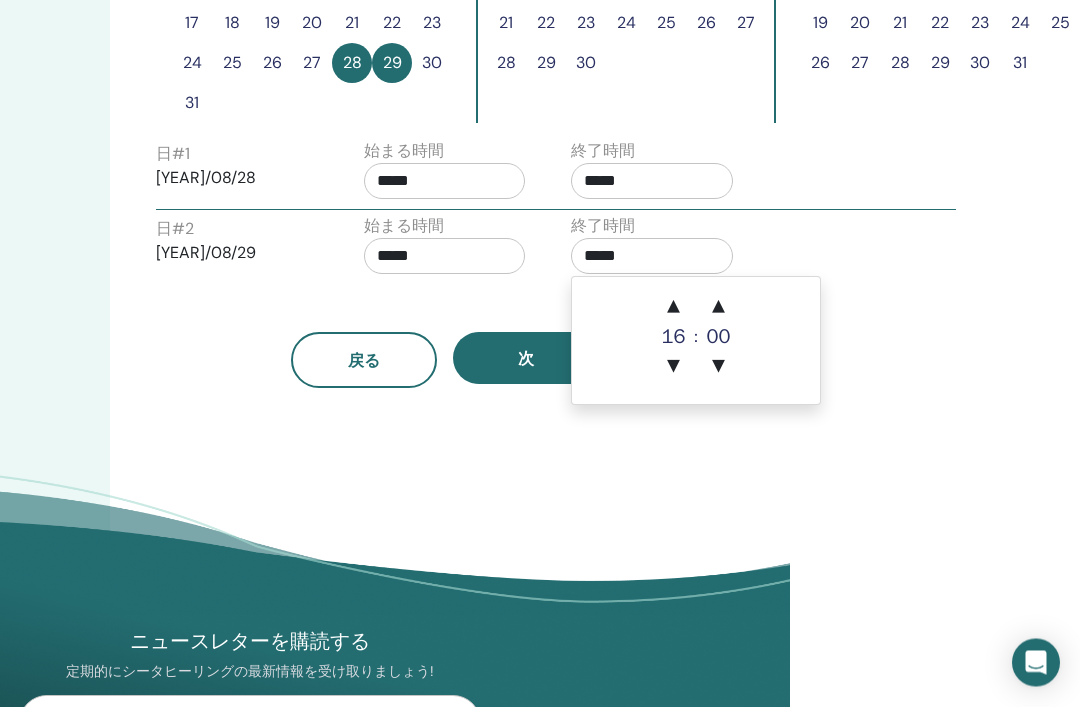 click on "▲" at bounding box center (674, 308) 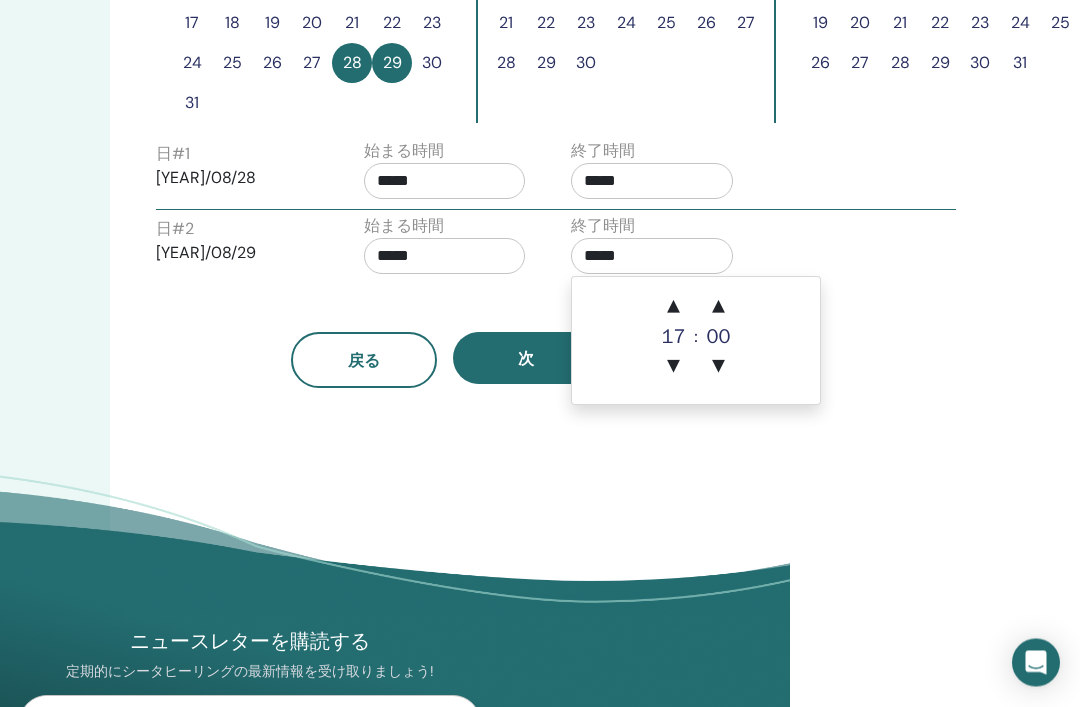 scroll, scrollTop: 735, scrollLeft: 290, axis: both 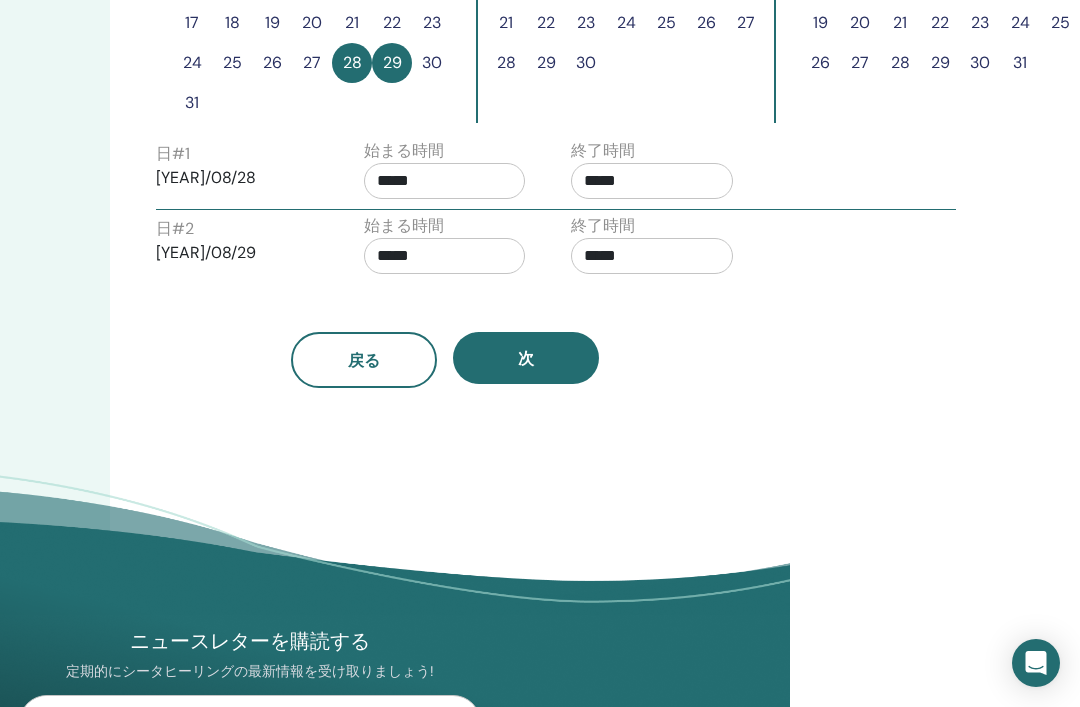 click on "日  # 2 2025/08/29 始まる時間 ***** 終了時間 *****" at bounding box center (556, 249) 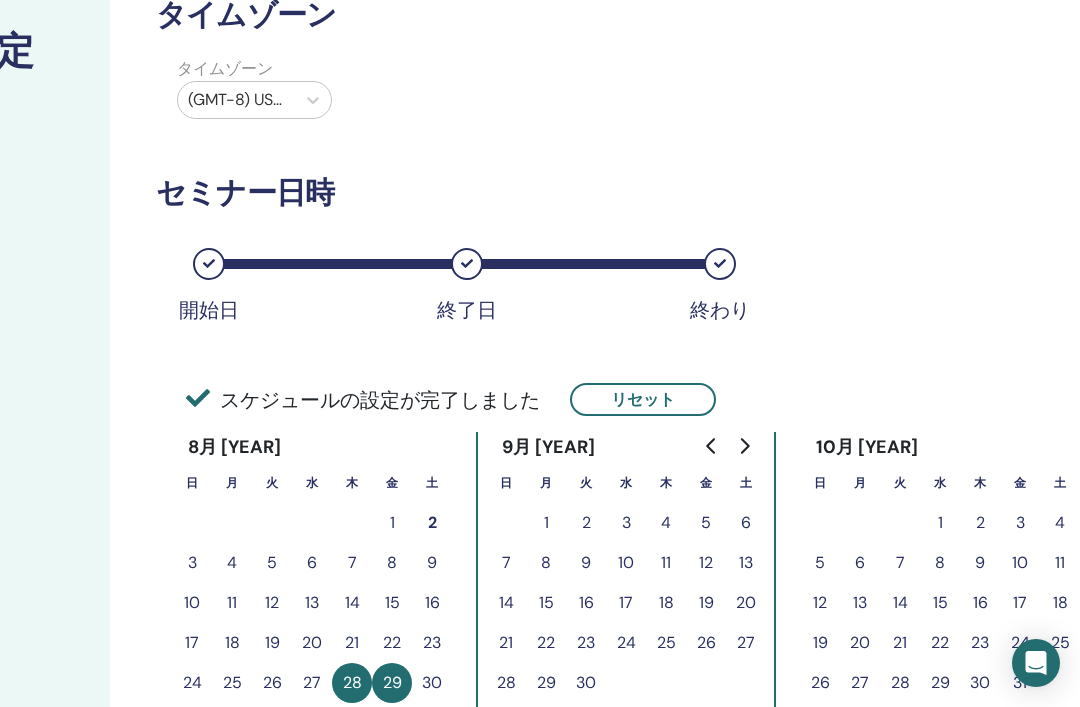 scroll, scrollTop: 0, scrollLeft: 290, axis: horizontal 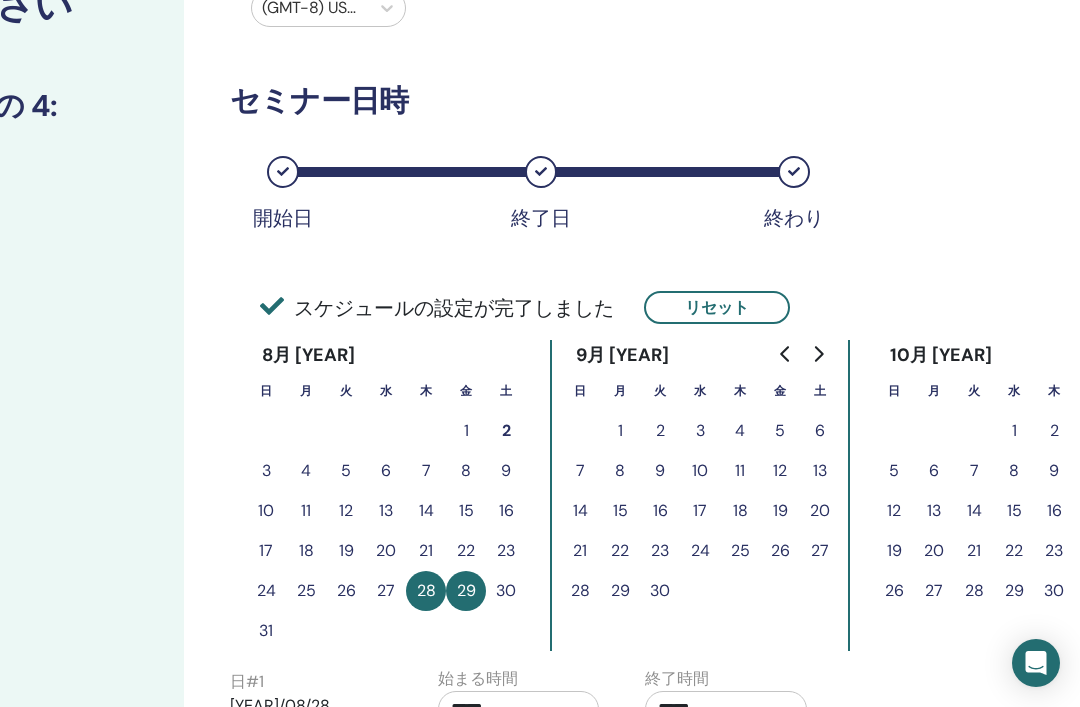 click on "セミナー日時" at bounding box center (519, 101) 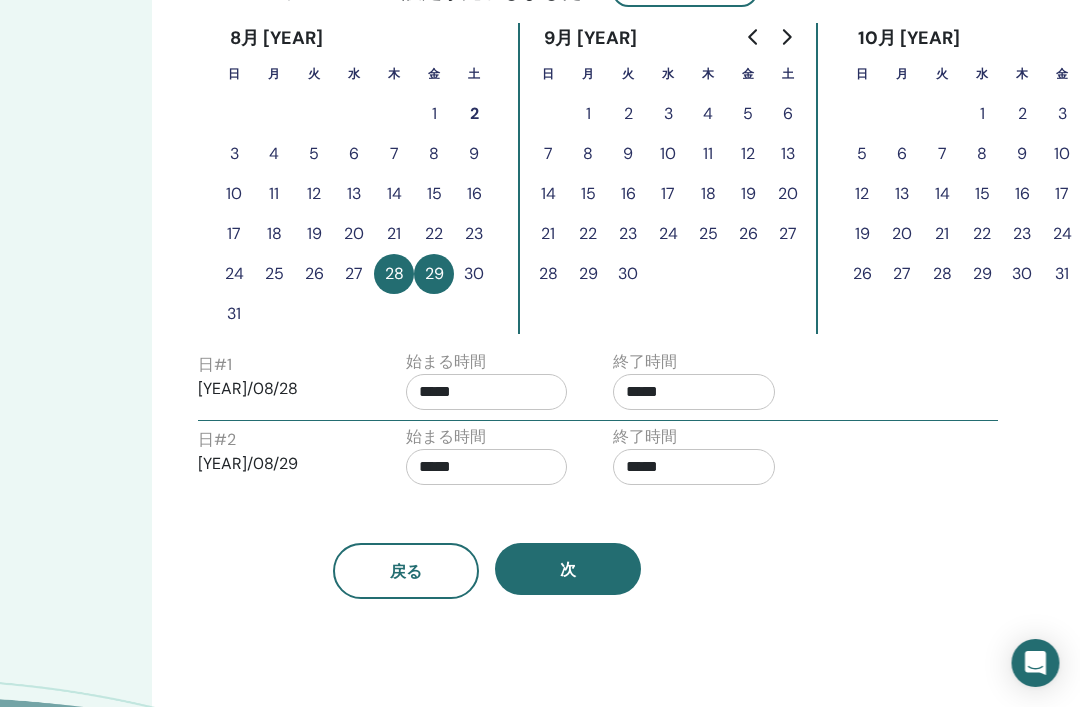 click on "30" at bounding box center (475, 274) 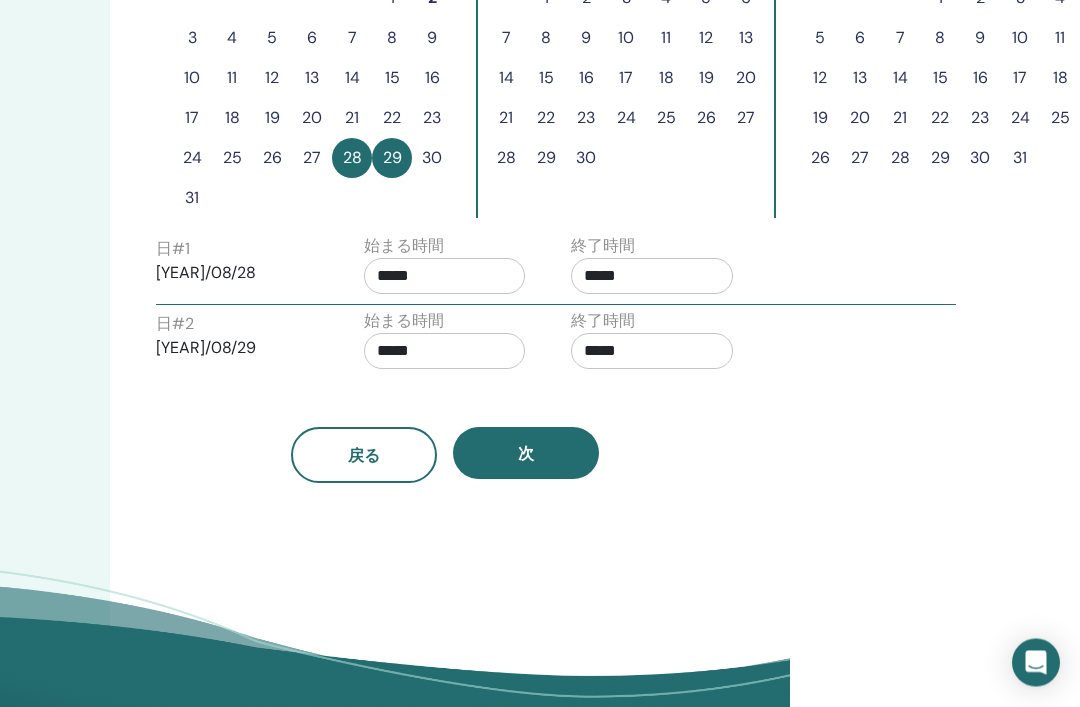click on "30" at bounding box center [432, 159] 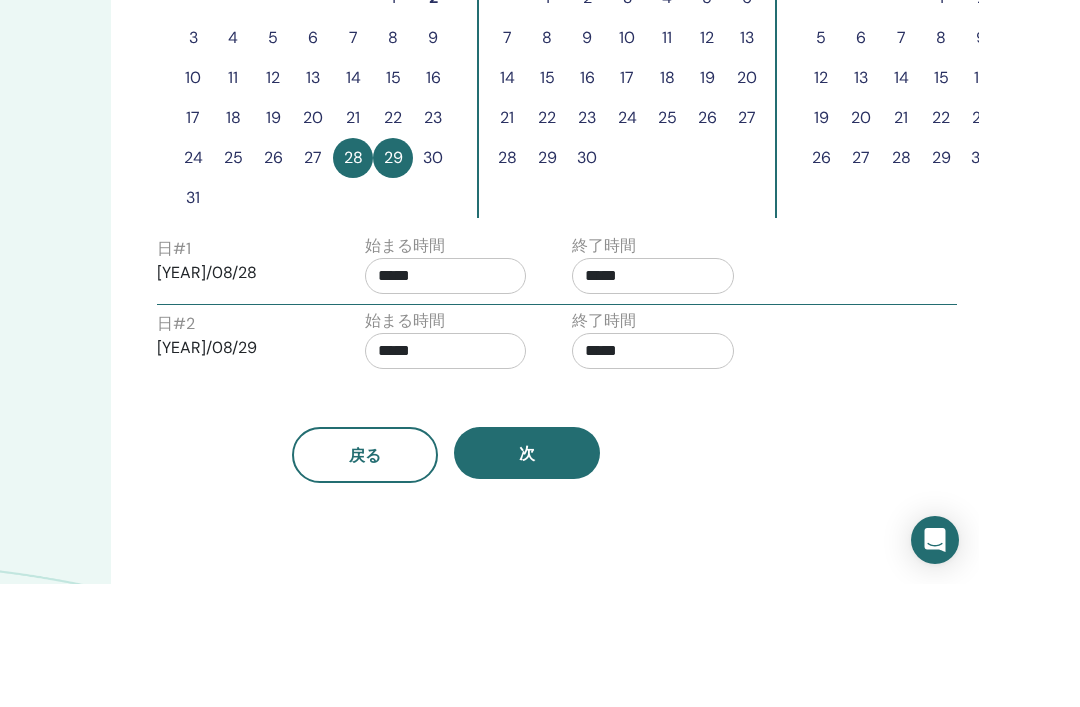 click on "次" at bounding box center (628, 576) 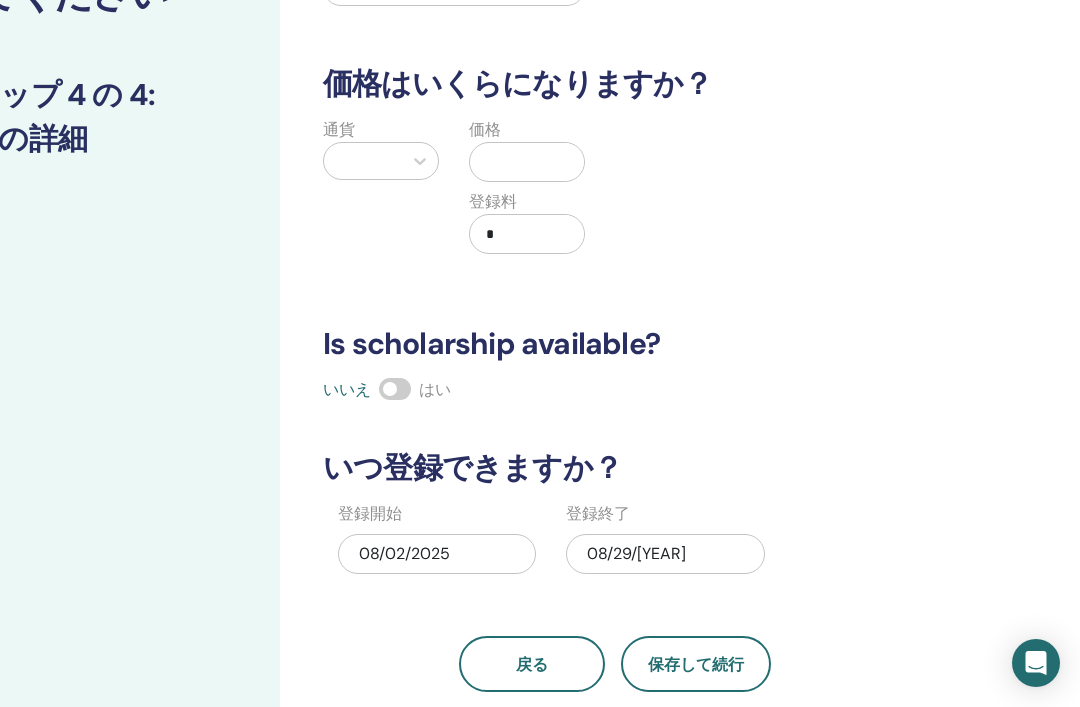 scroll, scrollTop: 0, scrollLeft: 120, axis: horizontal 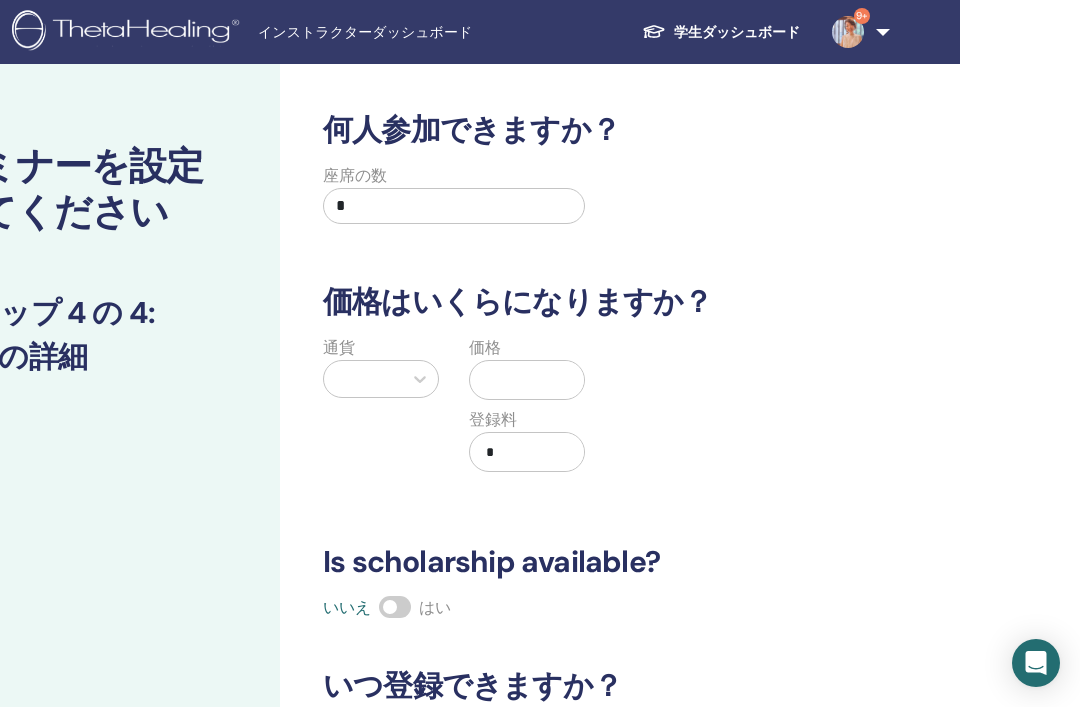 click on "*" at bounding box center [454, 206] 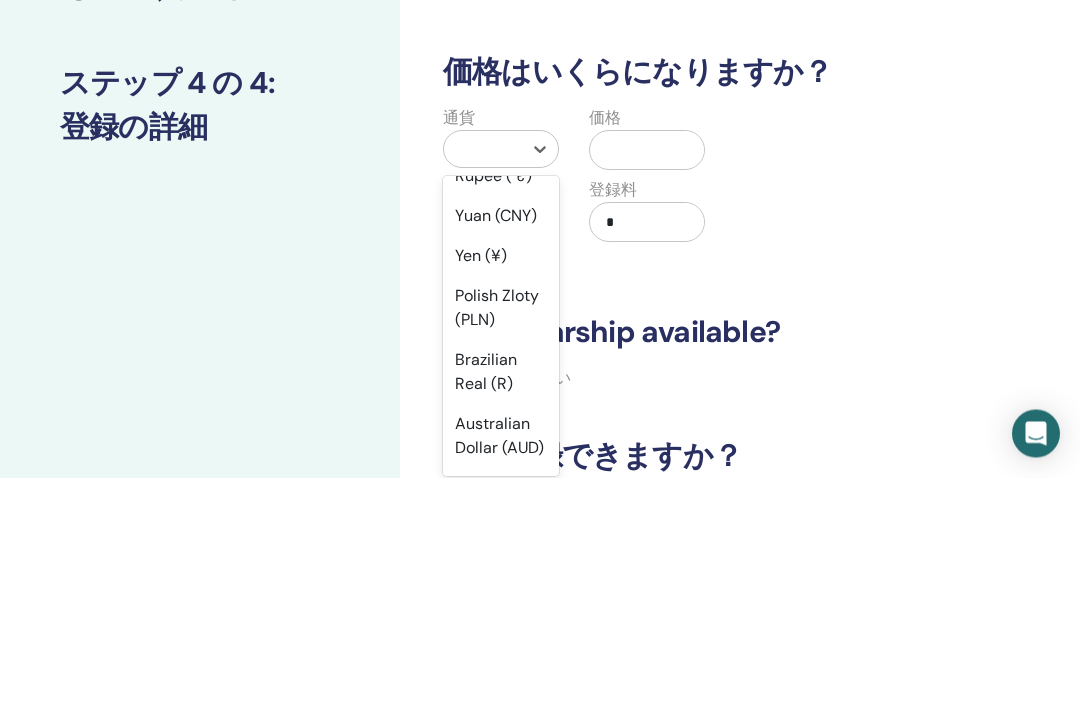 scroll, scrollTop: 278, scrollLeft: 0, axis: vertical 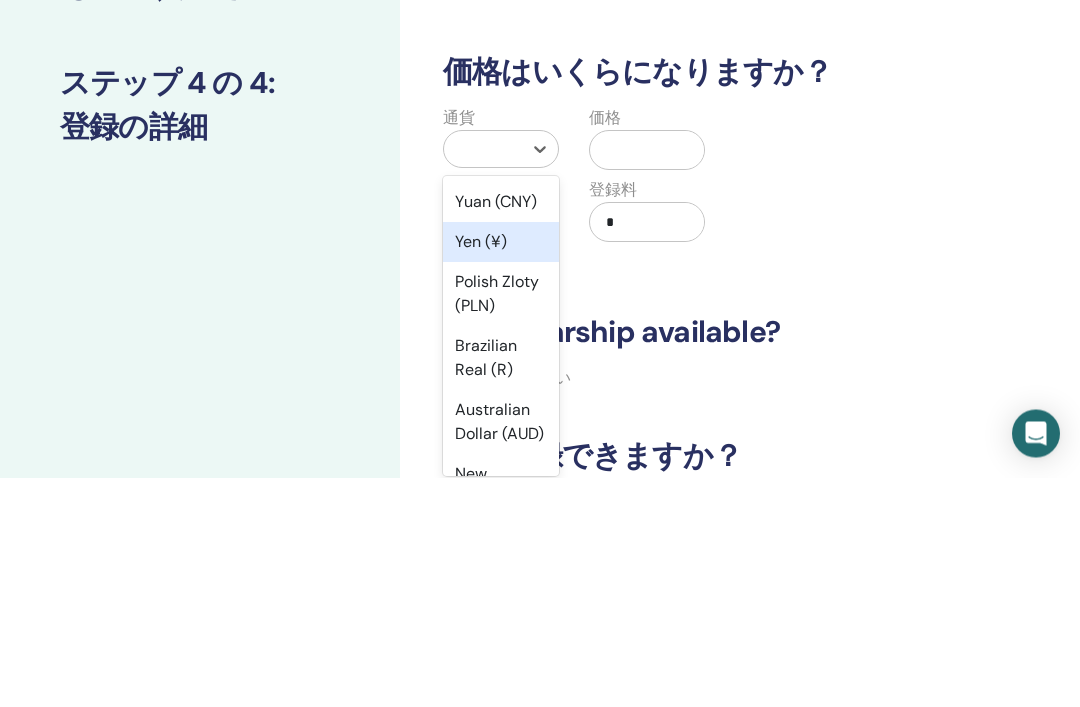 click on "Yen (¥)" at bounding box center [501, 472] 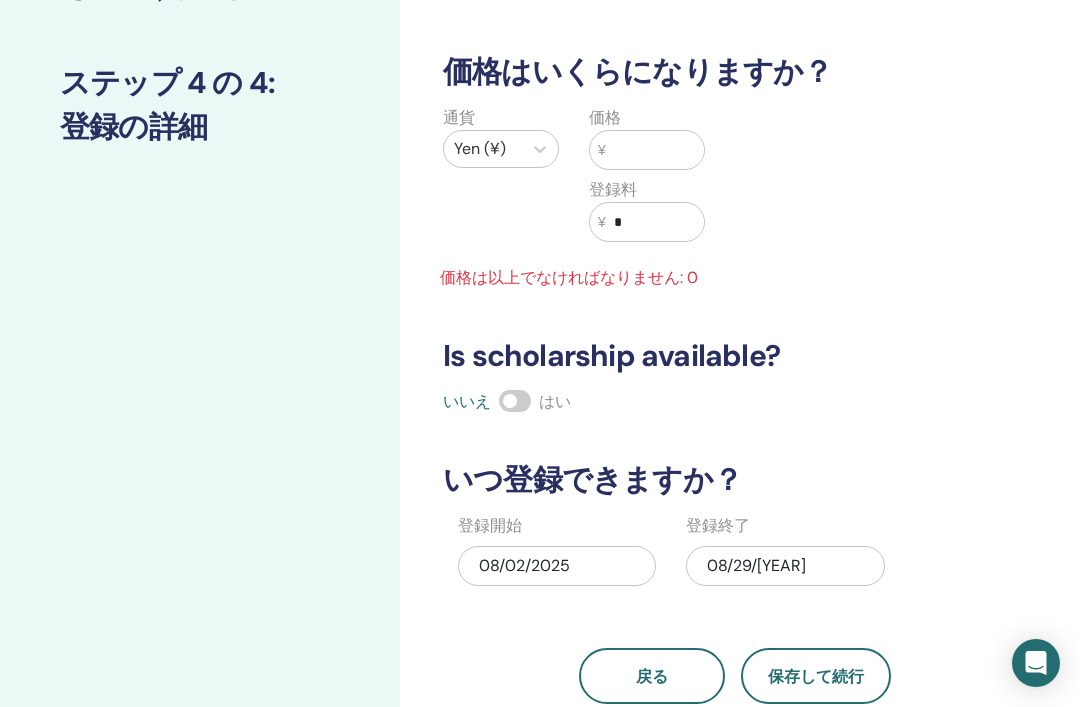 click at bounding box center [655, 150] 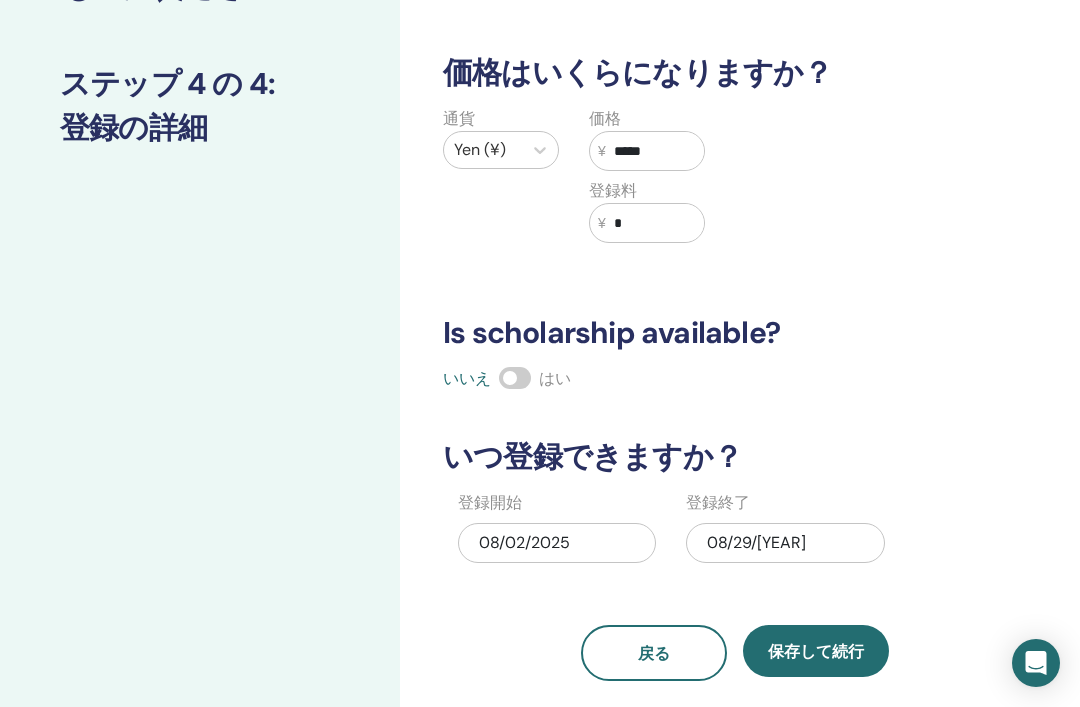 type on "*****" 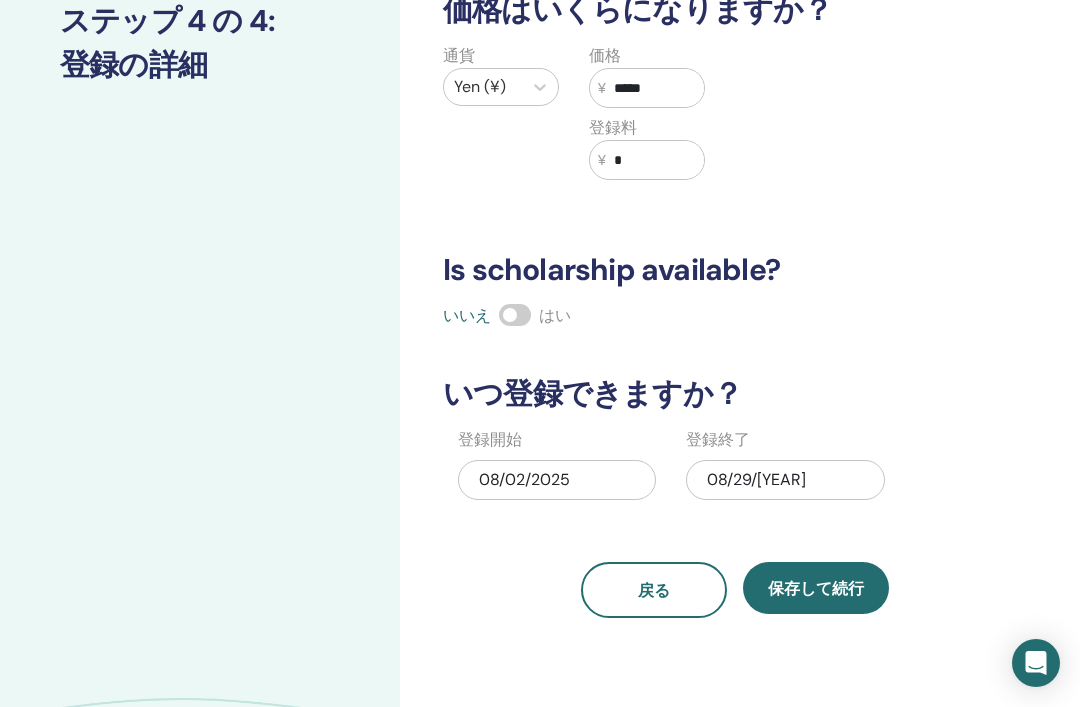 scroll, scrollTop: 293, scrollLeft: 0, axis: vertical 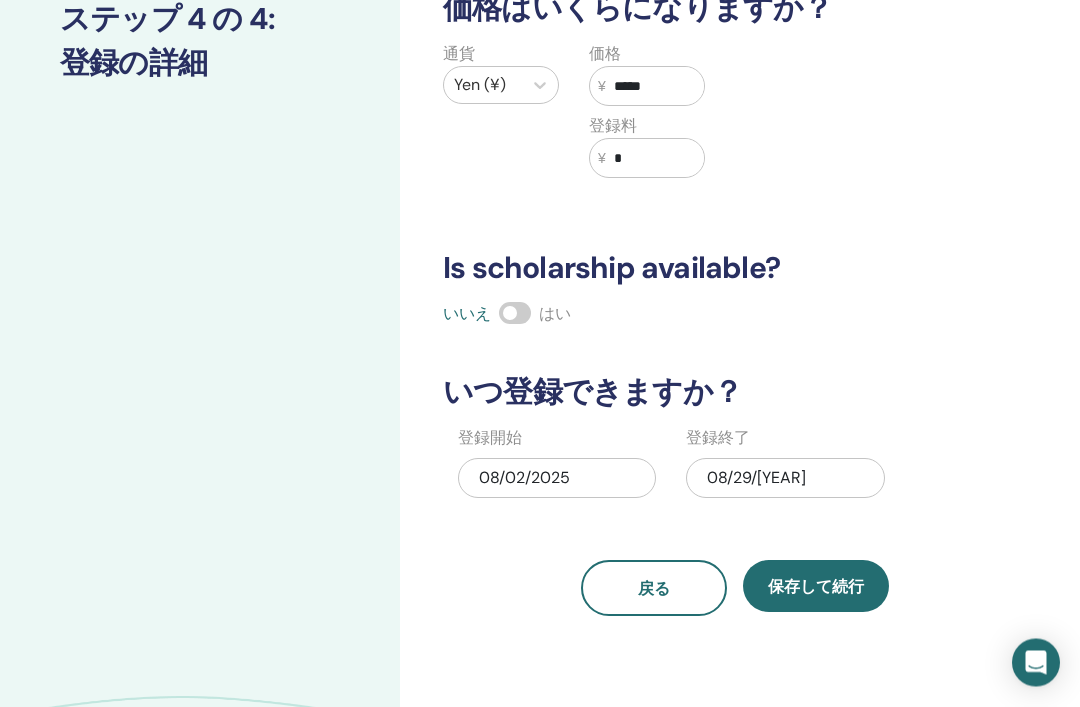 click on "保存して続行" at bounding box center (816, 587) 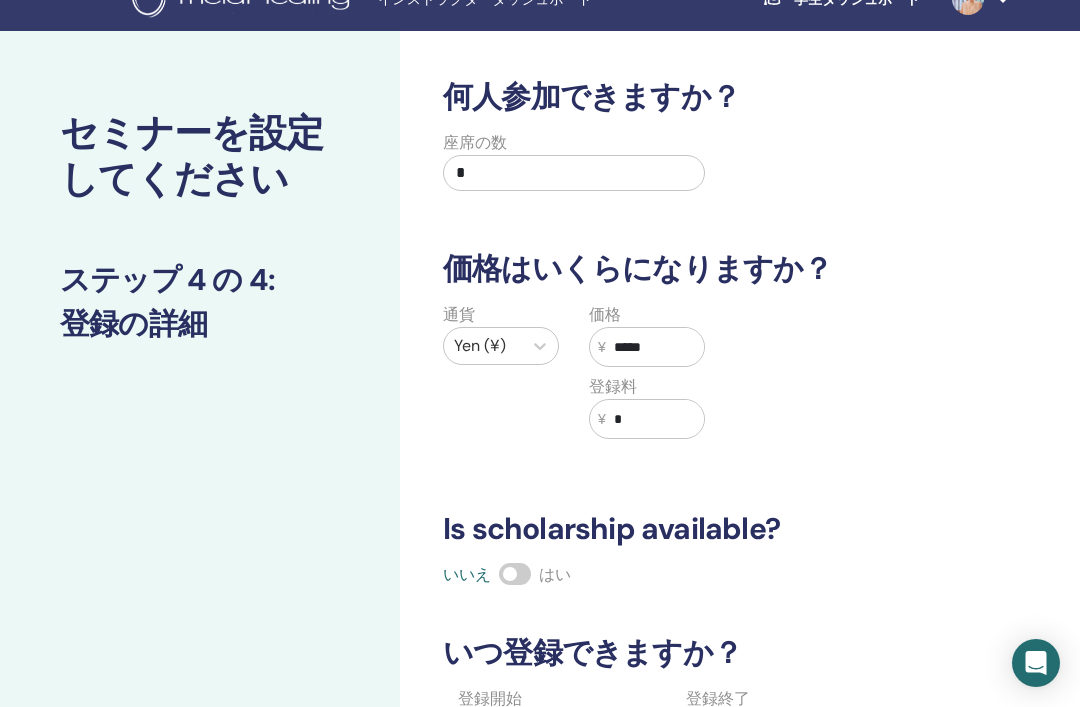 scroll, scrollTop: 41, scrollLeft: 0, axis: vertical 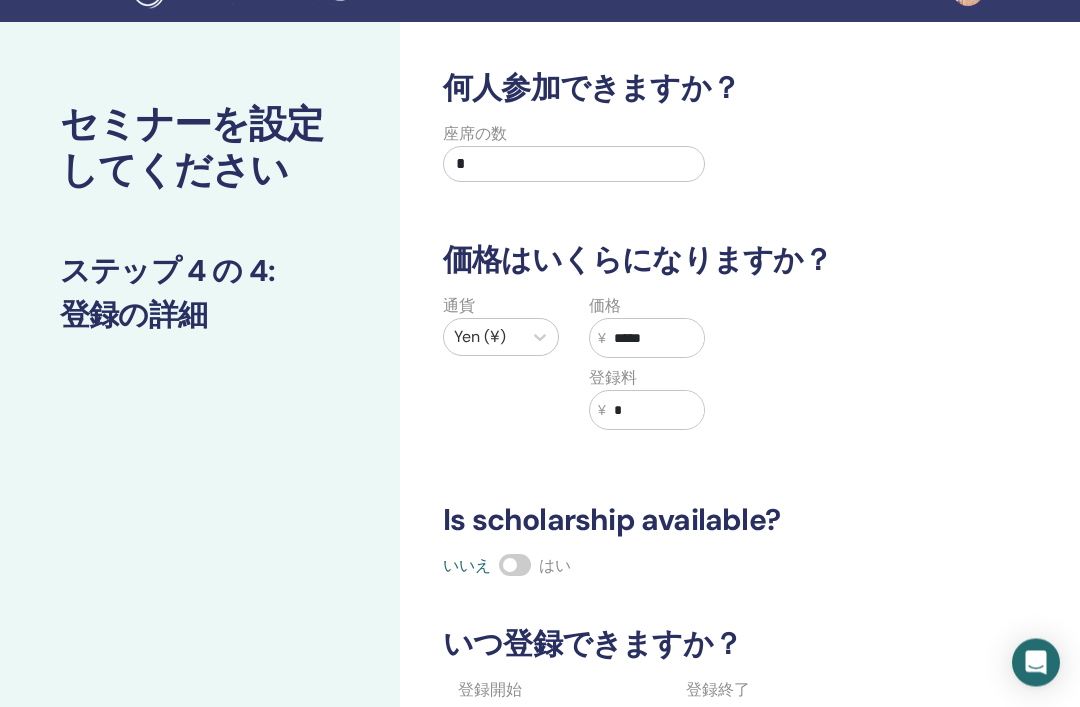 click on "*" at bounding box center [655, 411] 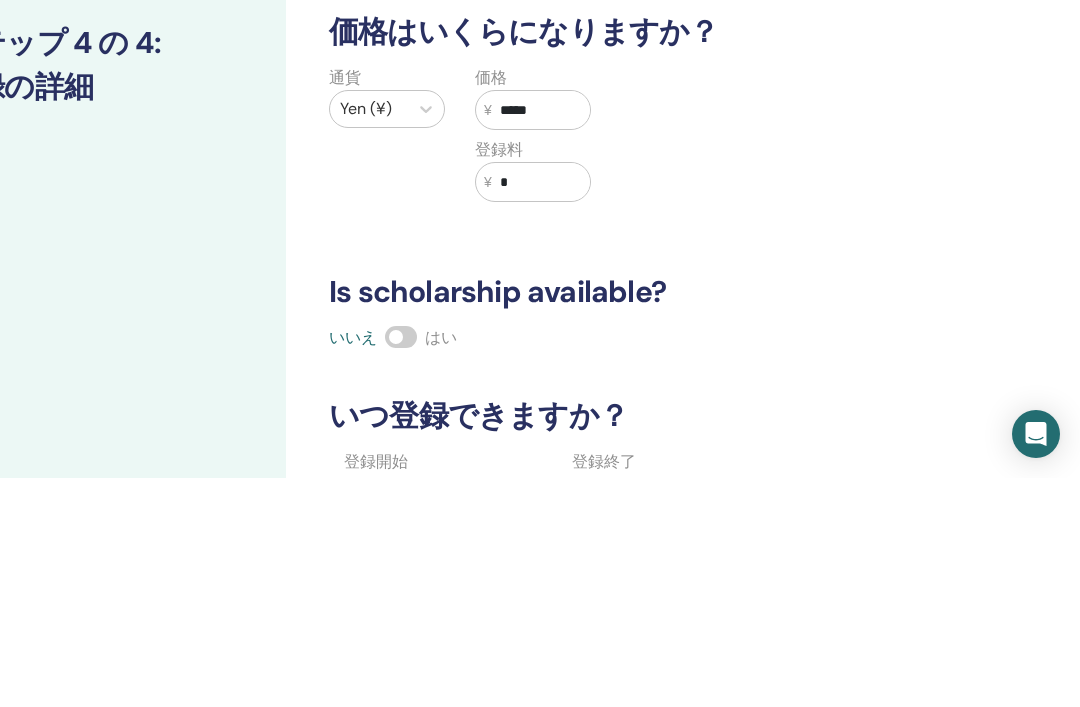 click on "何人参加できますか？ 座席の数 * 価格はいくらになりますか？ 通貨 Yen (¥) 価格 ¥ ***** 登録料 ¥ * Is scholarship available? いいえ はい いつ登録できますか？ 登録開始 08/02/2025 登録終了 08/29/2025 戻る 保存して続行" at bounding box center (621, 470) 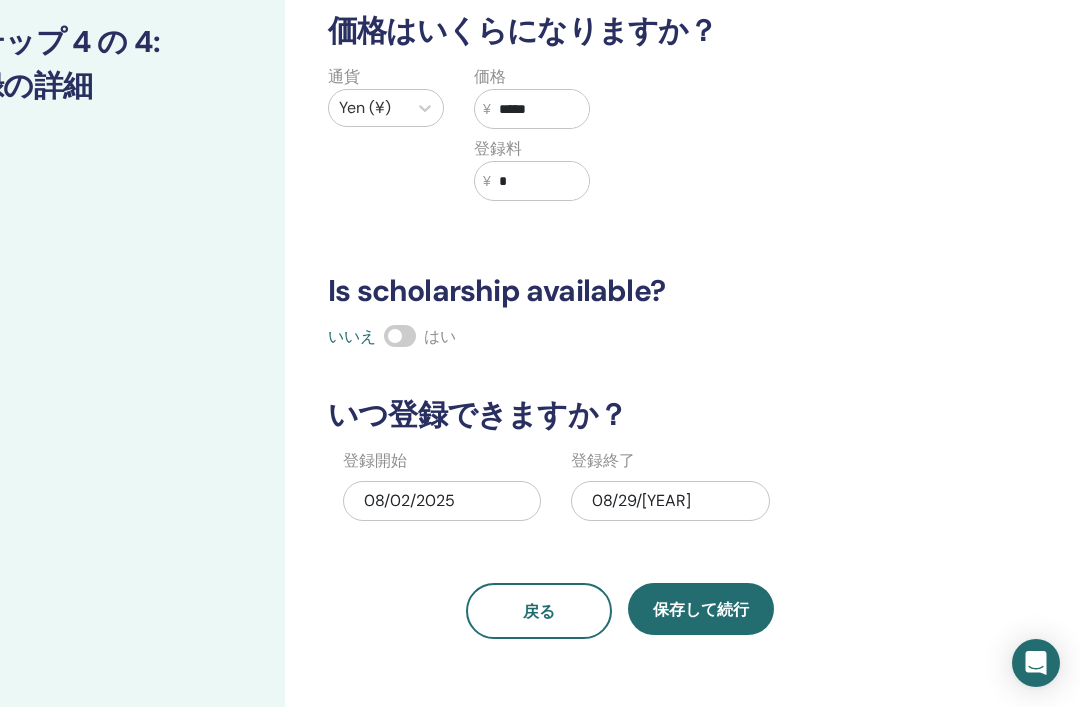 click on "いいえ" at bounding box center [352, 336] 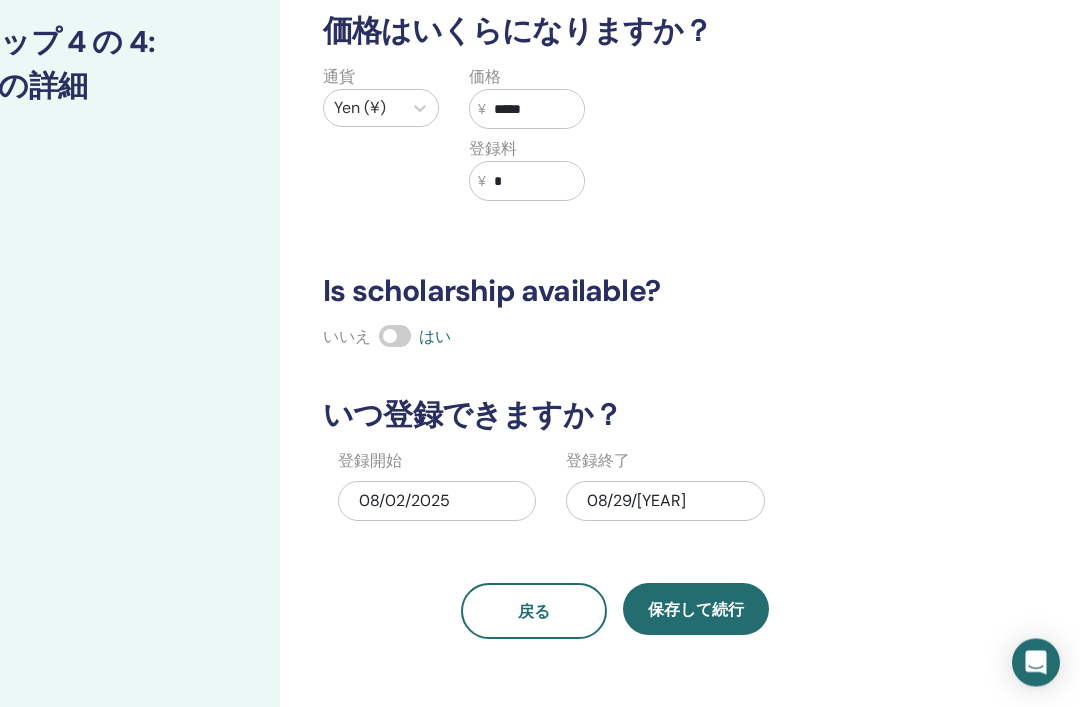 click at bounding box center (395, 337) 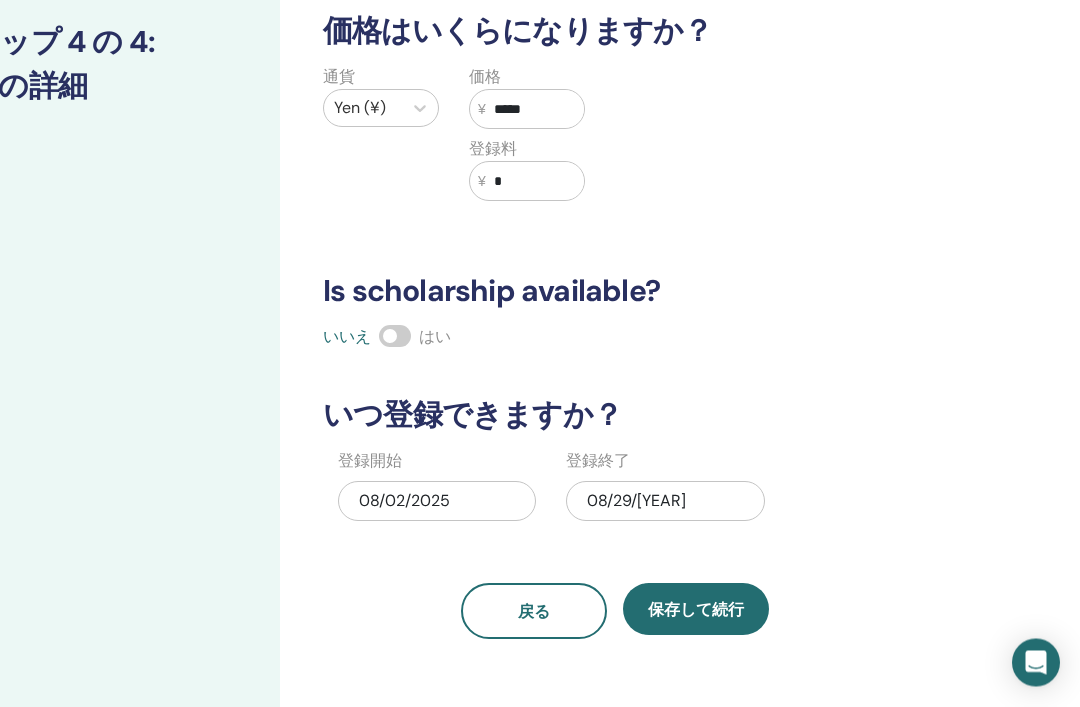 scroll, scrollTop: 271, scrollLeft: 120, axis: both 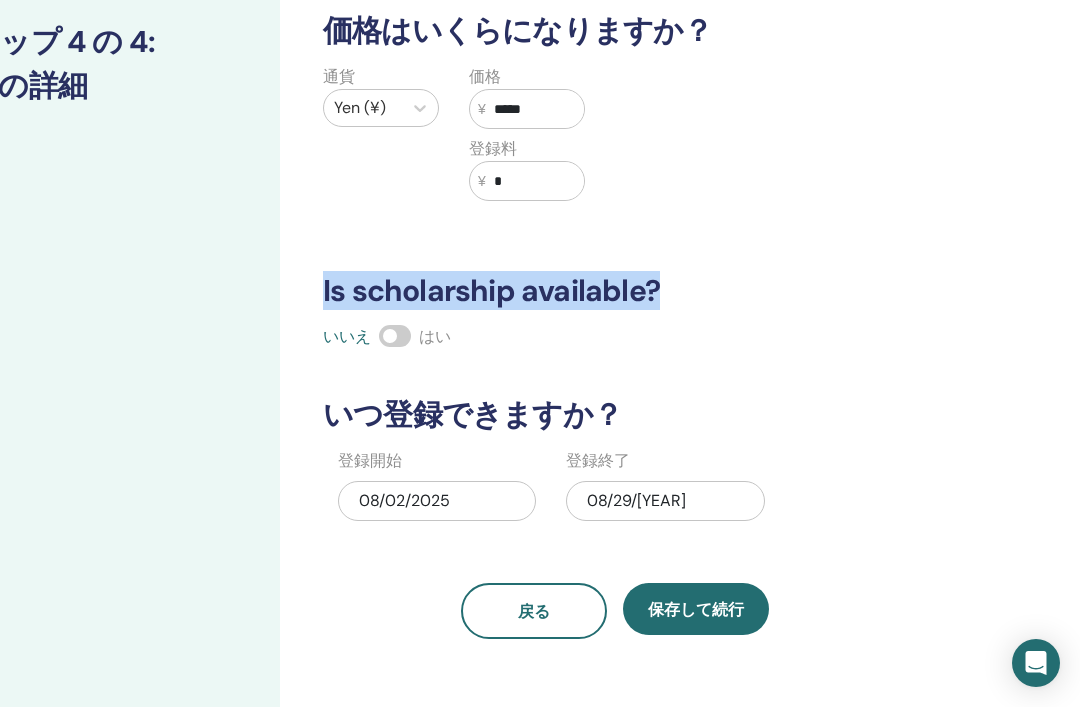 click on "Is scholarship available?" at bounding box center [615, 291] 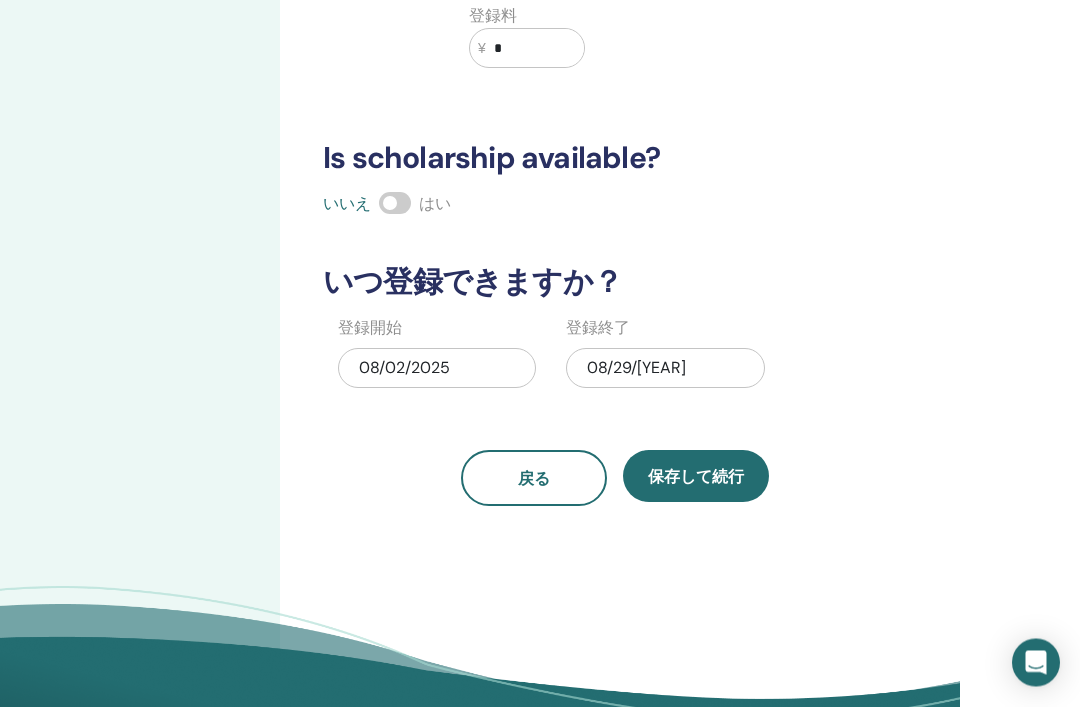 scroll, scrollTop: 404, scrollLeft: 120, axis: both 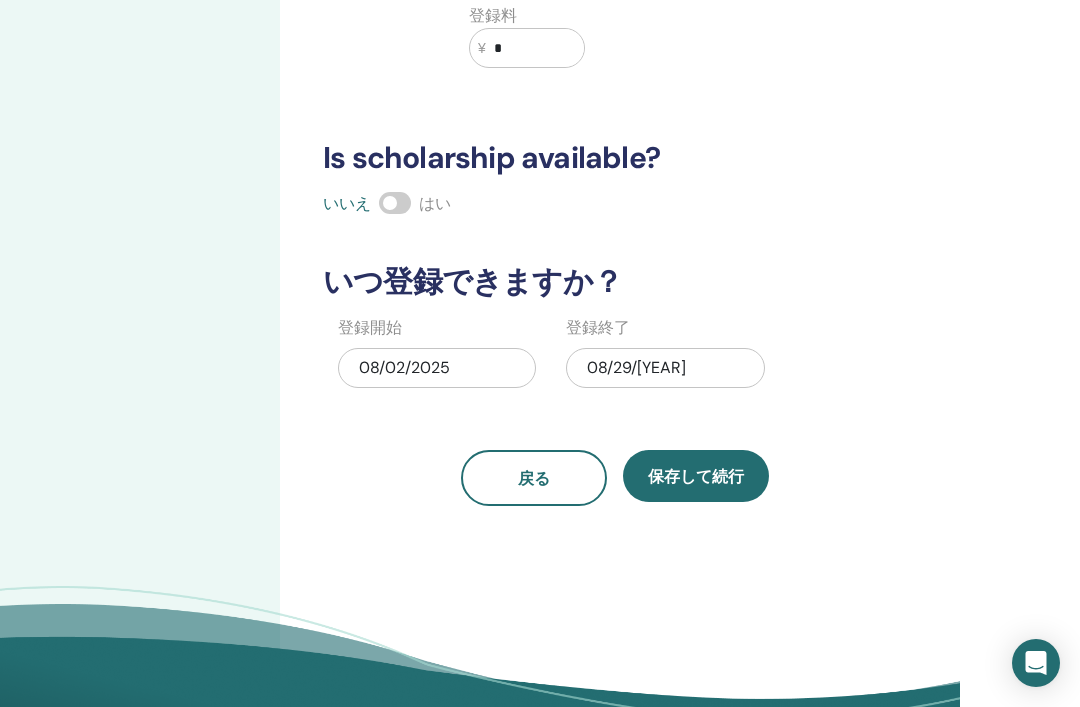click on "保存して続行" at bounding box center [696, 476] 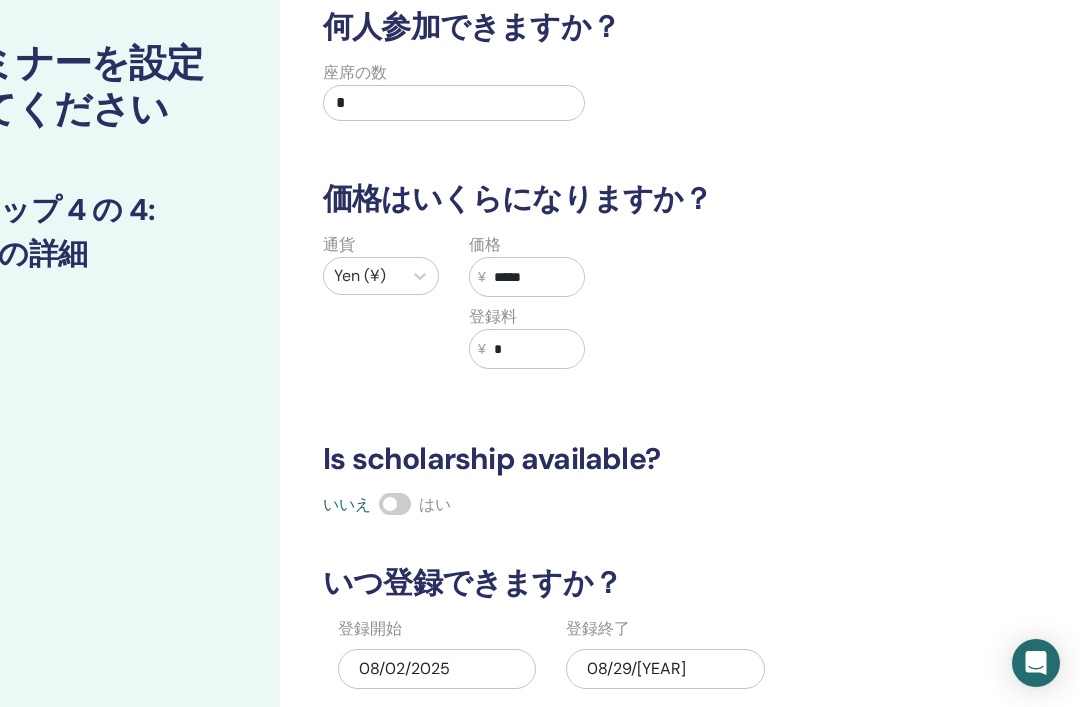 scroll, scrollTop: 0, scrollLeft: 120, axis: horizontal 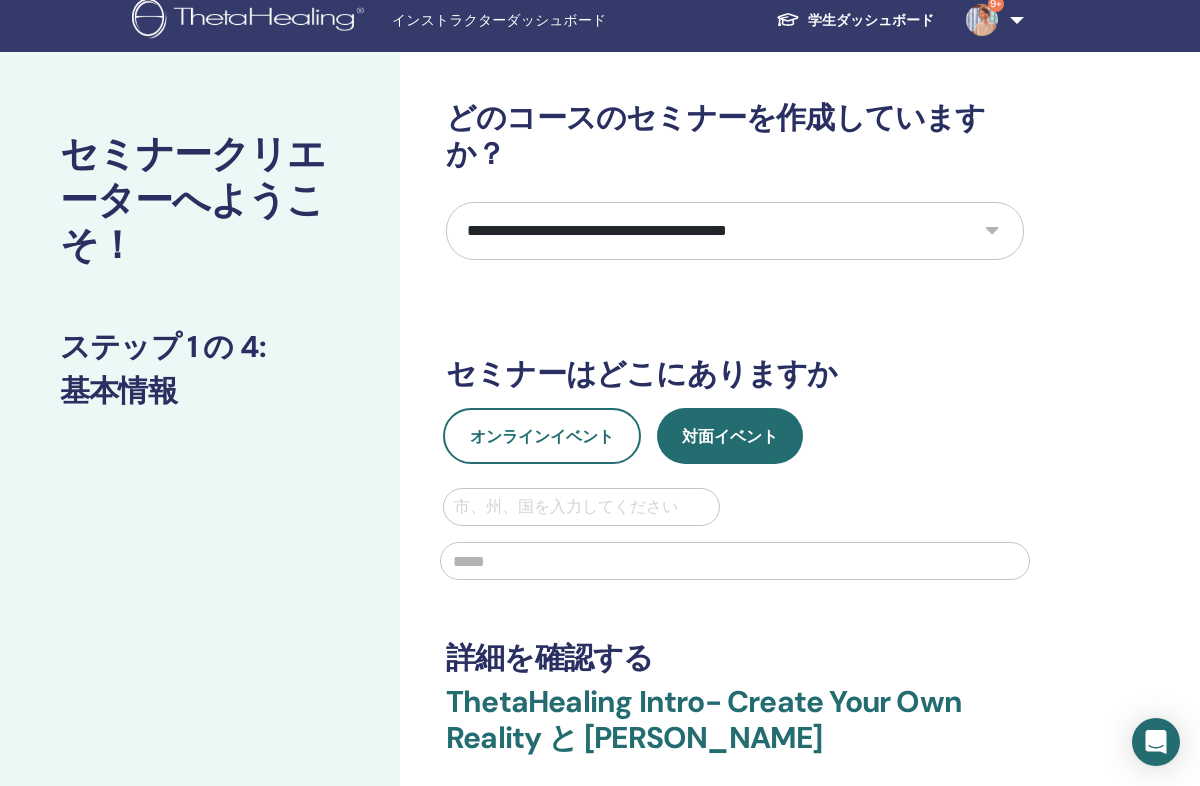 click on "**********" at bounding box center (735, 231) 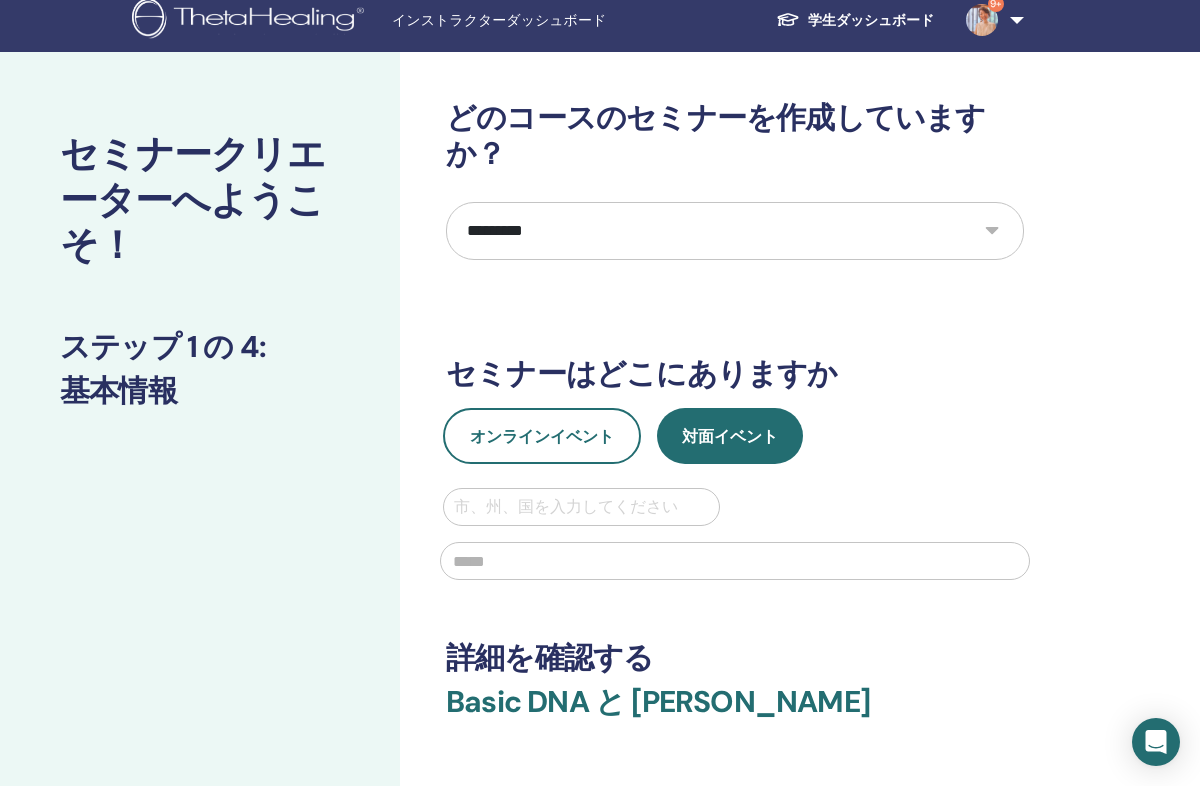 click on "オンラインイベント" at bounding box center (542, 436) 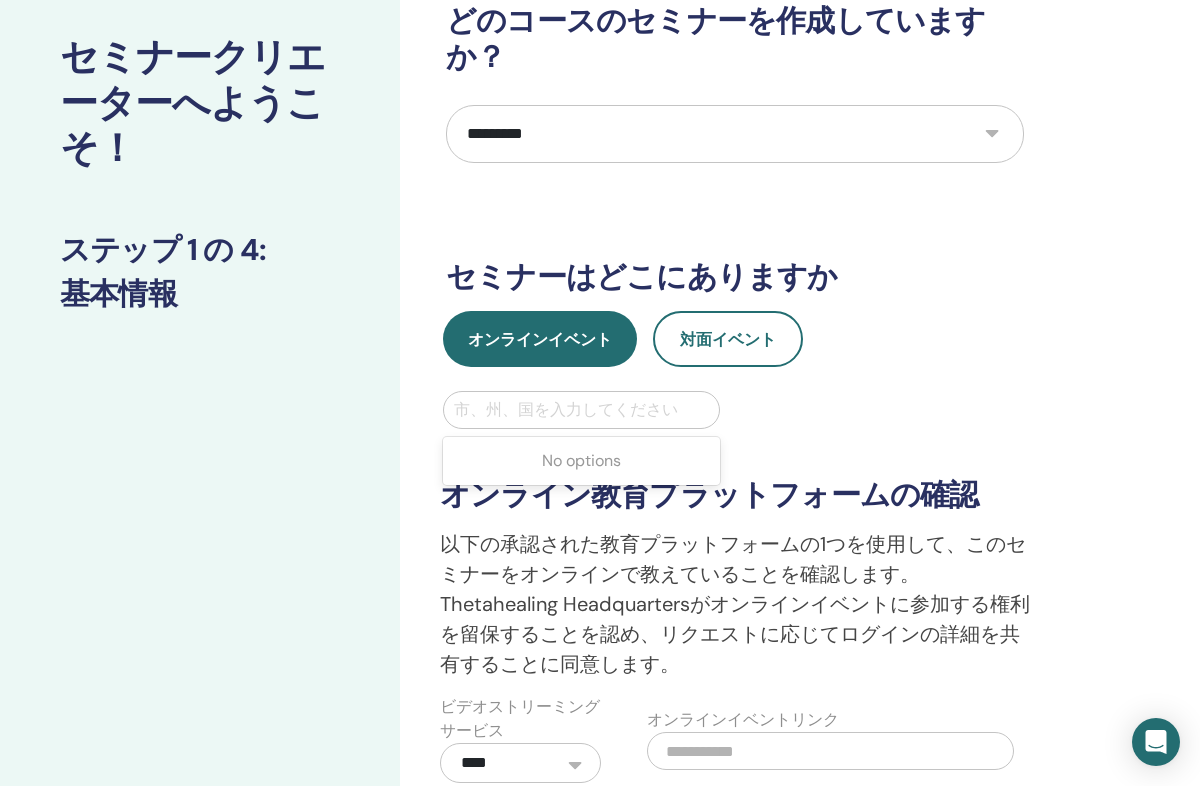 scroll, scrollTop: 109, scrollLeft: 0, axis: vertical 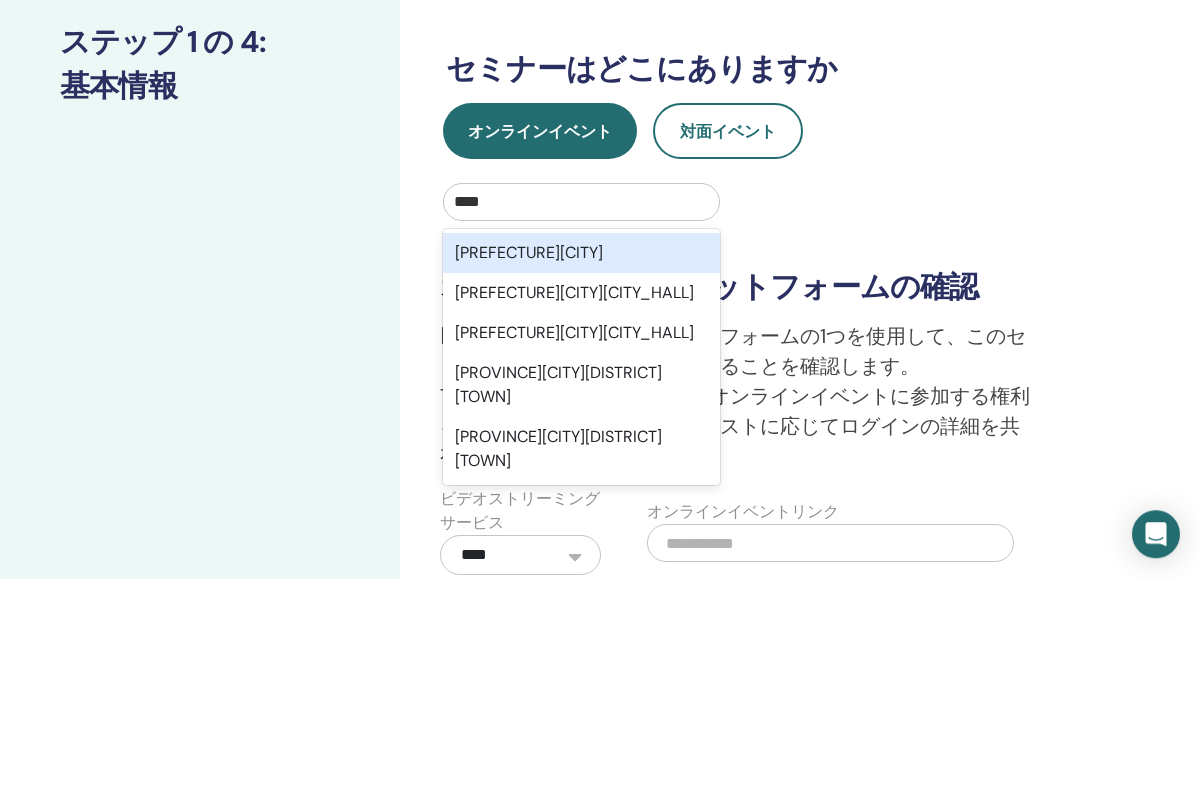 click on "[PREFECTURE][CITY]" at bounding box center [581, 461] 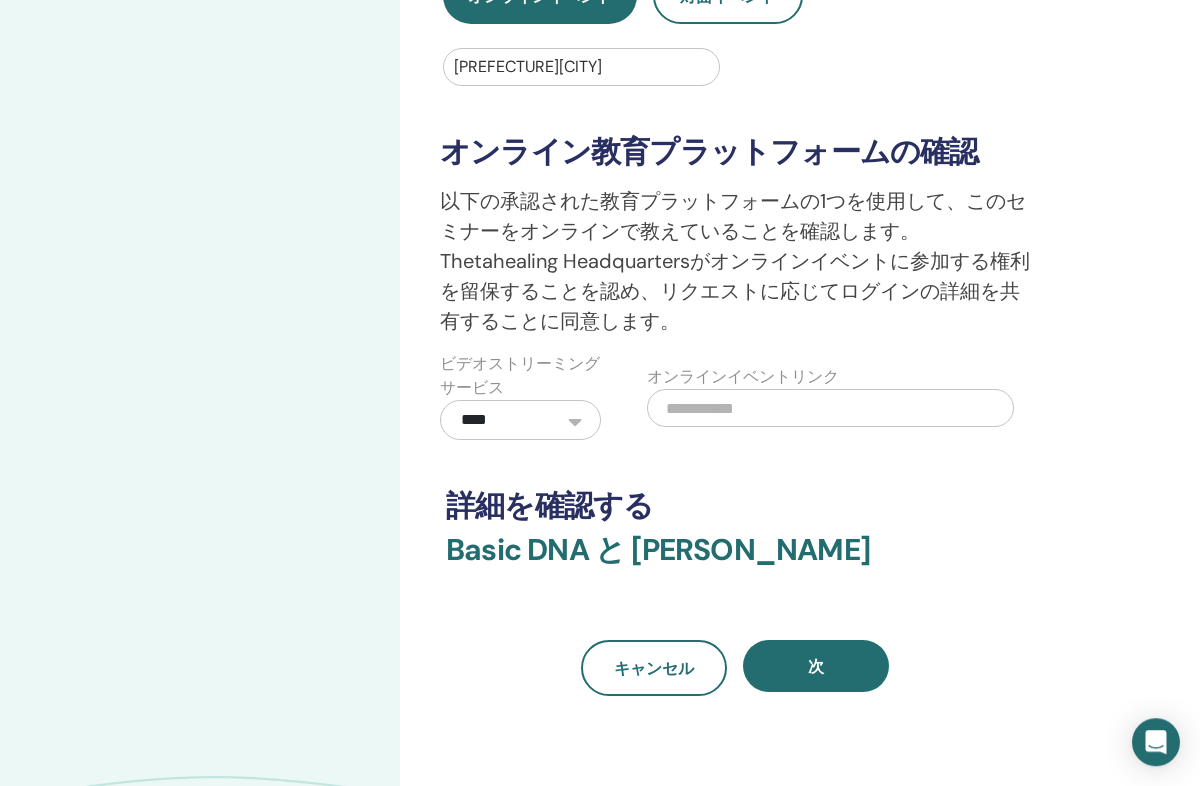 scroll, scrollTop: 452, scrollLeft: 0, axis: vertical 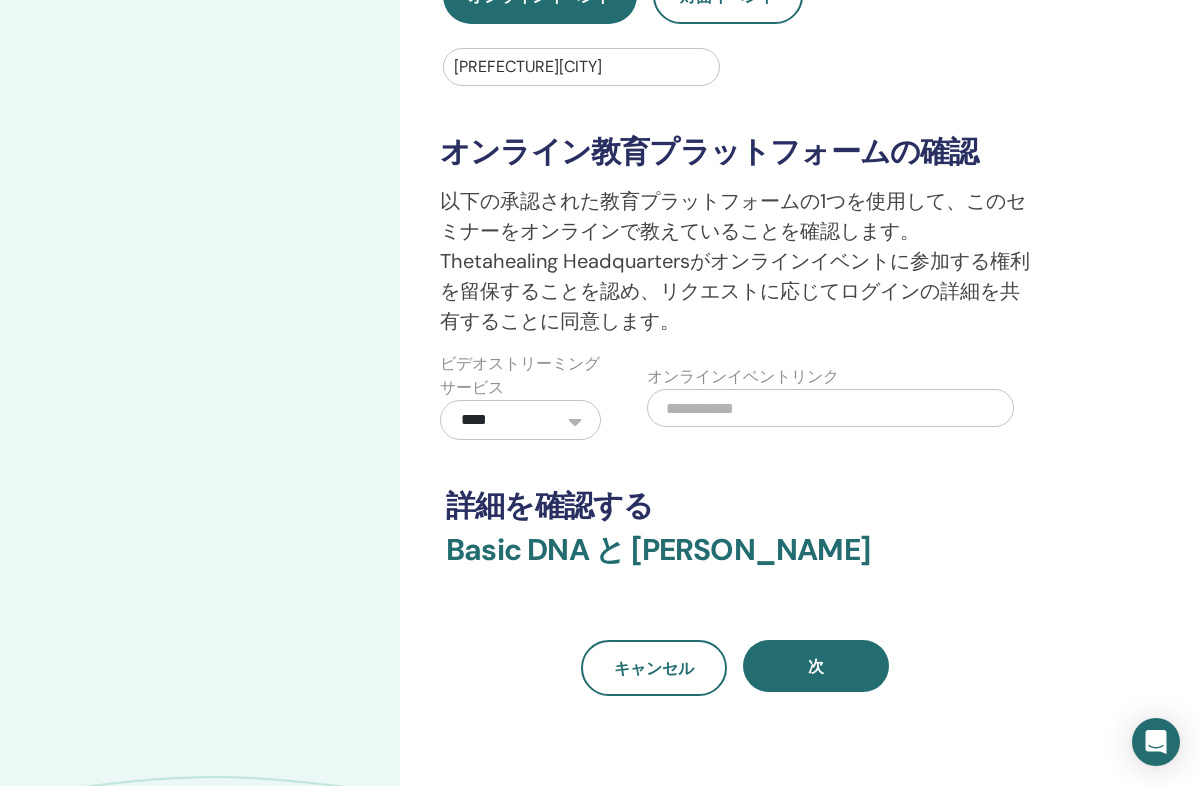 click on "**********" at bounding box center [520, 420] 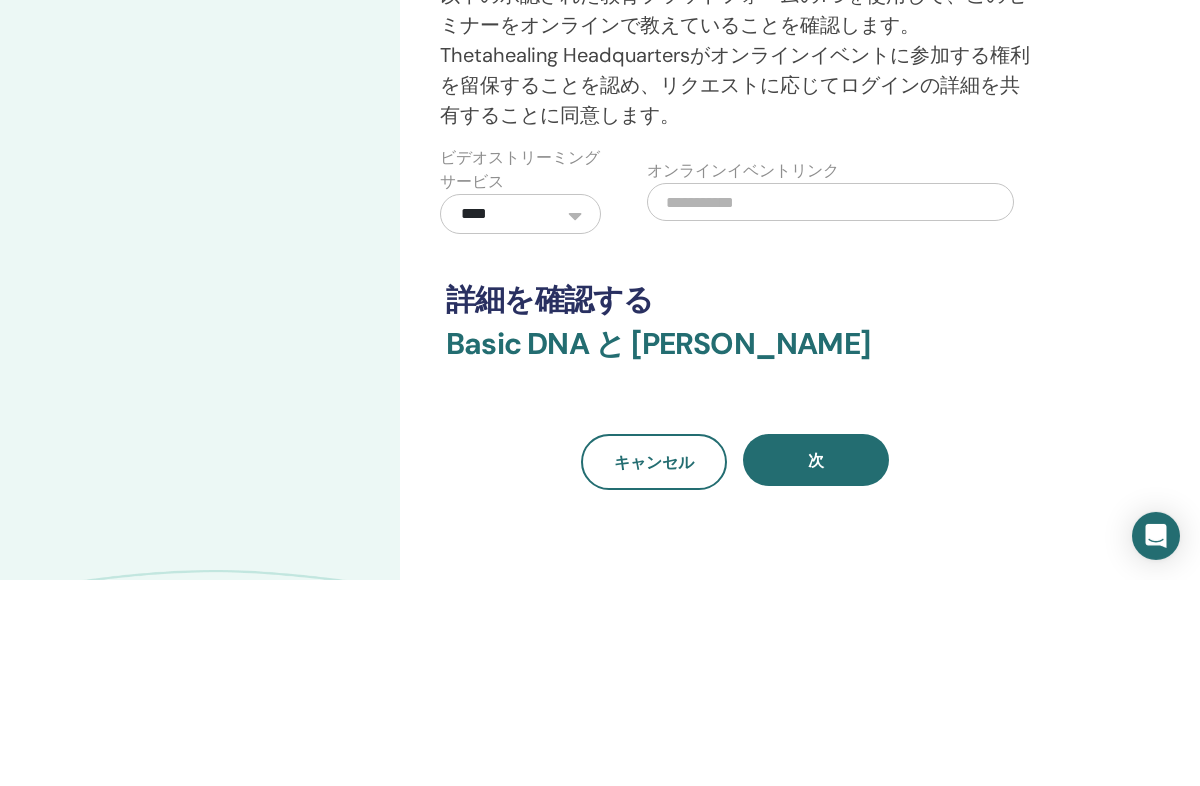 click at bounding box center (830, 408) 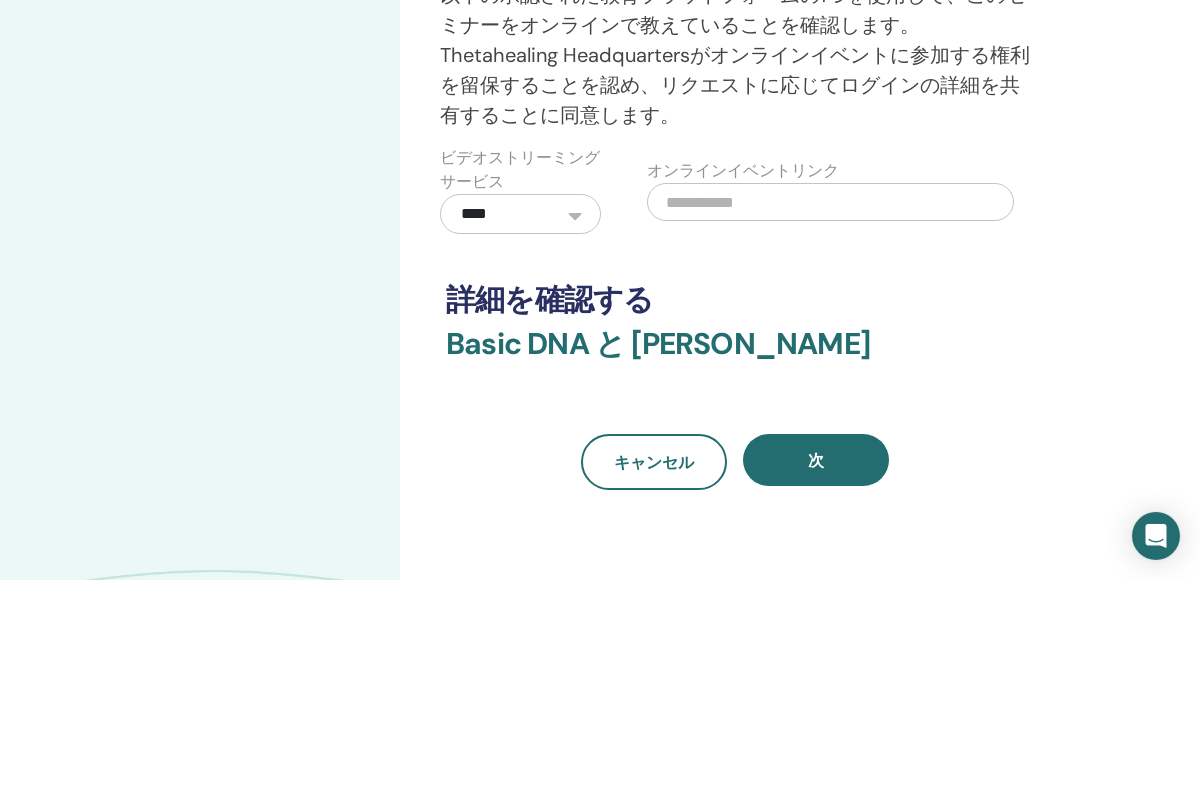 paste on "**********" 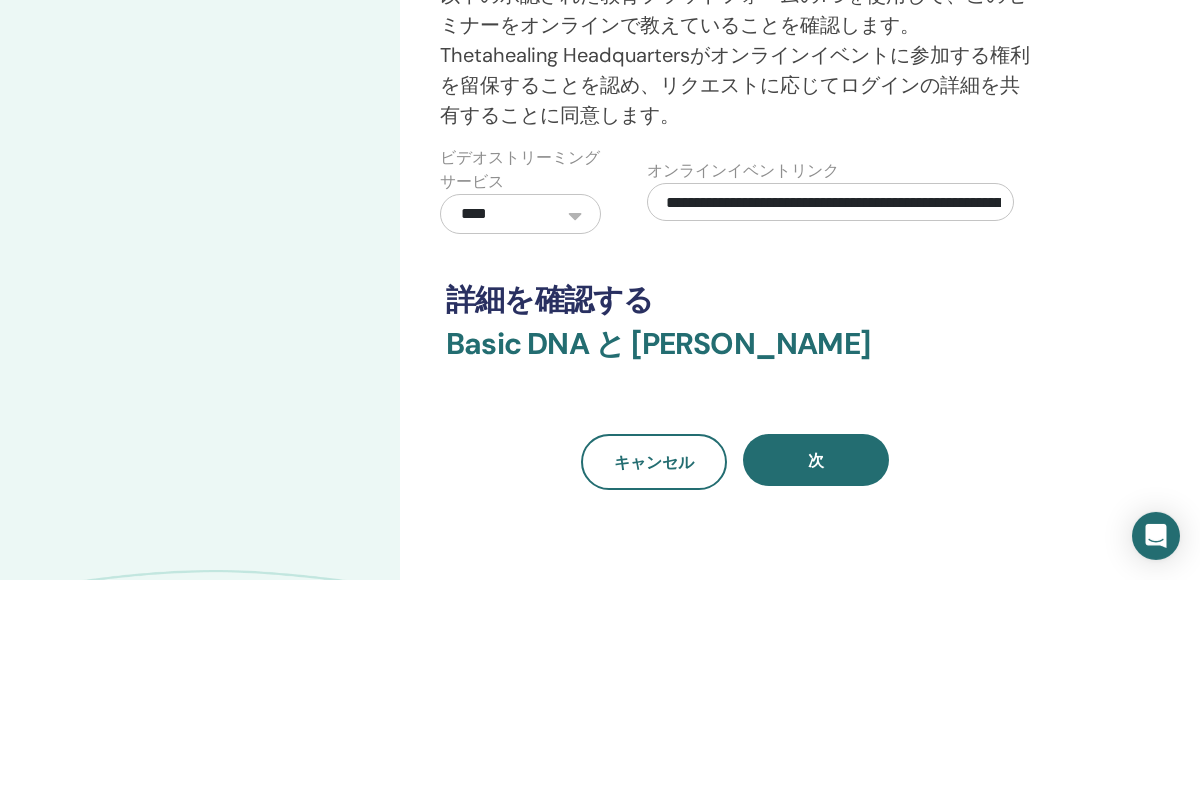 type on "**********" 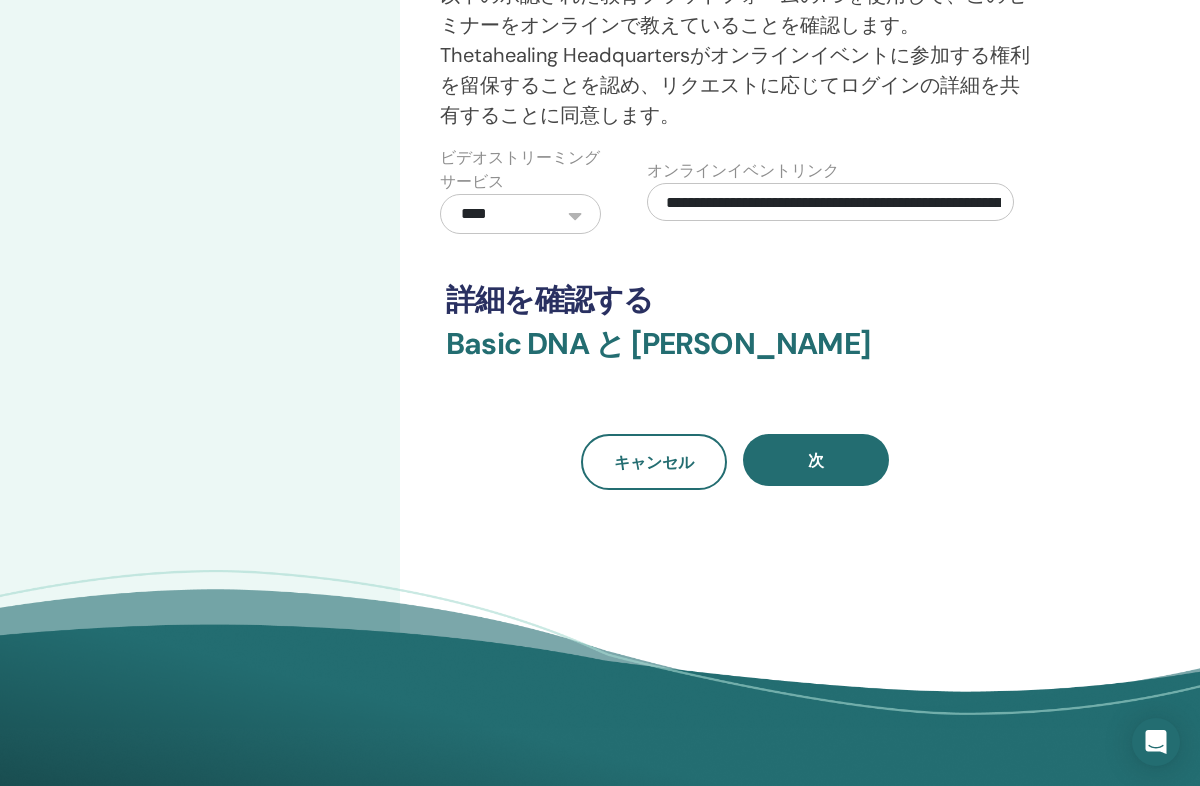 click on "次" at bounding box center [816, 460] 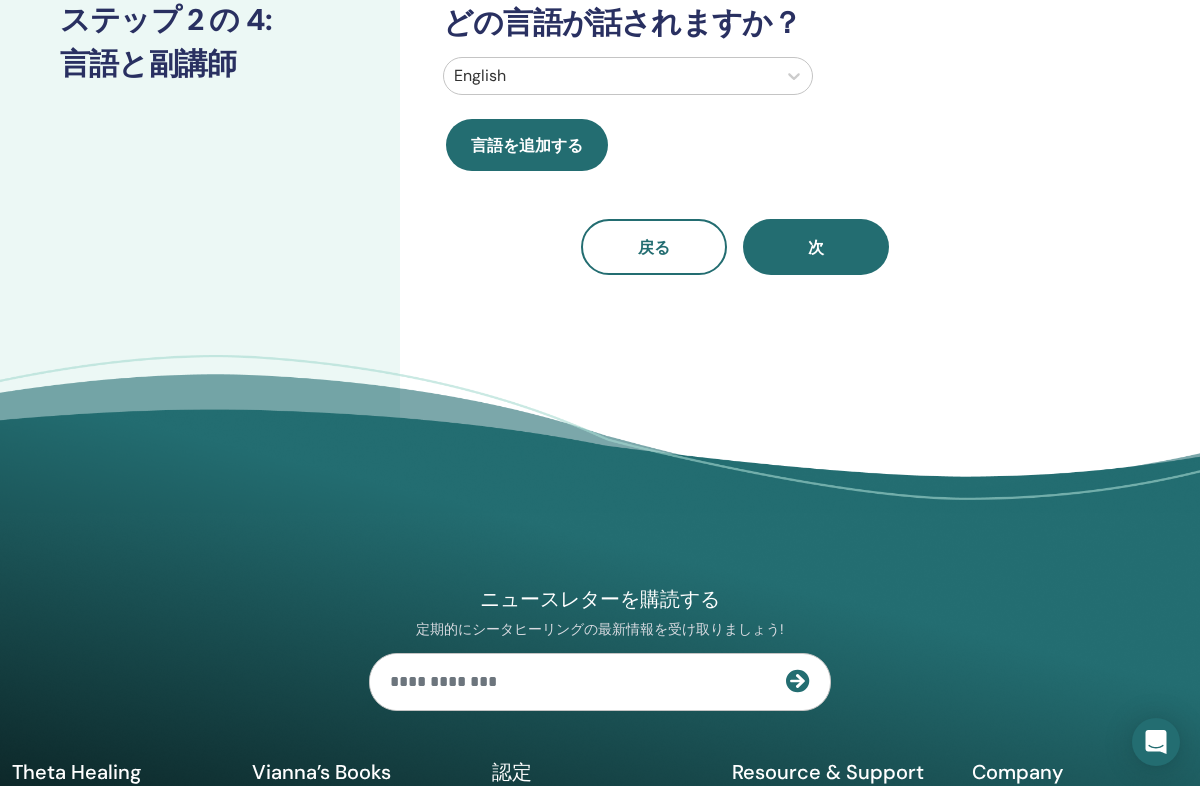 scroll, scrollTop: 0, scrollLeft: 0, axis: both 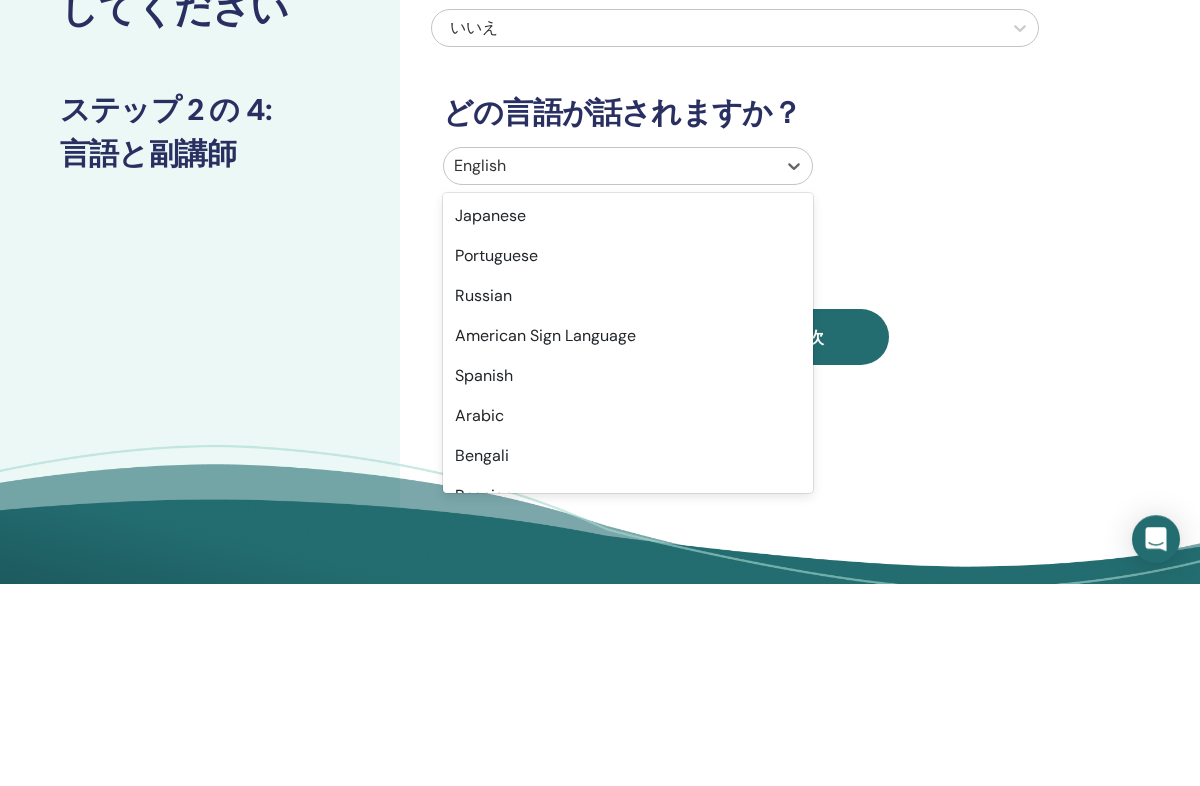 click on "Japanese" at bounding box center (628, 419) 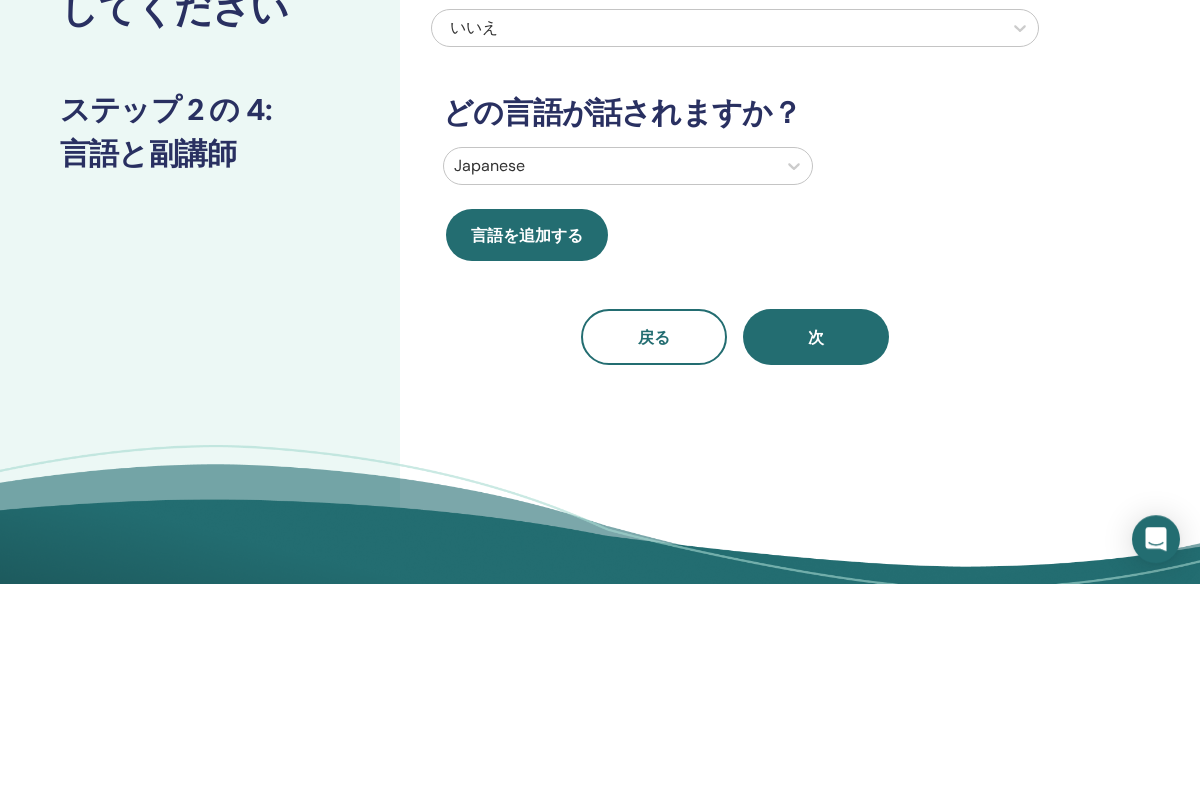 scroll, scrollTop: 203, scrollLeft: 0, axis: vertical 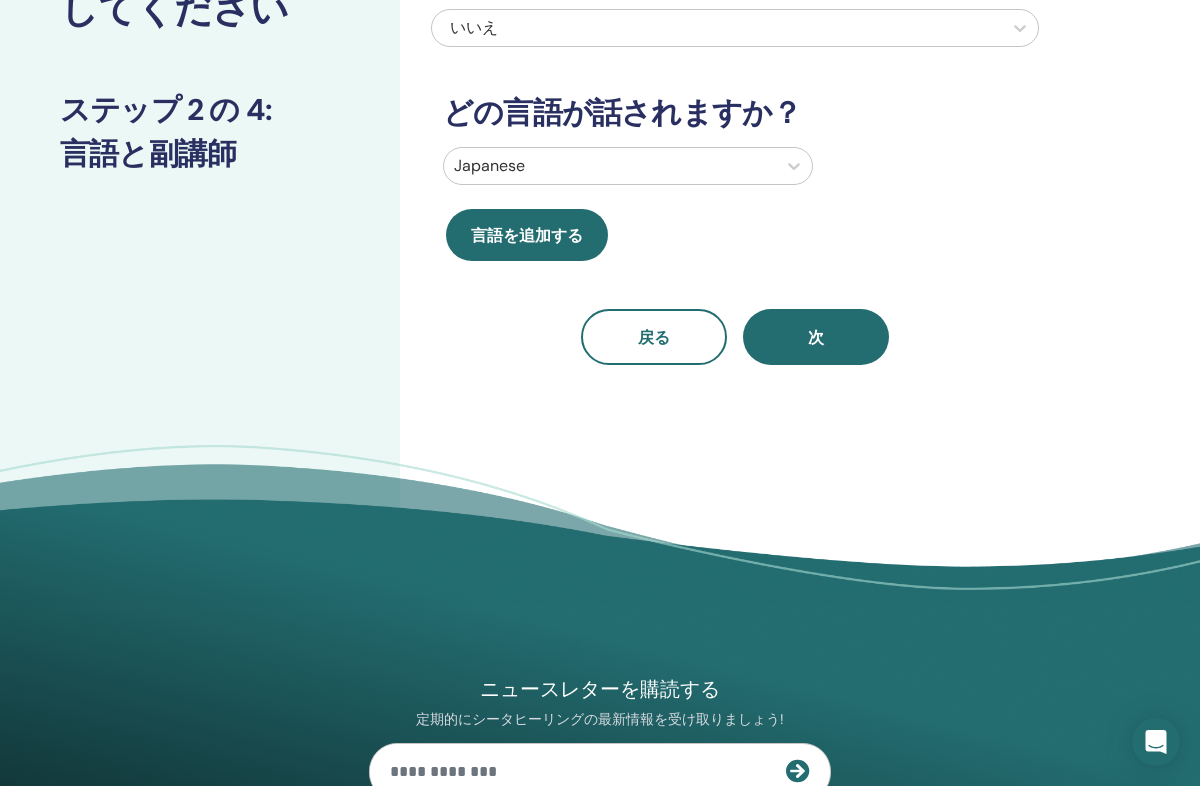 click on "次" at bounding box center (816, 337) 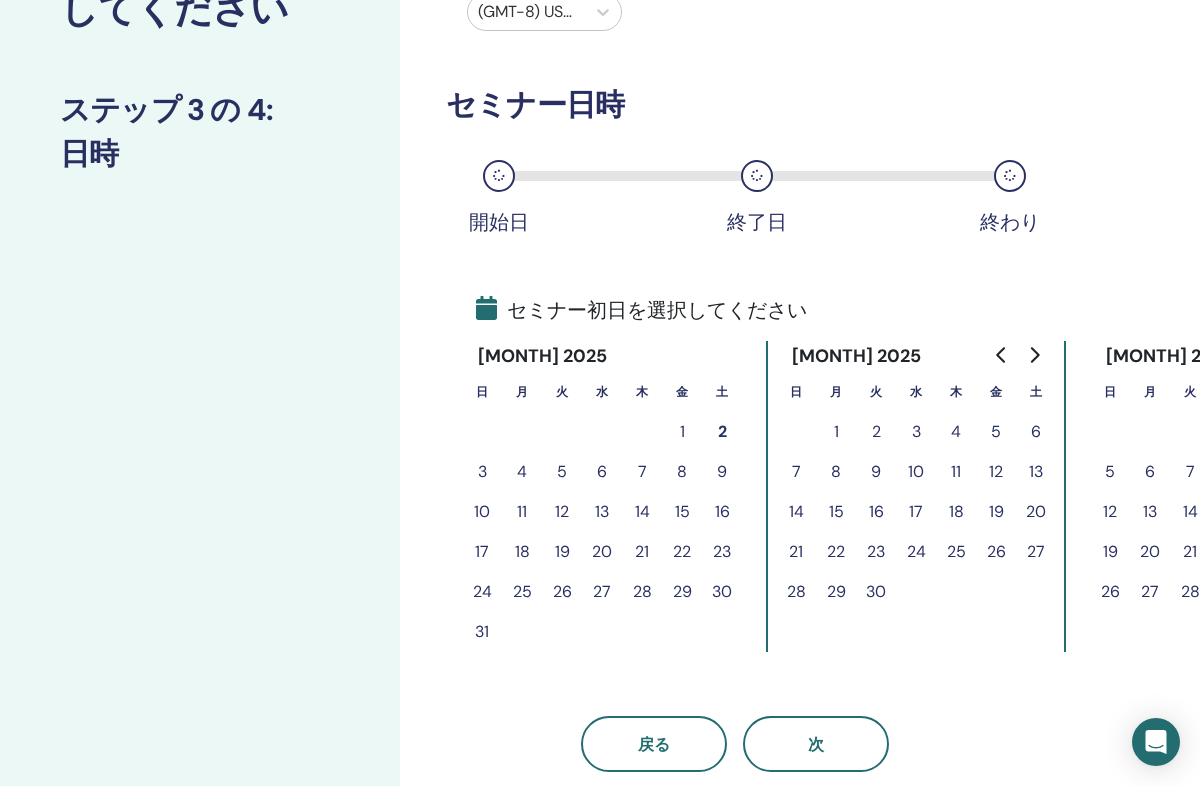 click on "28" at bounding box center (642, 592) 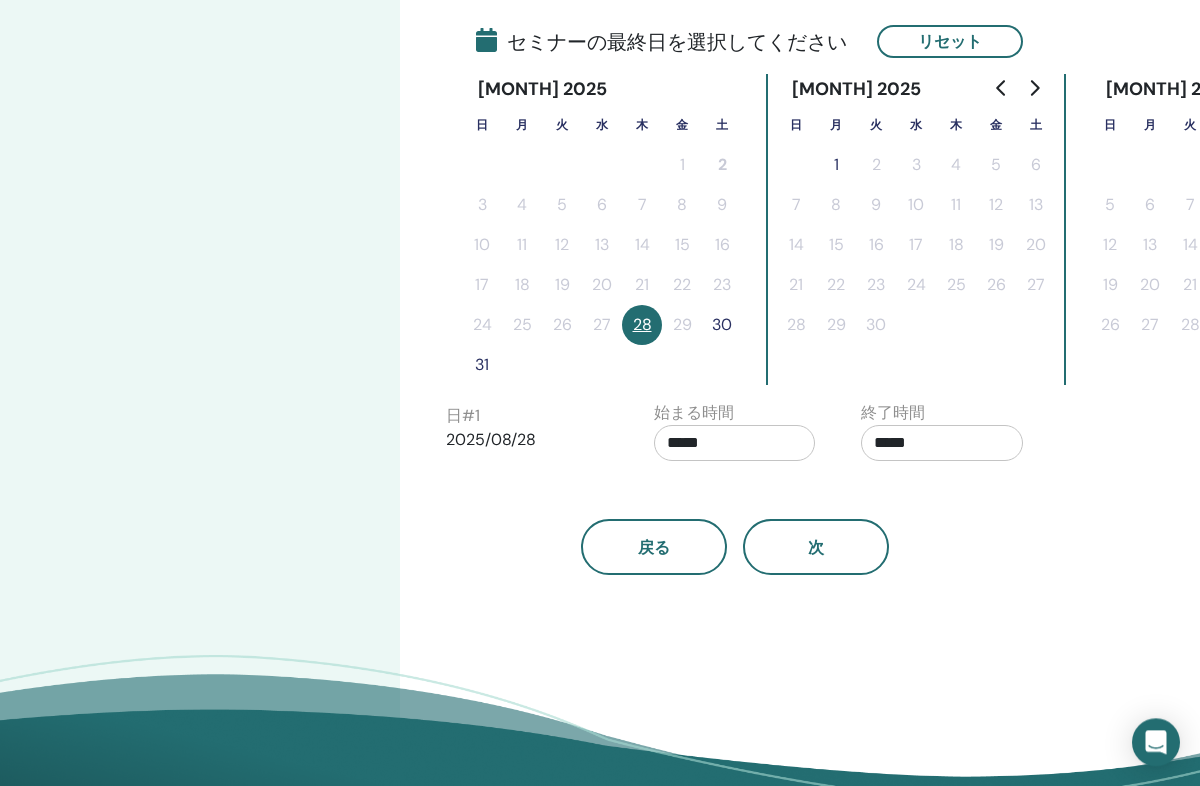 scroll, scrollTop: 490, scrollLeft: 0, axis: vertical 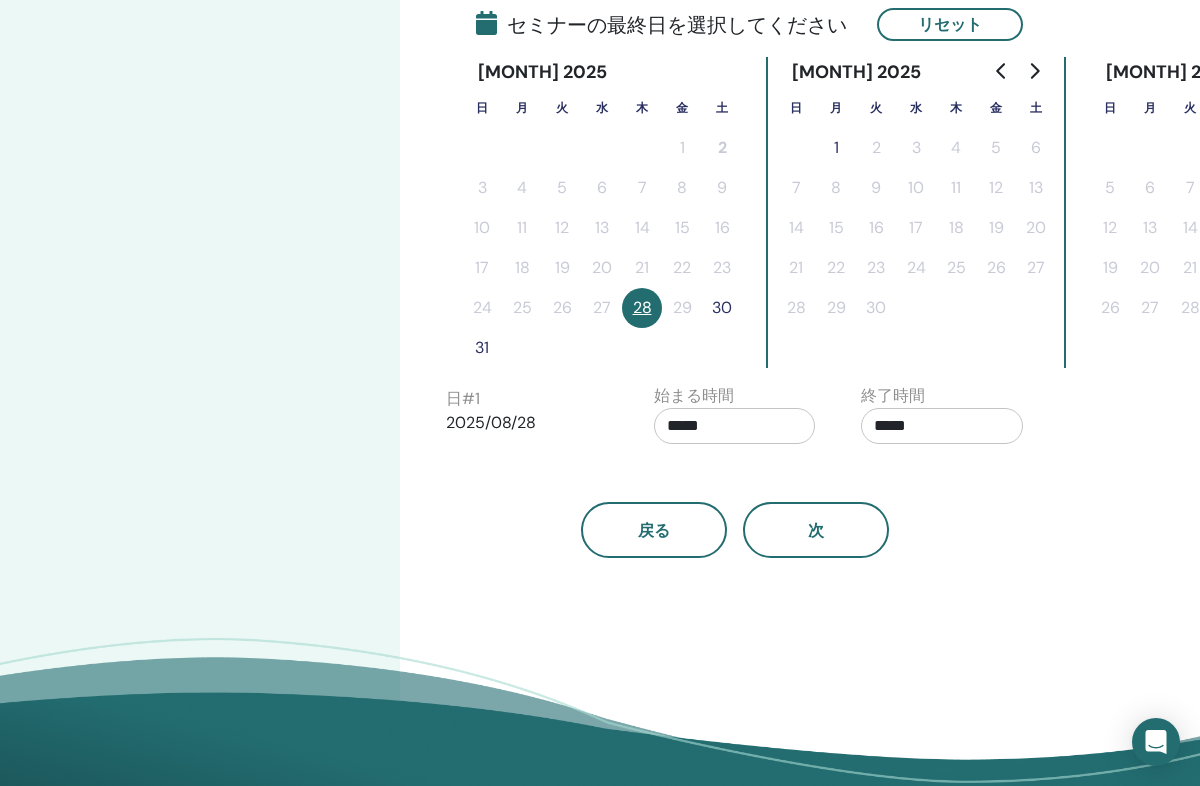 click on "31" at bounding box center (482, 348) 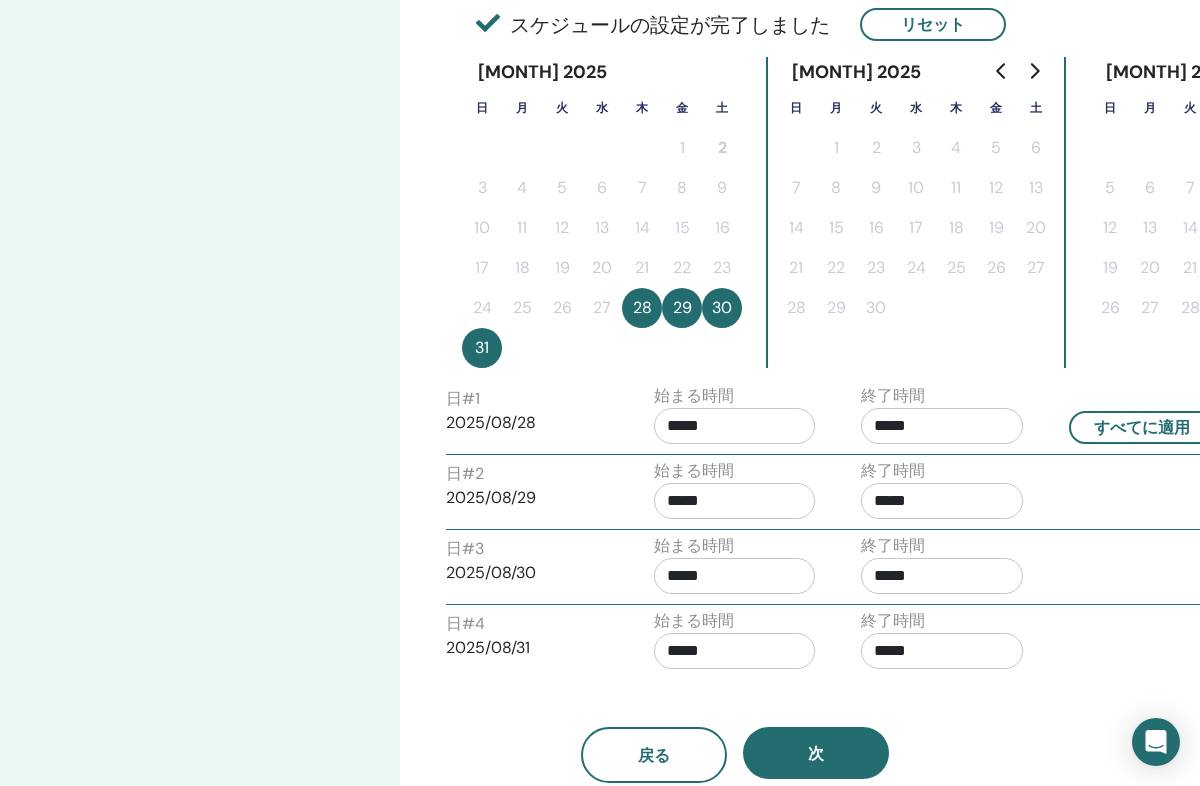 click on "*****" at bounding box center [735, 426] 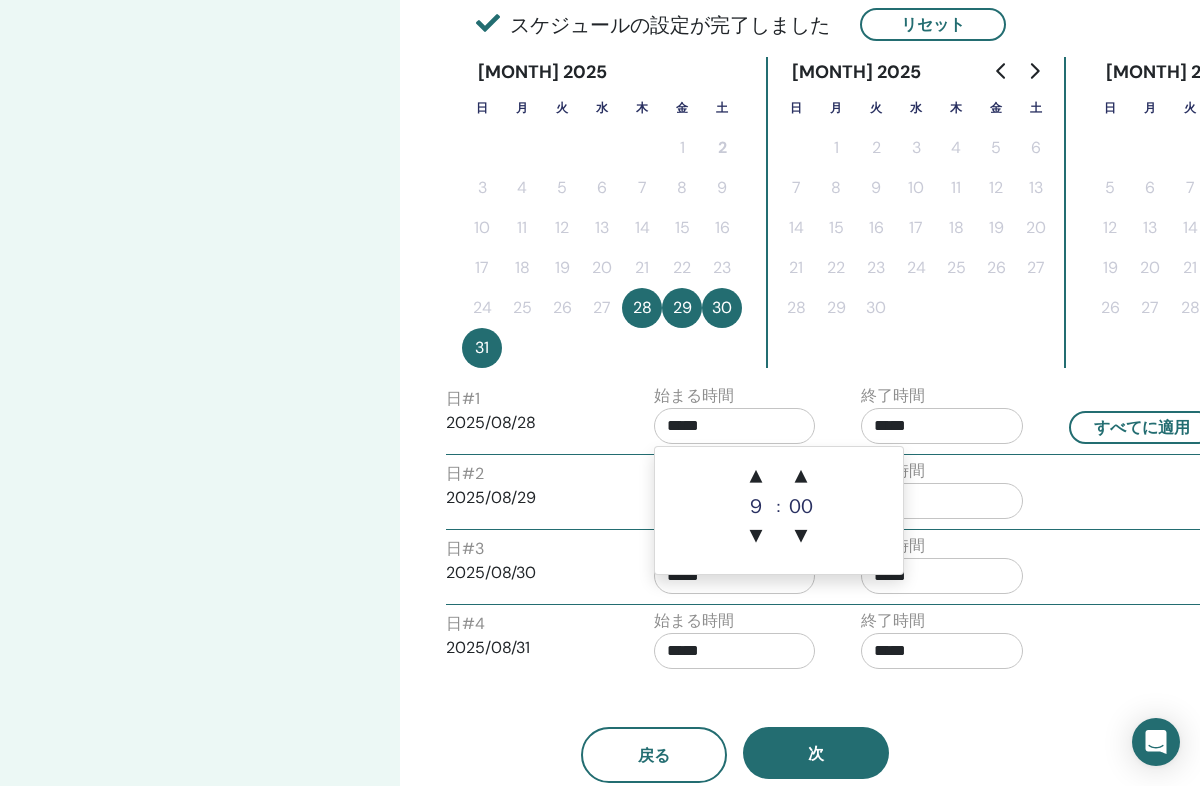 scroll, scrollTop: 490, scrollLeft: 133, axis: both 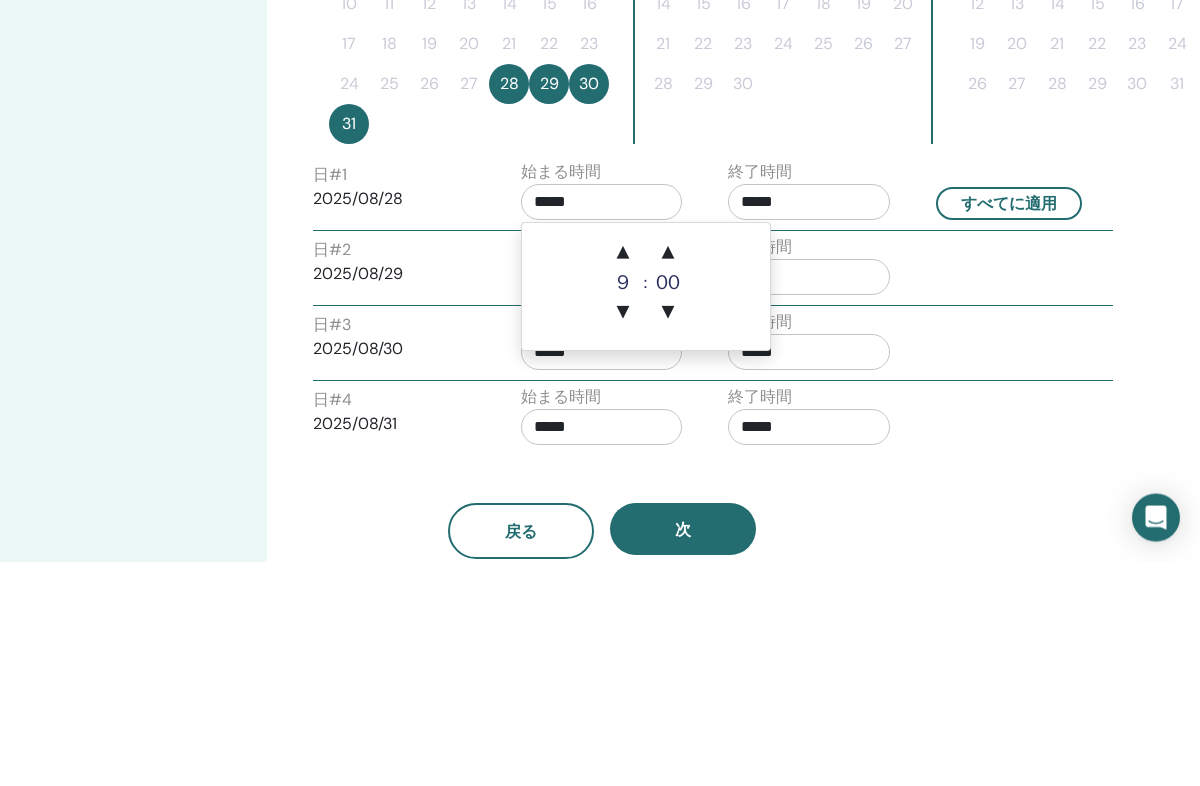 click on "終了時間 *****" at bounding box center [817, 419] 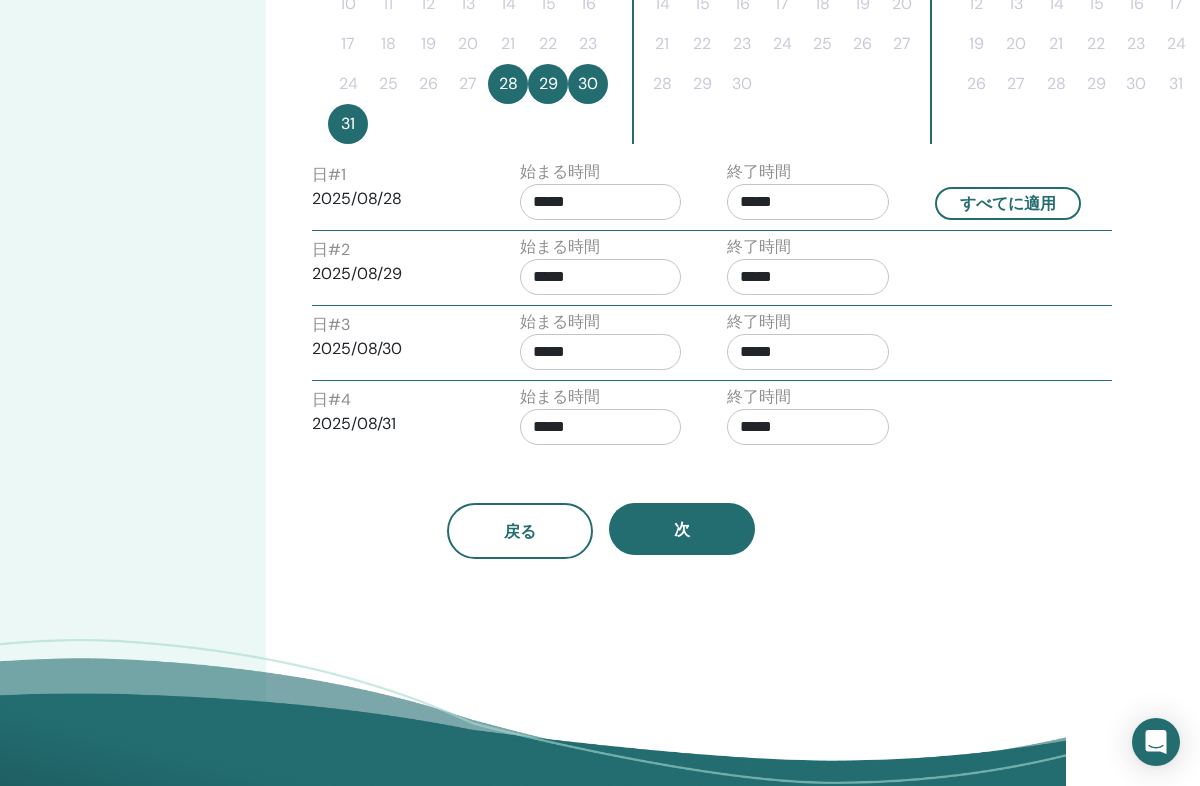 click on "*****" at bounding box center [808, 202] 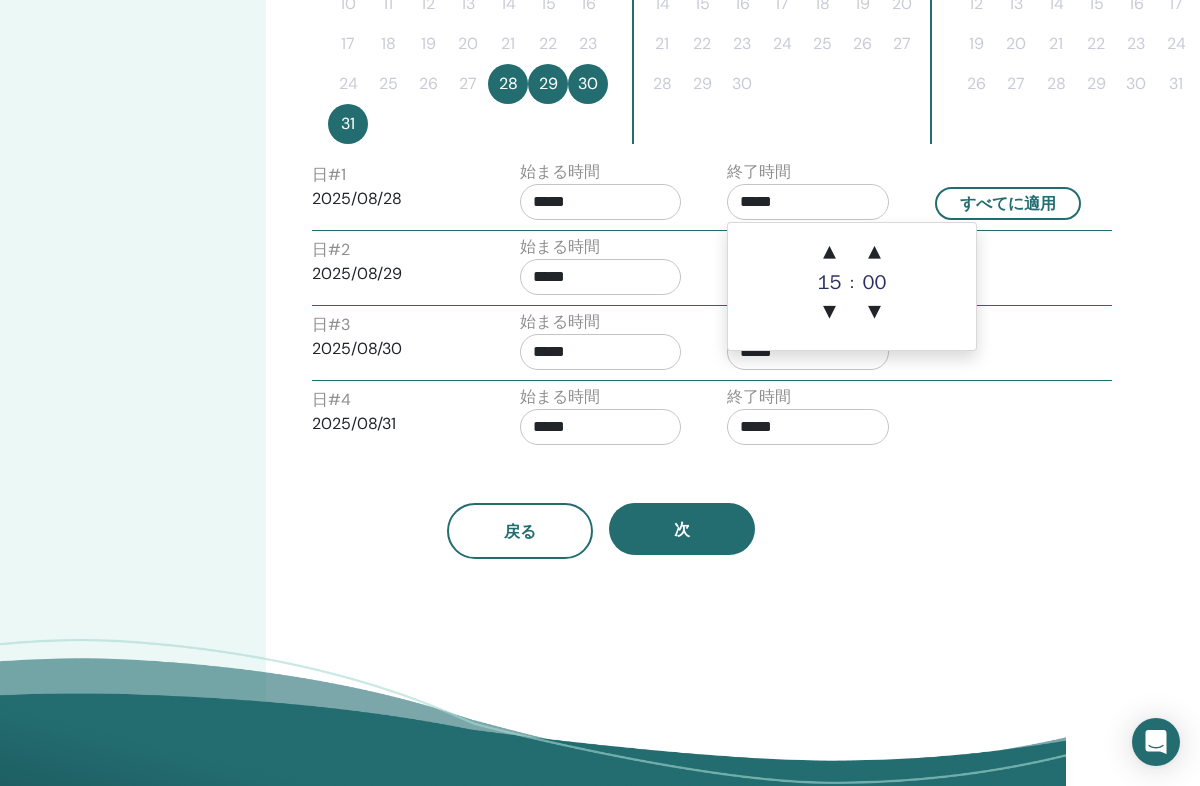 scroll, scrollTop: 714, scrollLeft: 133, axis: both 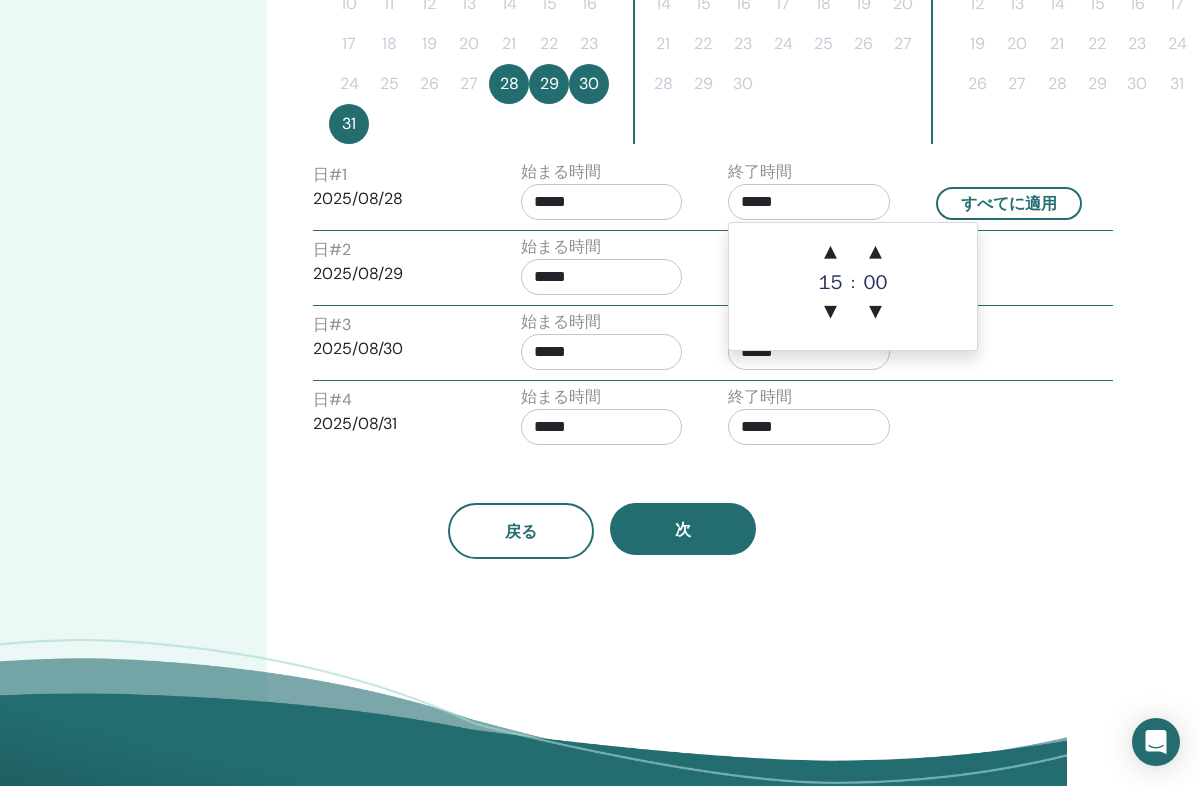 click on "▼" at bounding box center [831, 313] 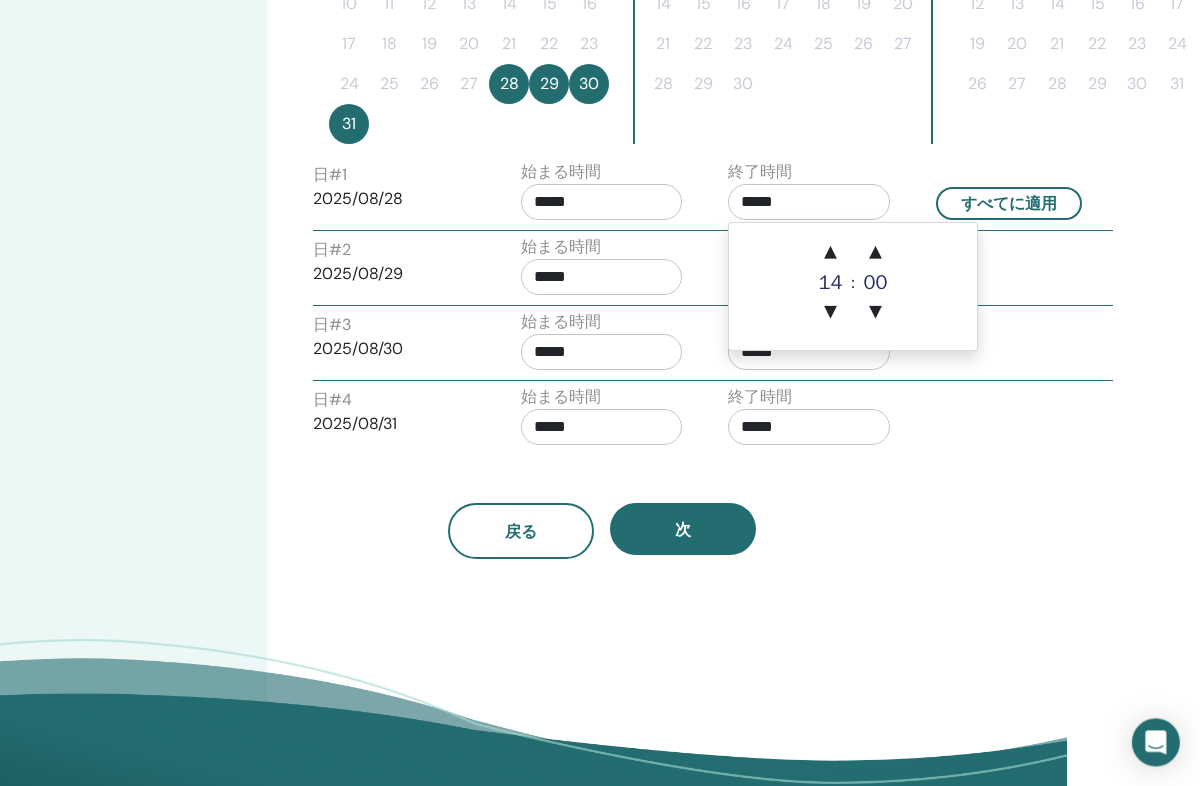 click on "▲" at bounding box center [831, 253] 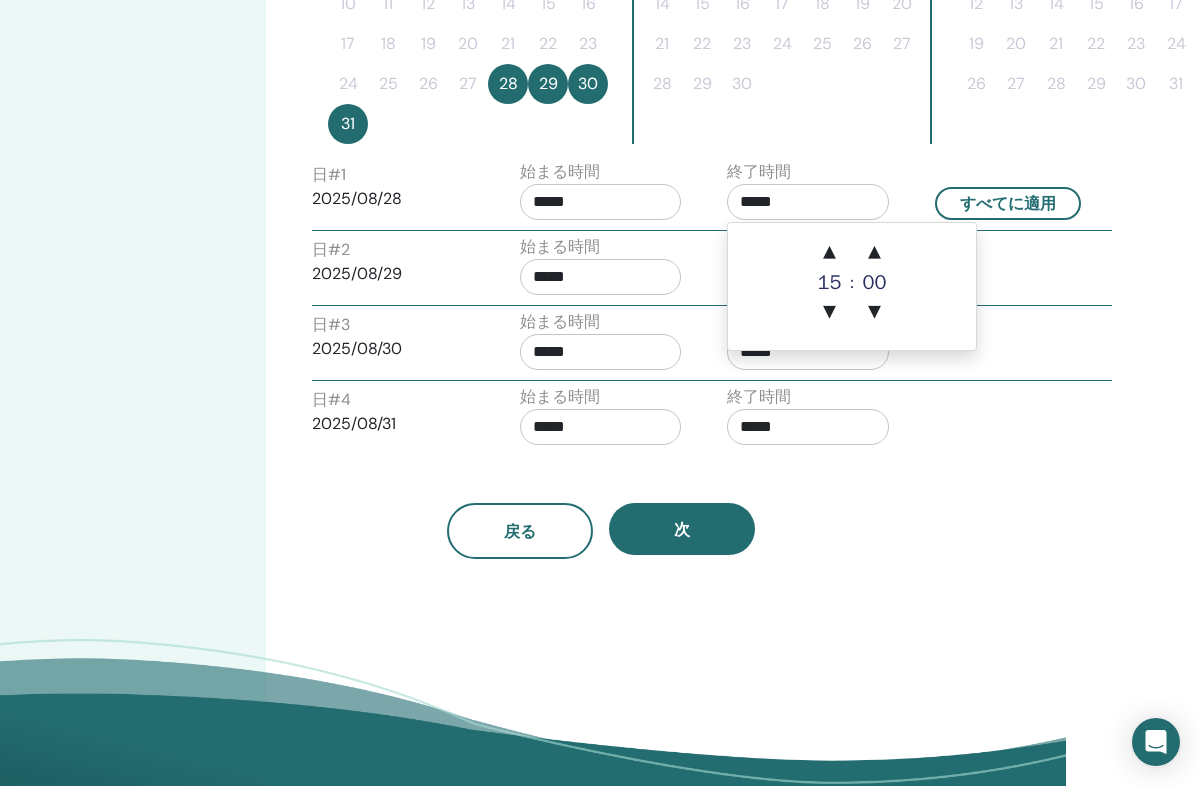 click on "▲" at bounding box center (830, 253) 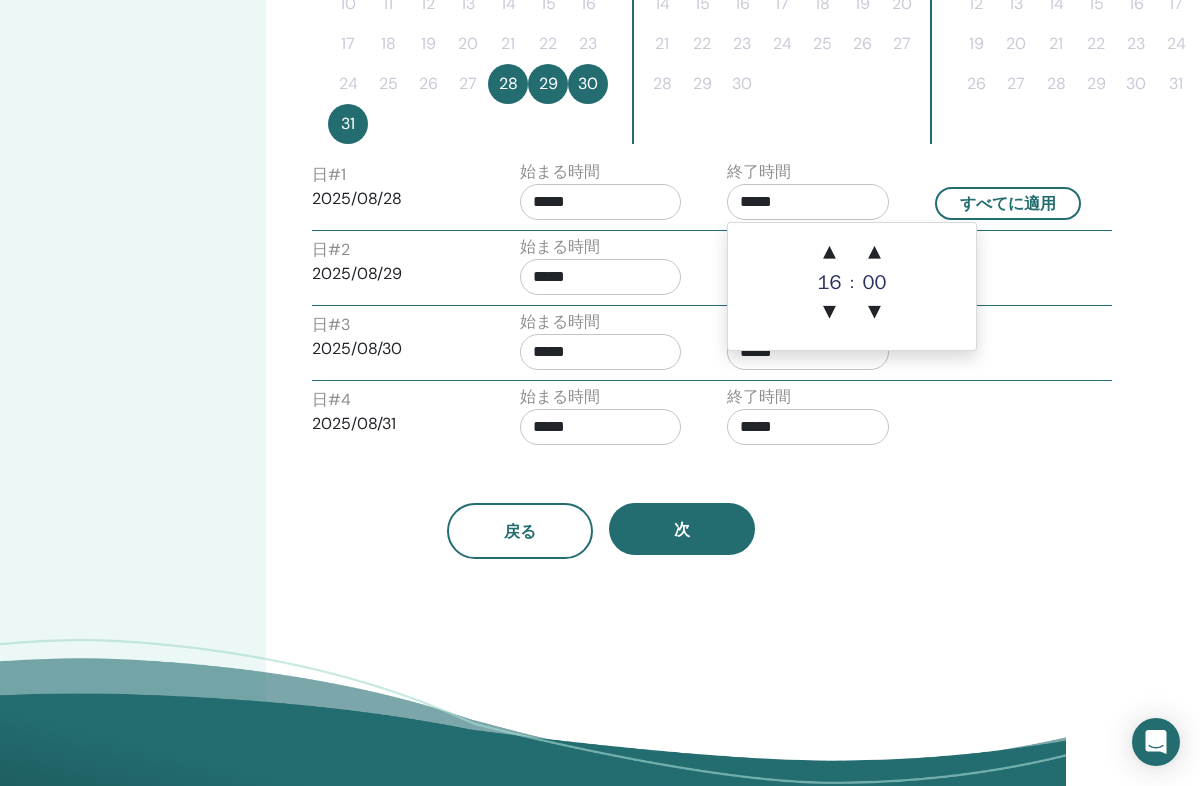 click on "▲" at bounding box center [830, 253] 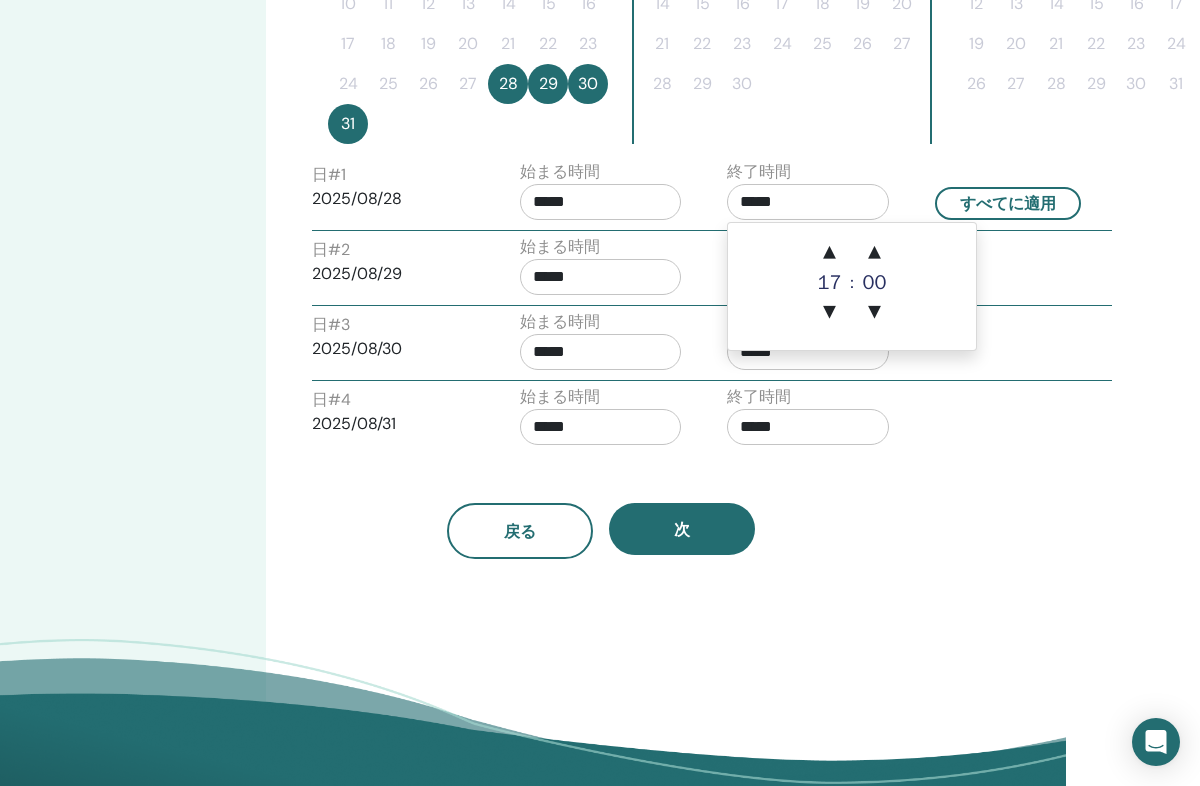 click on "▲" at bounding box center [830, 253] 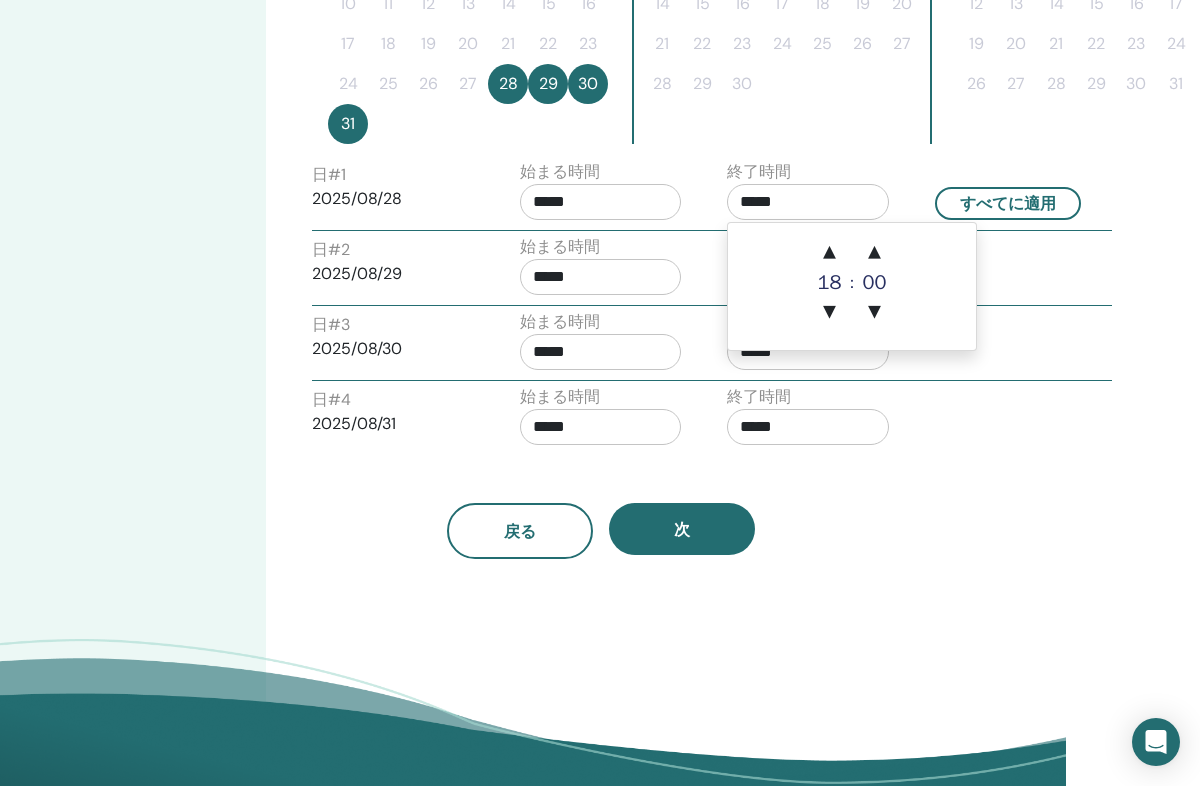 click on "▲" at bounding box center [830, 253] 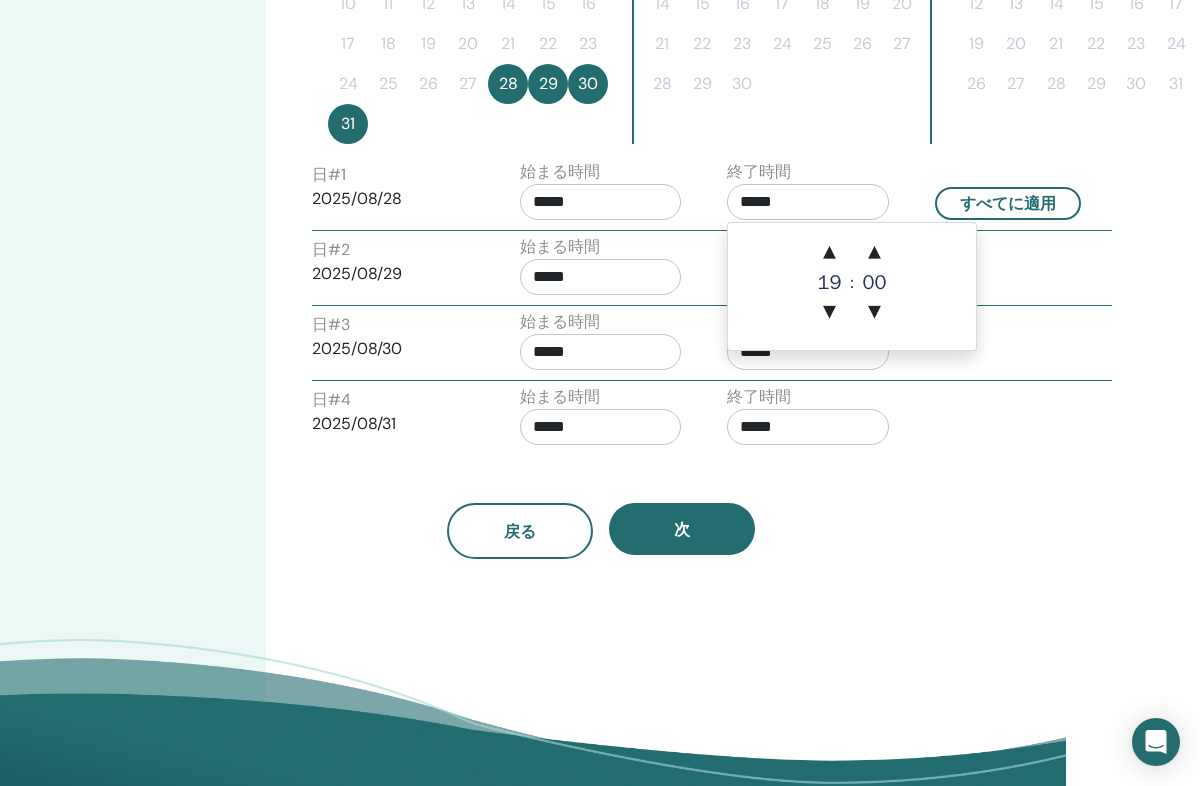 click on "▲" at bounding box center (830, 253) 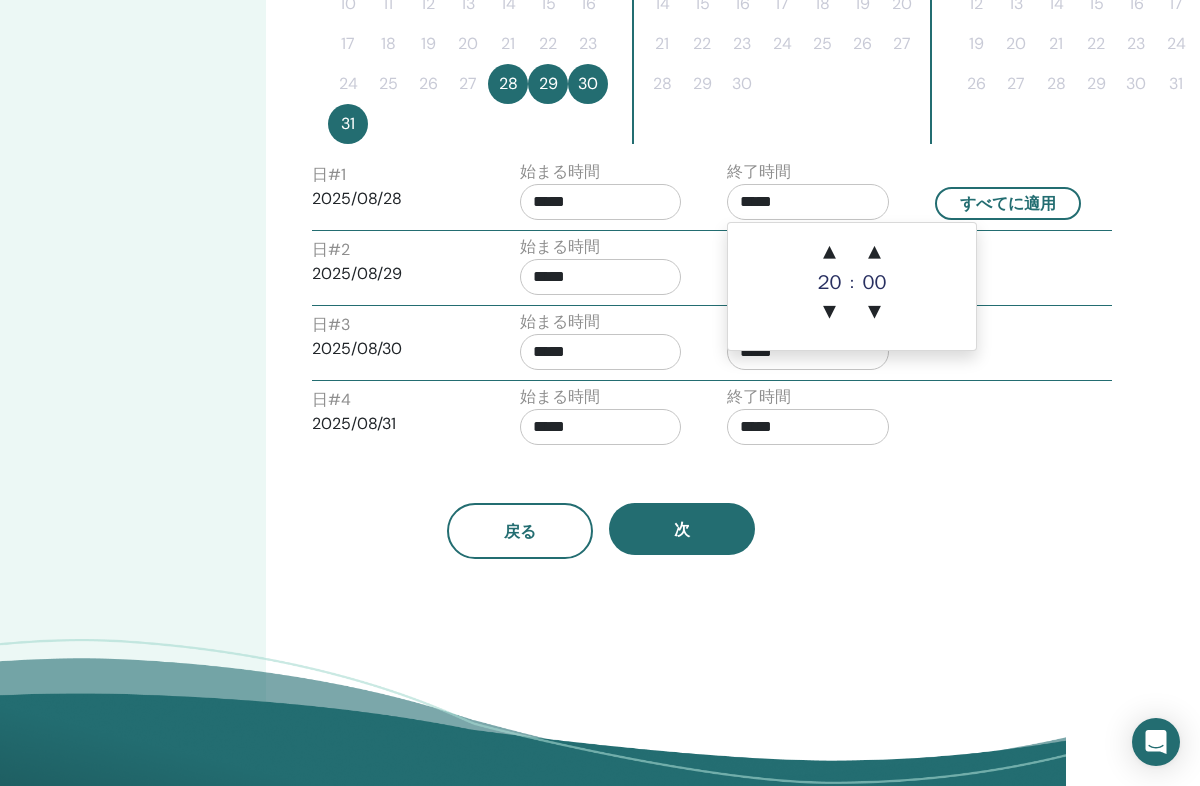 click on "▲" at bounding box center (830, 253) 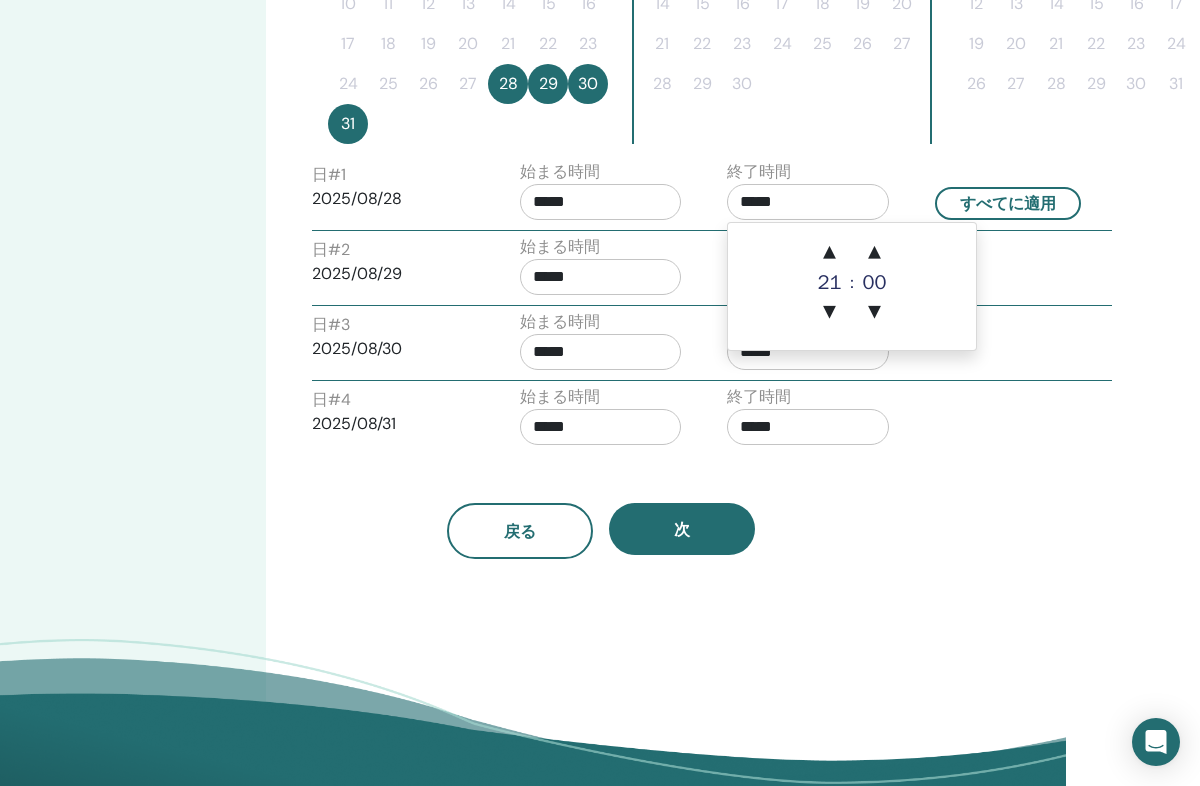 click on "*****" at bounding box center (601, 202) 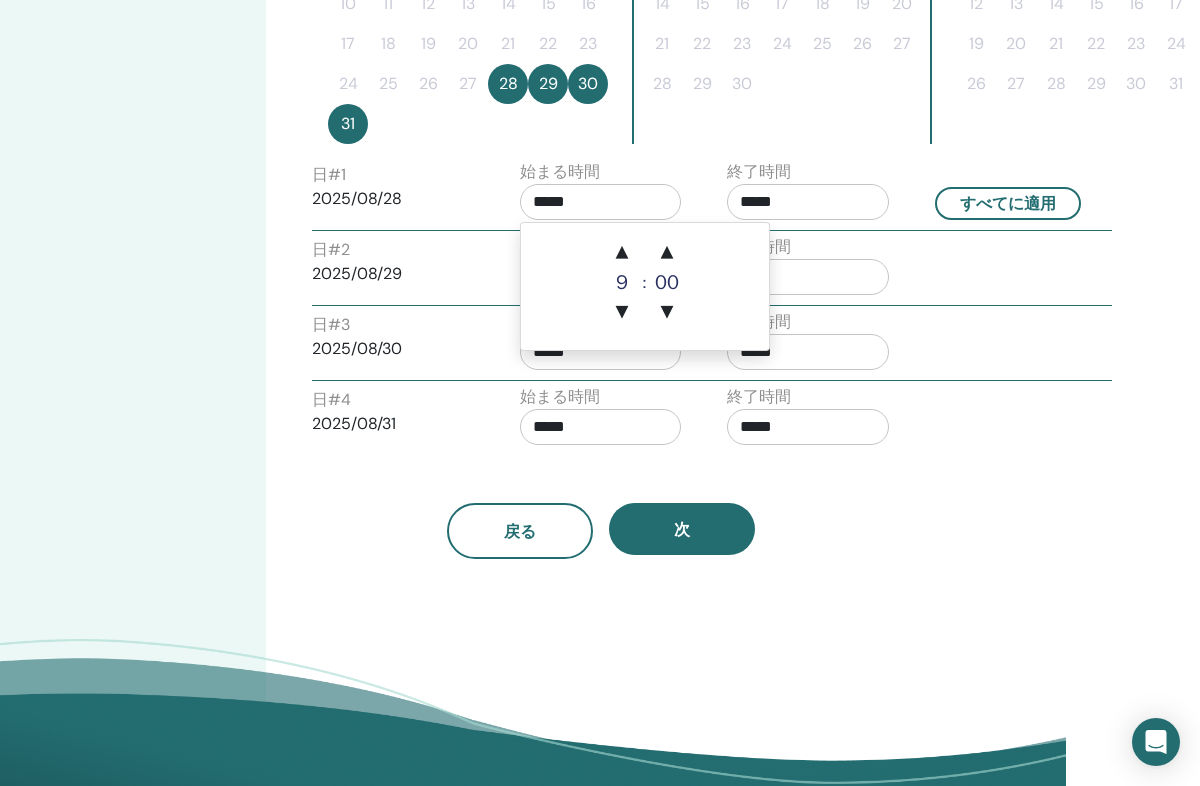 scroll, scrollTop: 714, scrollLeft: 133, axis: both 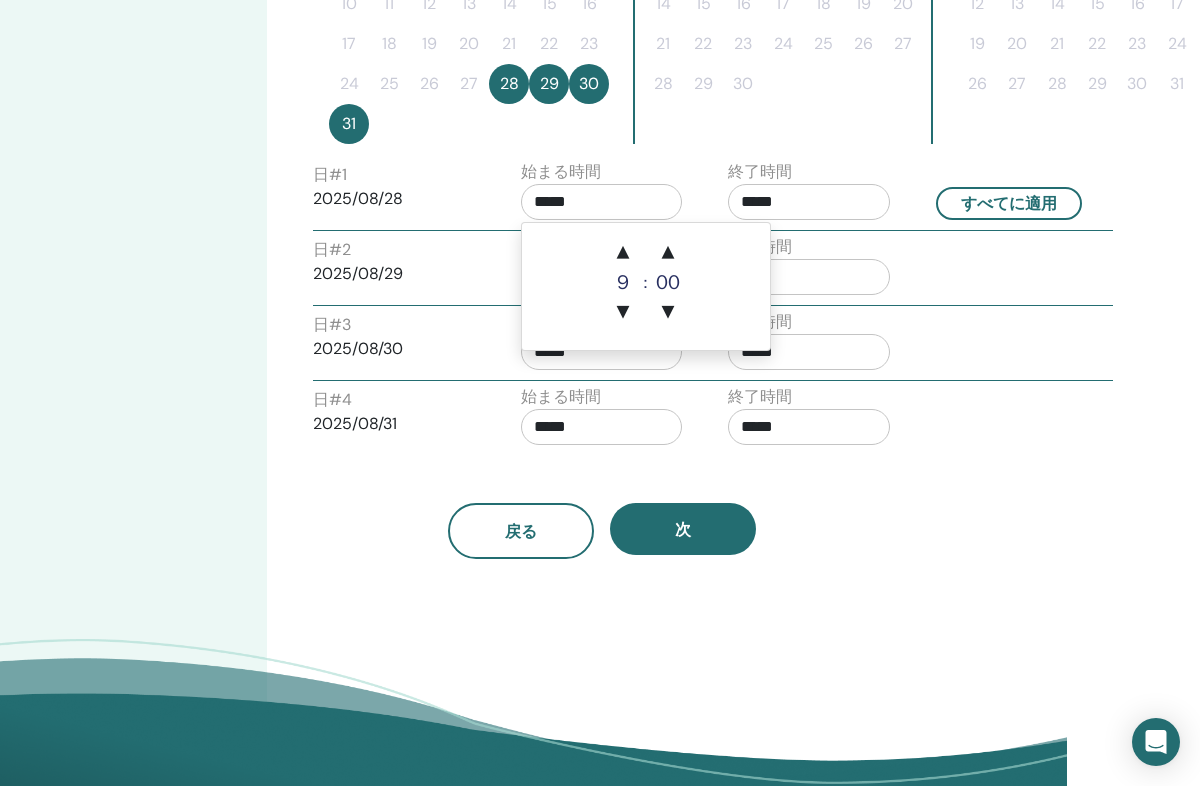 click on "▲" at bounding box center [623, 253] 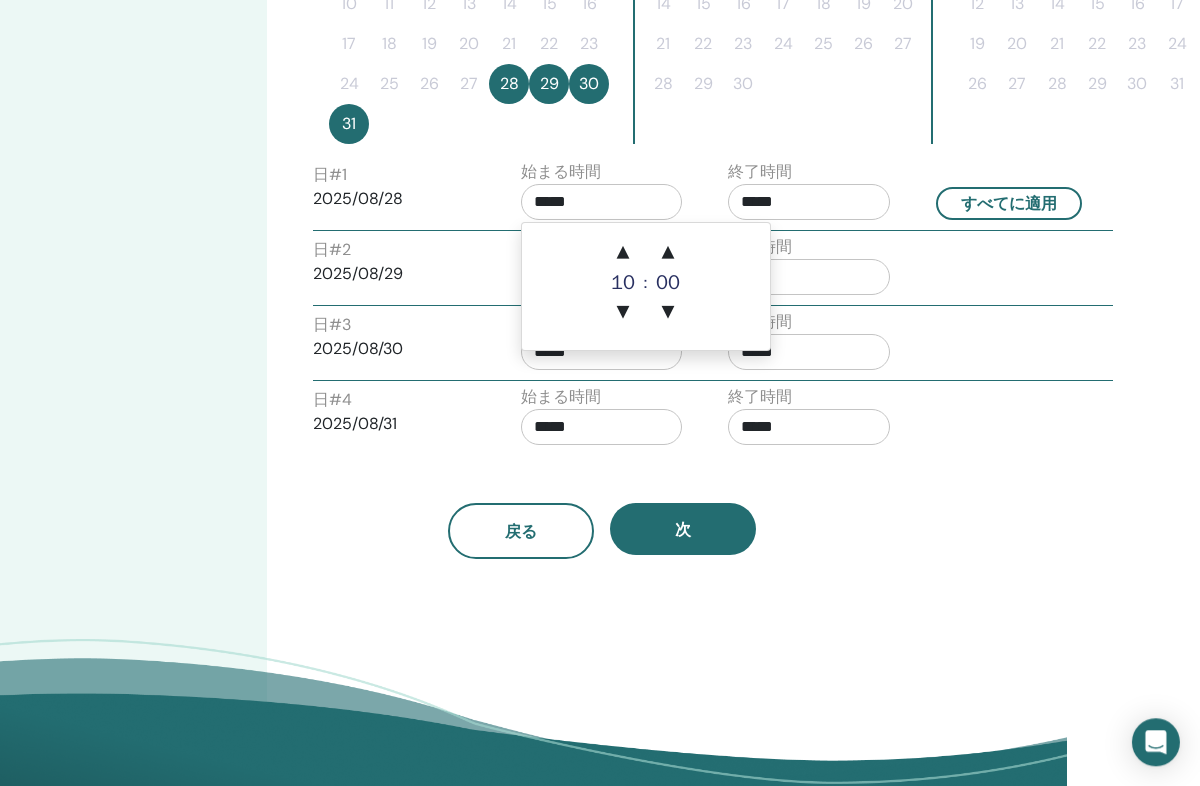 click on "▲" at bounding box center [623, 253] 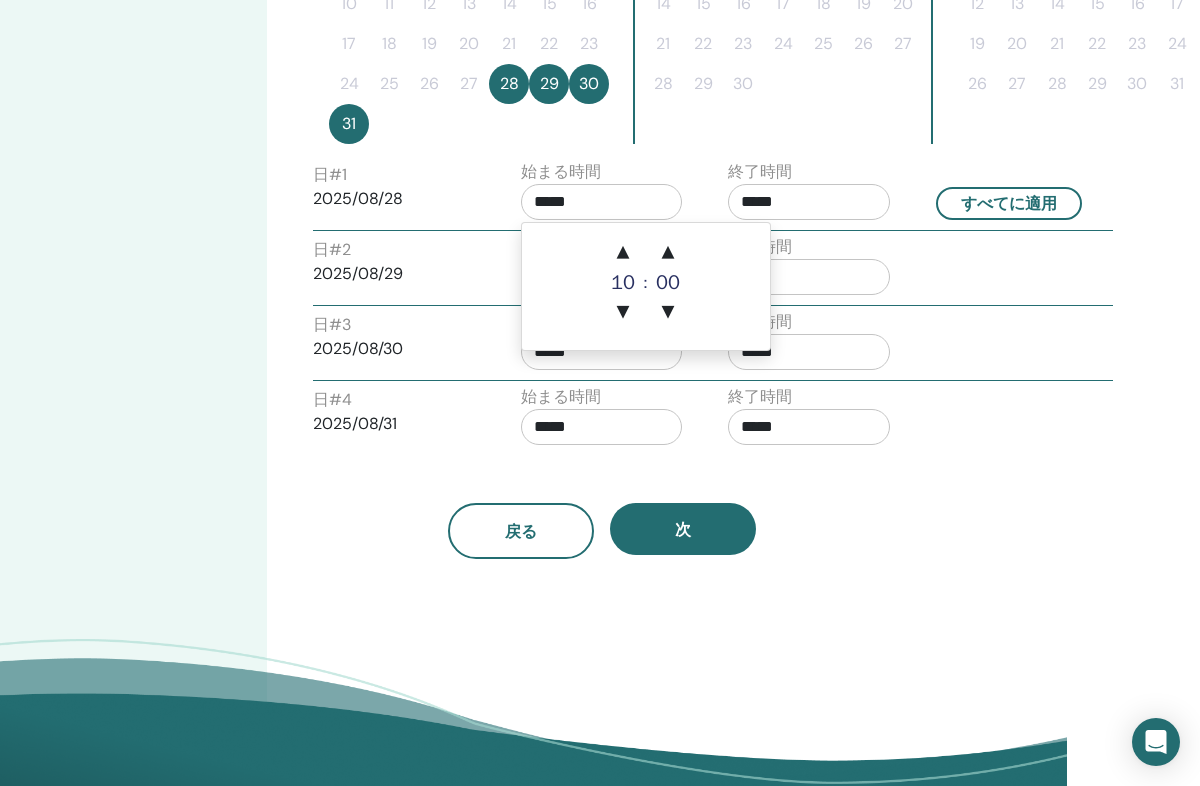scroll, scrollTop: 714, scrollLeft: 134, axis: both 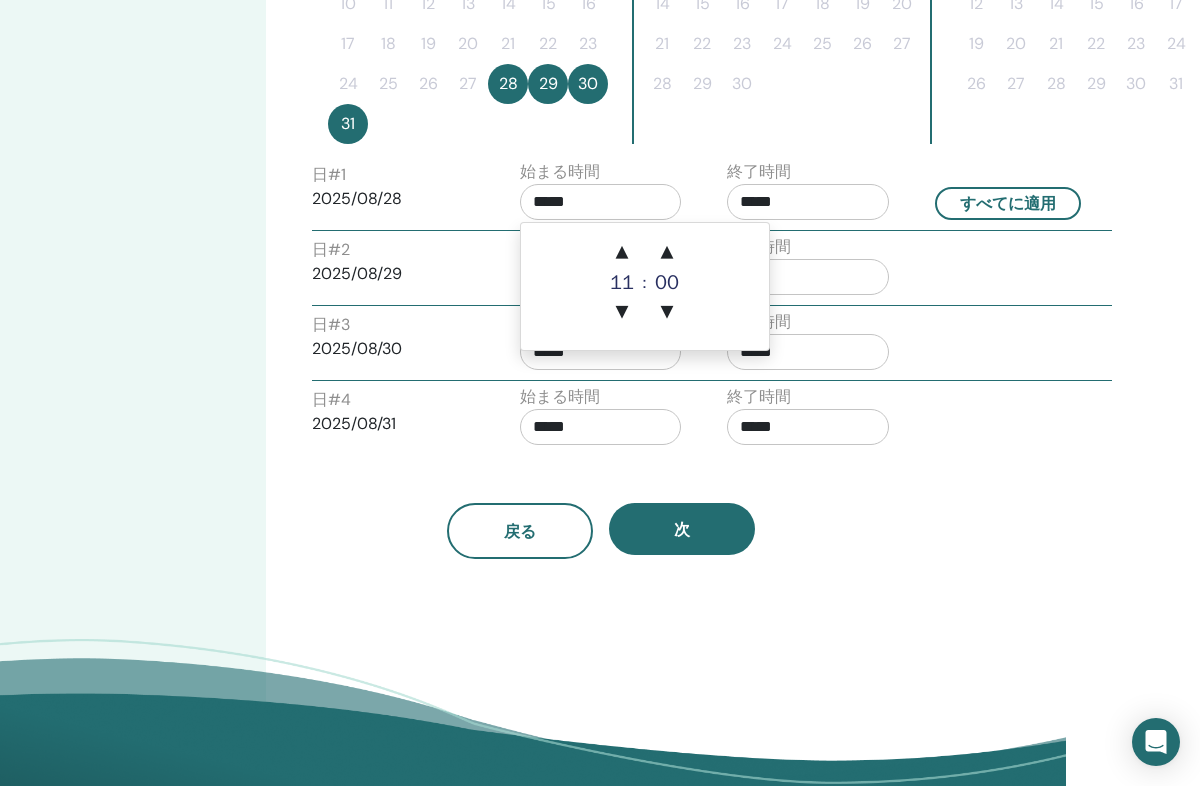 click on "▲" at bounding box center (622, 253) 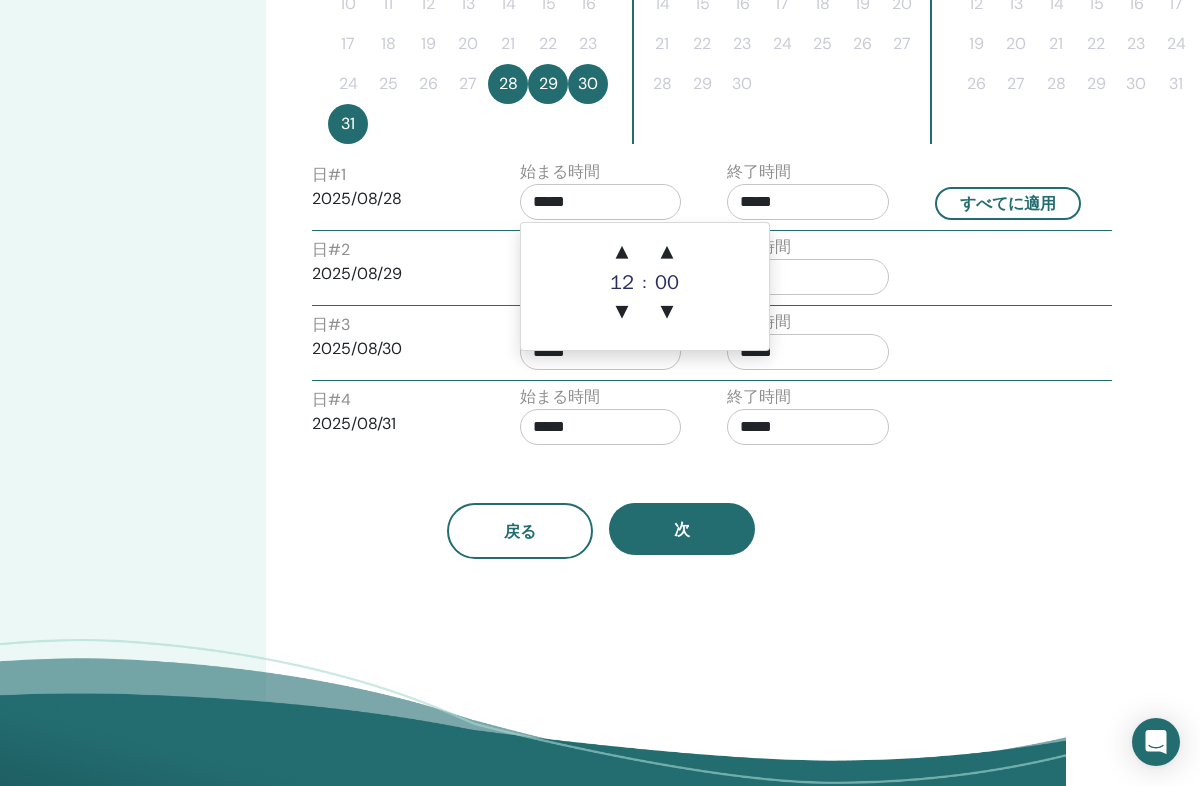 click on "▲" at bounding box center [622, 253] 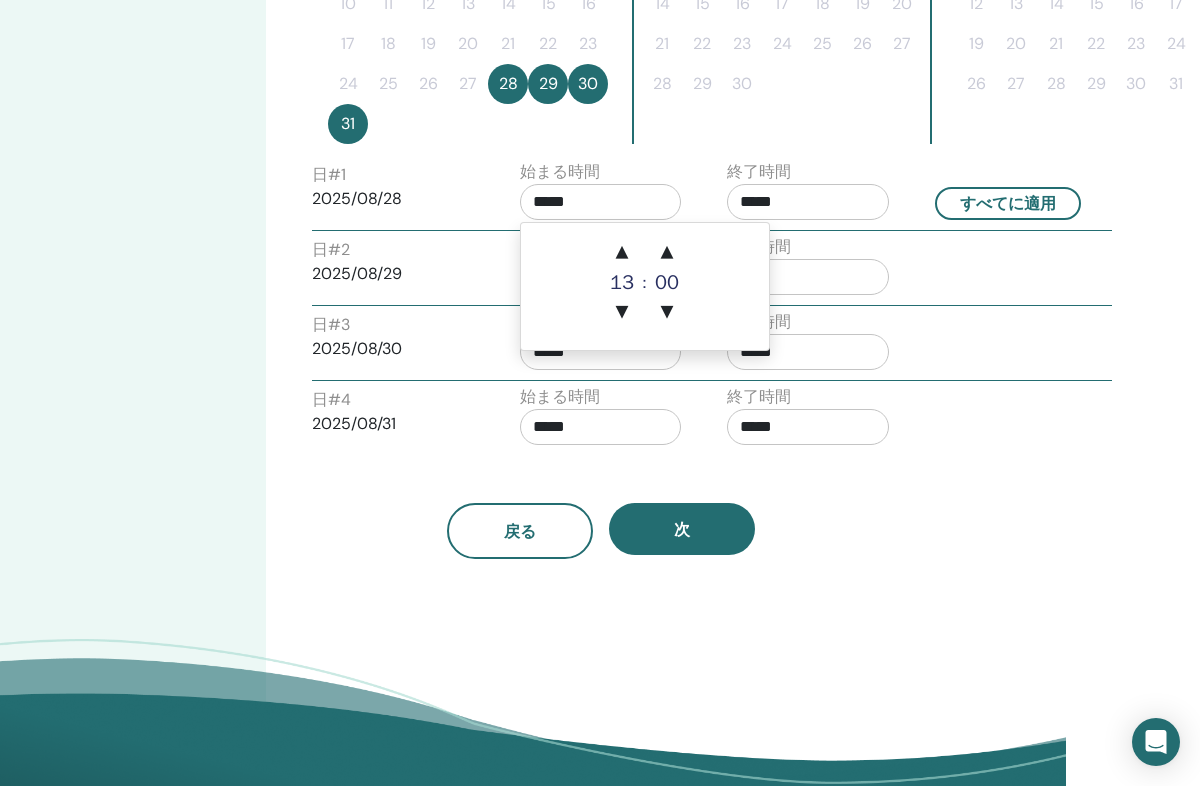 click on "▲" at bounding box center (622, 253) 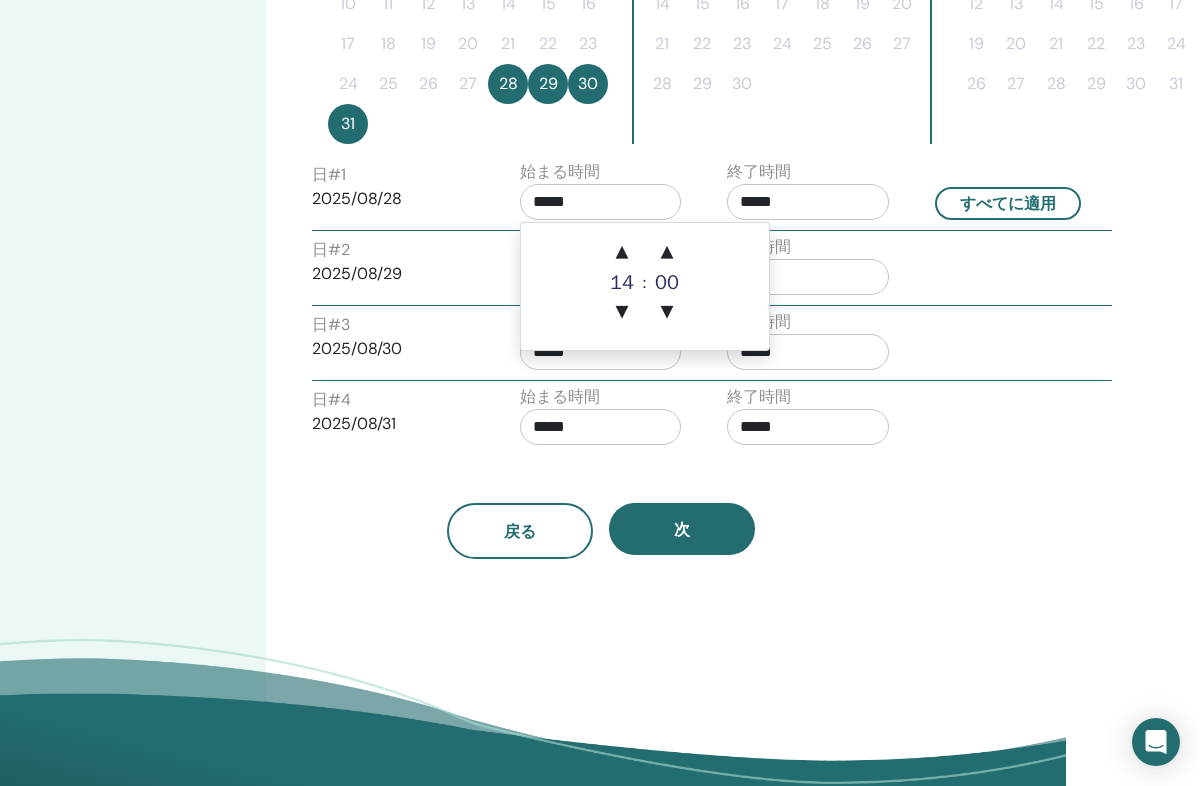click on "▲" at bounding box center (622, 253) 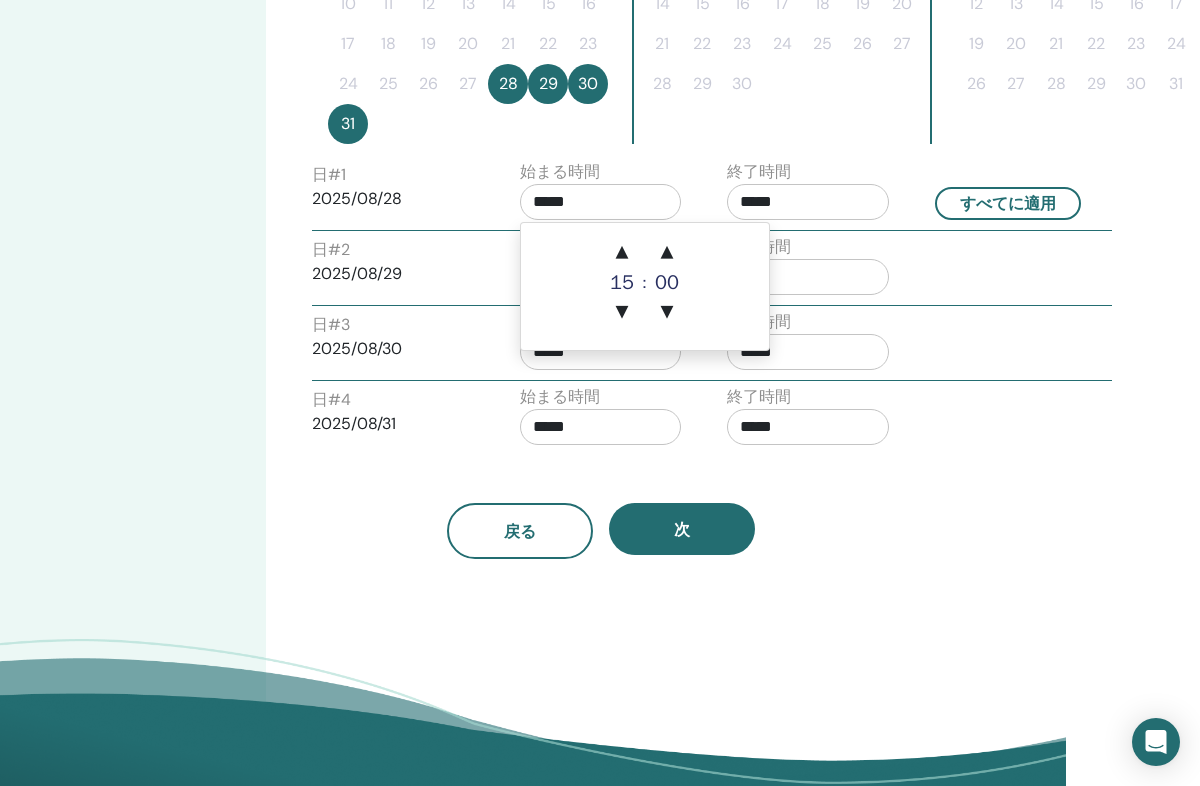 click on "▲" at bounding box center [622, 253] 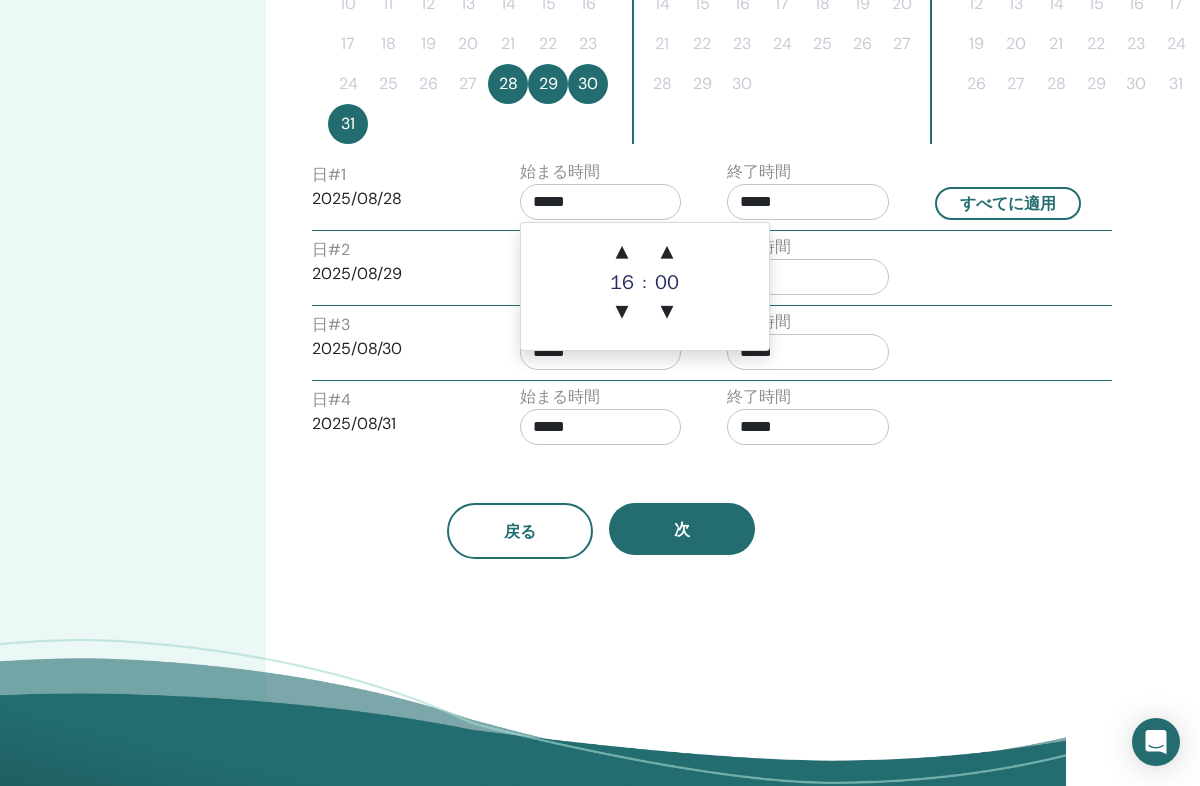 click on "▲" at bounding box center [622, 253] 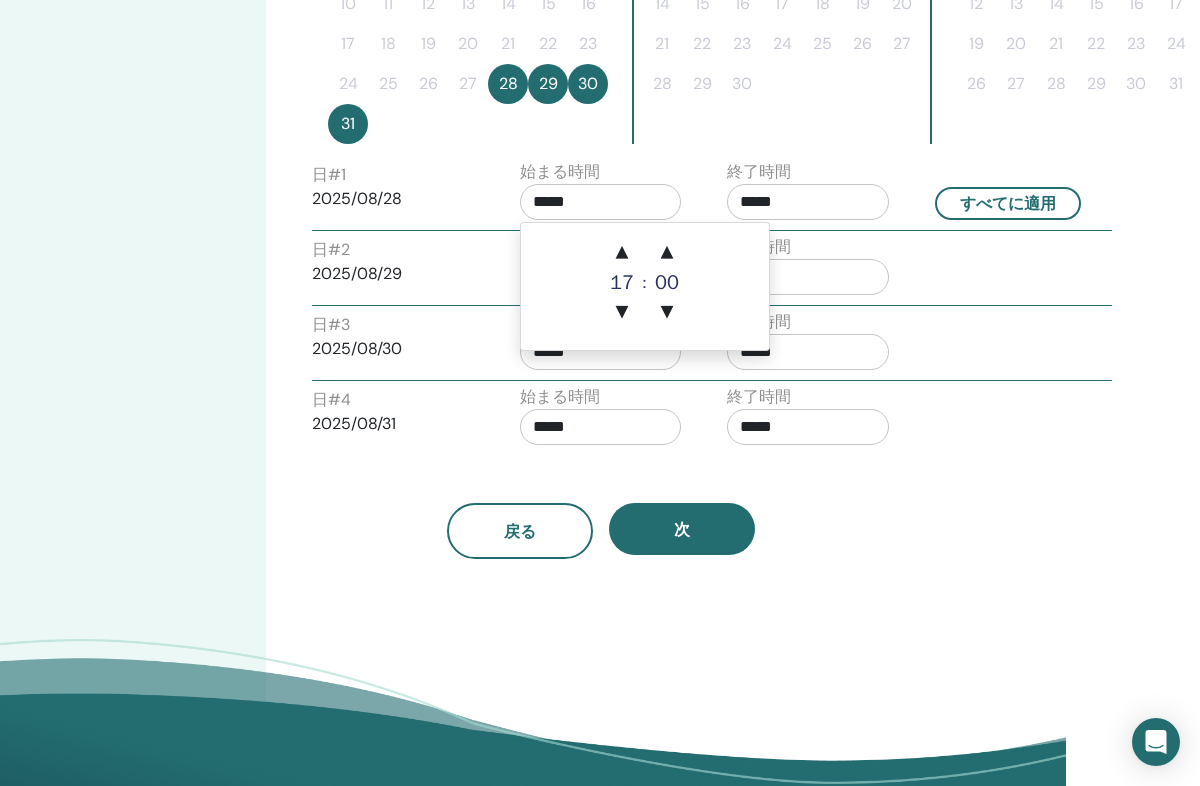 click on "▲" at bounding box center [622, 253] 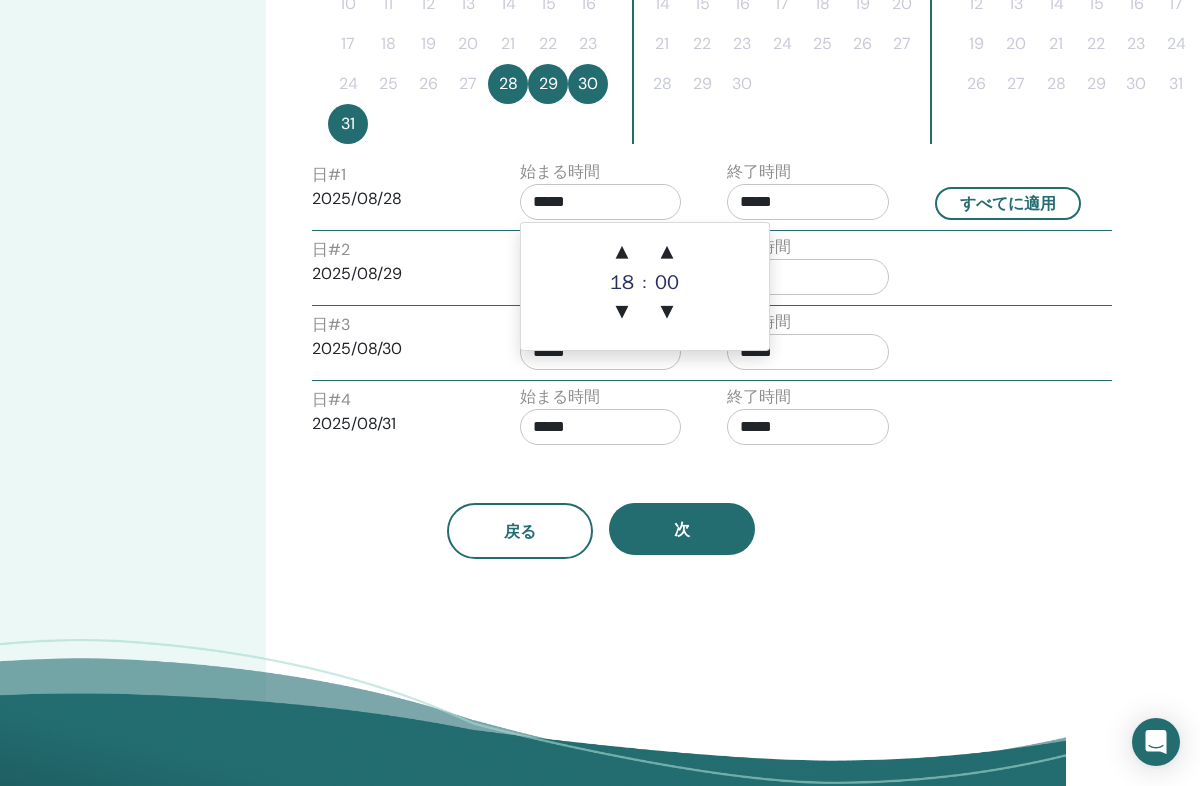 click on "▲" at bounding box center [622, 253] 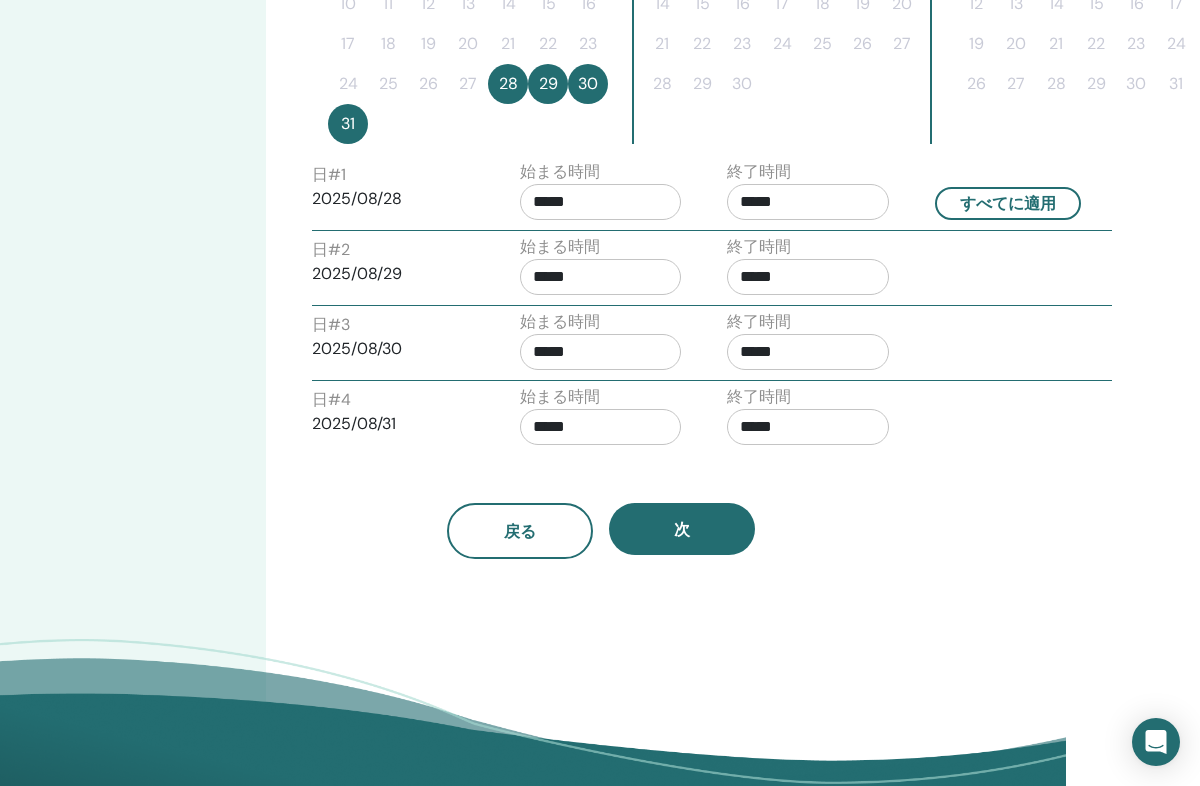 click on "日  # 2 2025/08/29 始まる時間 ***** 終了時間 *****" at bounding box center [712, 270] 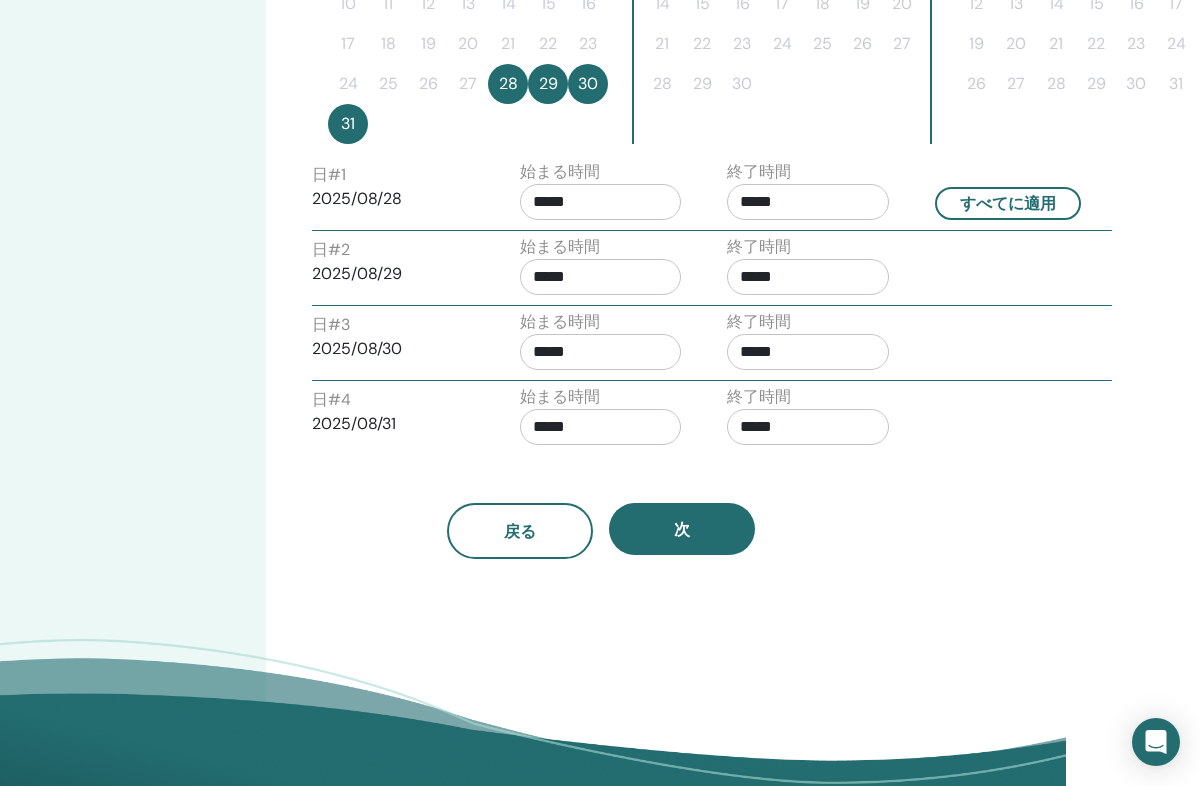 click on "*****" at bounding box center [808, 277] 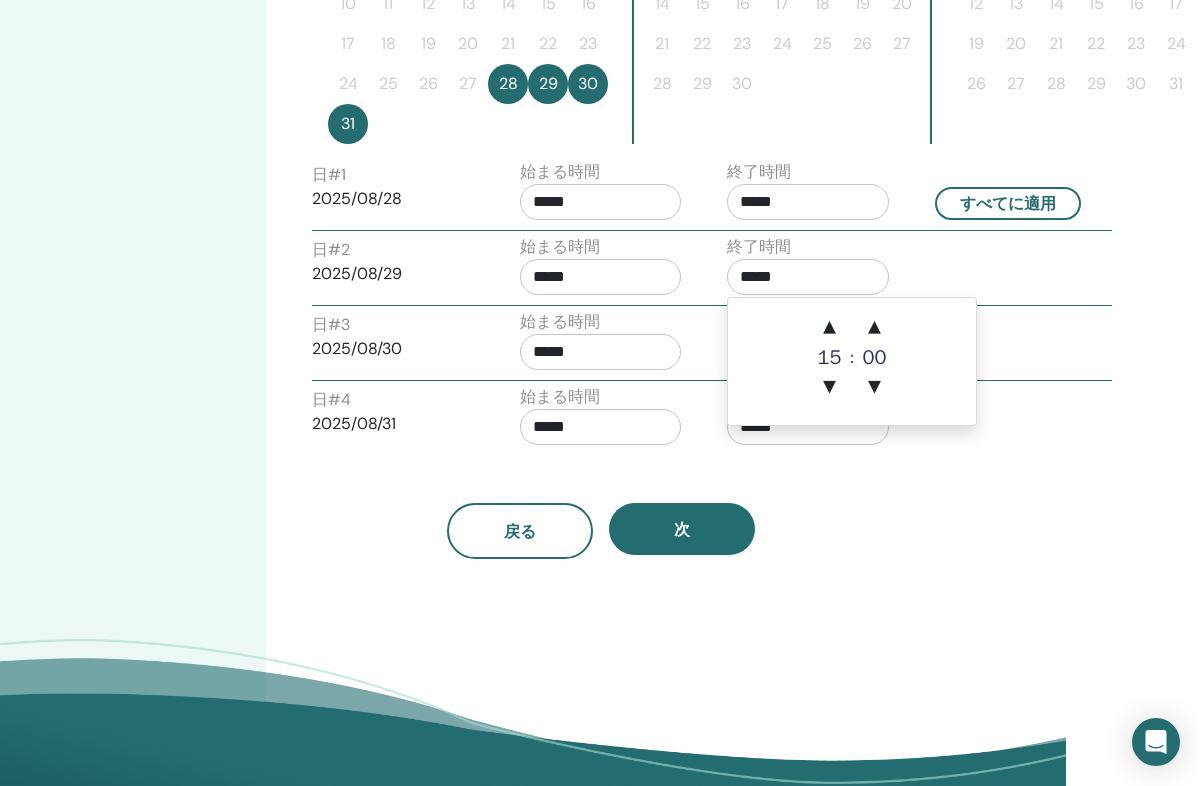scroll, scrollTop: 714, scrollLeft: 133, axis: both 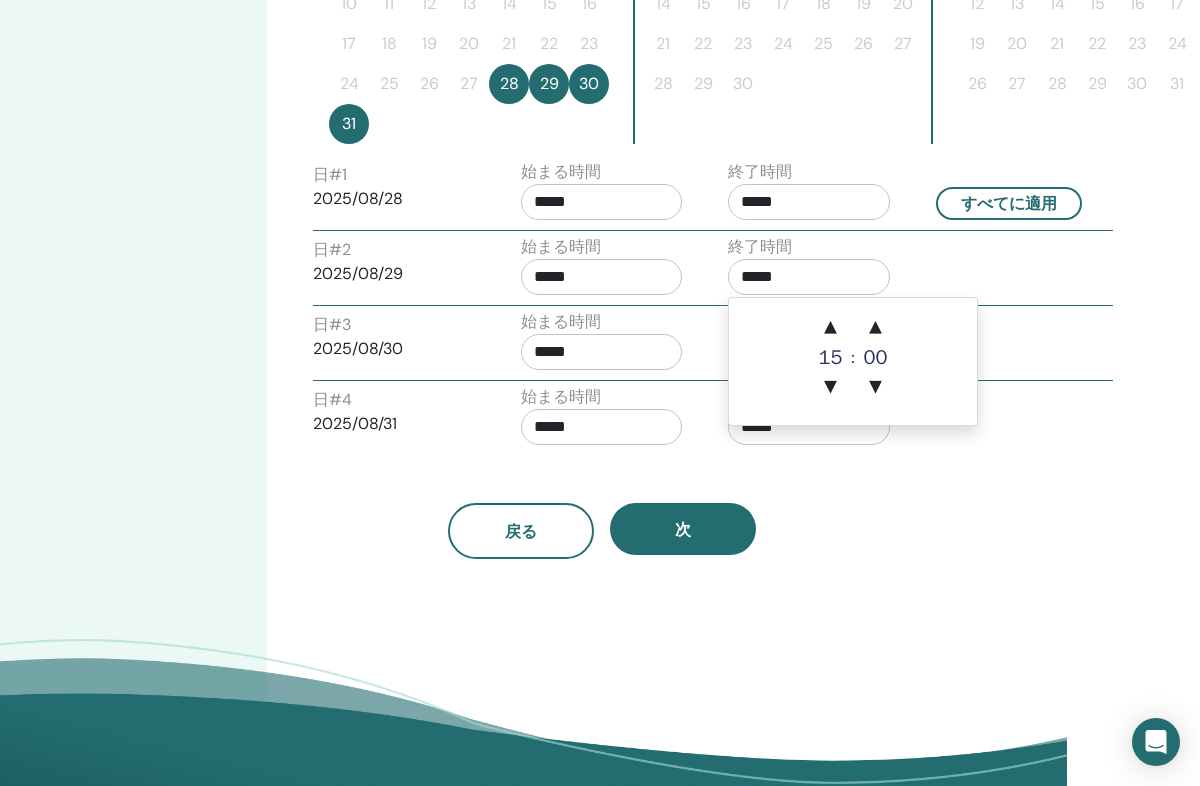 click on "▲" at bounding box center [831, 328] 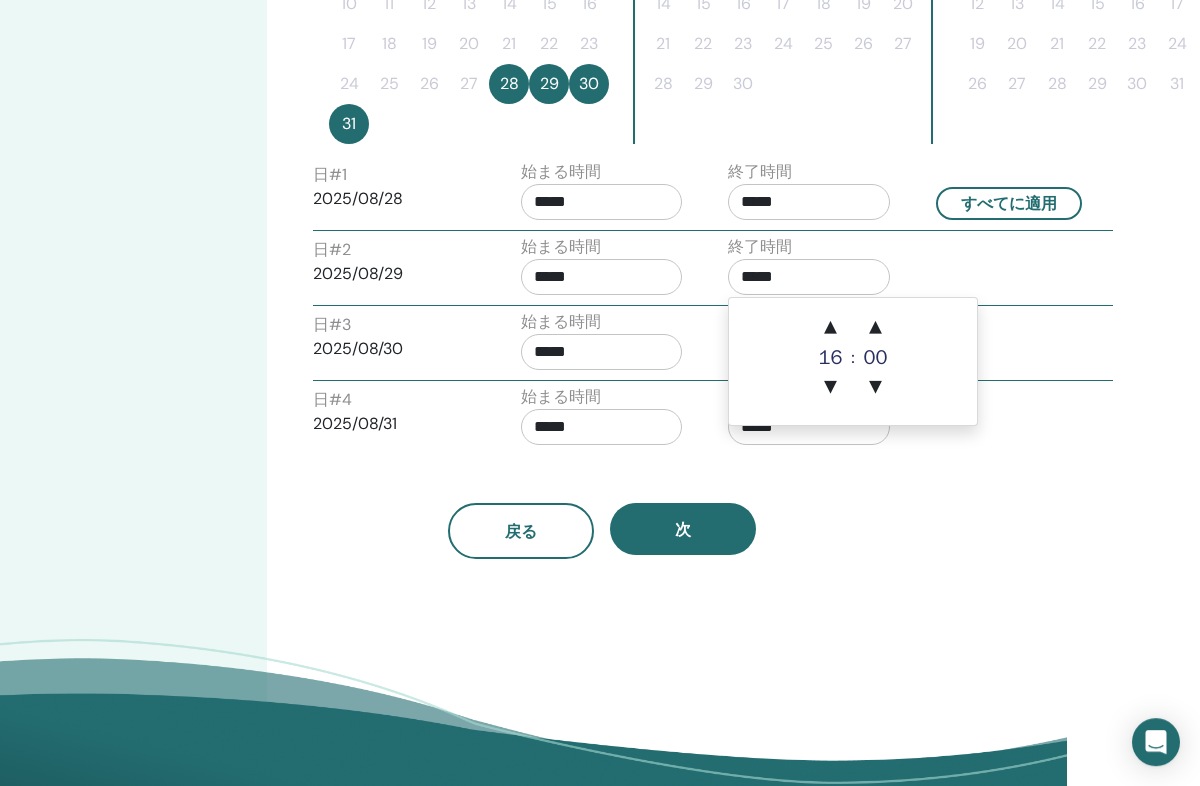 click on "▲" at bounding box center [831, 328] 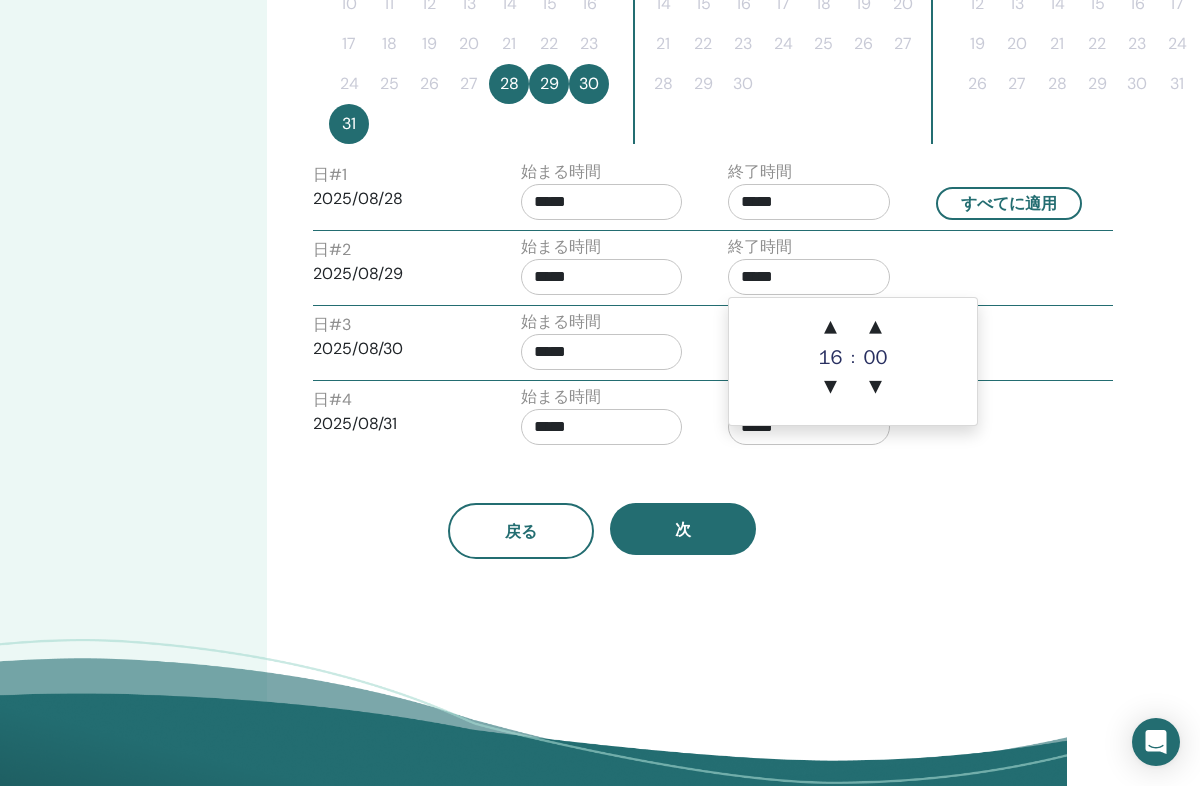 scroll, scrollTop: 714, scrollLeft: 134, axis: both 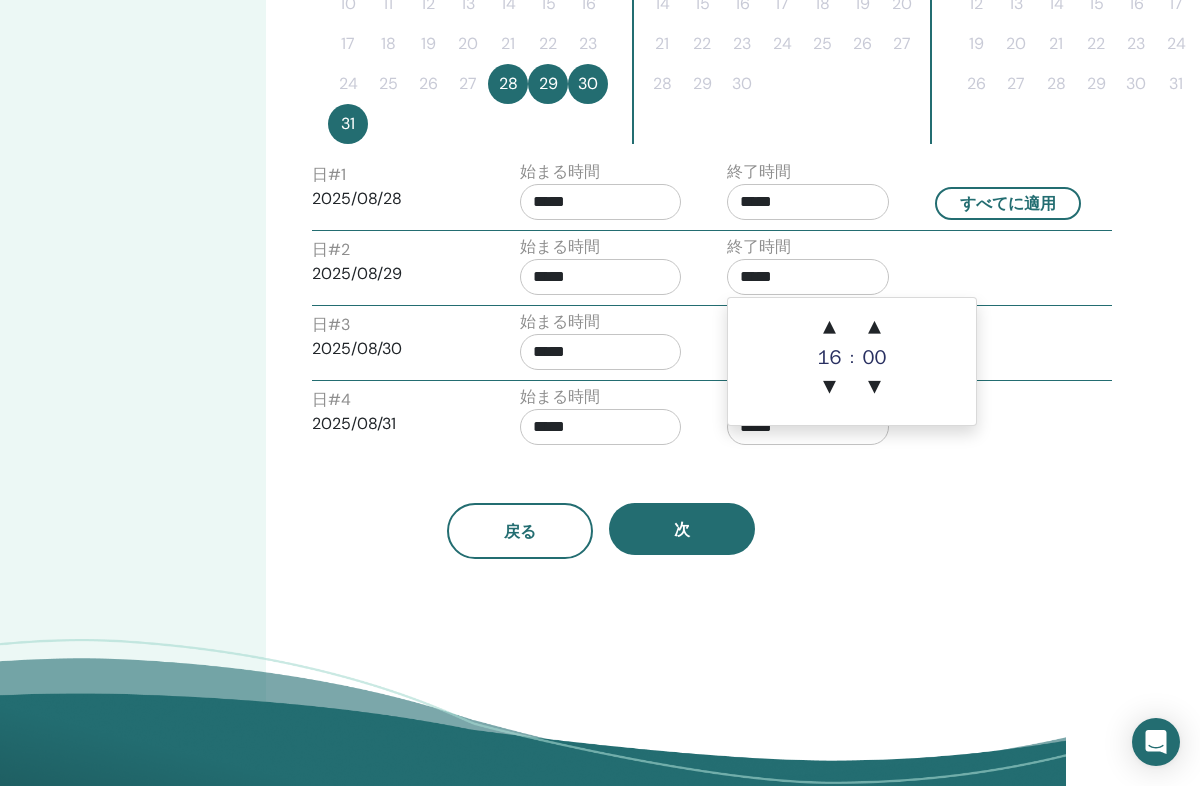 click on "▲" at bounding box center (830, 328) 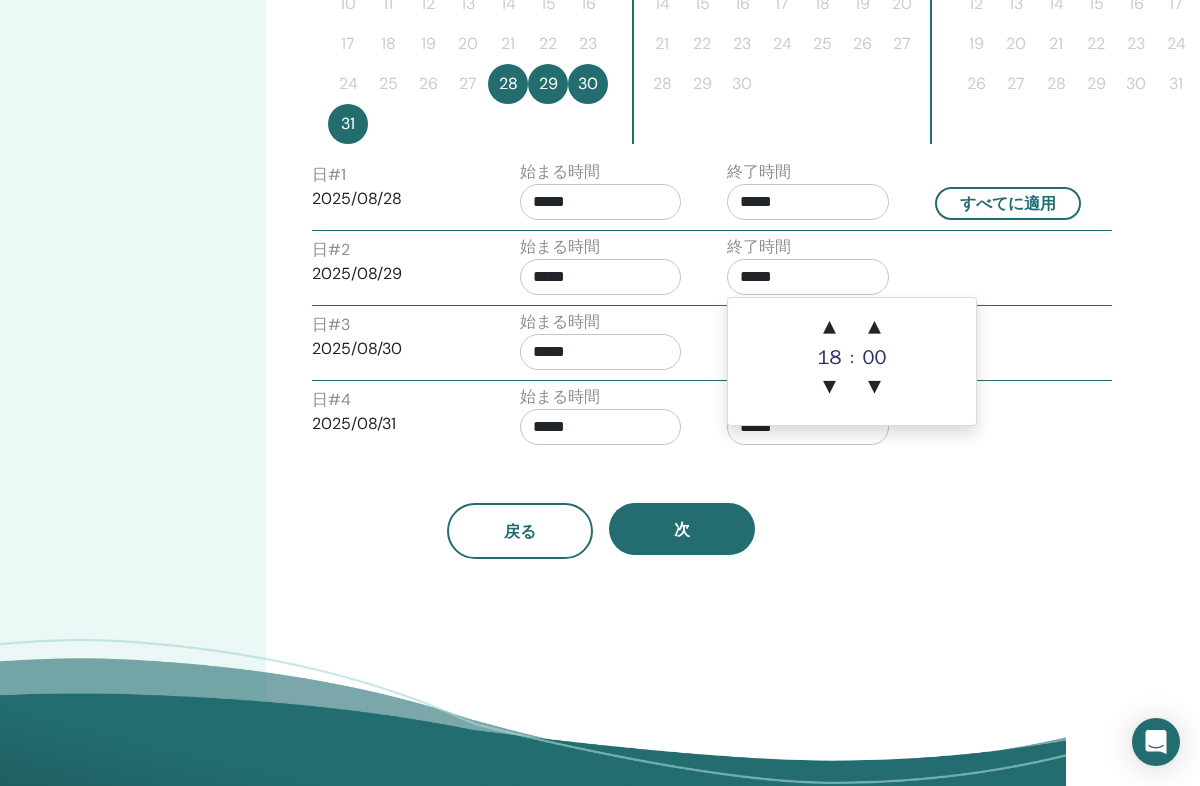 click on "▼" at bounding box center (830, 388) 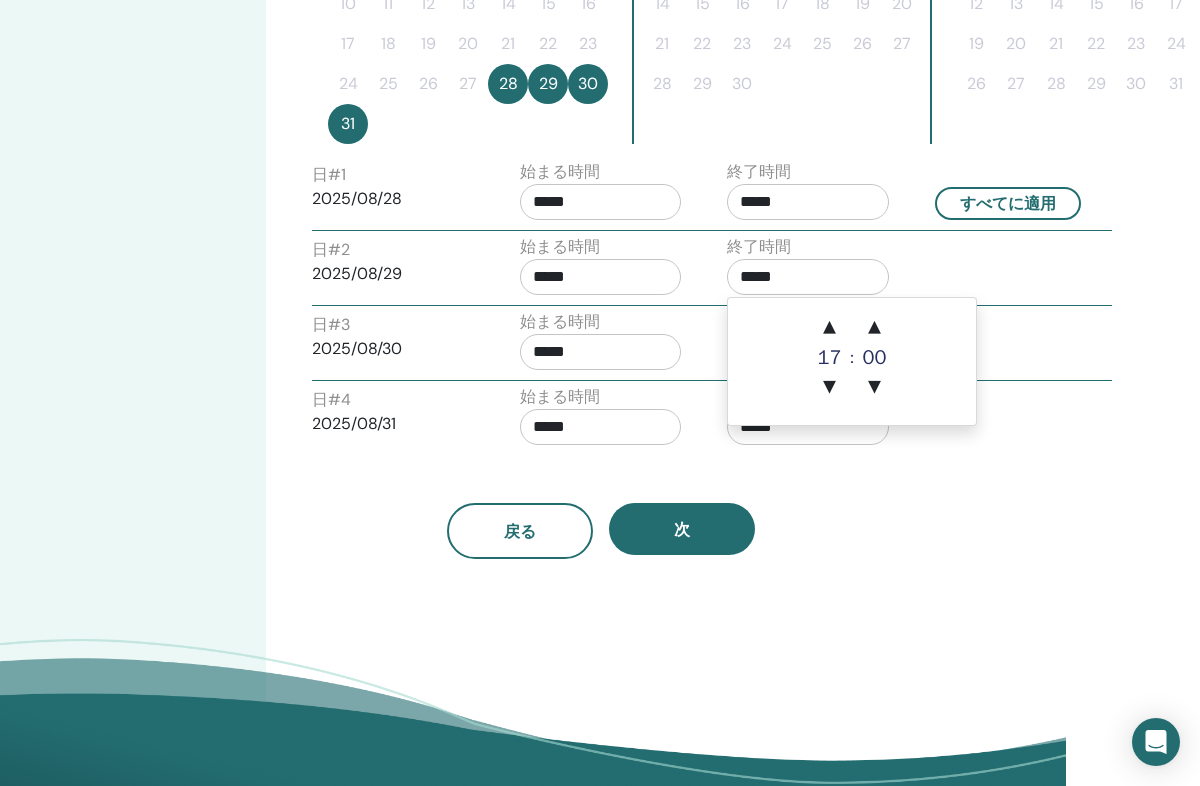 click on "日  # 2 2025/08/29 始まる時間 ***** 終了時間 *****" at bounding box center (712, 270) 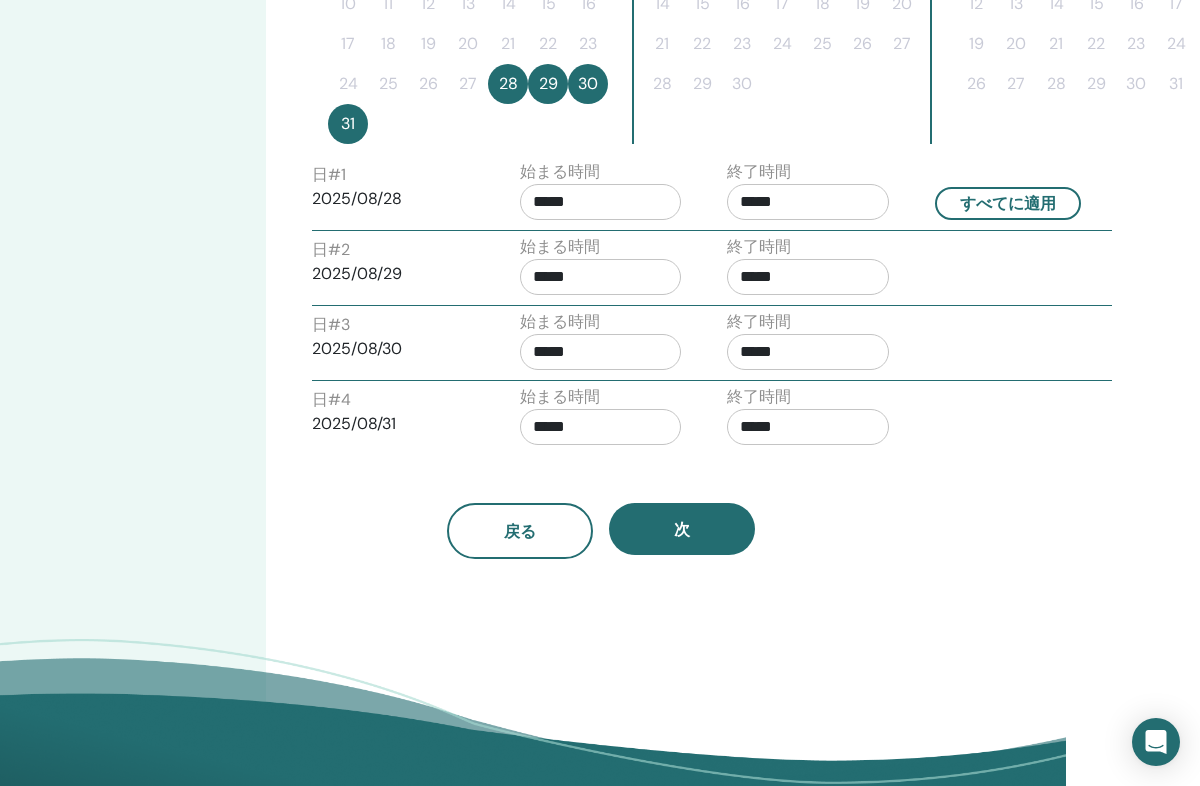 click on "*****" at bounding box center [808, 352] 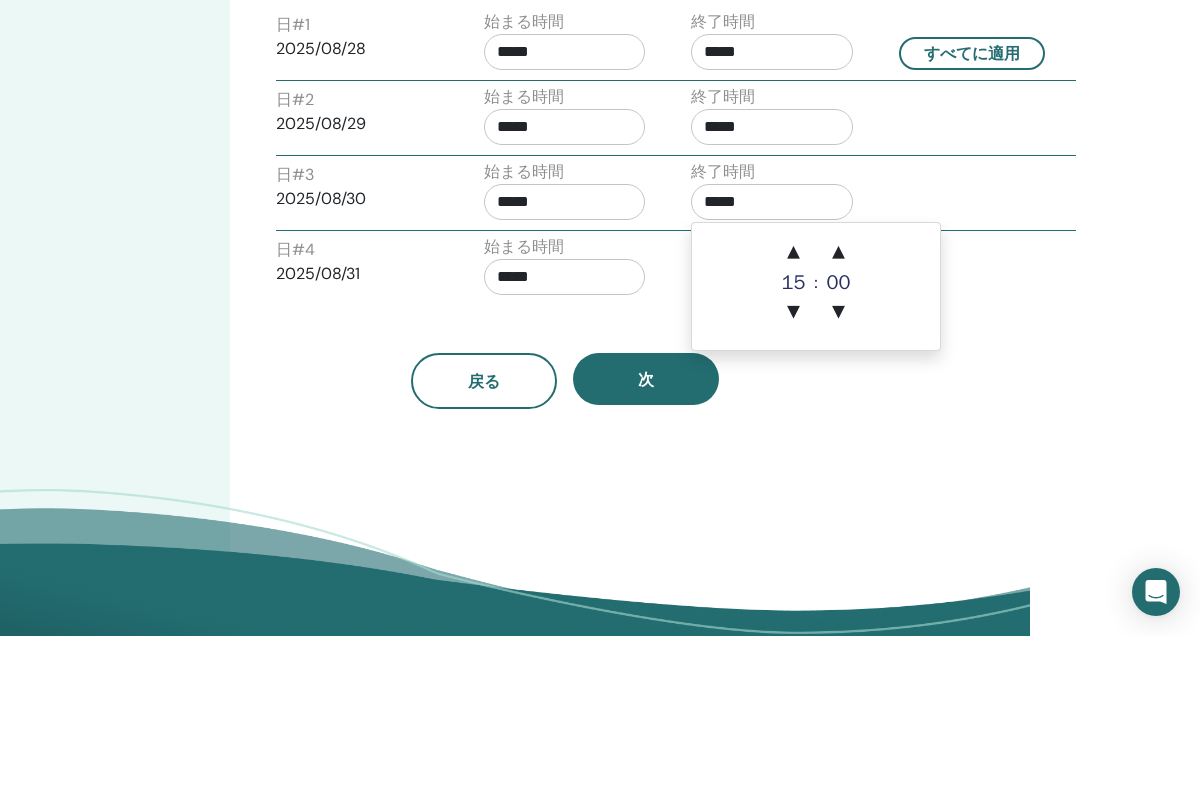 click on "▲" at bounding box center [794, 403] 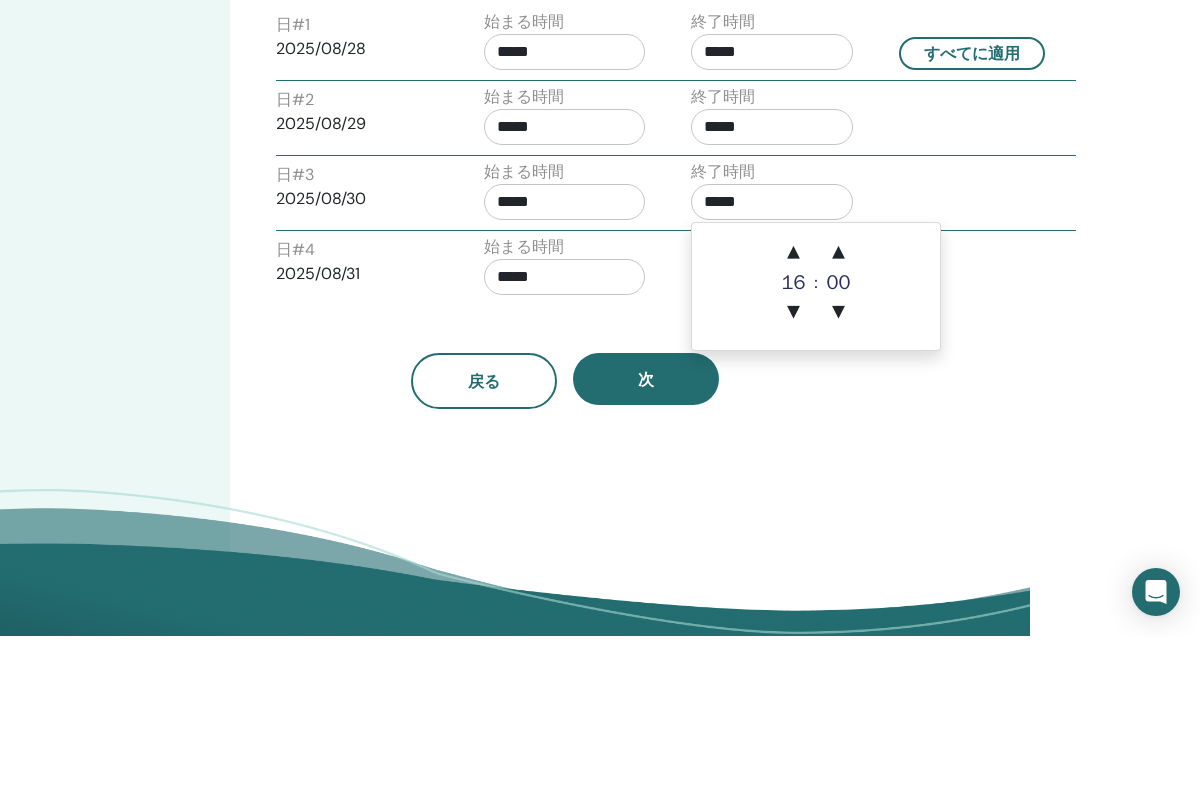 click on "▲" at bounding box center (794, 403) 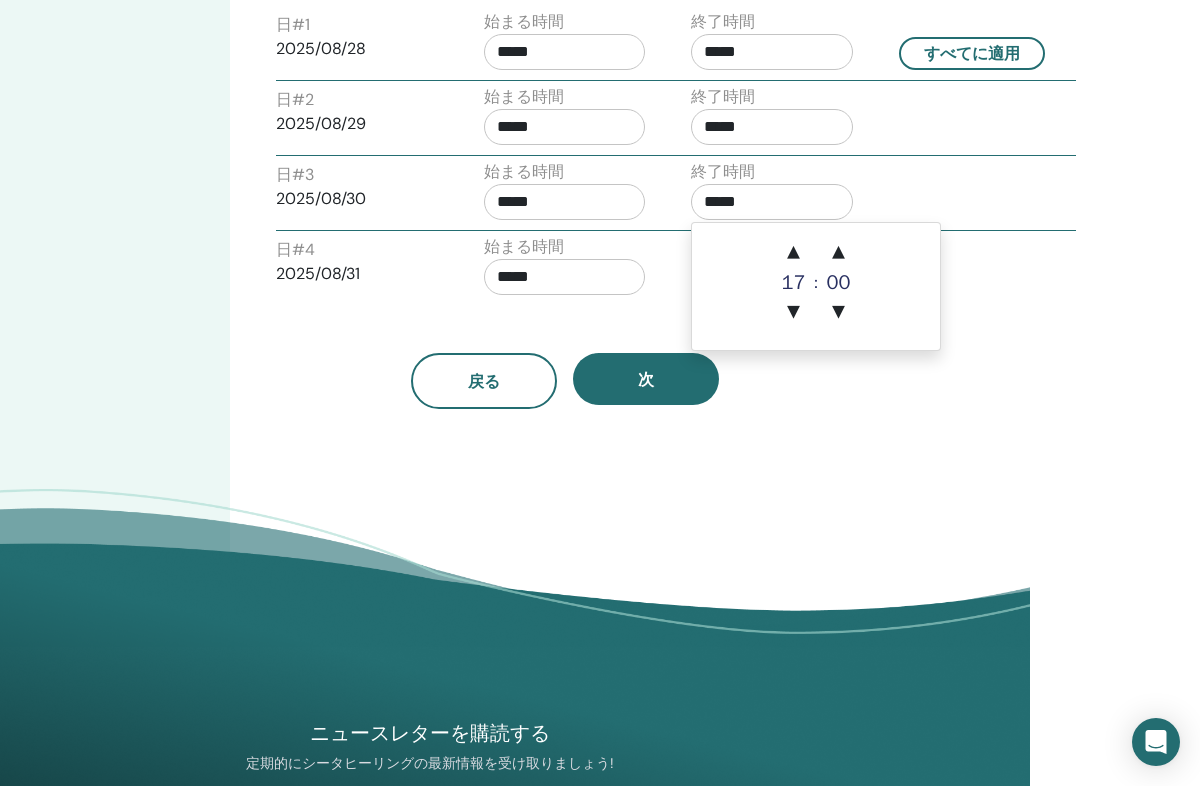 click on "▲" at bounding box center [794, 253] 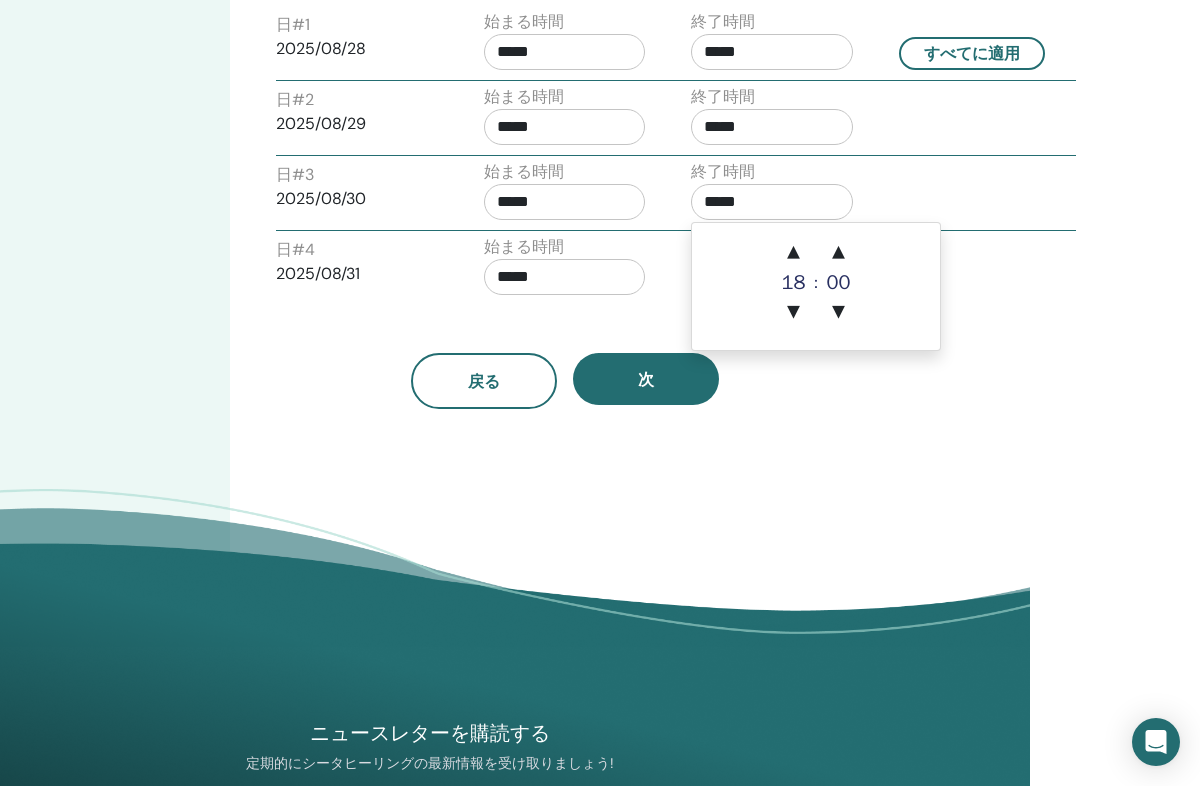 click on "▼" at bounding box center (794, 313) 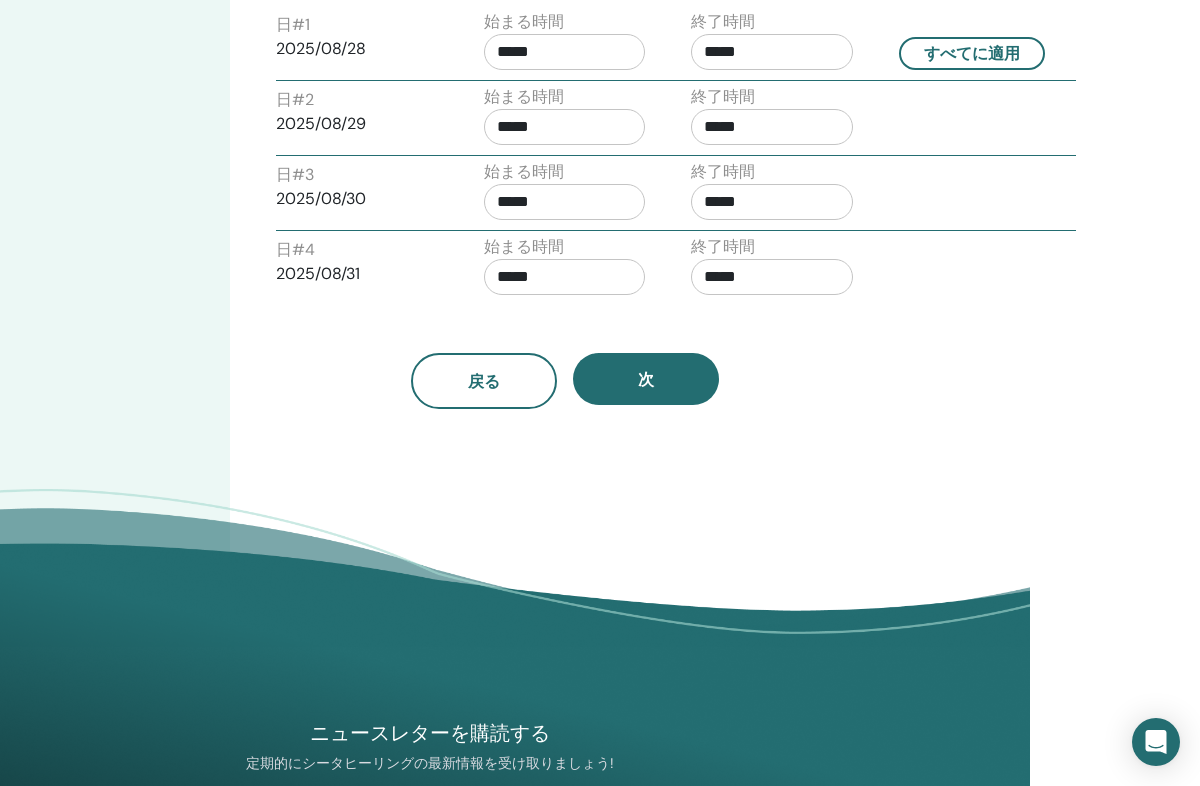 click on "日  # 3 2025/08/30 始まる時間 ***** 終了時間 *****" at bounding box center [676, 195] 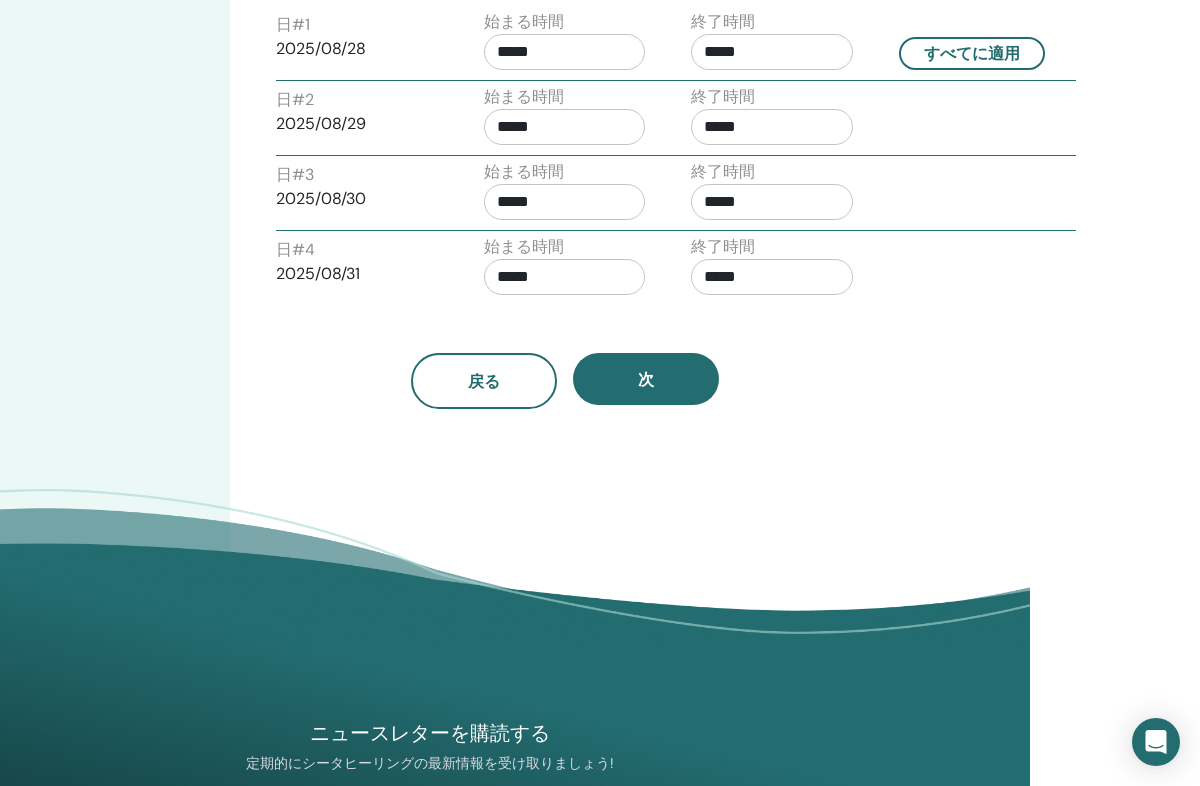 click on "*****" at bounding box center (565, 277) 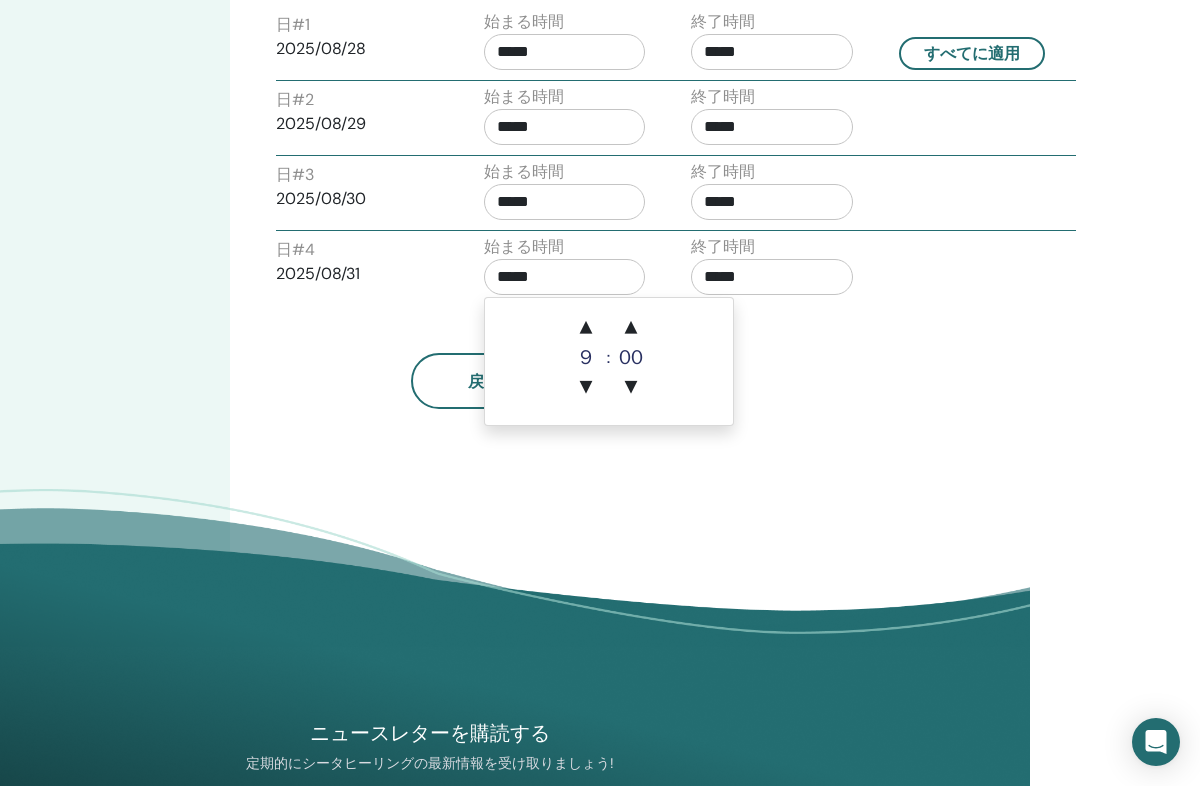 click on "*****" at bounding box center [772, 277] 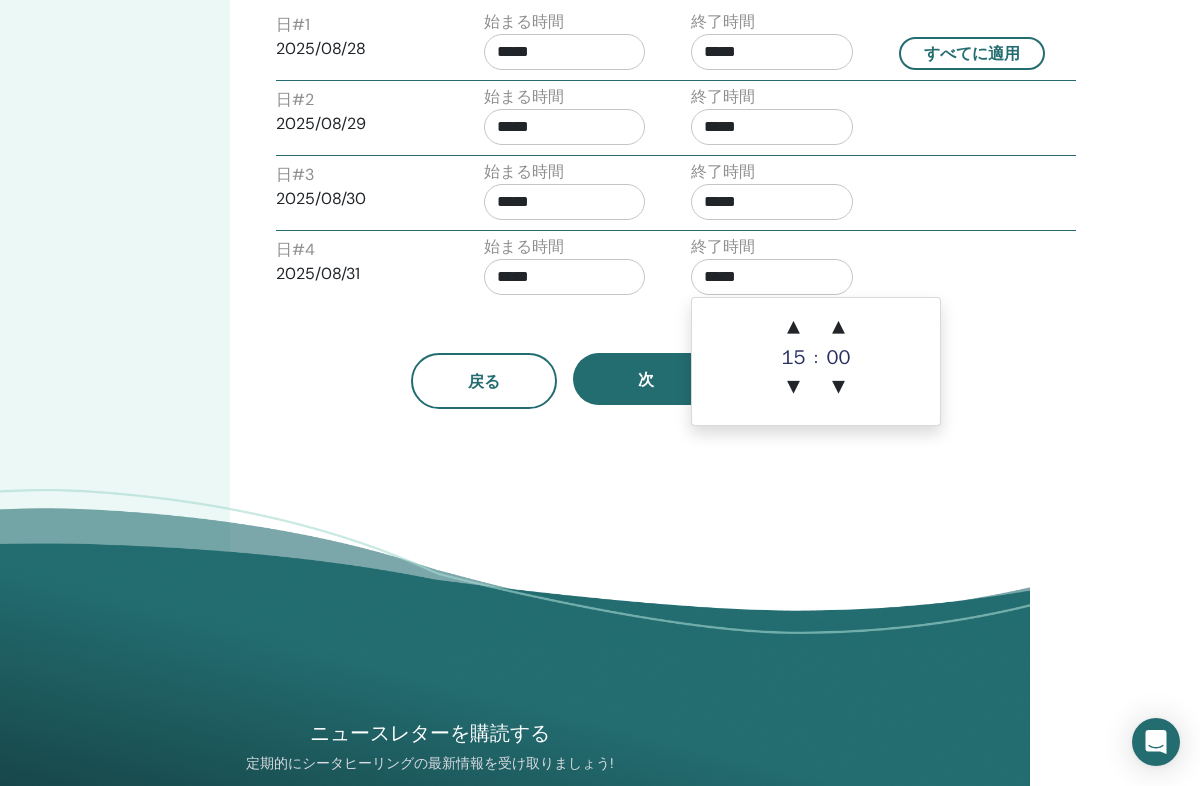 click on "▲" at bounding box center (794, 328) 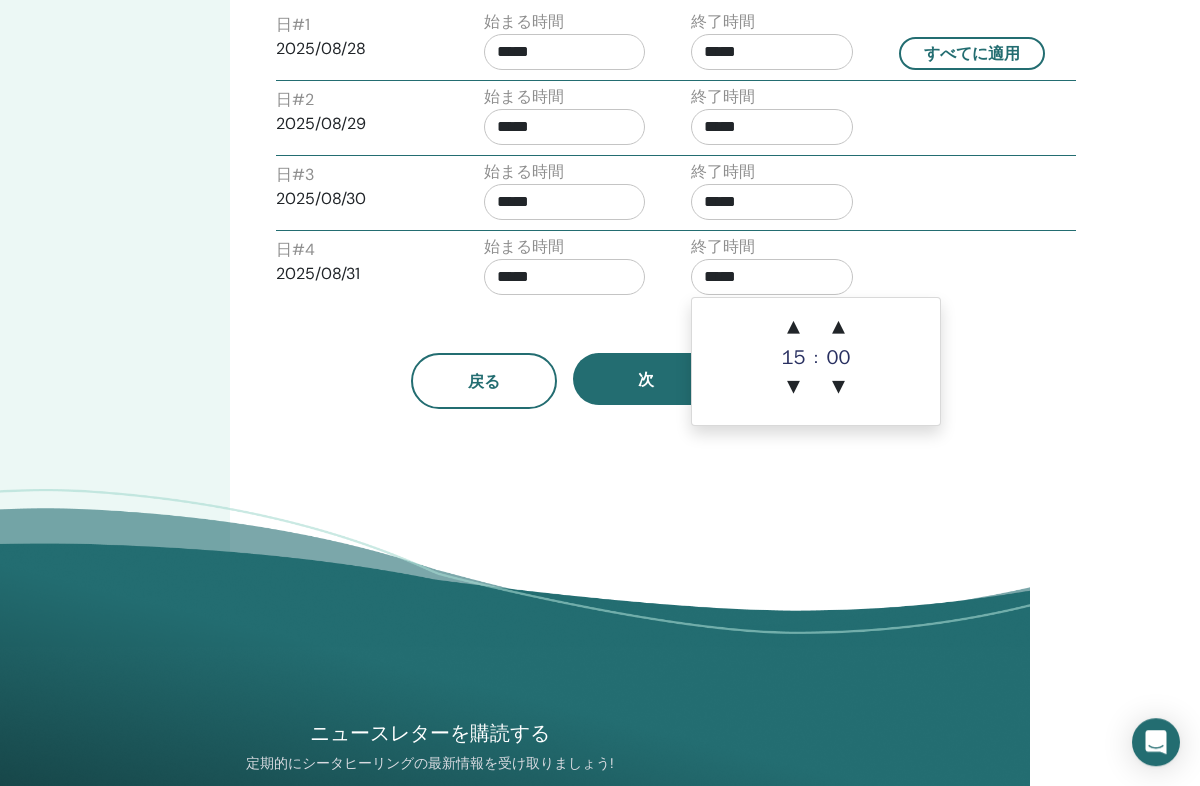 click on "▲" at bounding box center [794, 328] 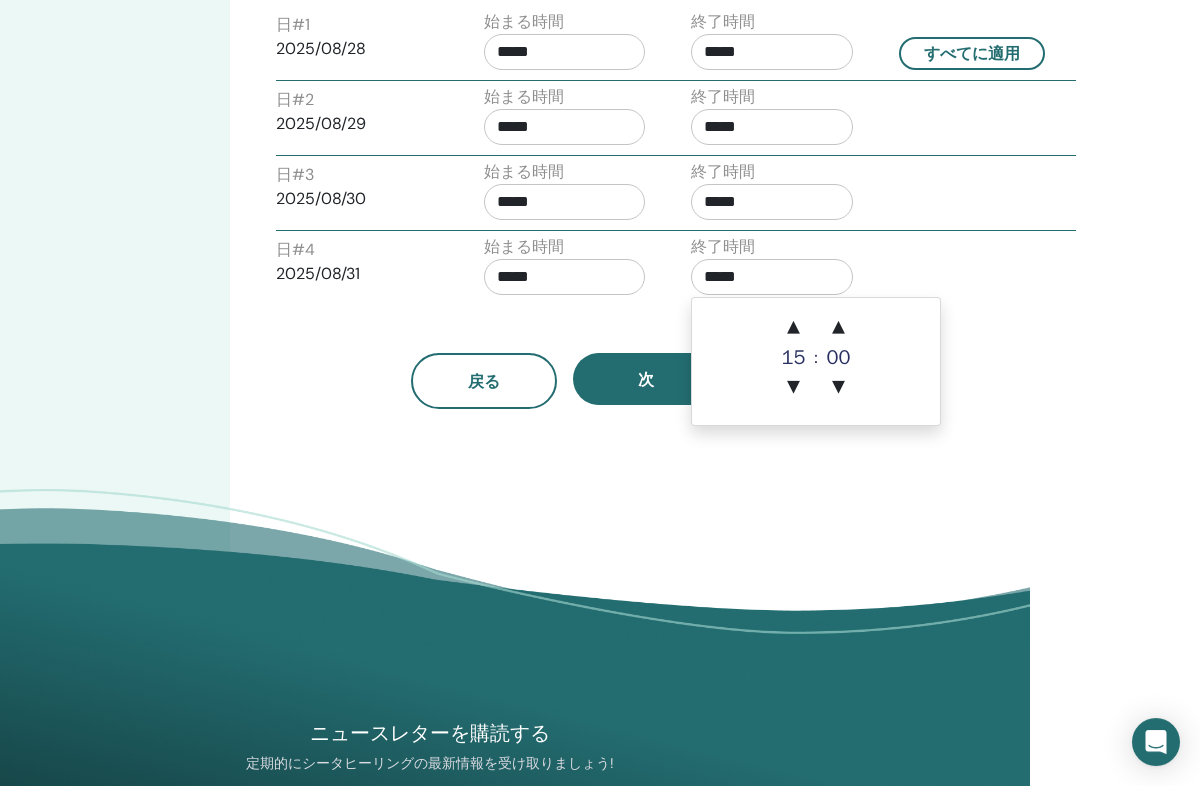 scroll, scrollTop: 864, scrollLeft: 170, axis: both 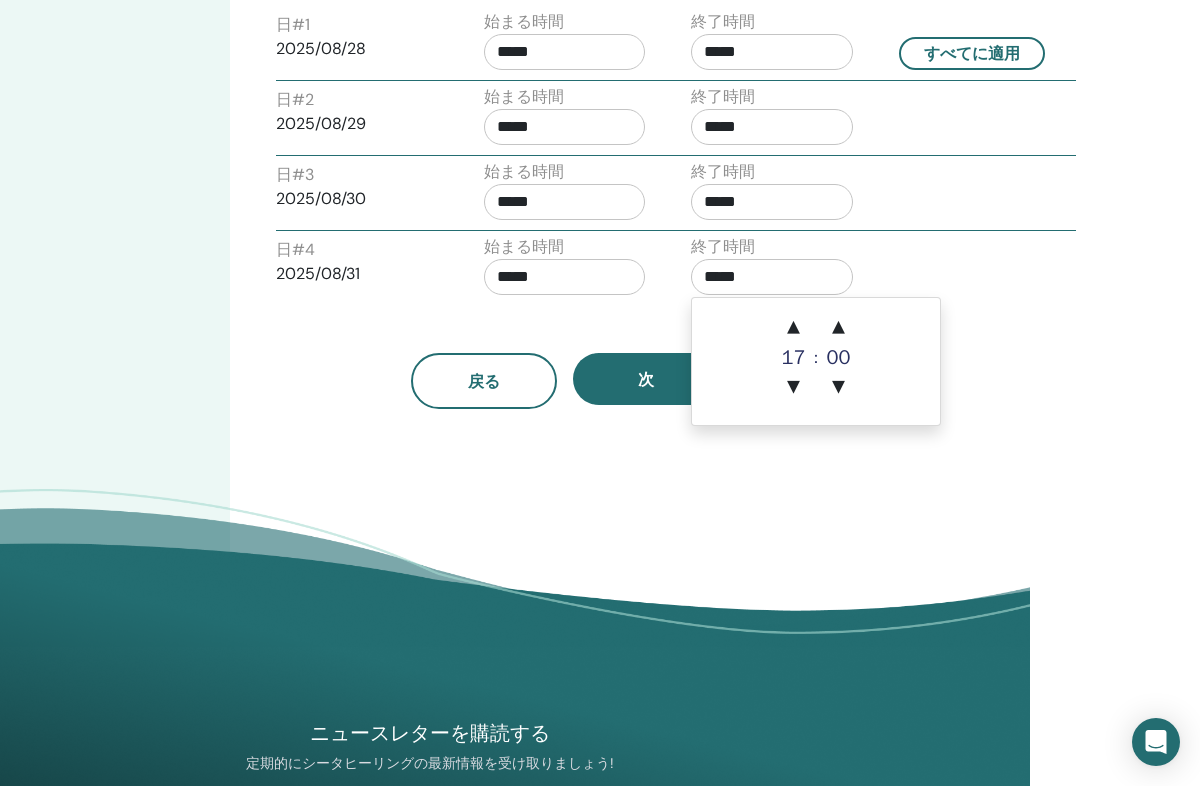 click on ":" at bounding box center [816, 358] 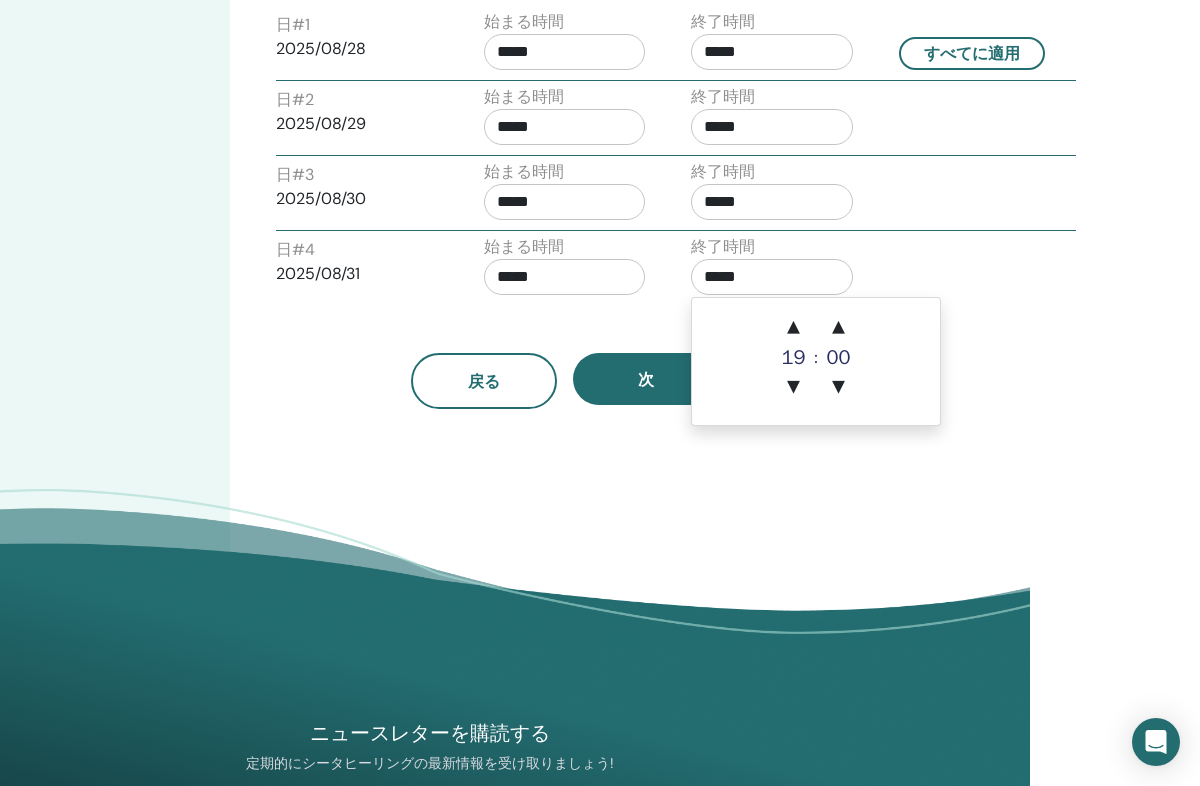 click on "▲" at bounding box center (794, 328) 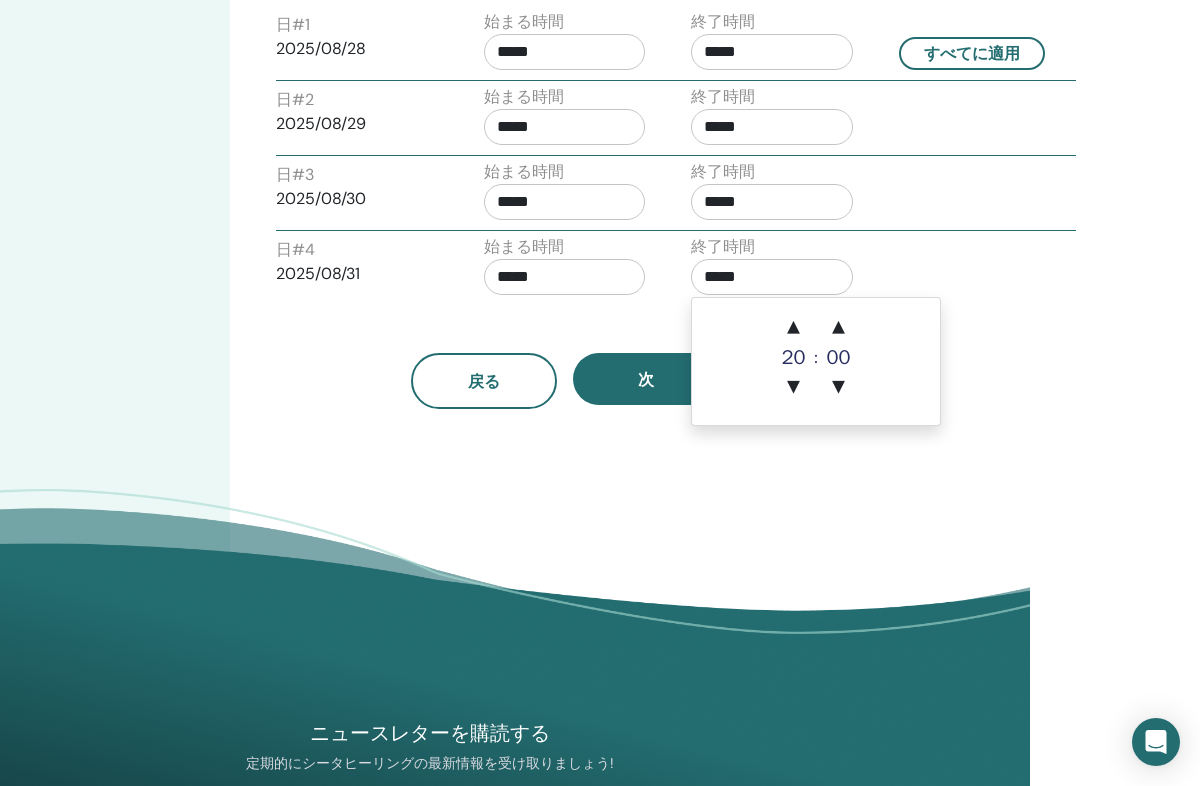 click on "▲" at bounding box center (838, 328) 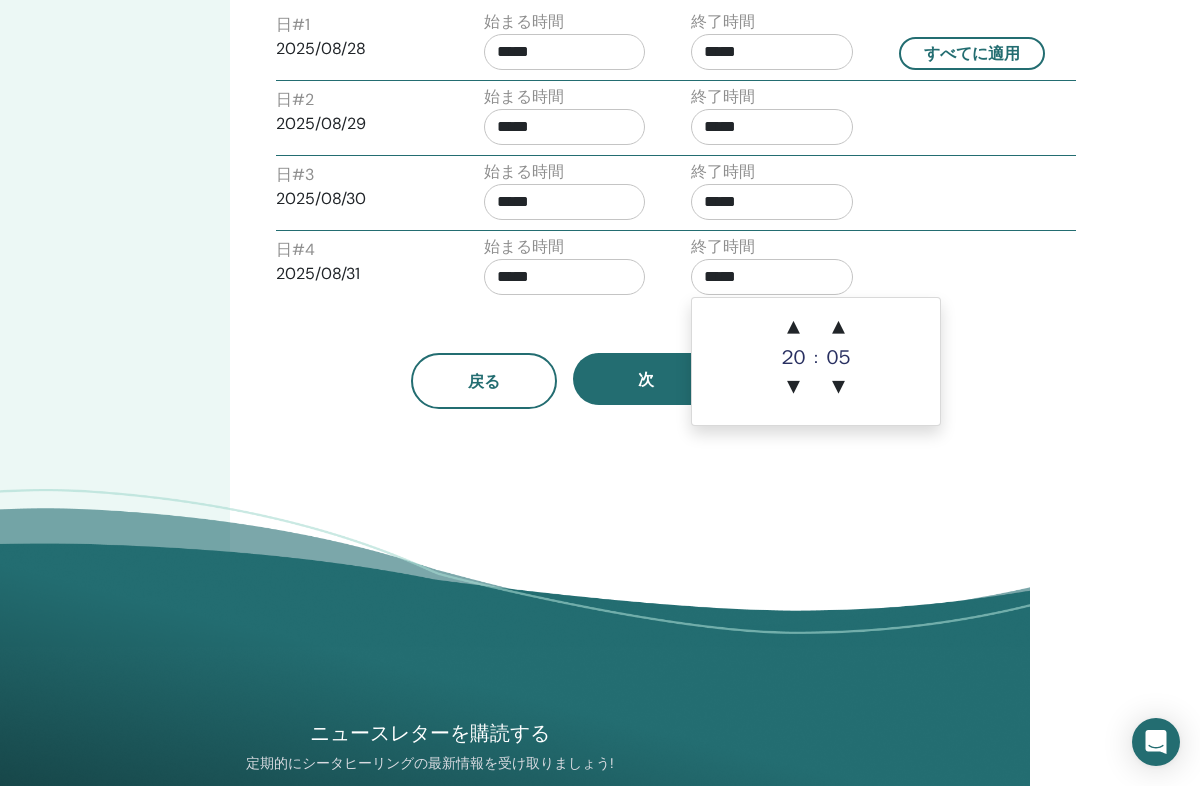 click on "▲" at bounding box center [838, 328] 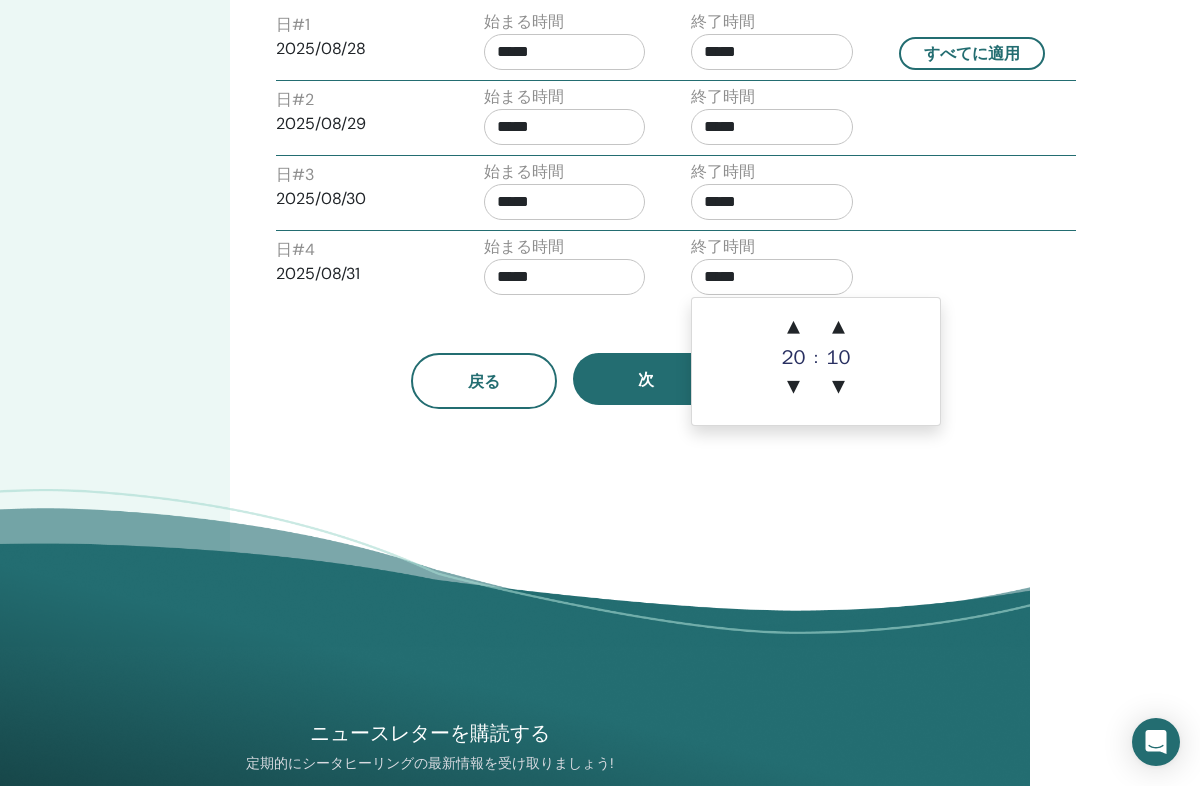 click on "▲" at bounding box center [794, 328] 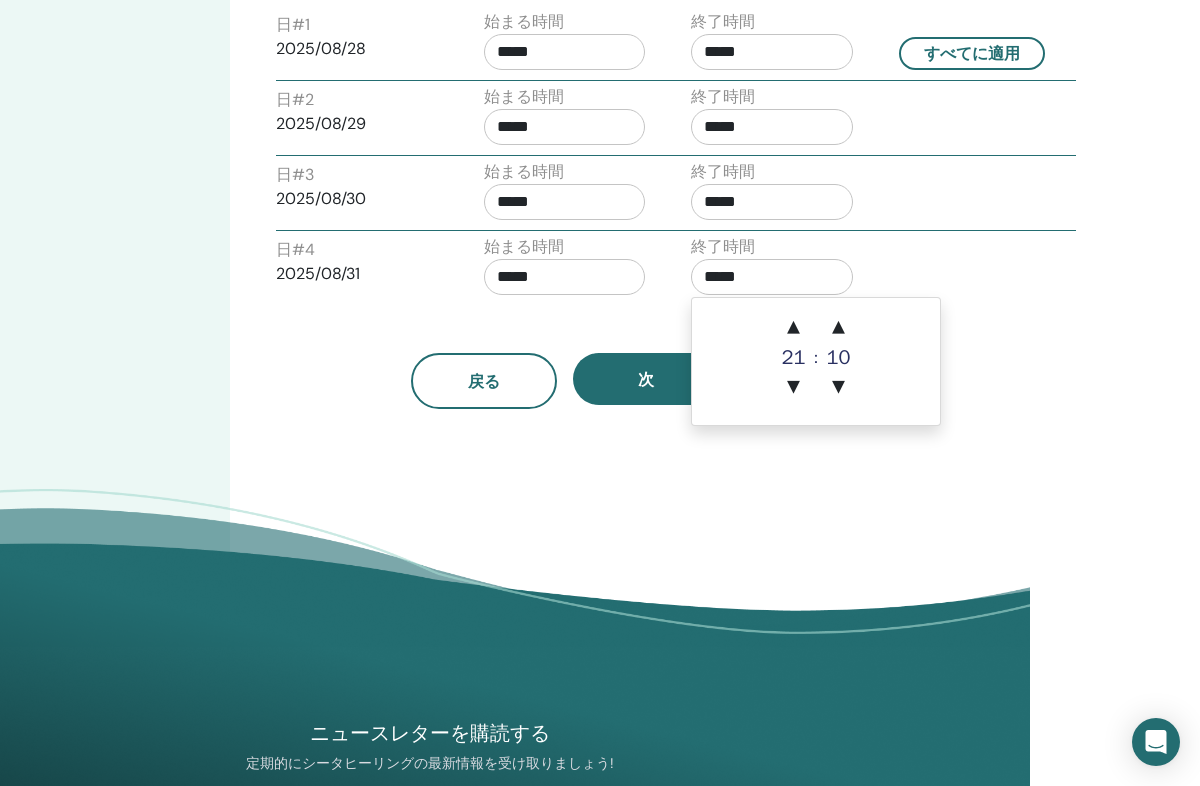 click on "▼" at bounding box center (838, 388) 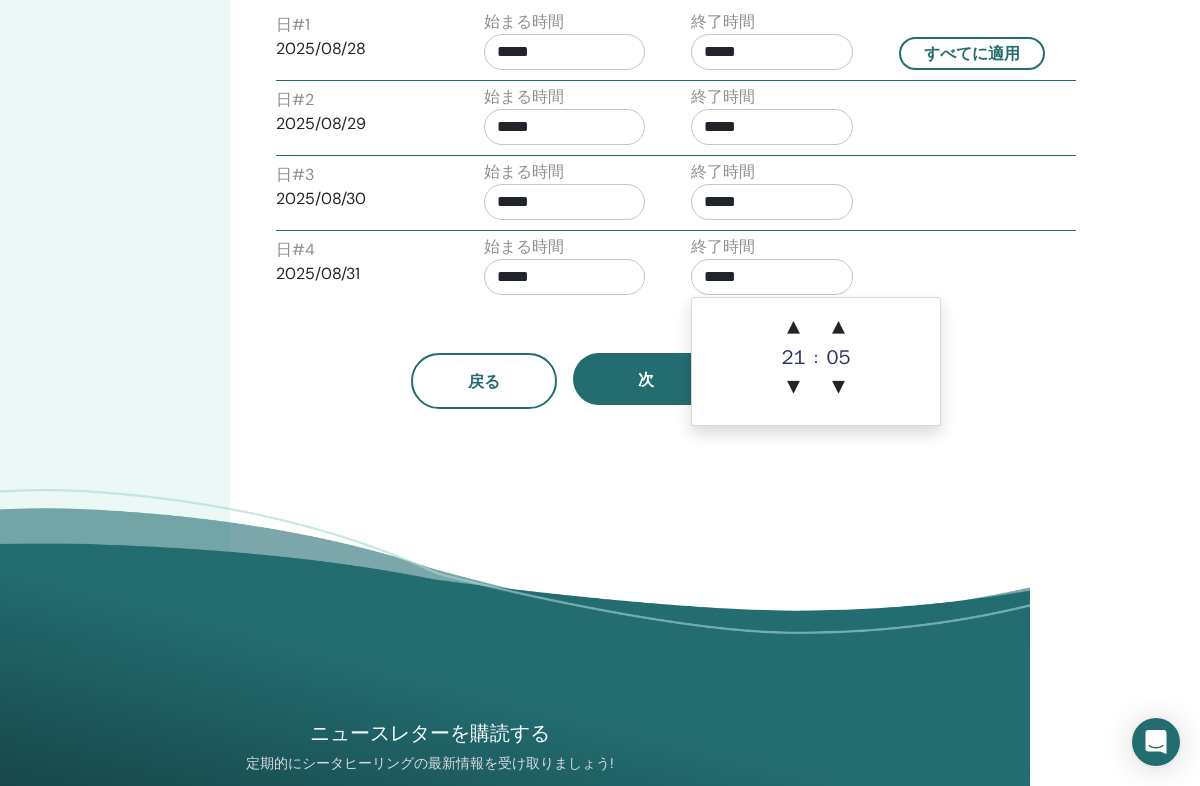 click on "▼" at bounding box center (838, 388) 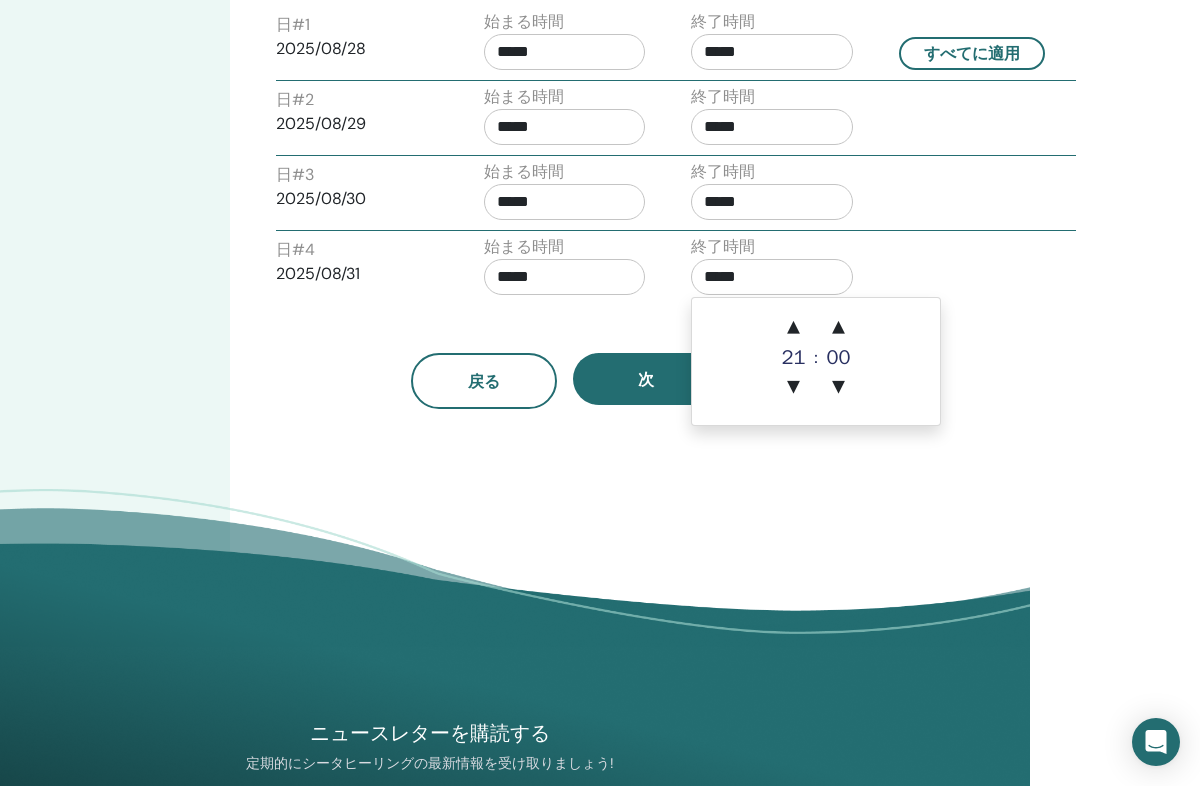 click on "*****" at bounding box center (565, 277) 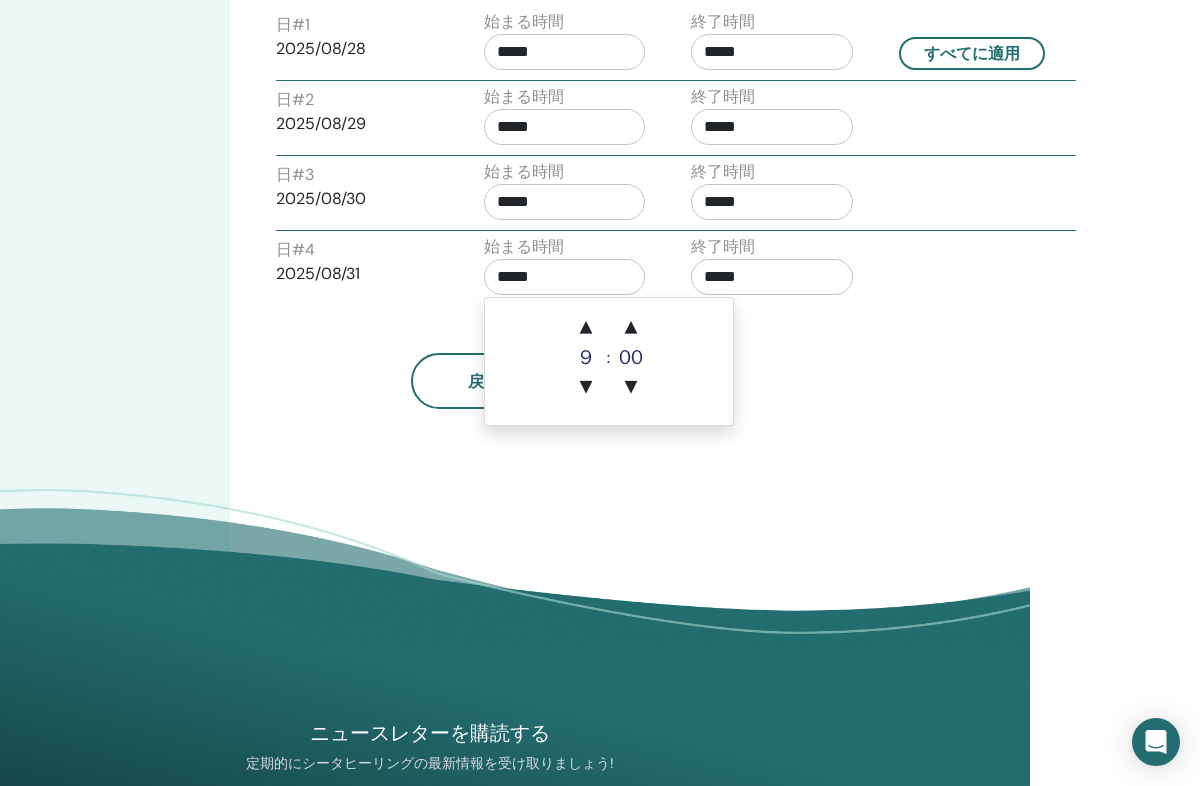 click on "▲" at bounding box center (586, 328) 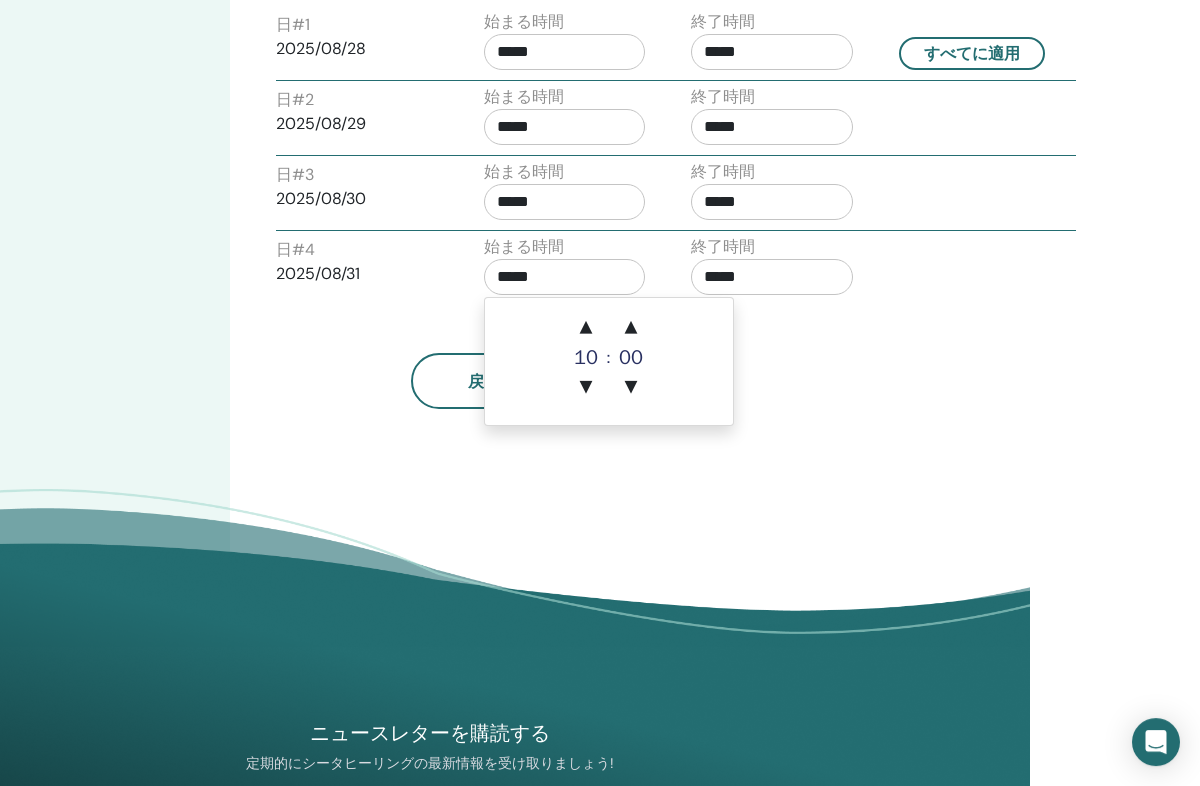 click on "▲" at bounding box center (586, 328) 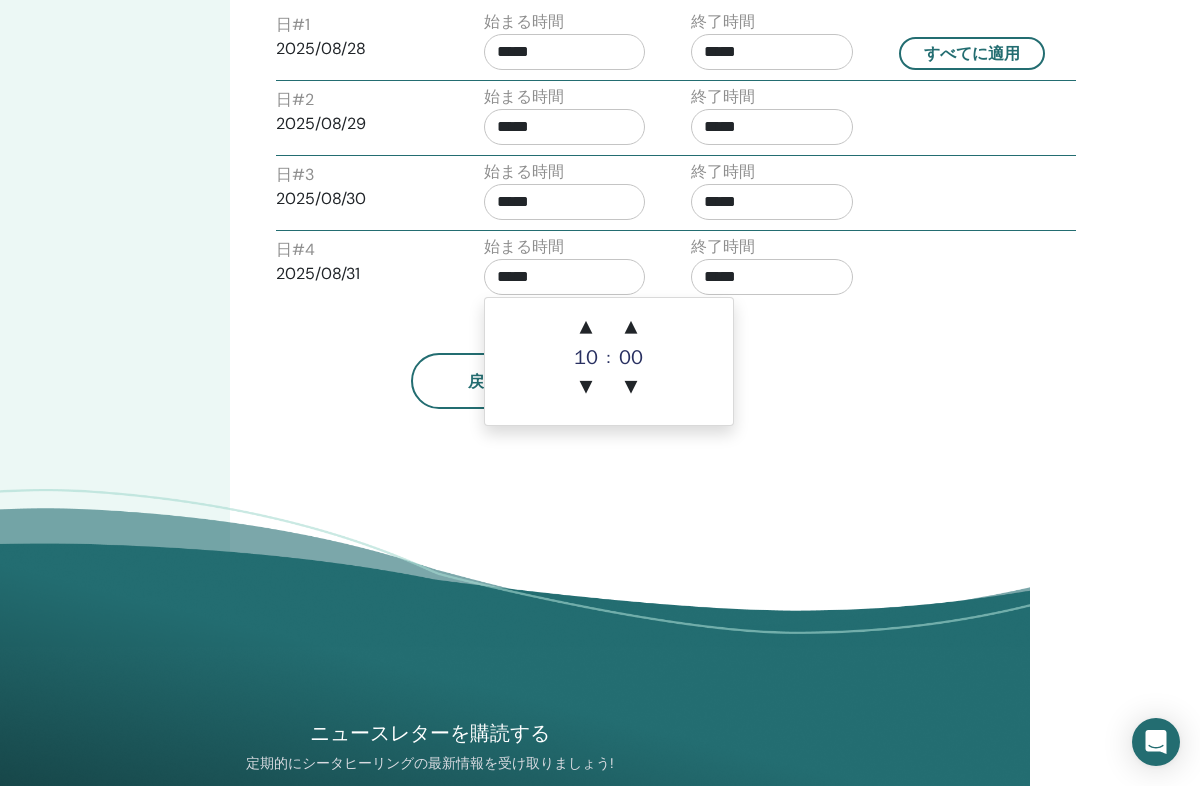 scroll, scrollTop: 864, scrollLeft: 170, axis: both 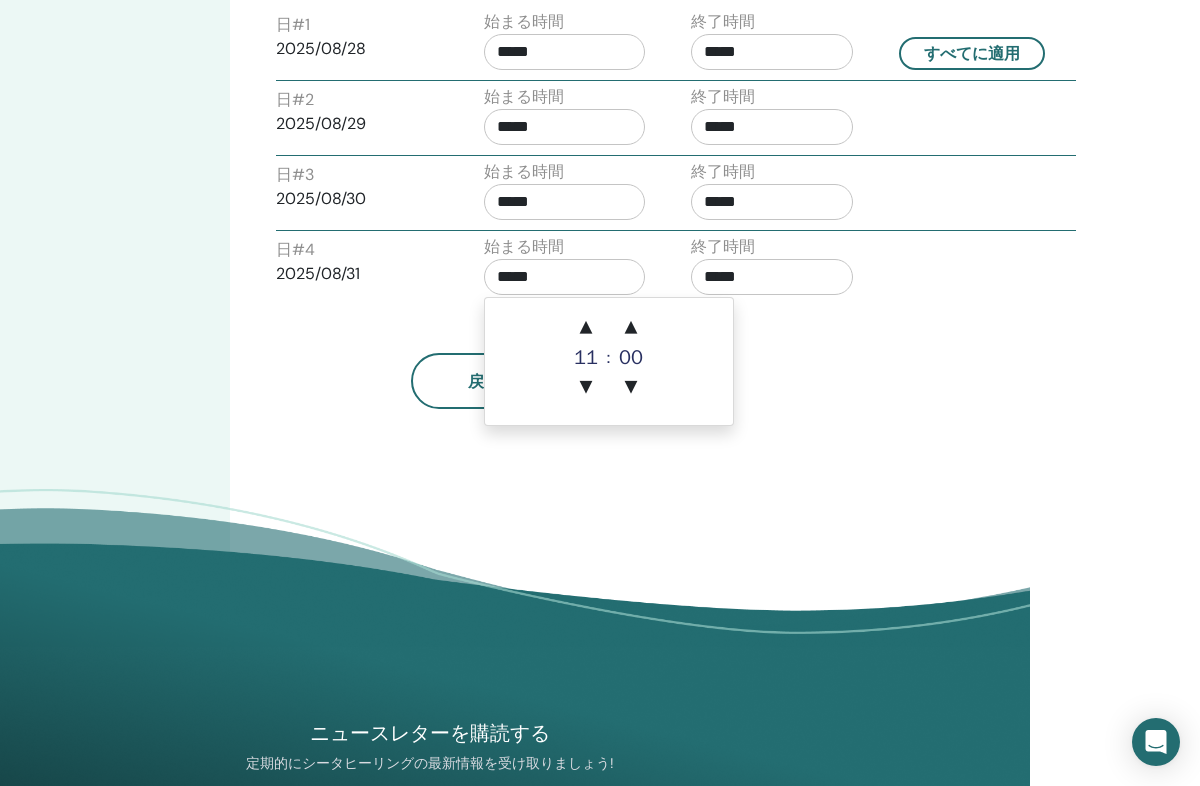 click on "▲" at bounding box center [586, 328] 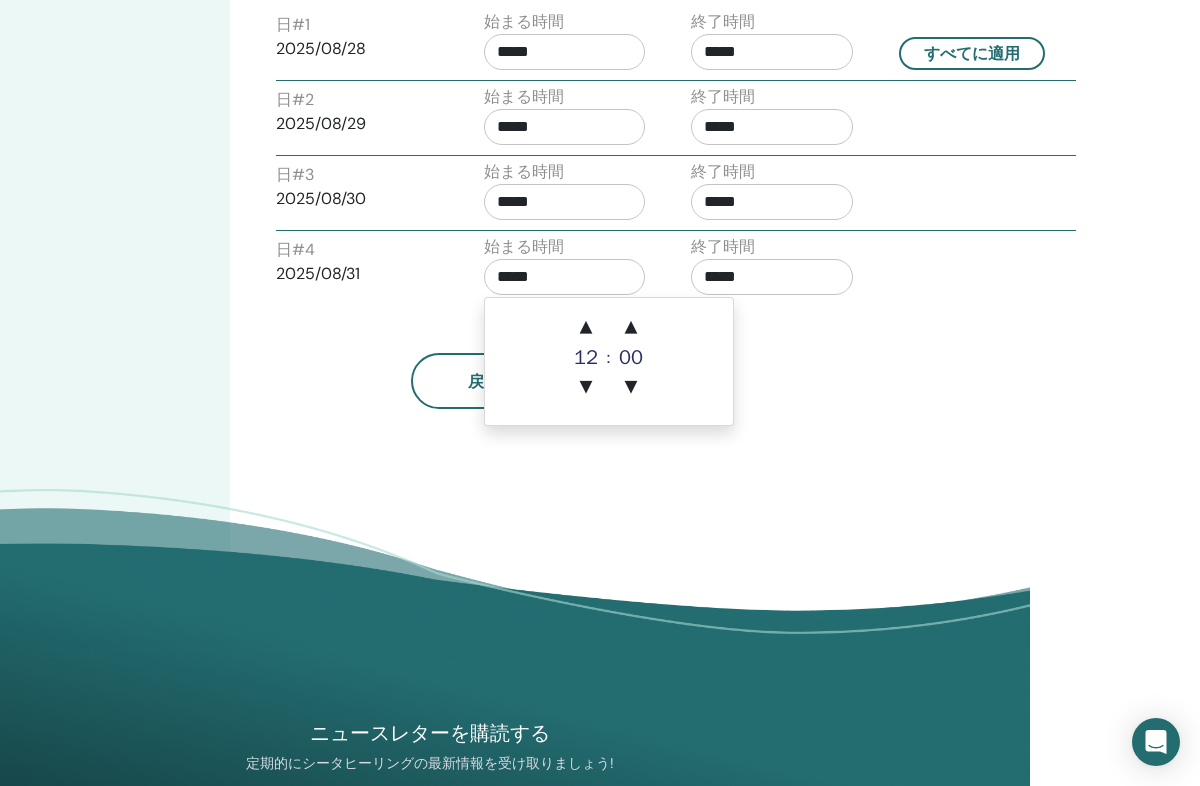 click on "▲" at bounding box center (586, 328) 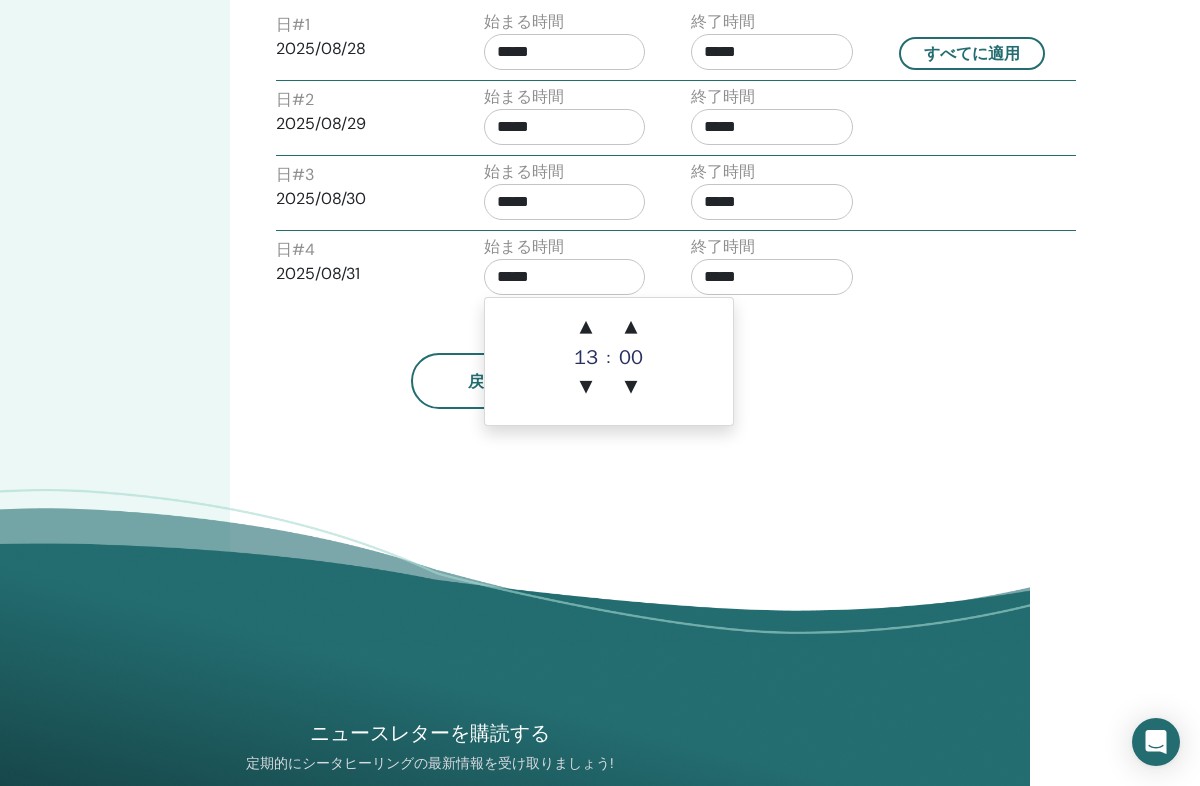 click on "▲" at bounding box center [586, 328] 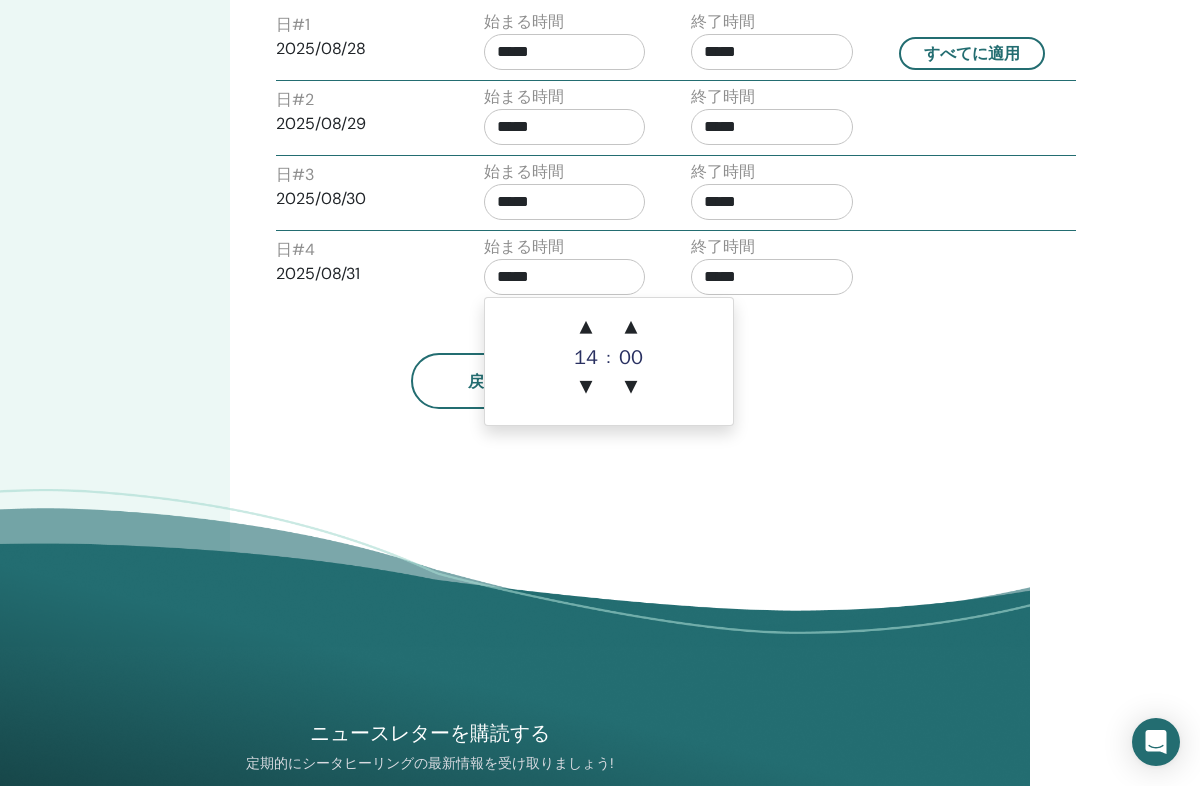 click on "▲" at bounding box center [586, 328] 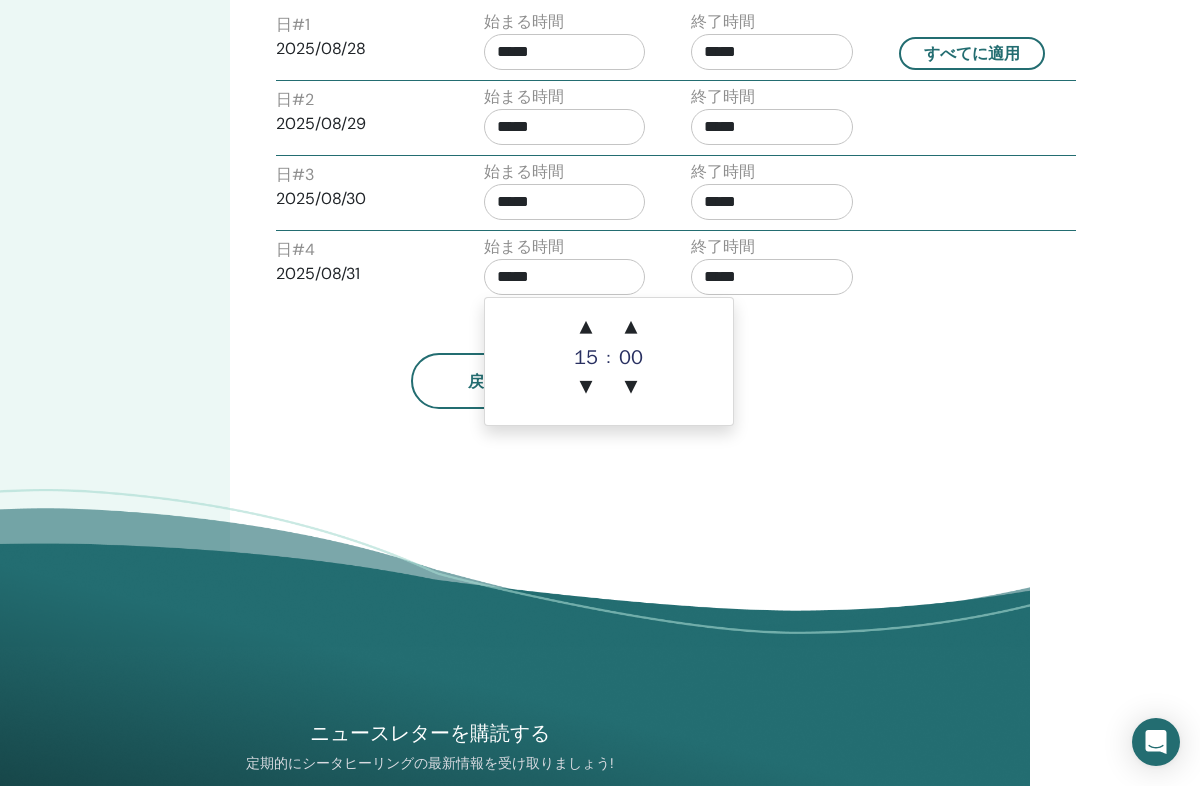 click on "▲" at bounding box center [586, 328] 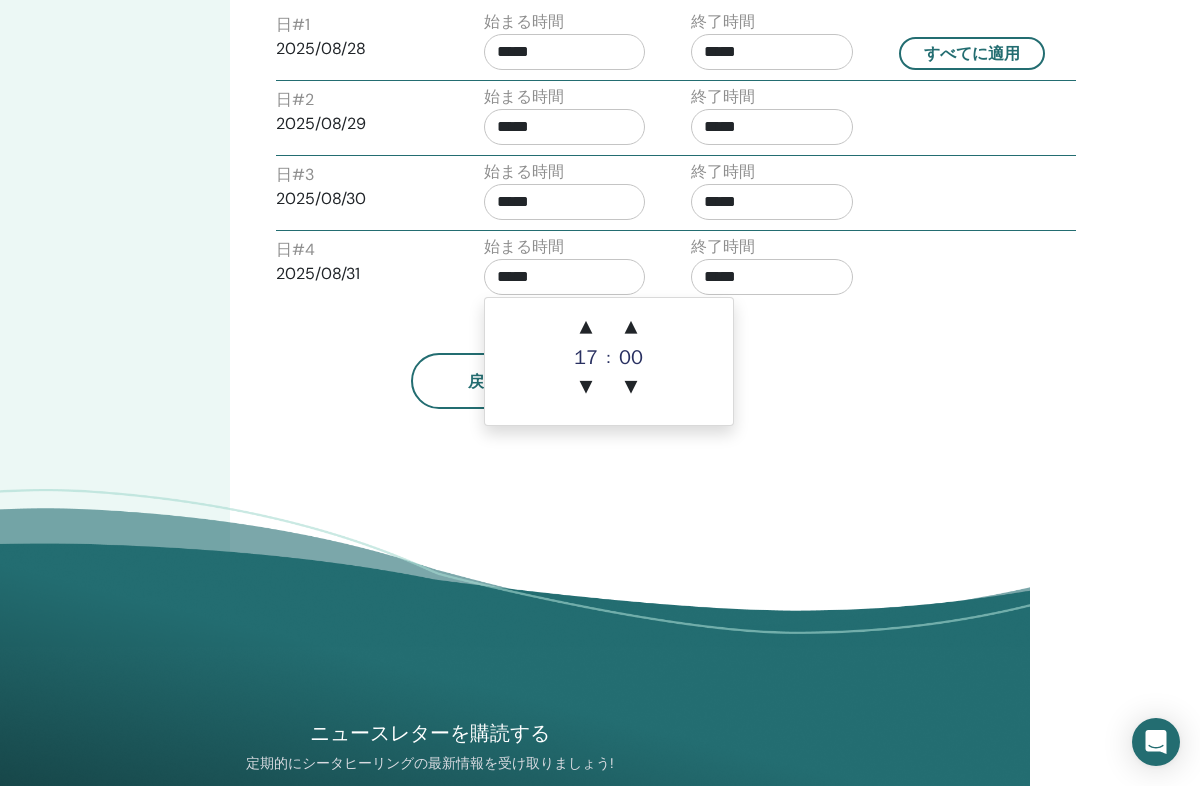 click on "▲" at bounding box center [586, 328] 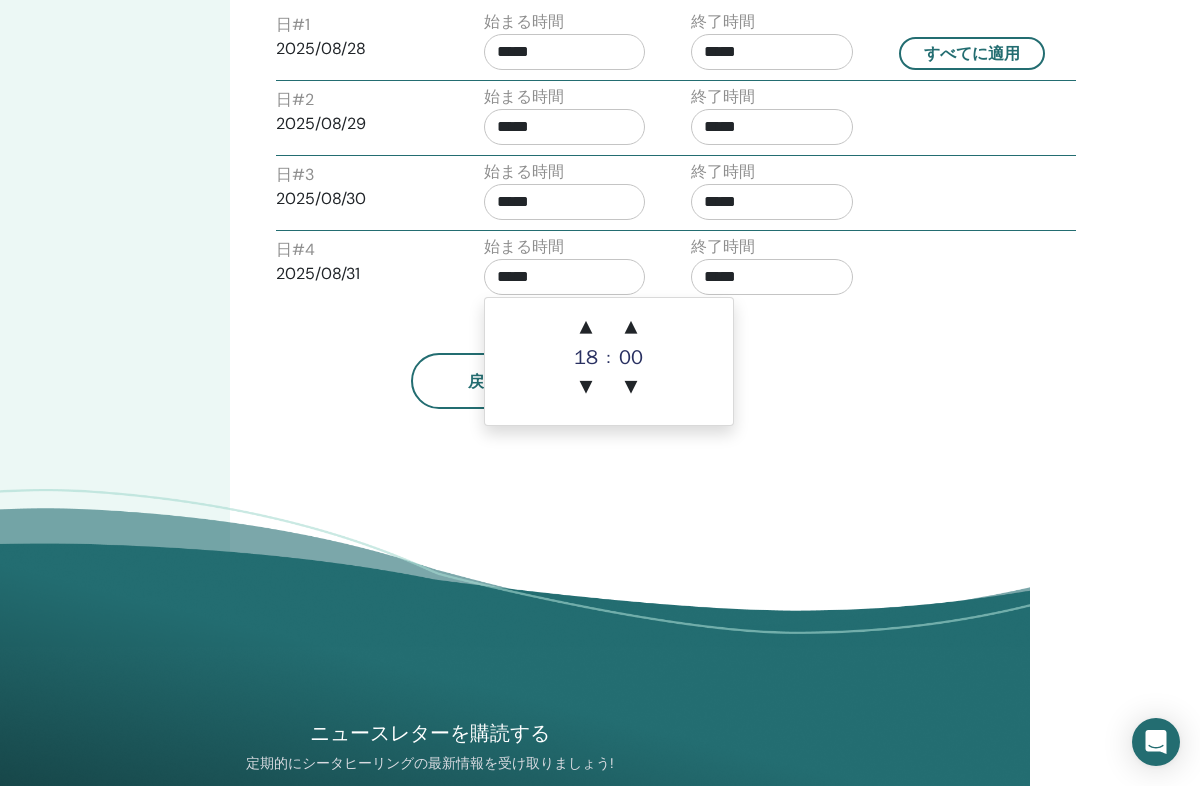 click on "▲" at bounding box center [586, 328] 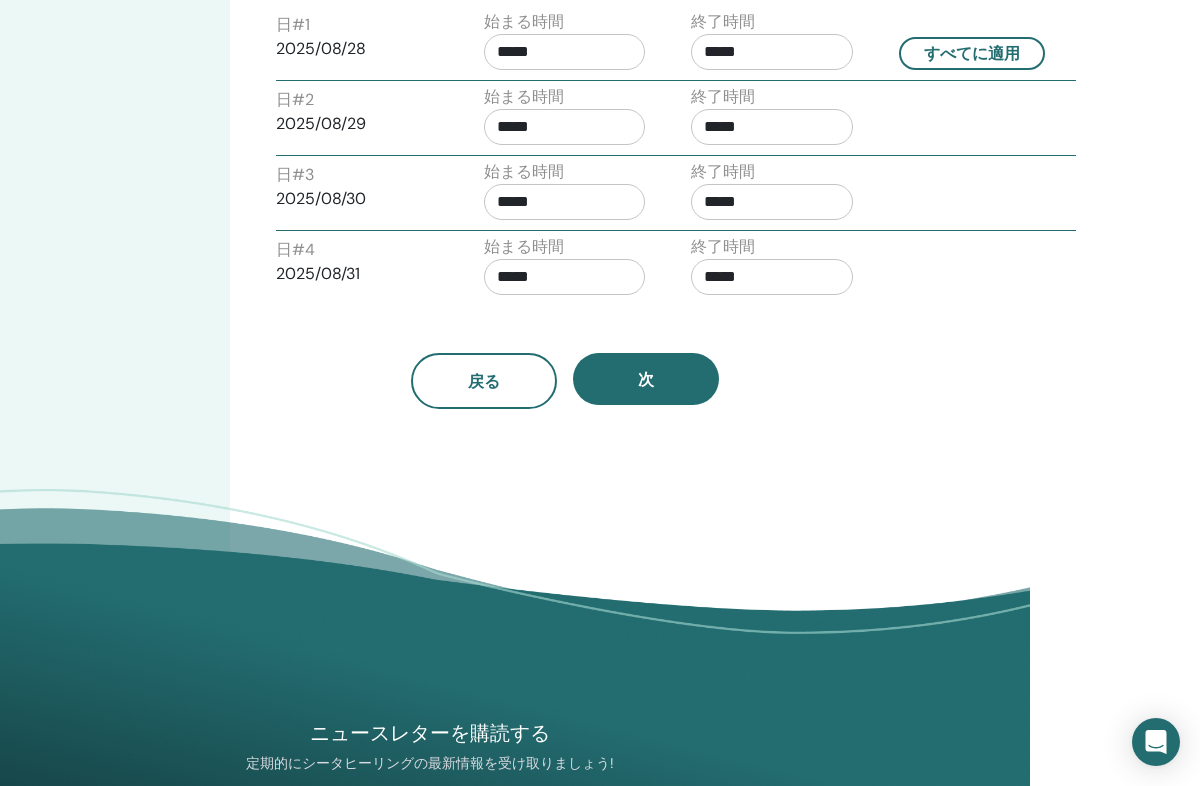 click on "戻る 次" at bounding box center (565, 381) 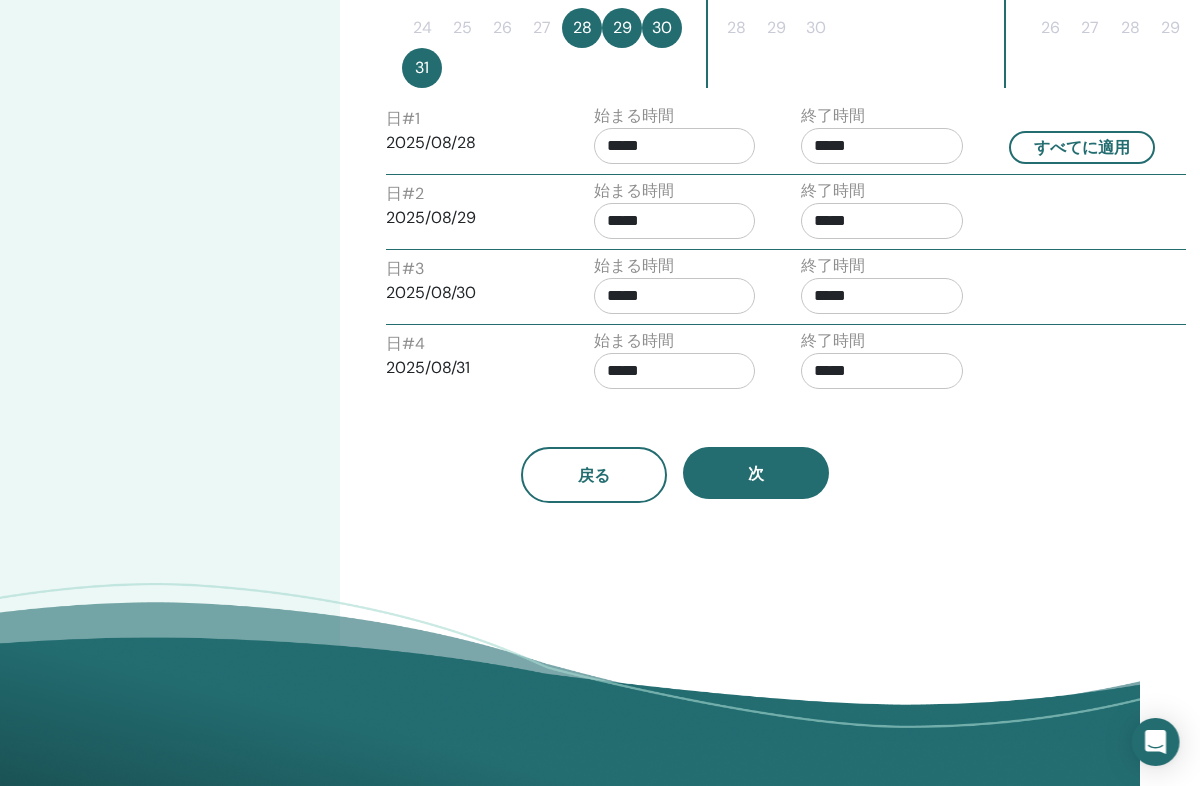 scroll, scrollTop: 770, scrollLeft: 61, axis: both 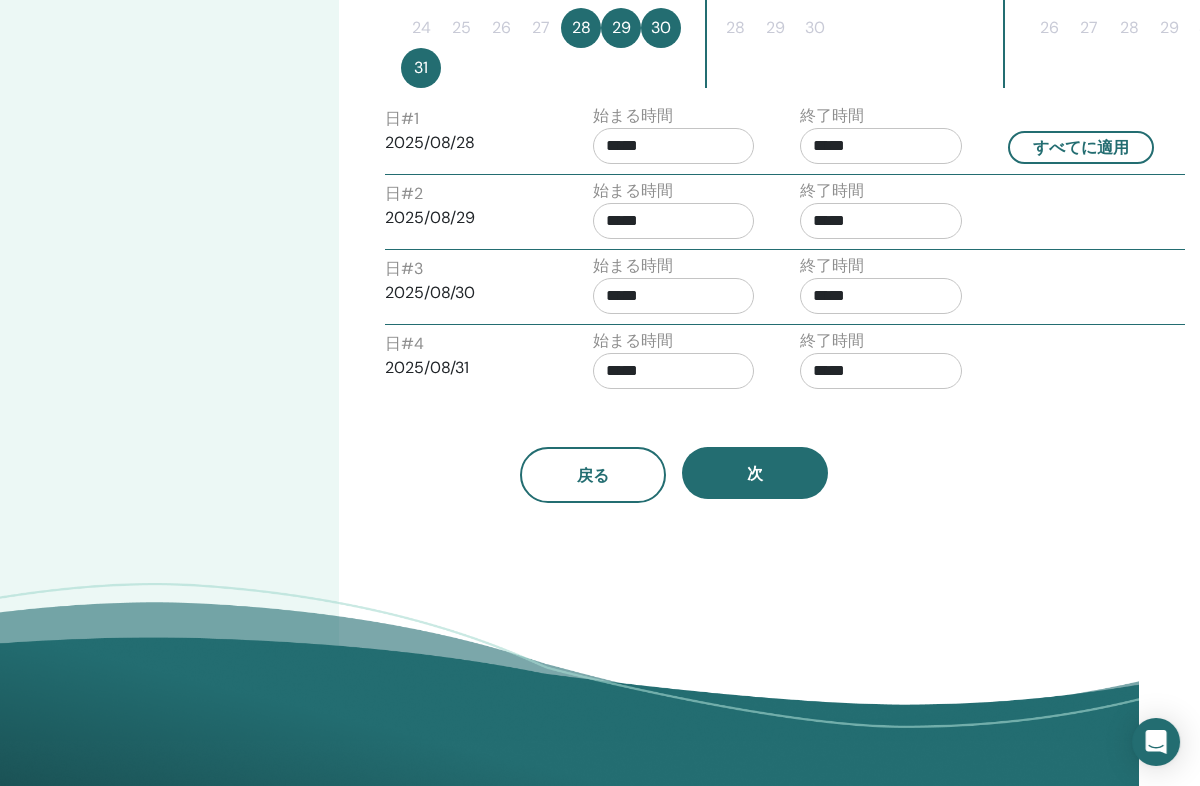 click on "次" at bounding box center (755, 473) 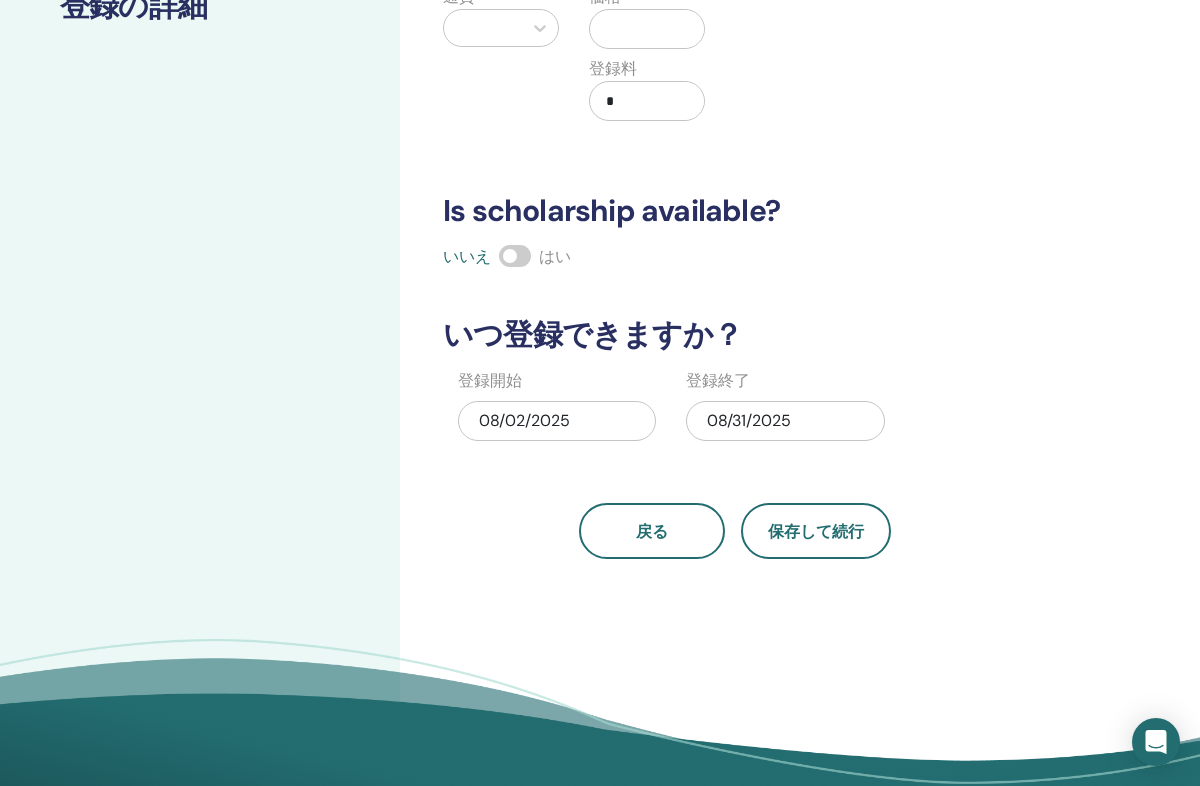 scroll, scrollTop: 0, scrollLeft: 0, axis: both 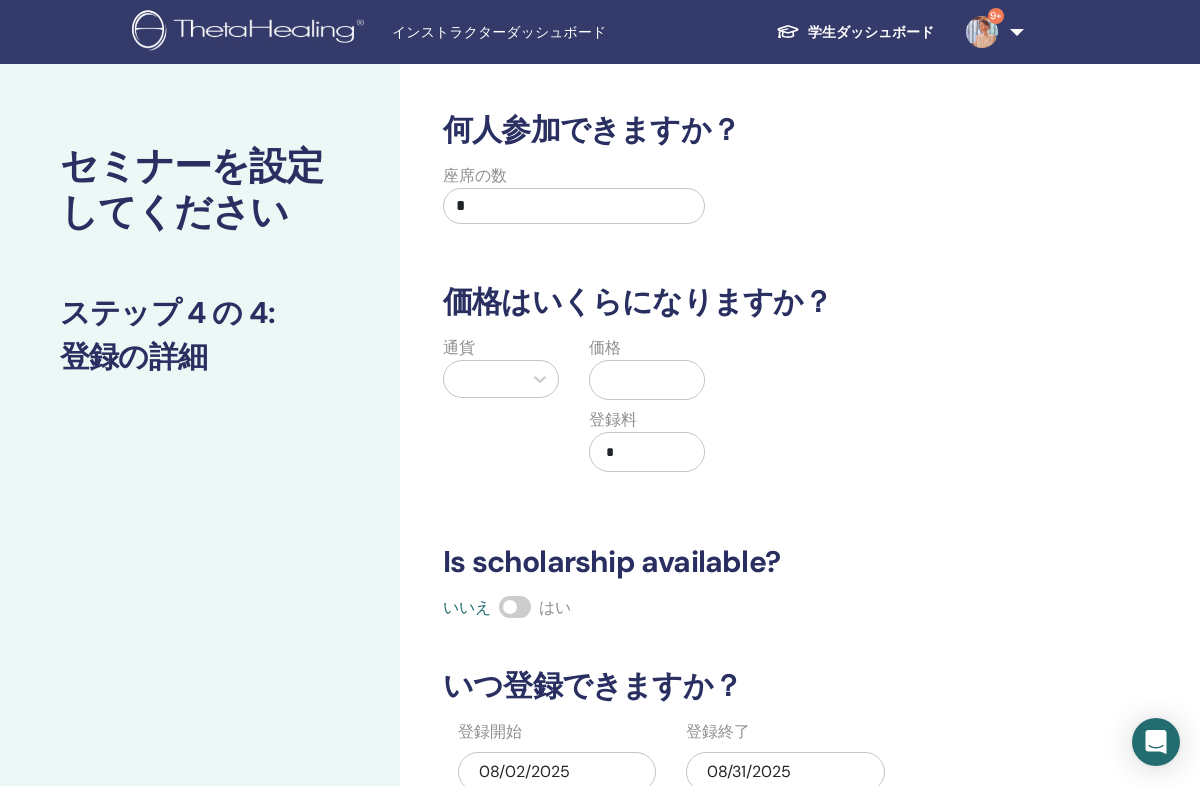 click on "*" at bounding box center [574, 206] 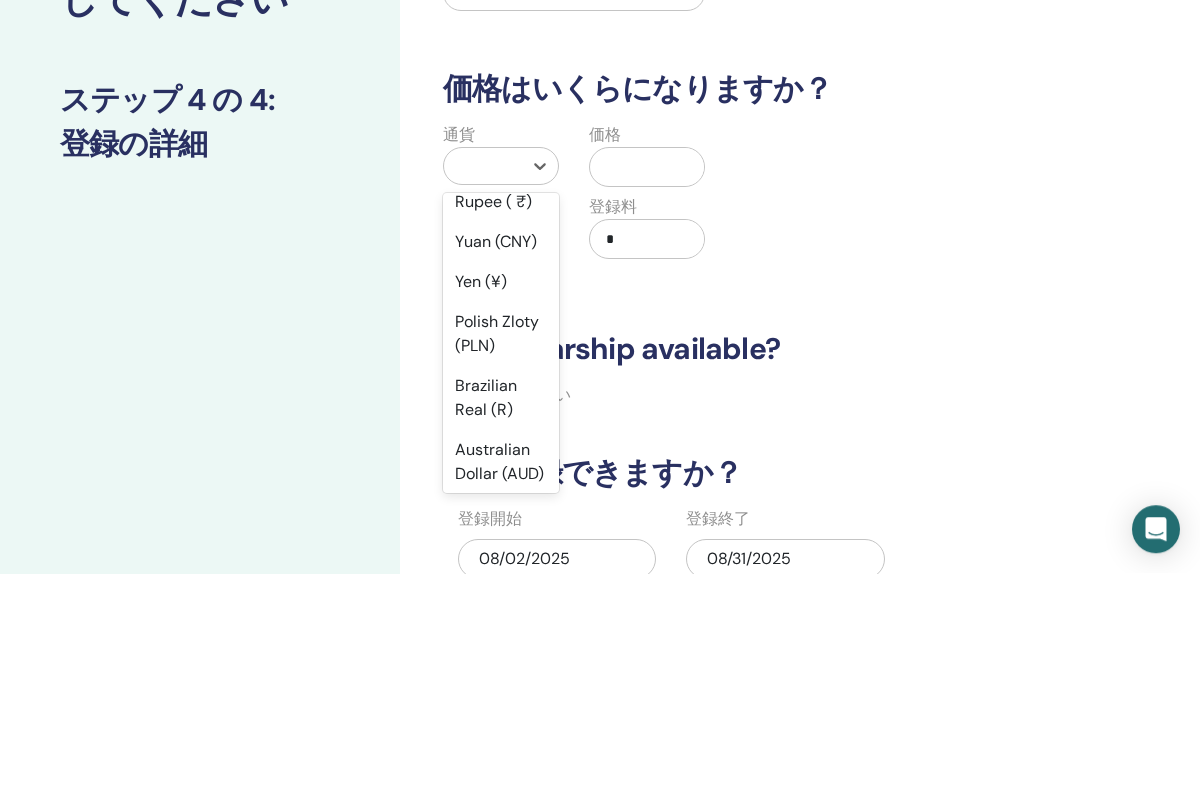scroll, scrollTop: 257, scrollLeft: 0, axis: vertical 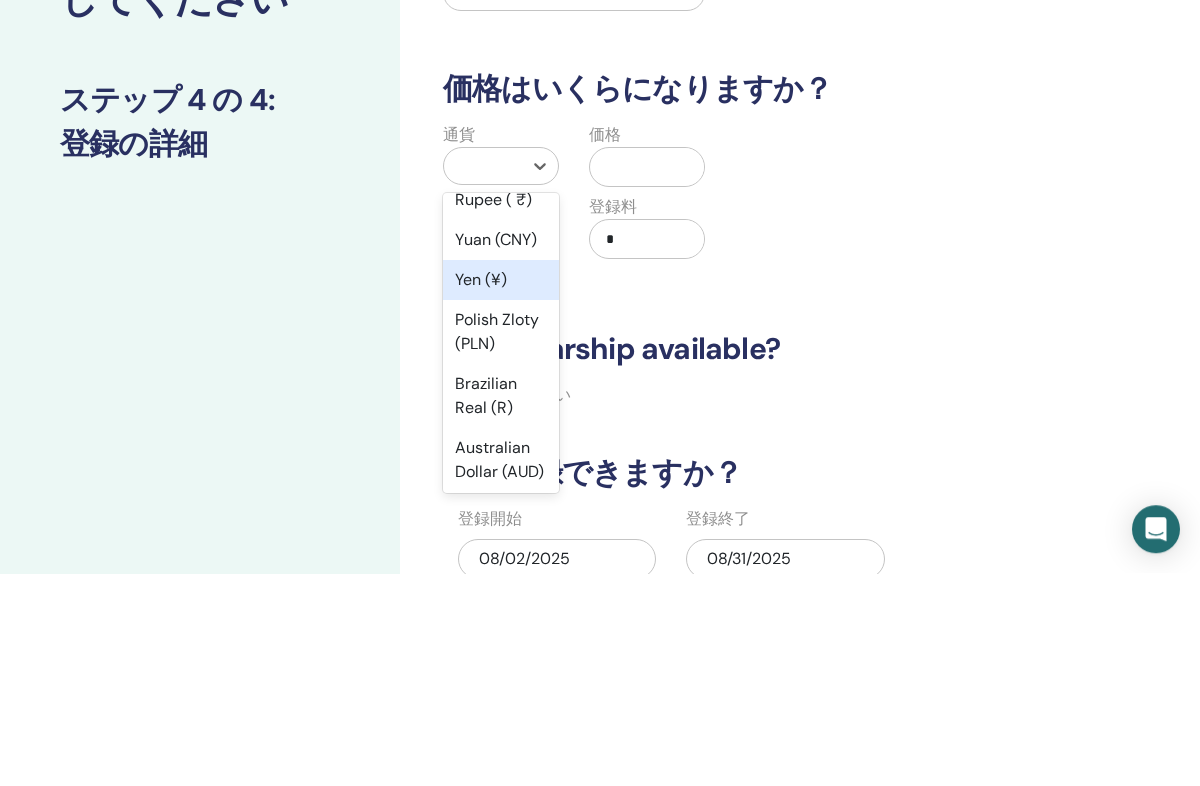 click on "Yen (¥)" at bounding box center (501, 493) 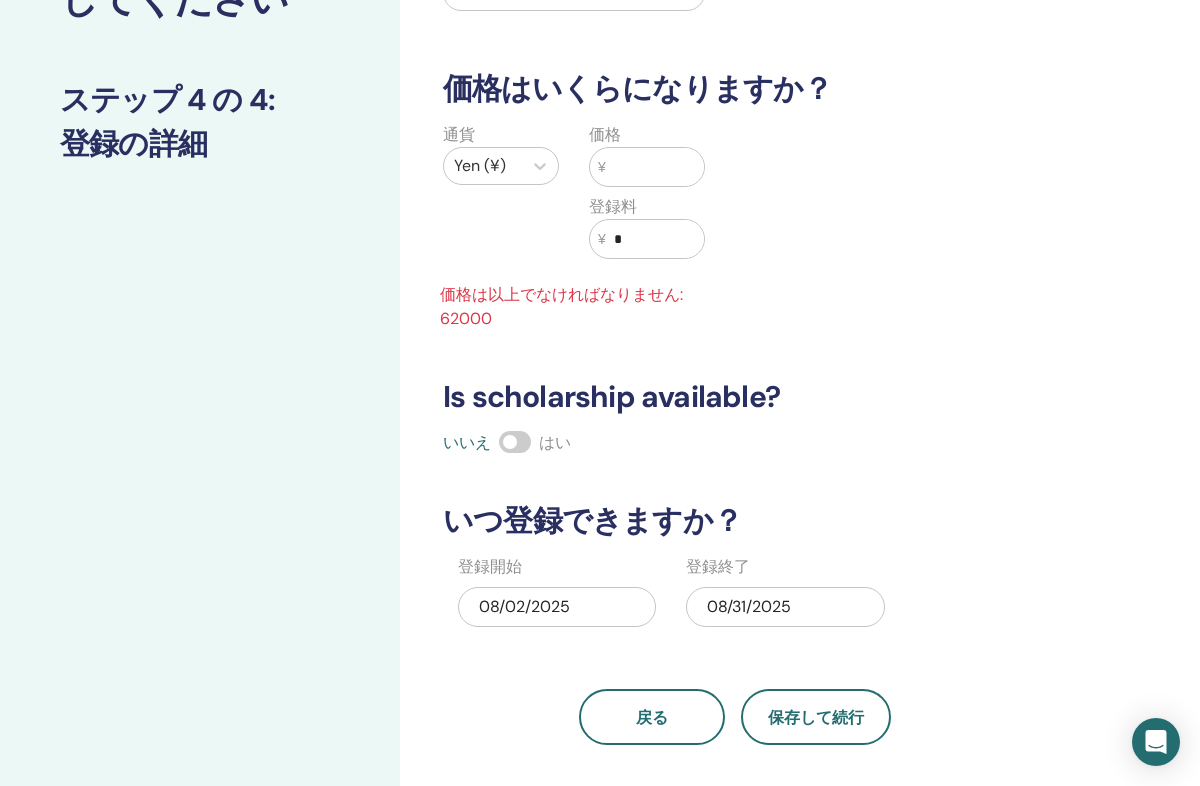 click at bounding box center [655, 167] 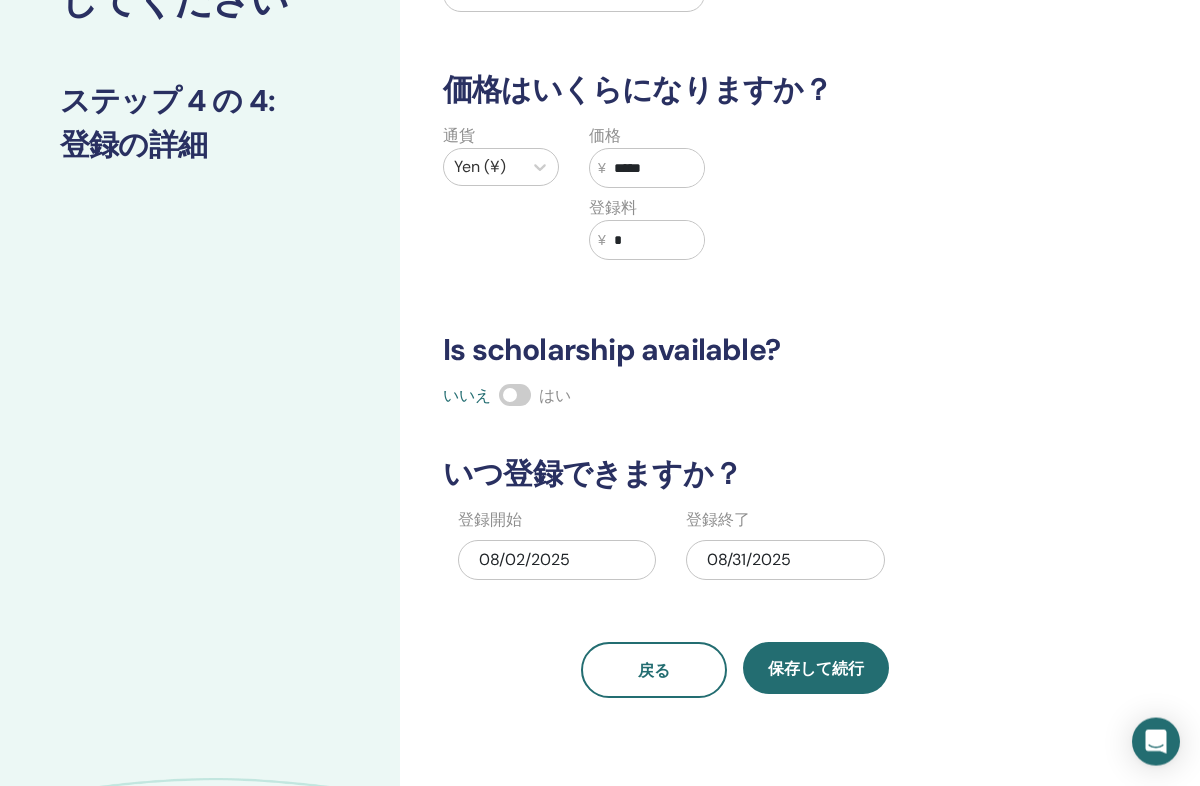 type on "*****" 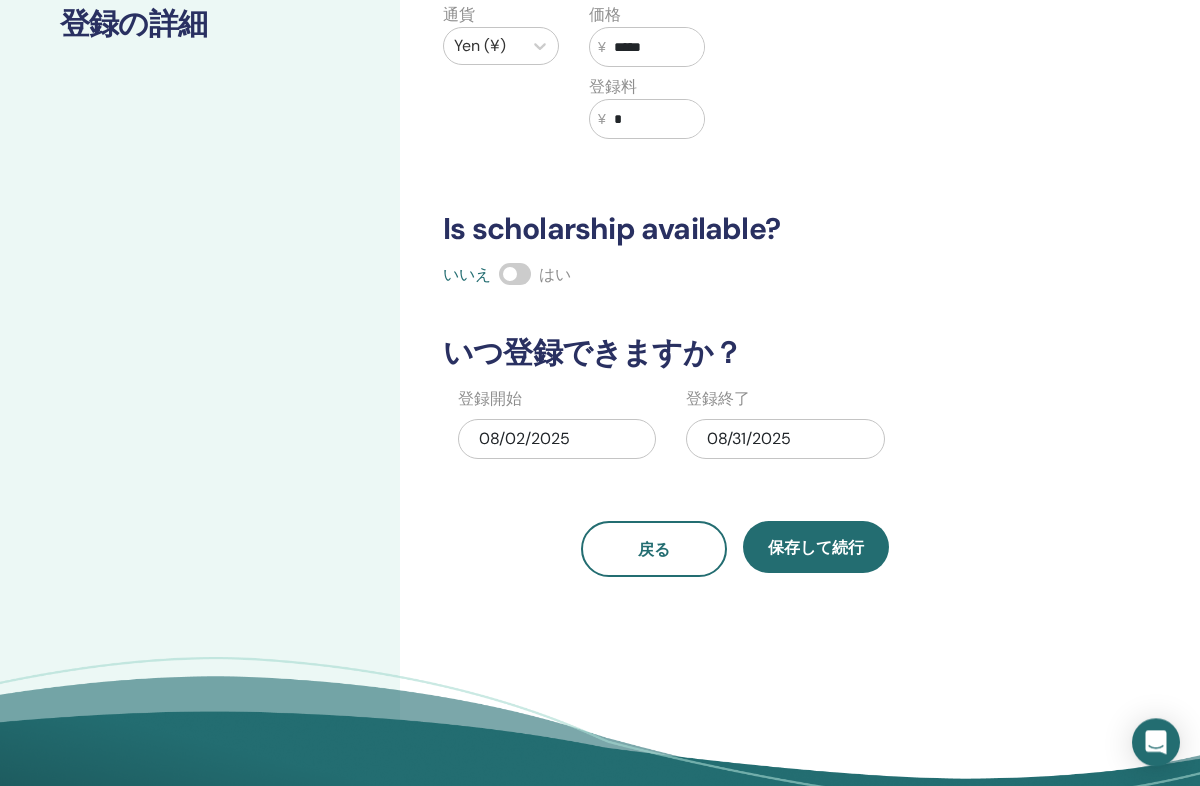 scroll, scrollTop: 346, scrollLeft: 0, axis: vertical 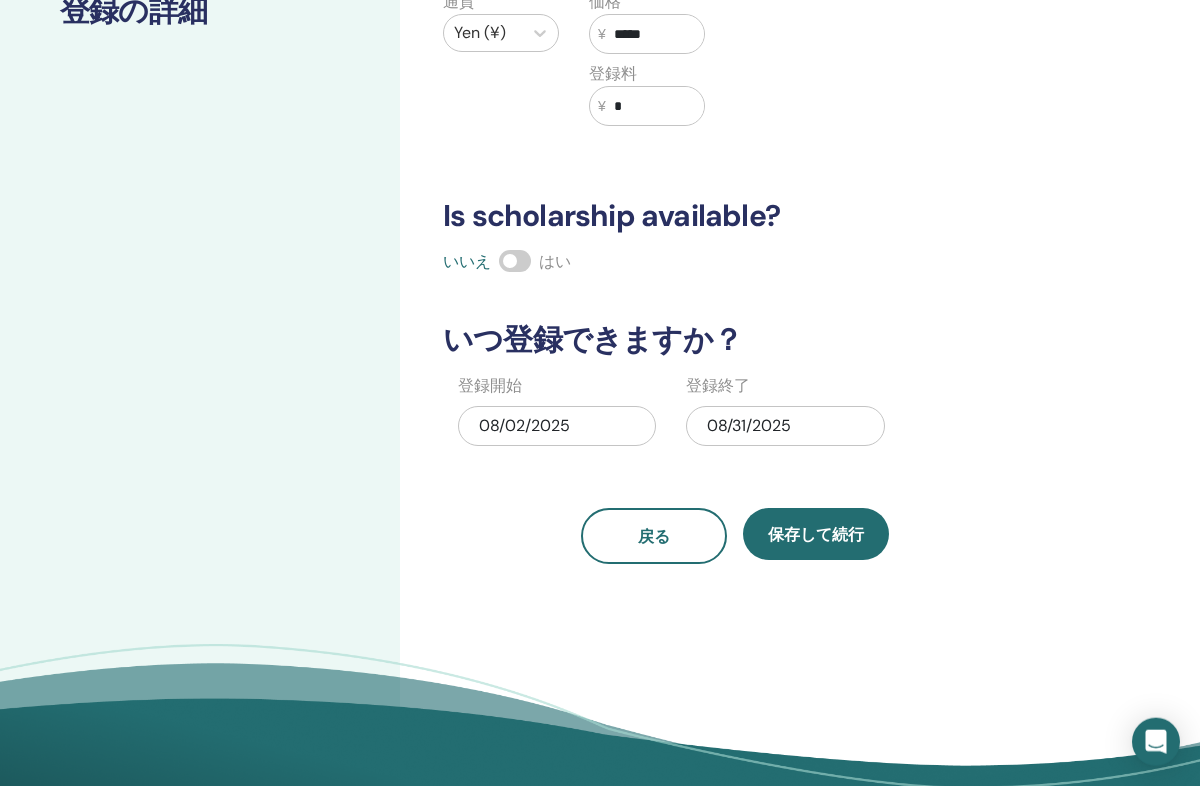 click on "保存して続行" at bounding box center (816, 534) 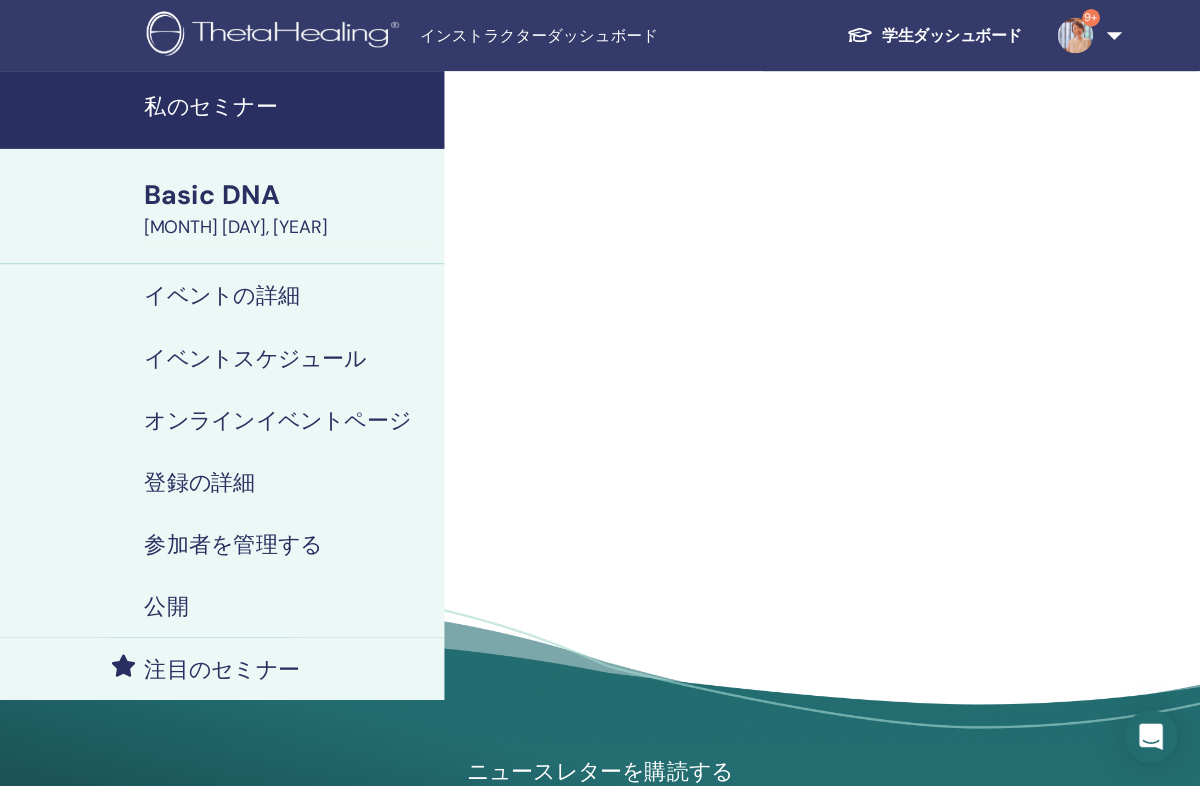 scroll, scrollTop: 12, scrollLeft: 0, axis: vertical 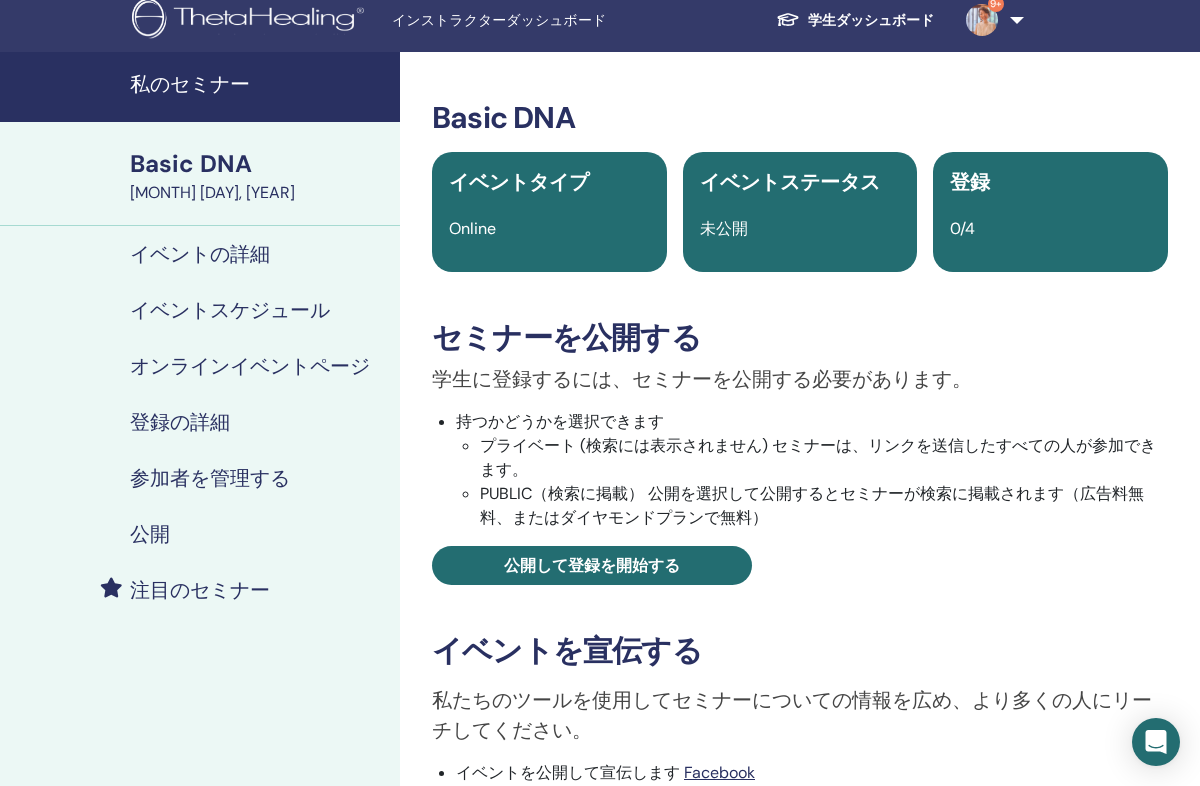 click on "公開して登録を開始する" at bounding box center [592, 565] 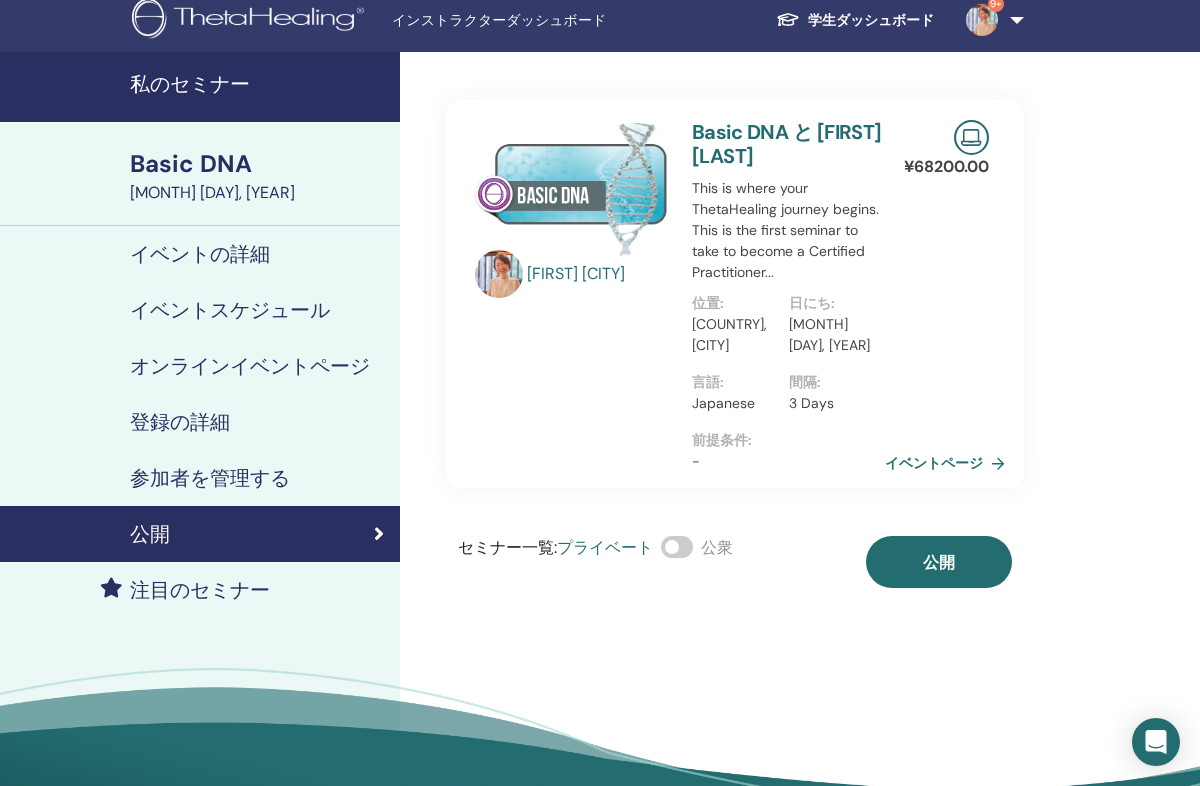 click on "公開" at bounding box center (939, 562) 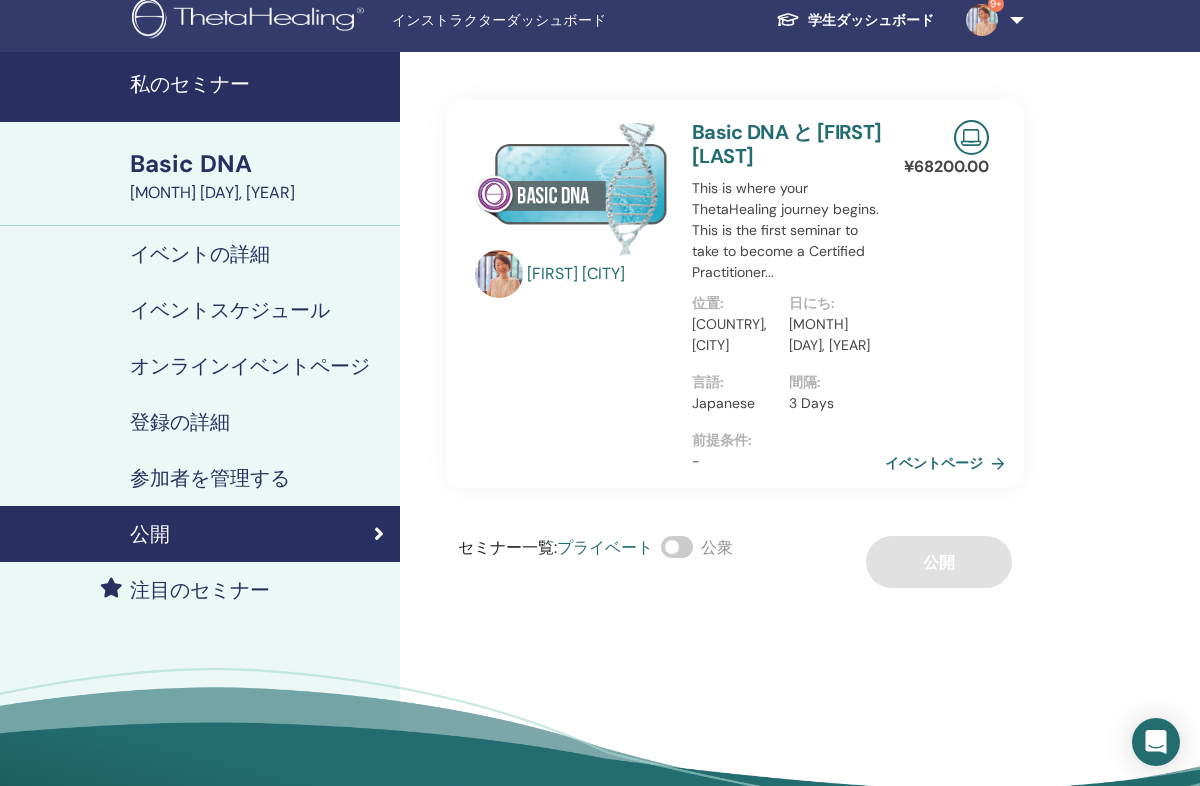click on "イベントページ" at bounding box center [949, 463] 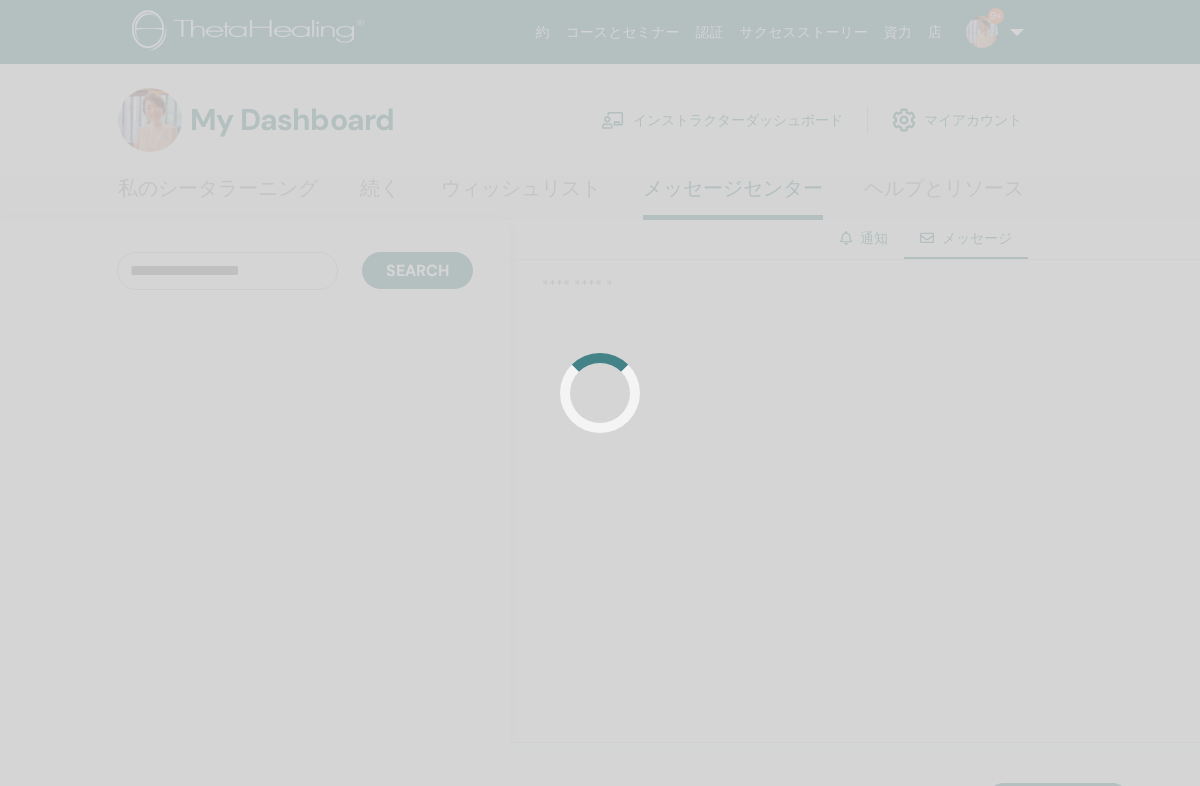 scroll, scrollTop: 0, scrollLeft: 0, axis: both 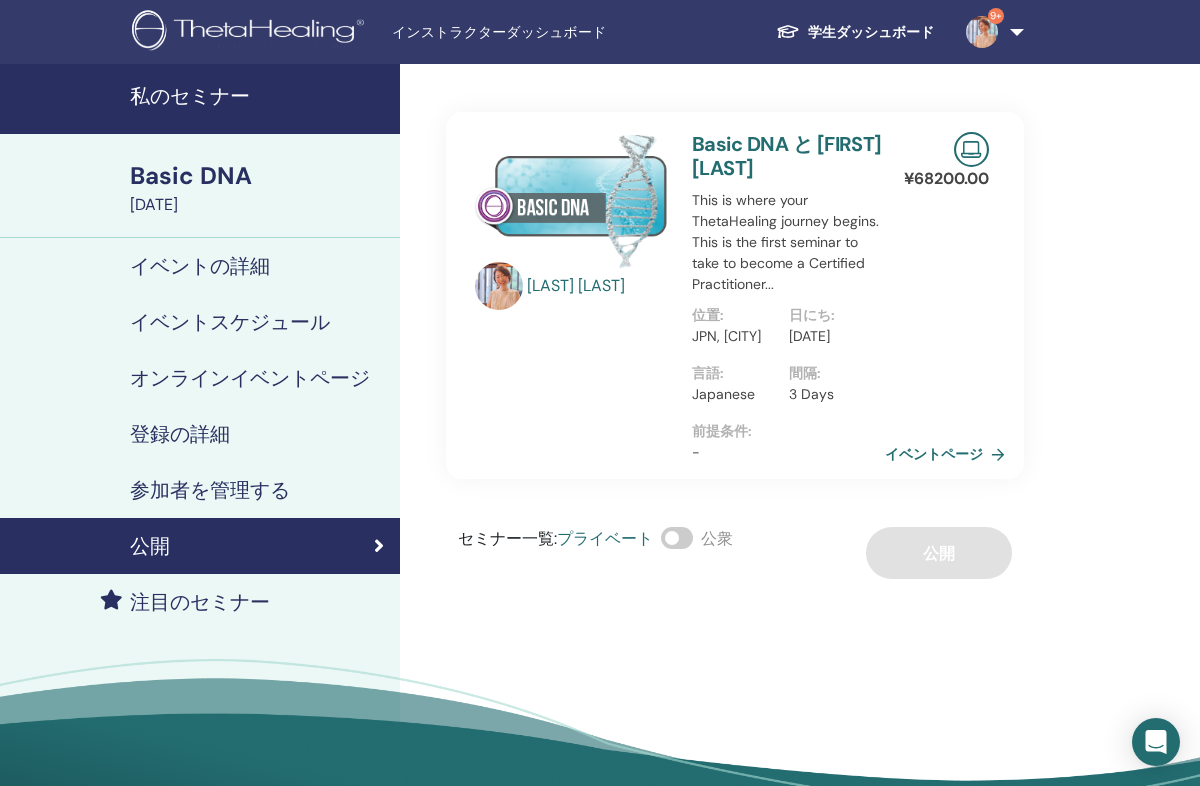 click on "私のセミナー" at bounding box center [259, 96] 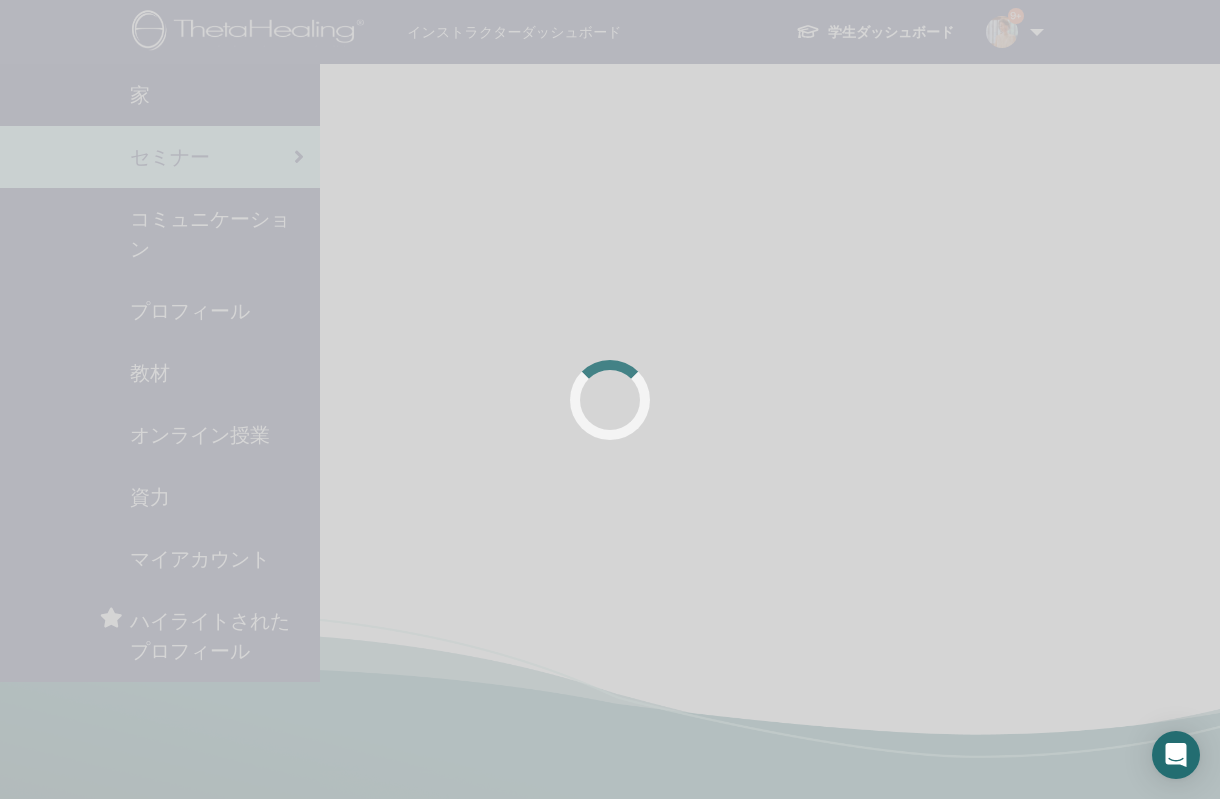 scroll, scrollTop: 0, scrollLeft: 0, axis: both 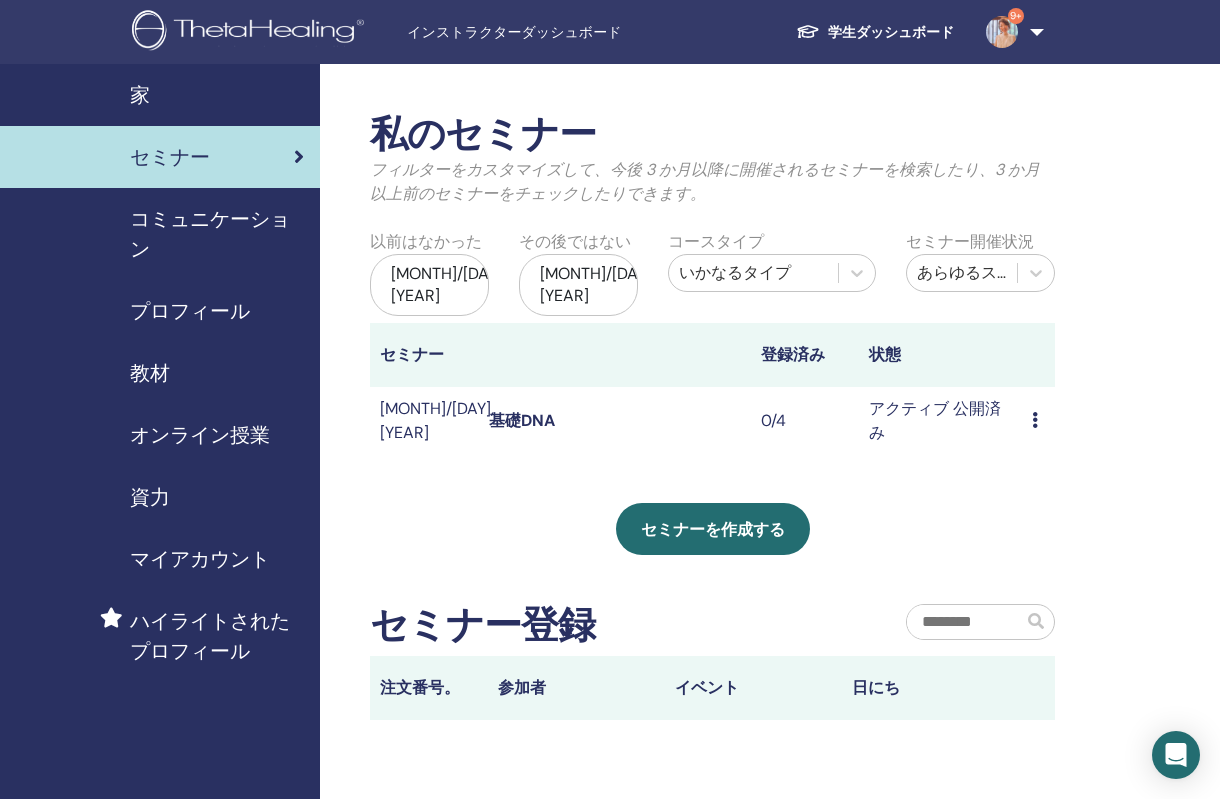 click at bounding box center [1035, 420] 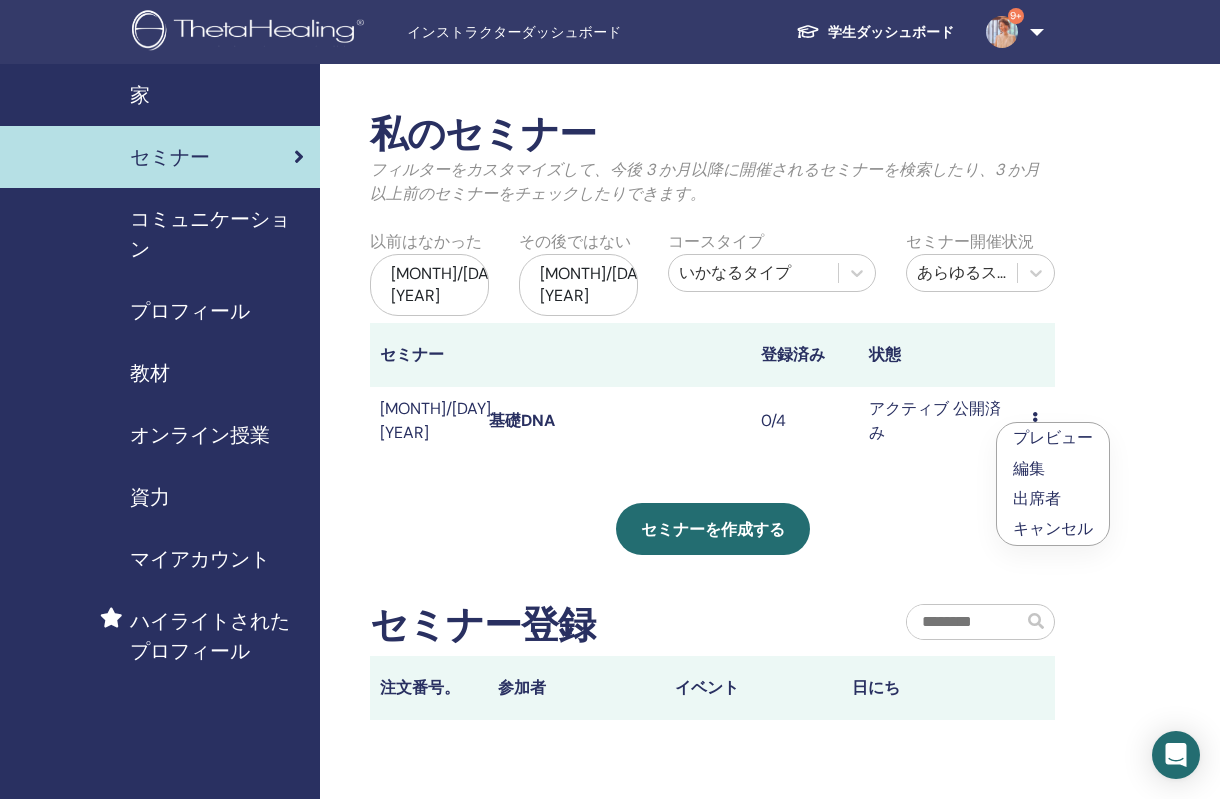 click on "編集" at bounding box center [1029, 468] 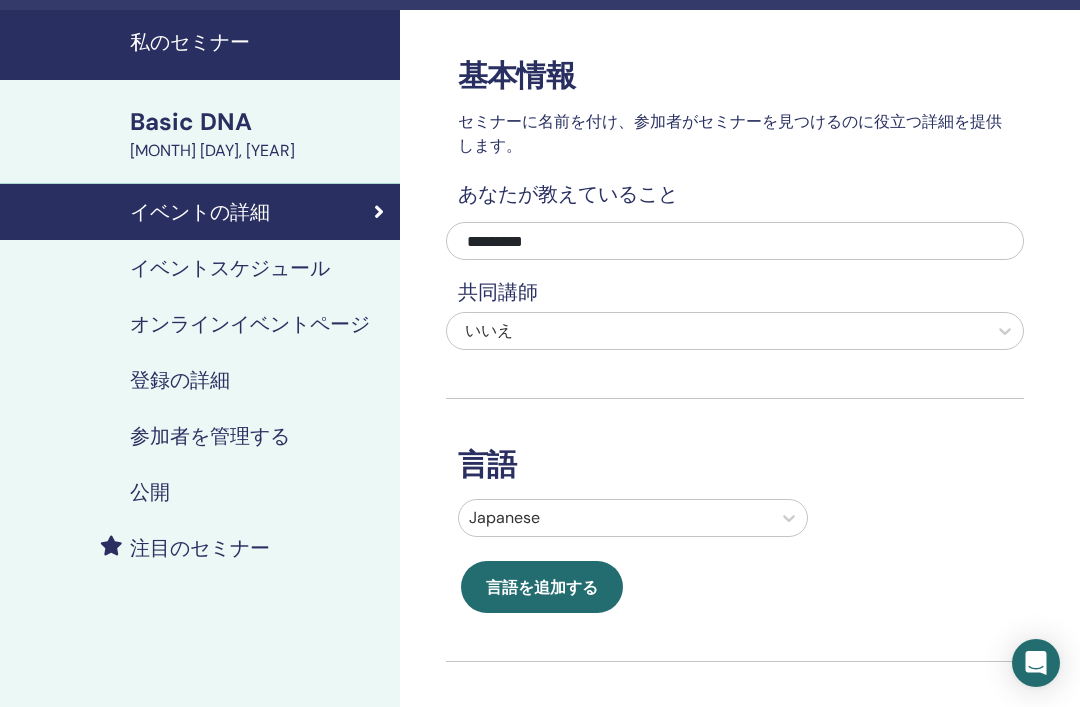 scroll, scrollTop: 53, scrollLeft: 0, axis: vertical 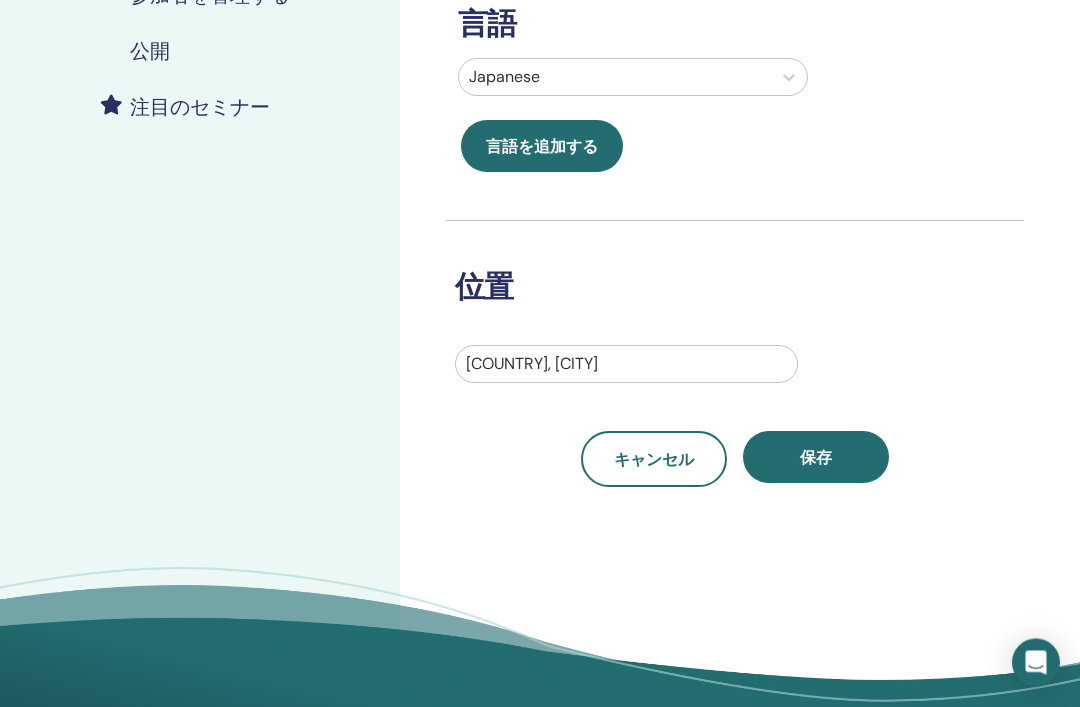 click on "保存" at bounding box center (816, 458) 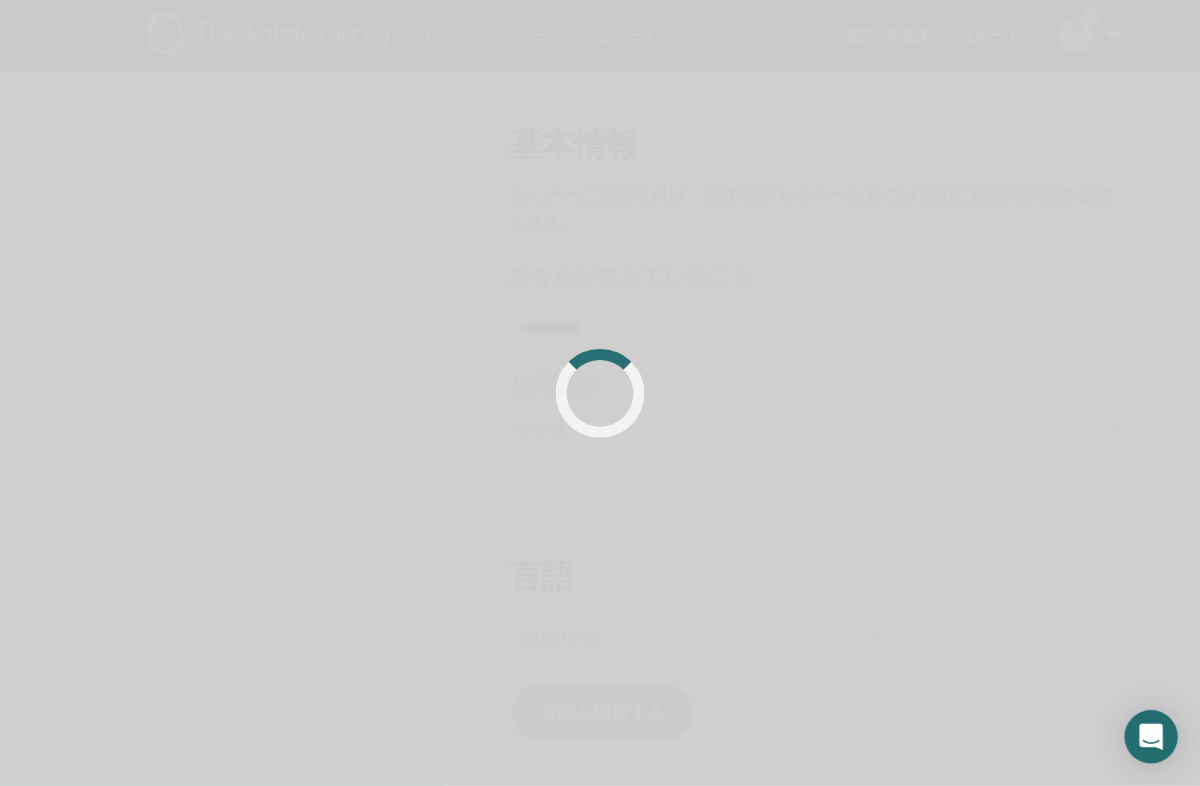 scroll, scrollTop: 12, scrollLeft: 0, axis: vertical 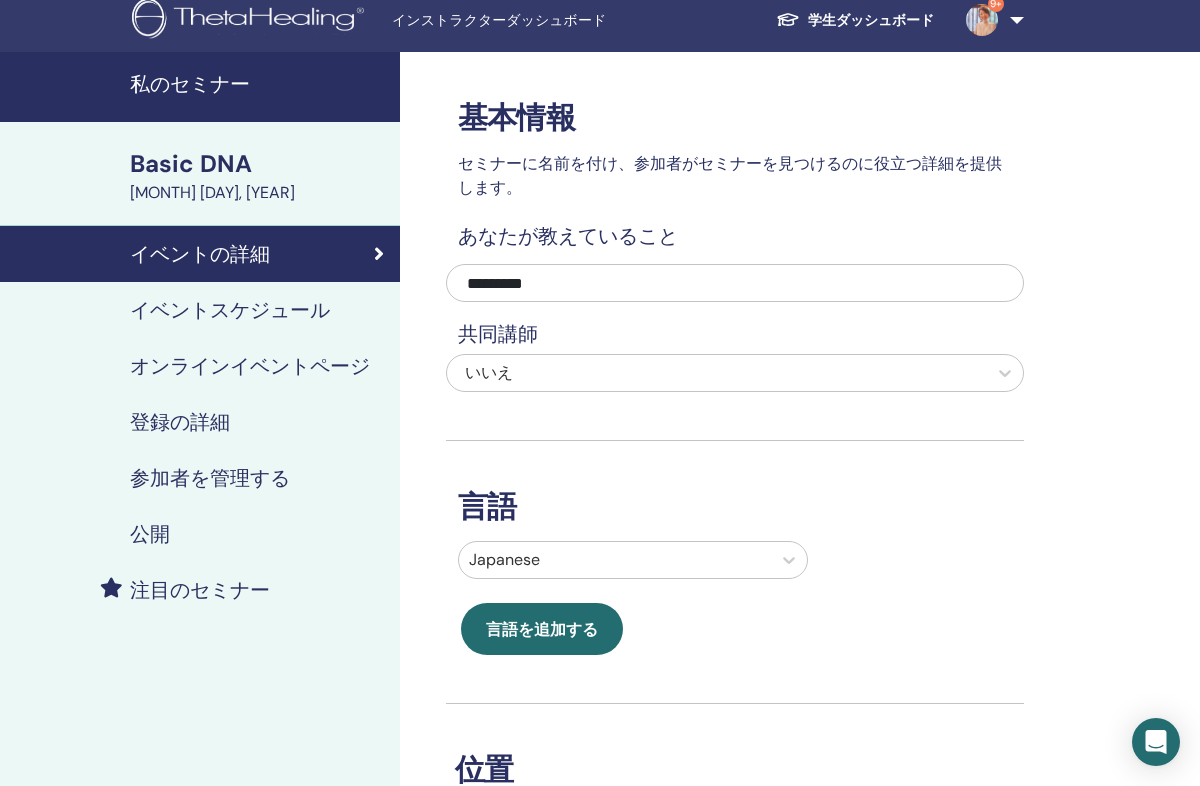 click on "登録の詳細" at bounding box center [180, 422] 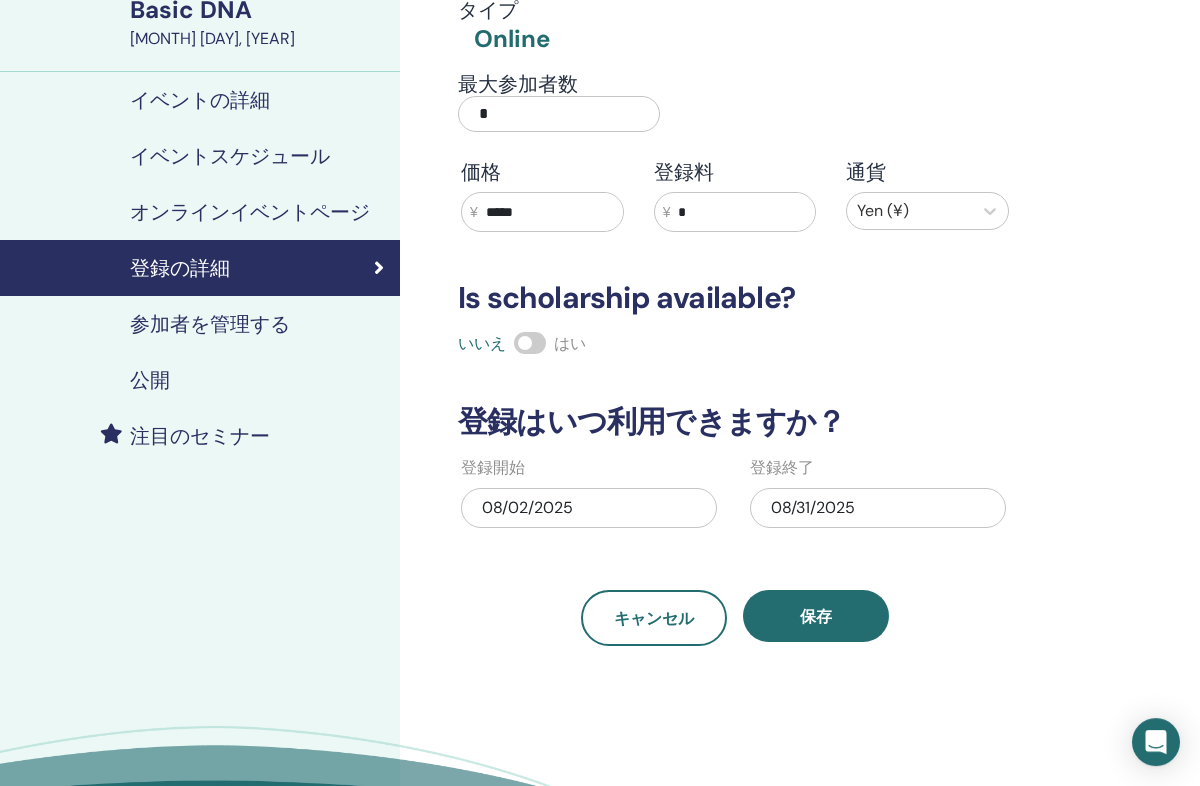scroll, scrollTop: 166, scrollLeft: 0, axis: vertical 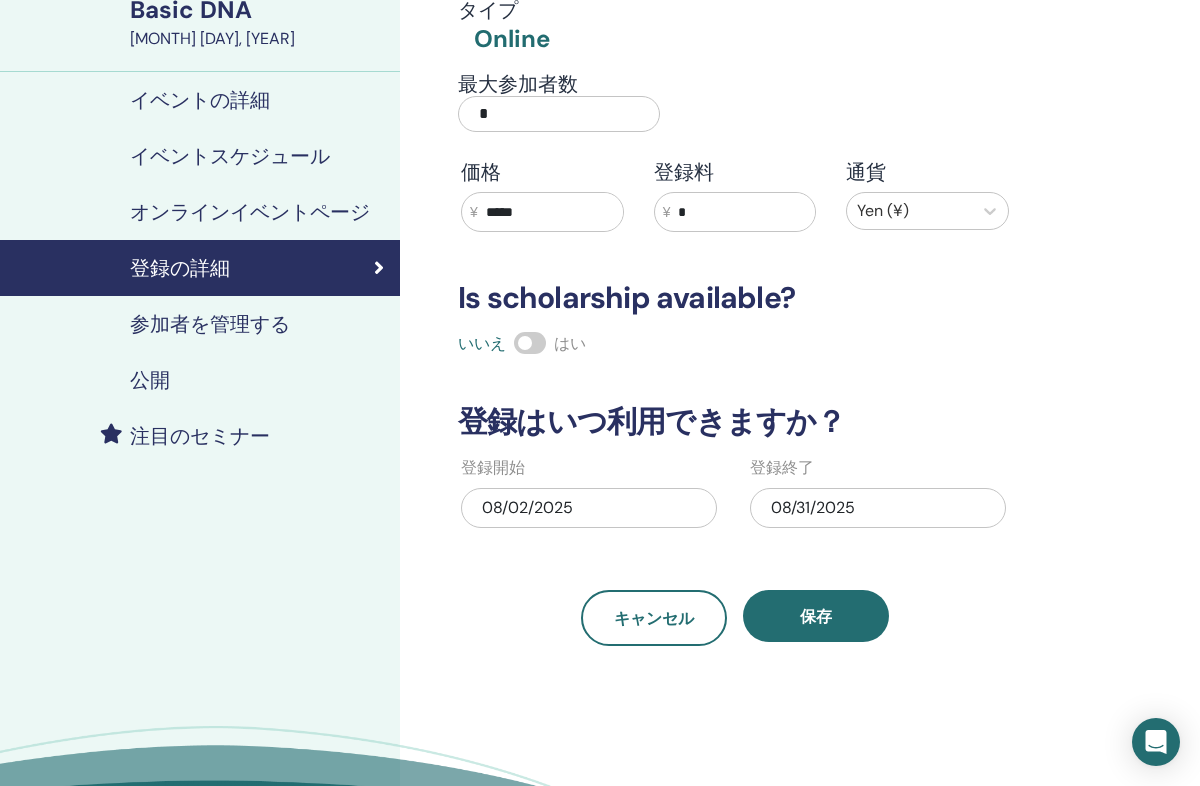 click on "キャンセル" at bounding box center [654, 618] 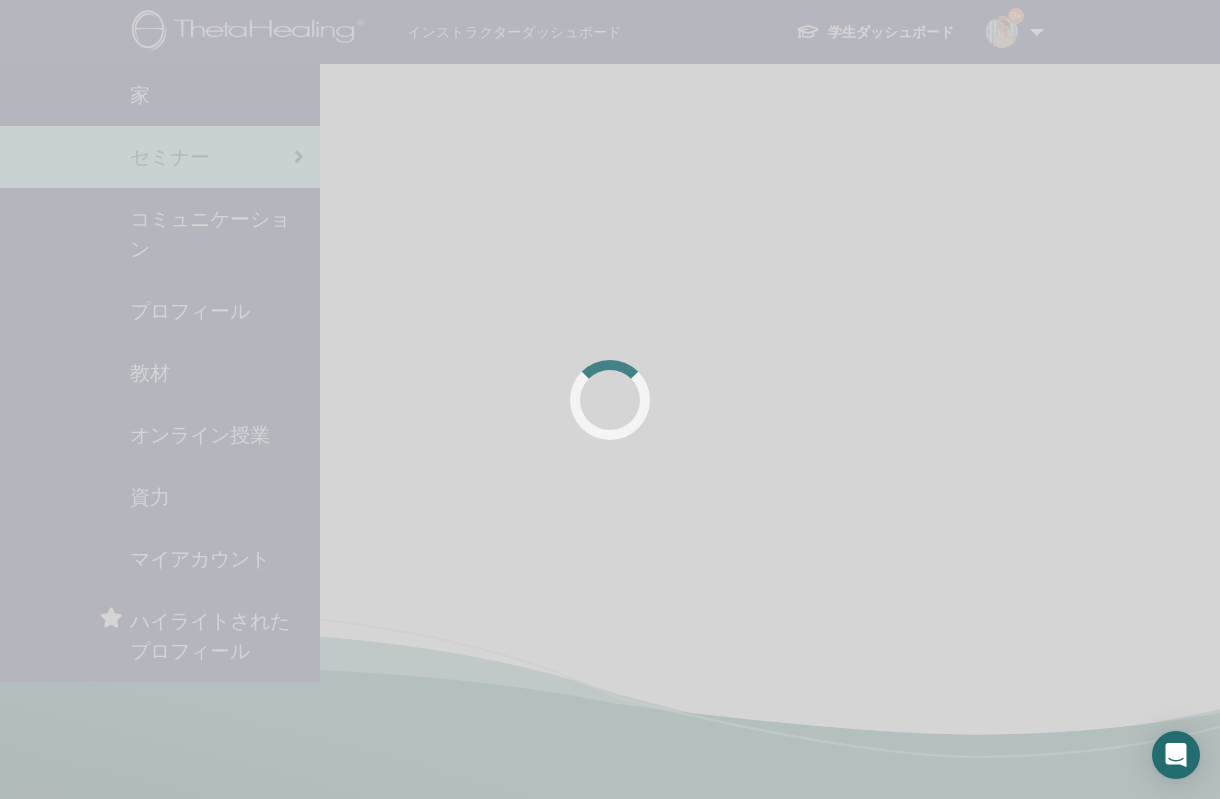 scroll, scrollTop: 14, scrollLeft: 0, axis: vertical 